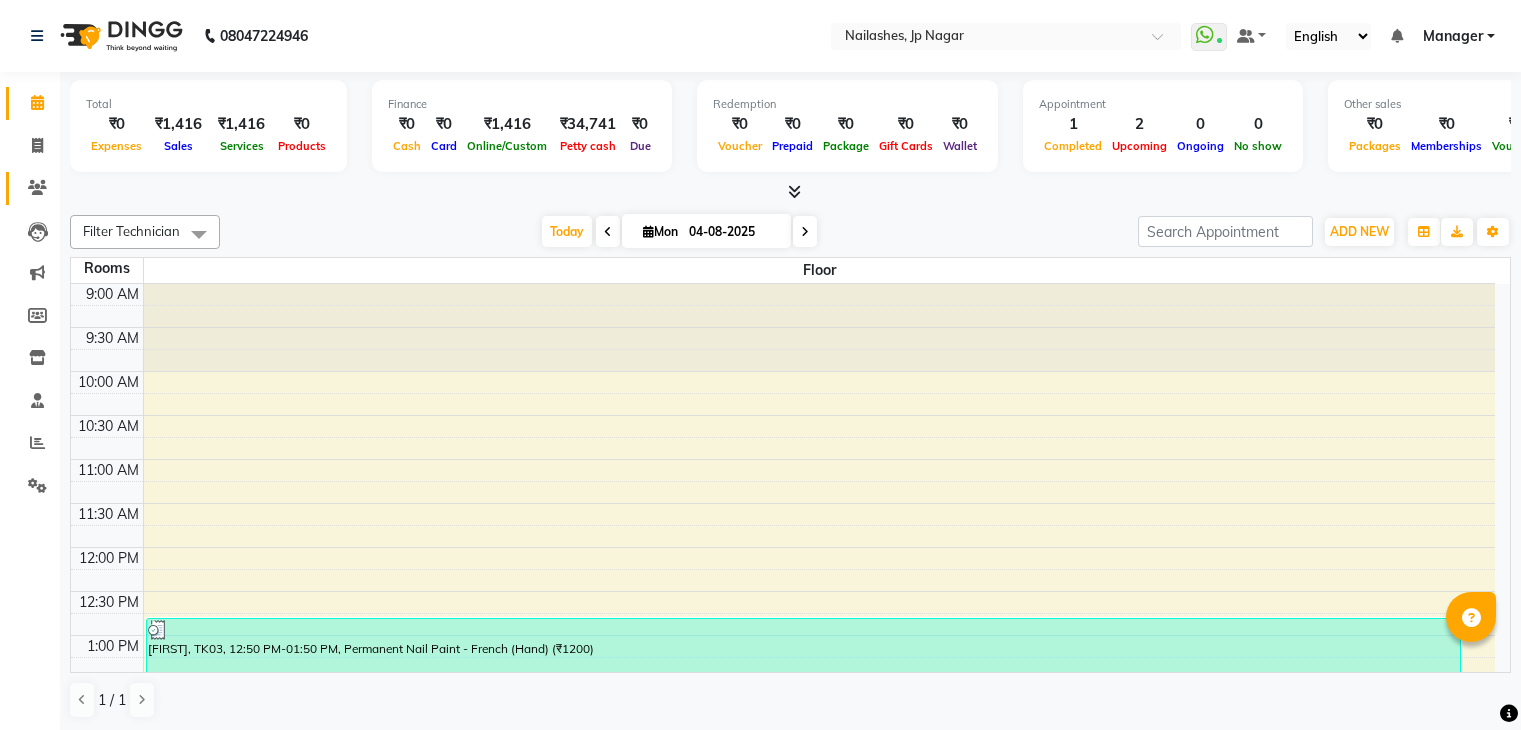 scroll, scrollTop: 0, scrollLeft: 0, axis: both 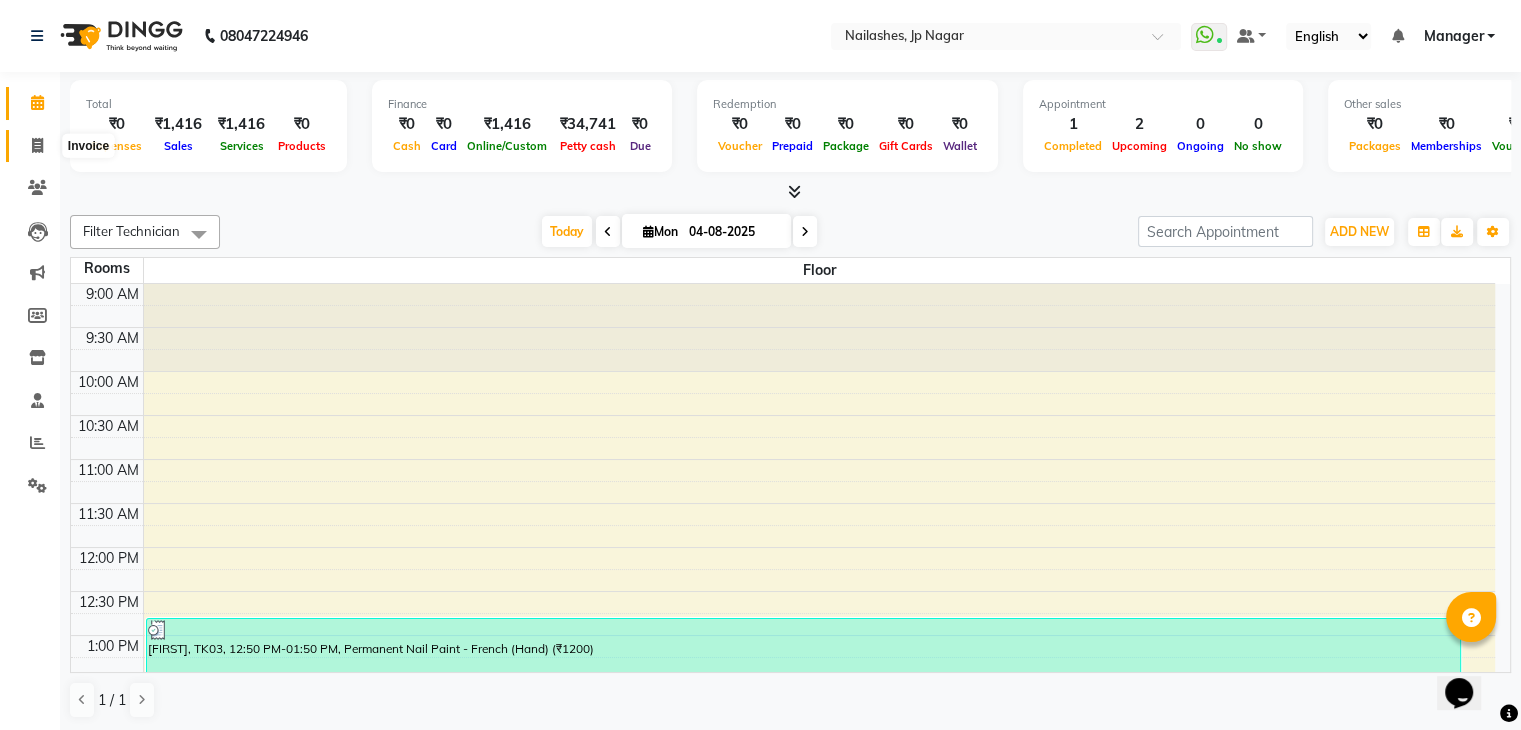 click 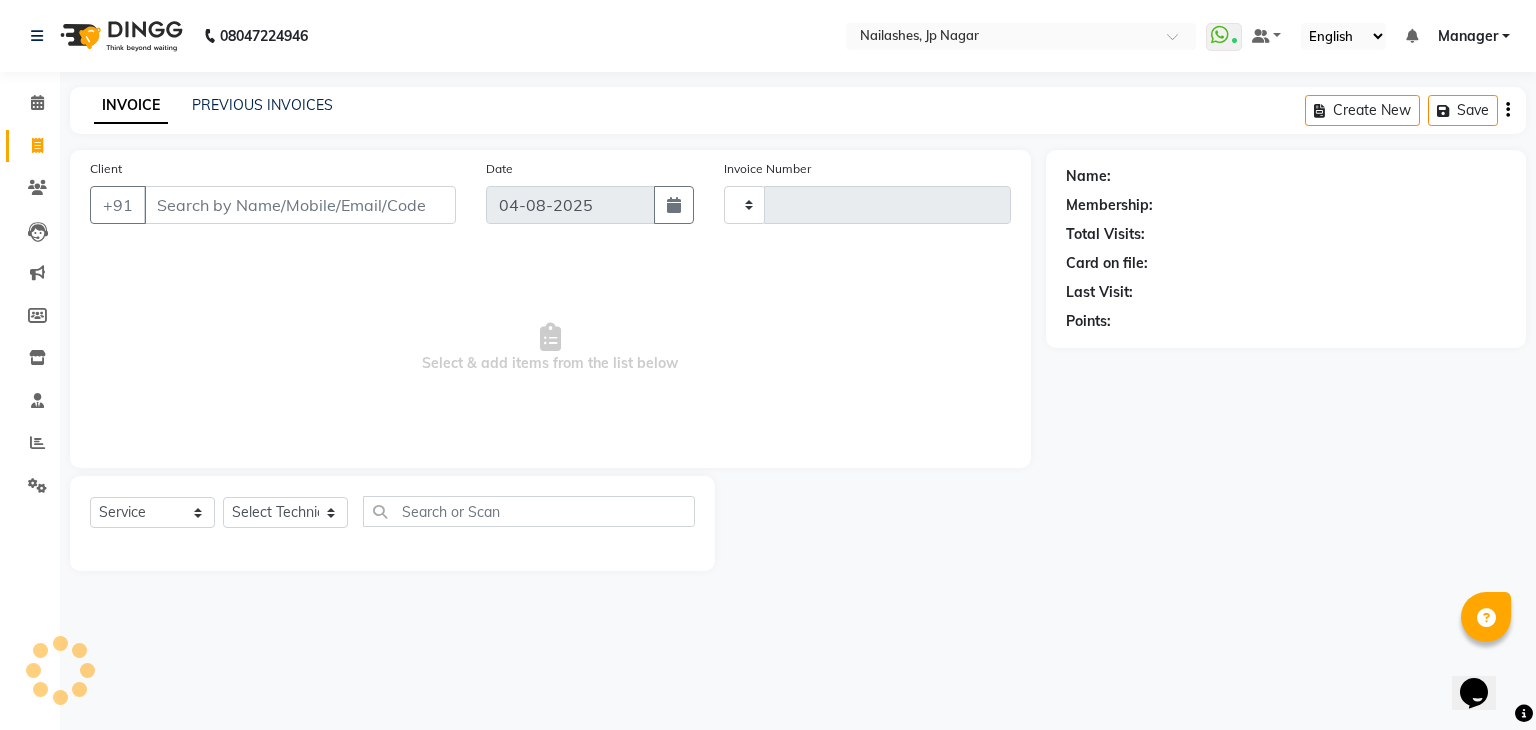 type on "0710" 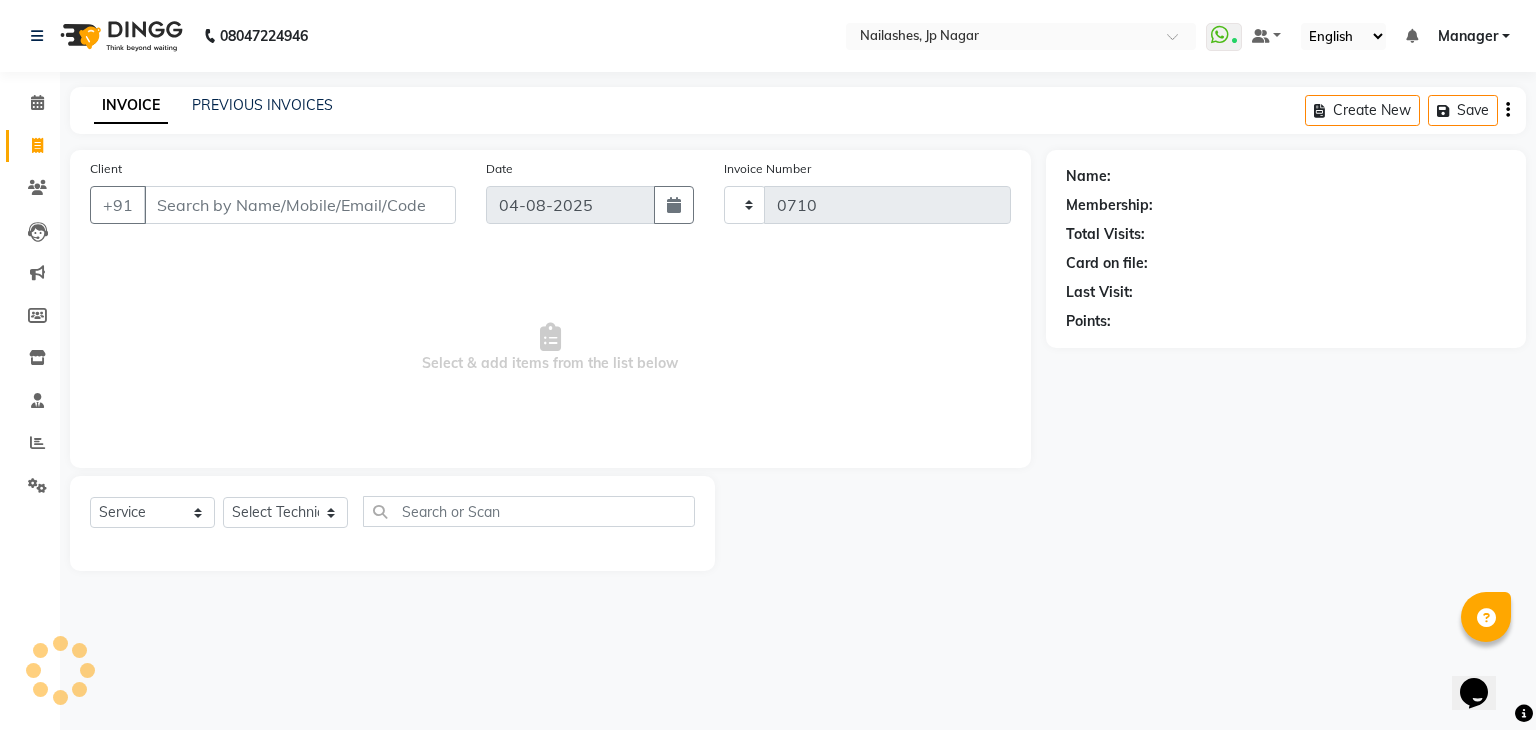 select on "6318" 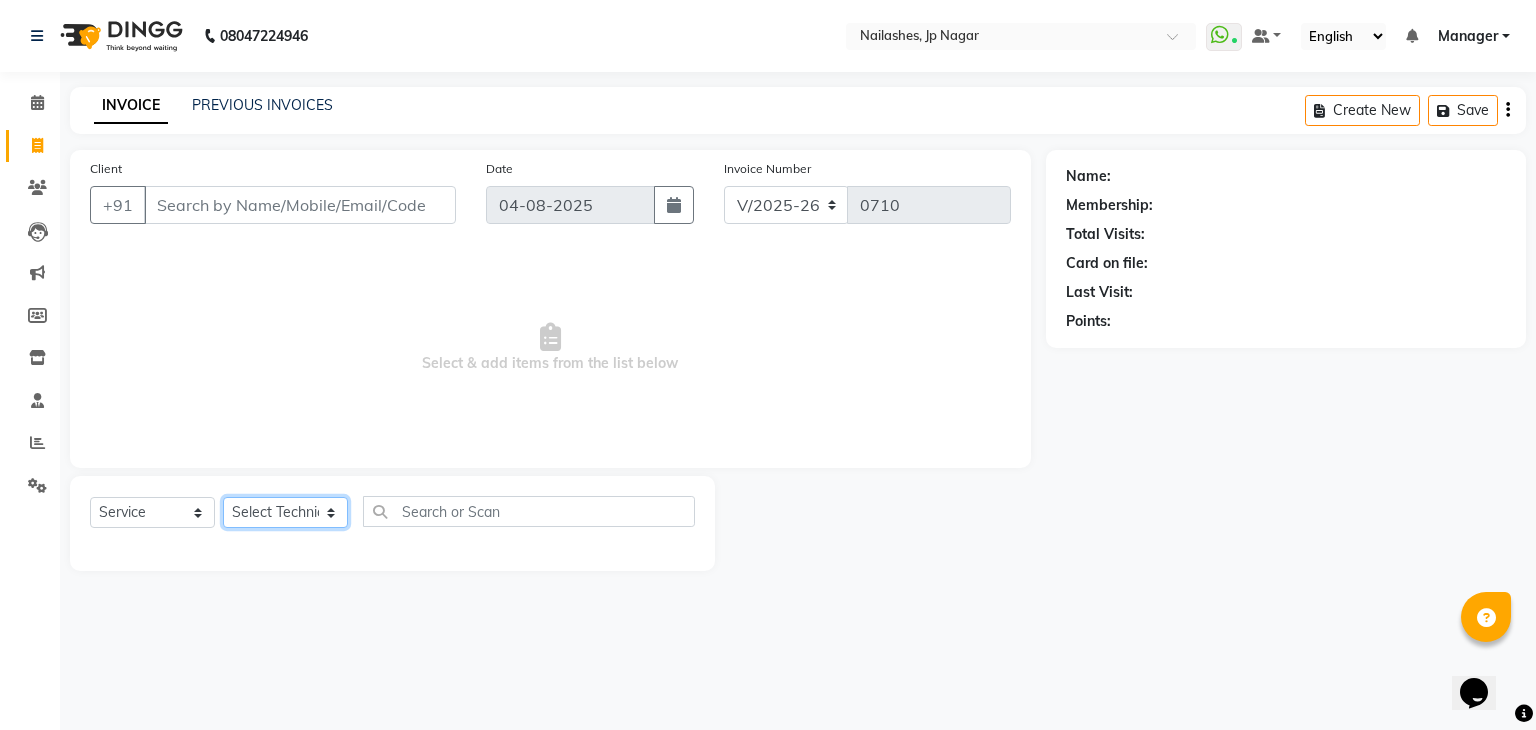 click on "Select Technician Bhupendra Manager Prince Rohit Sajan Salman Suma Suraj Vikas Vishal Lash Vishnu" 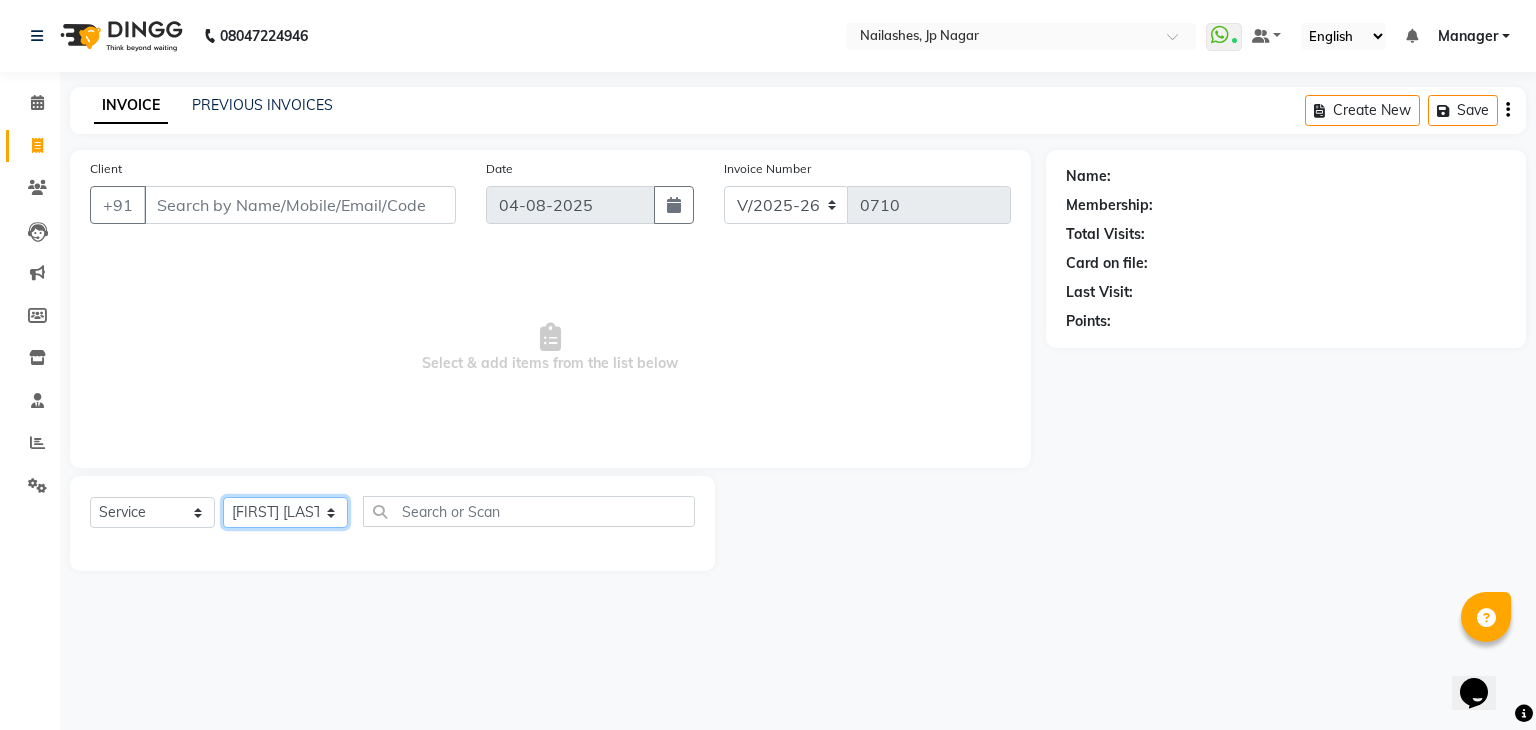click on "Select Technician Bhupendra Manager Prince Rohit Sajan Salman Suma Suraj Vikas Vishal Lash Vishnu" 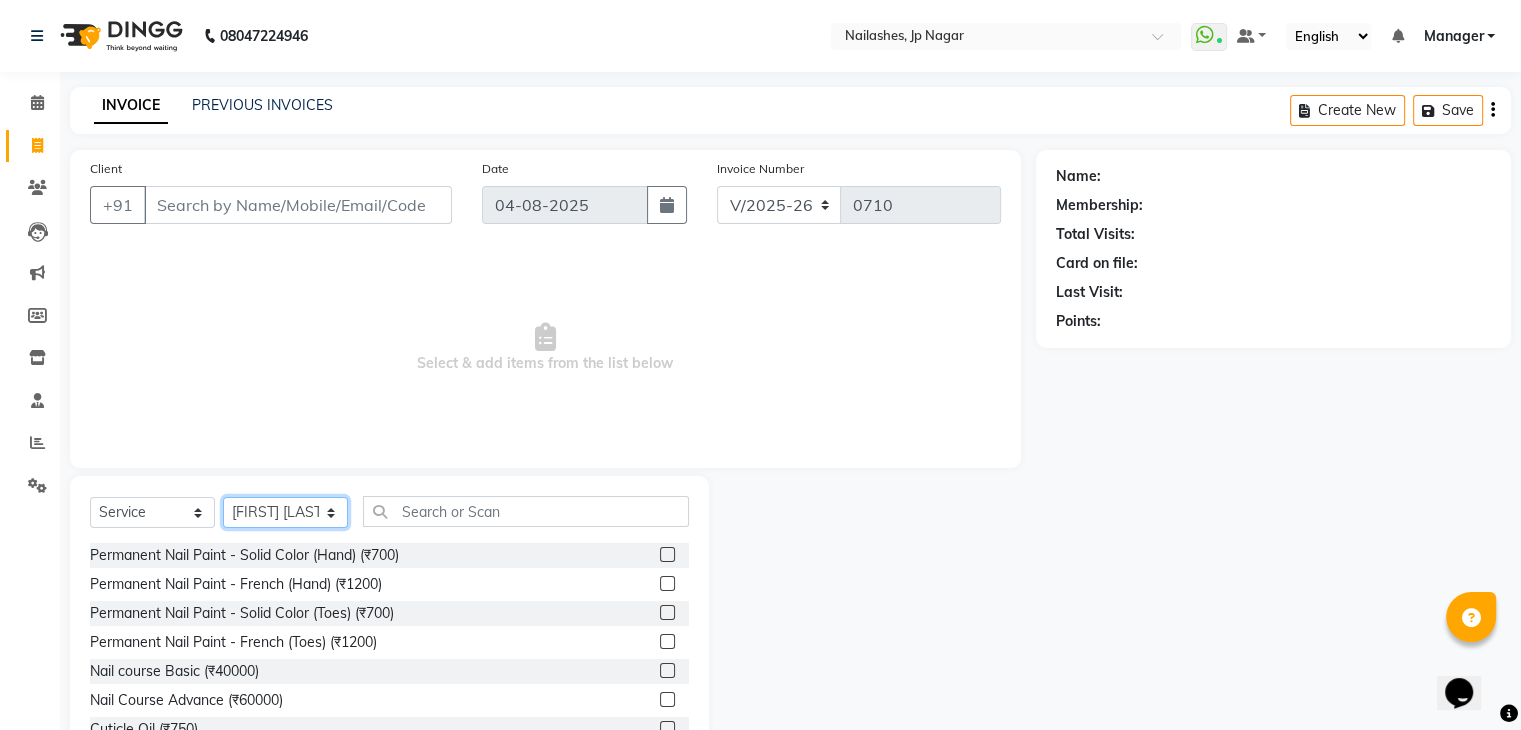click on "Select Technician Bhupendra Manager Prince Rohit Sajan Salman Suma Suraj Vikas Vishal Lash Vishnu" 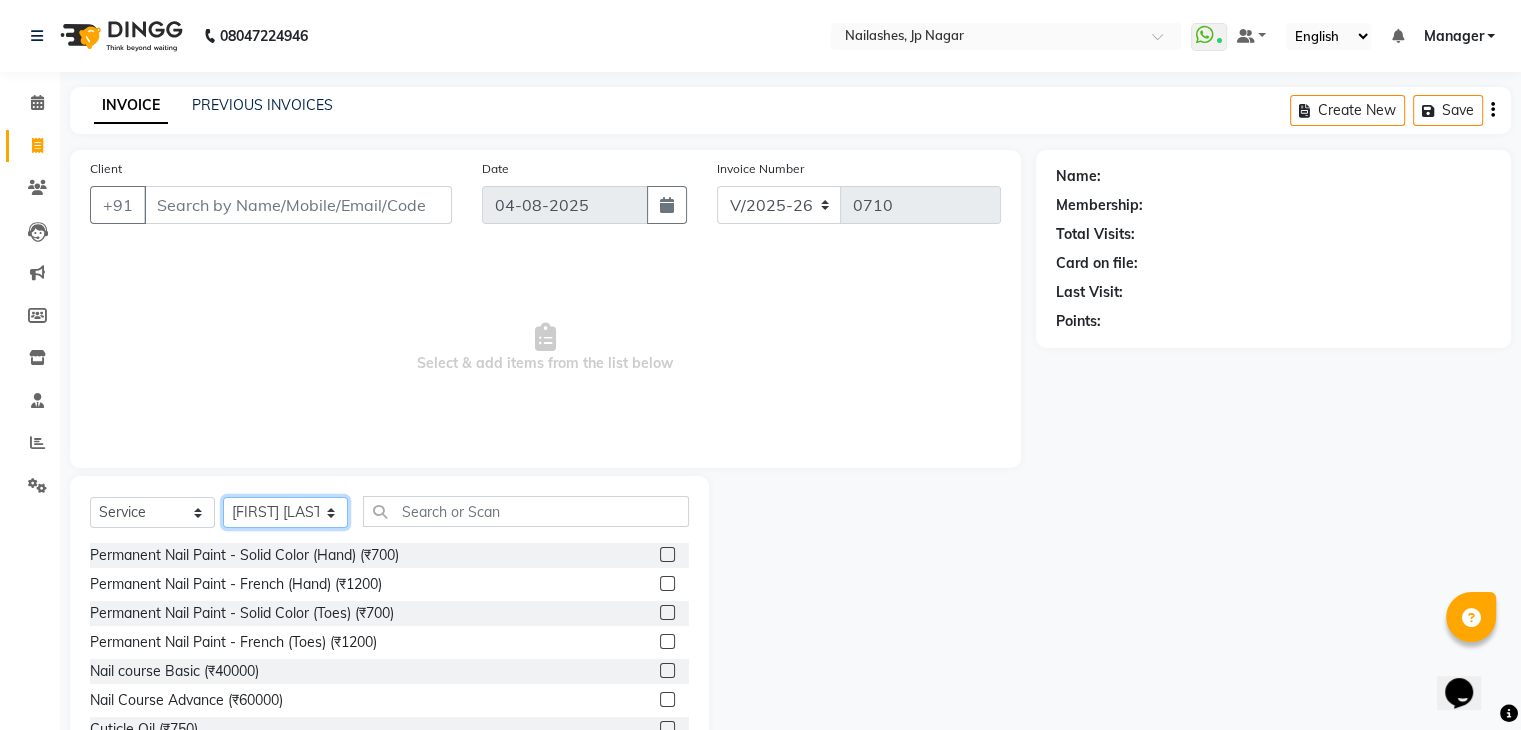 select on "80452" 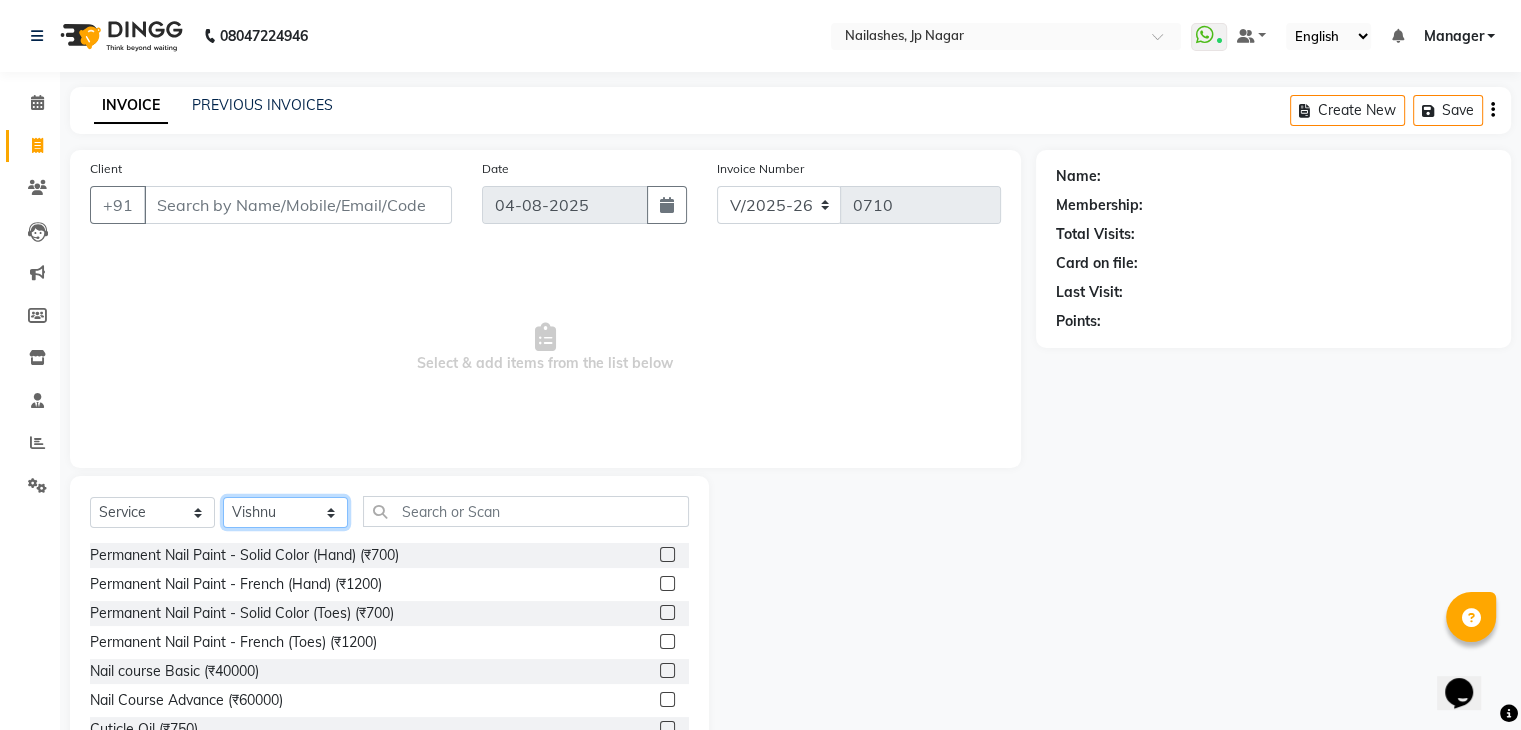 click on "Select Technician Bhupendra Manager Prince Rohit Sajan Salman Suma Suraj Vikas Vishal Lash Vishnu" 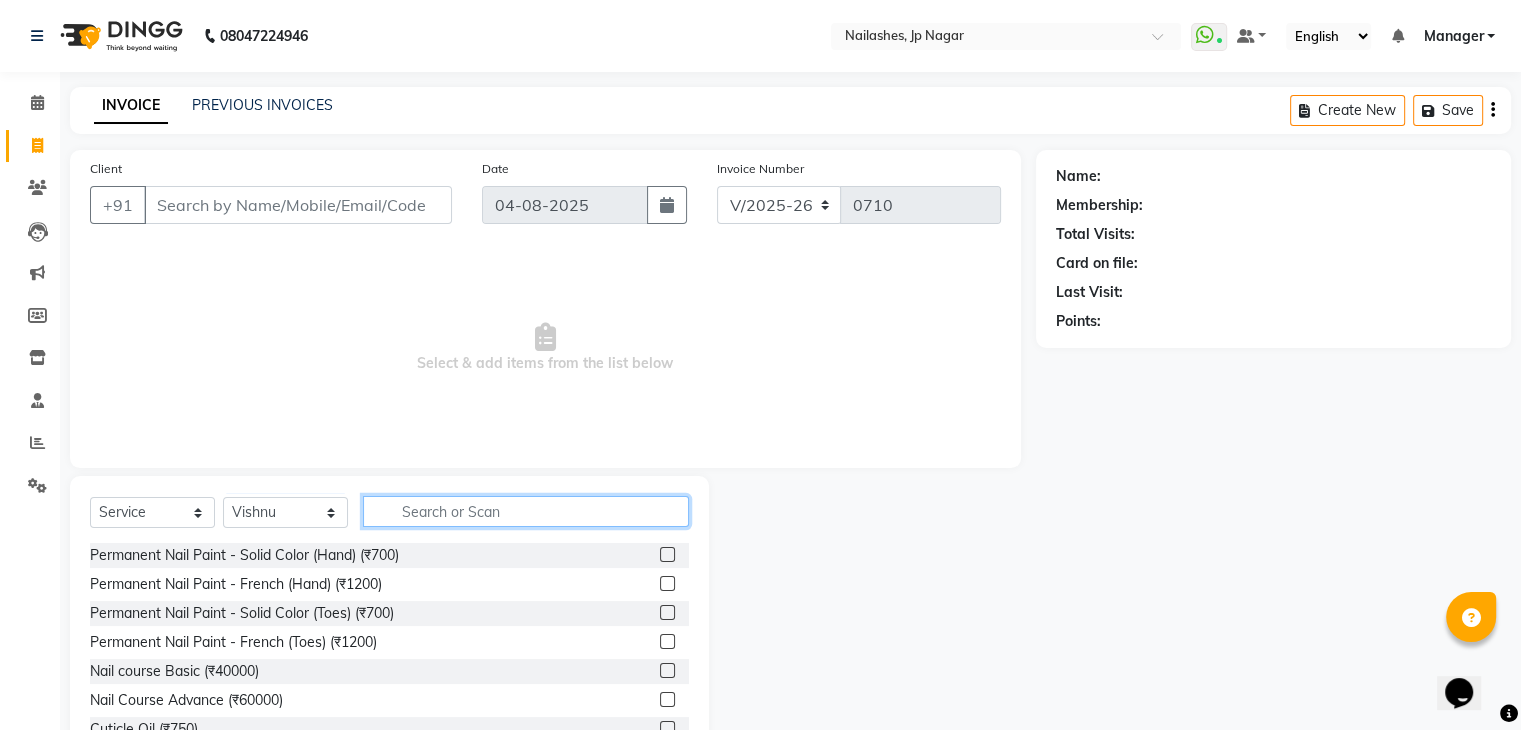click 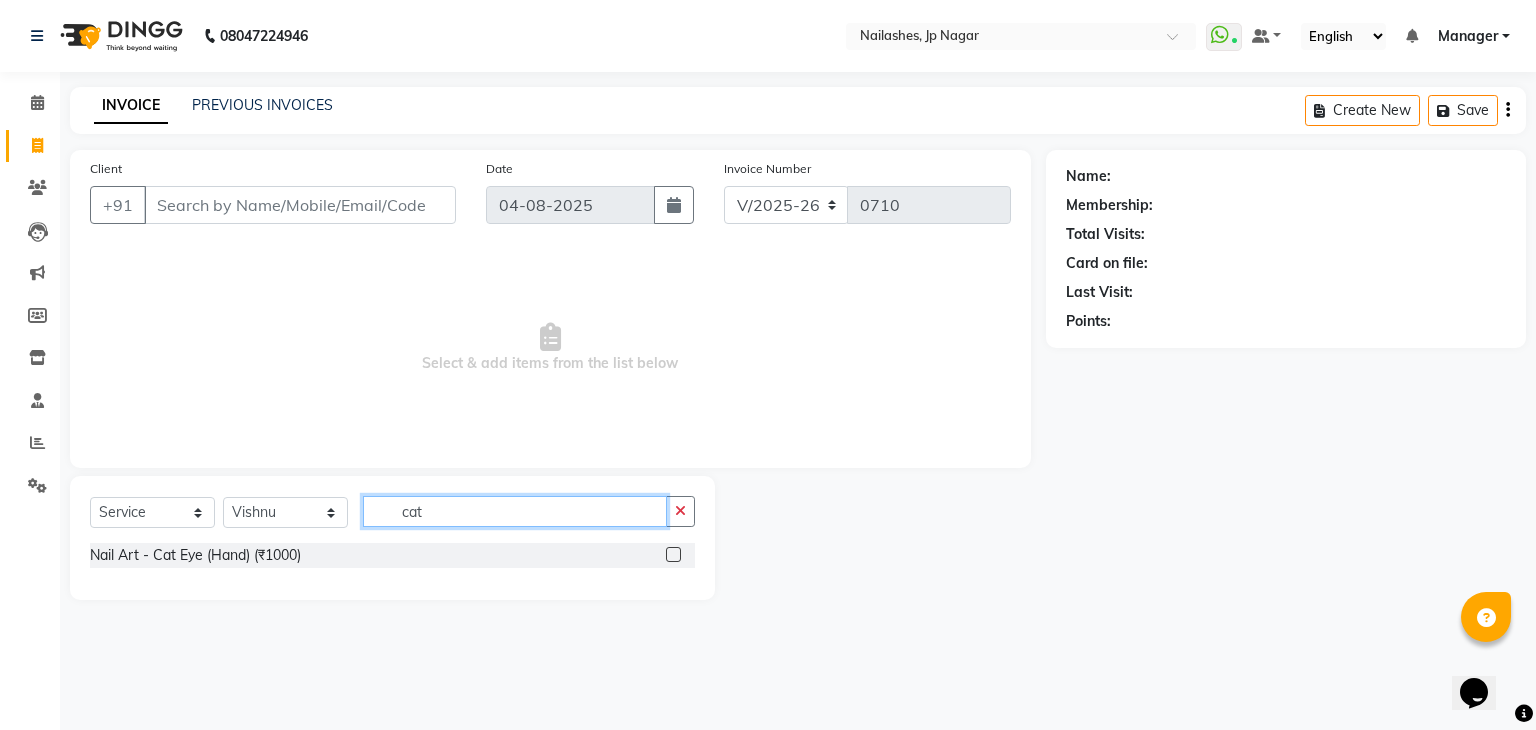 type on "cat" 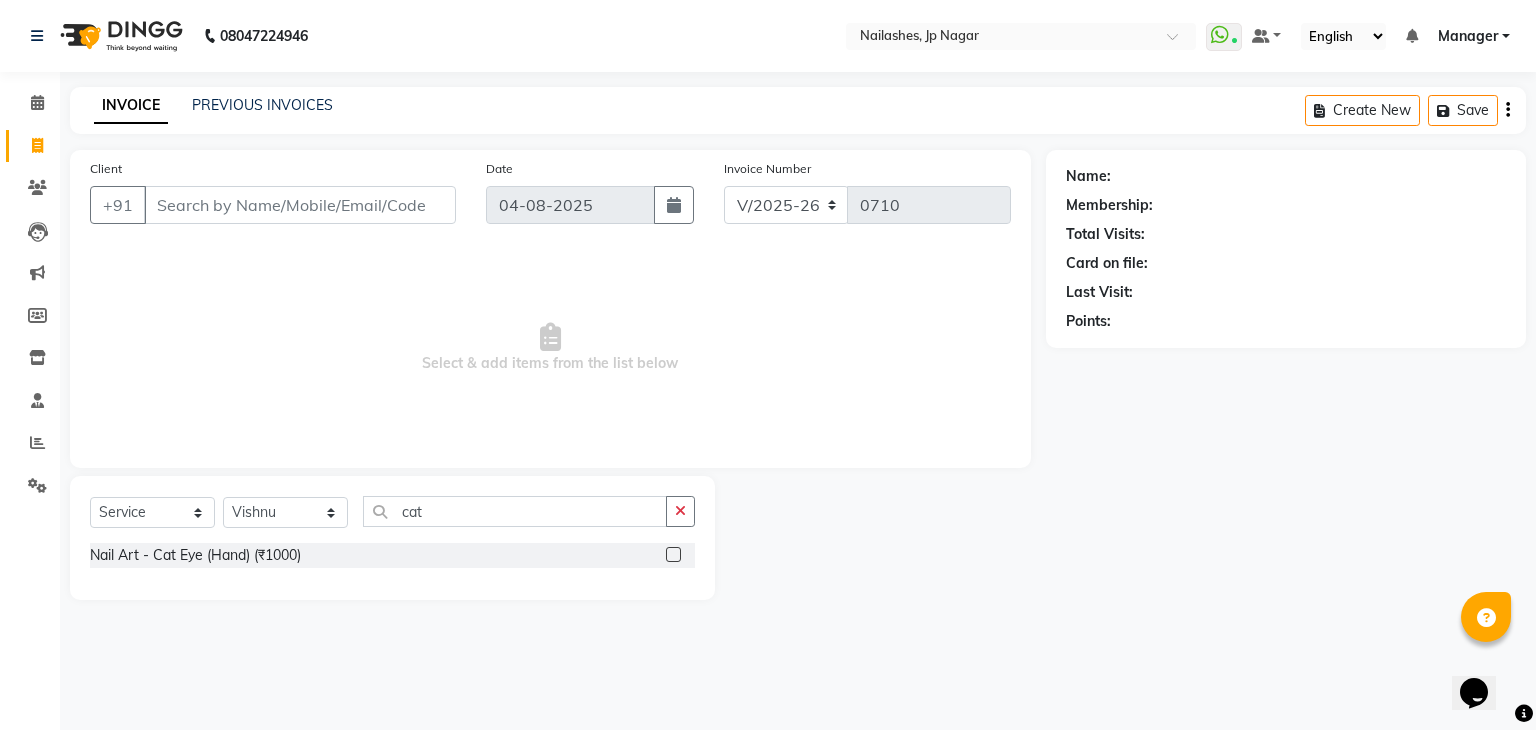 click 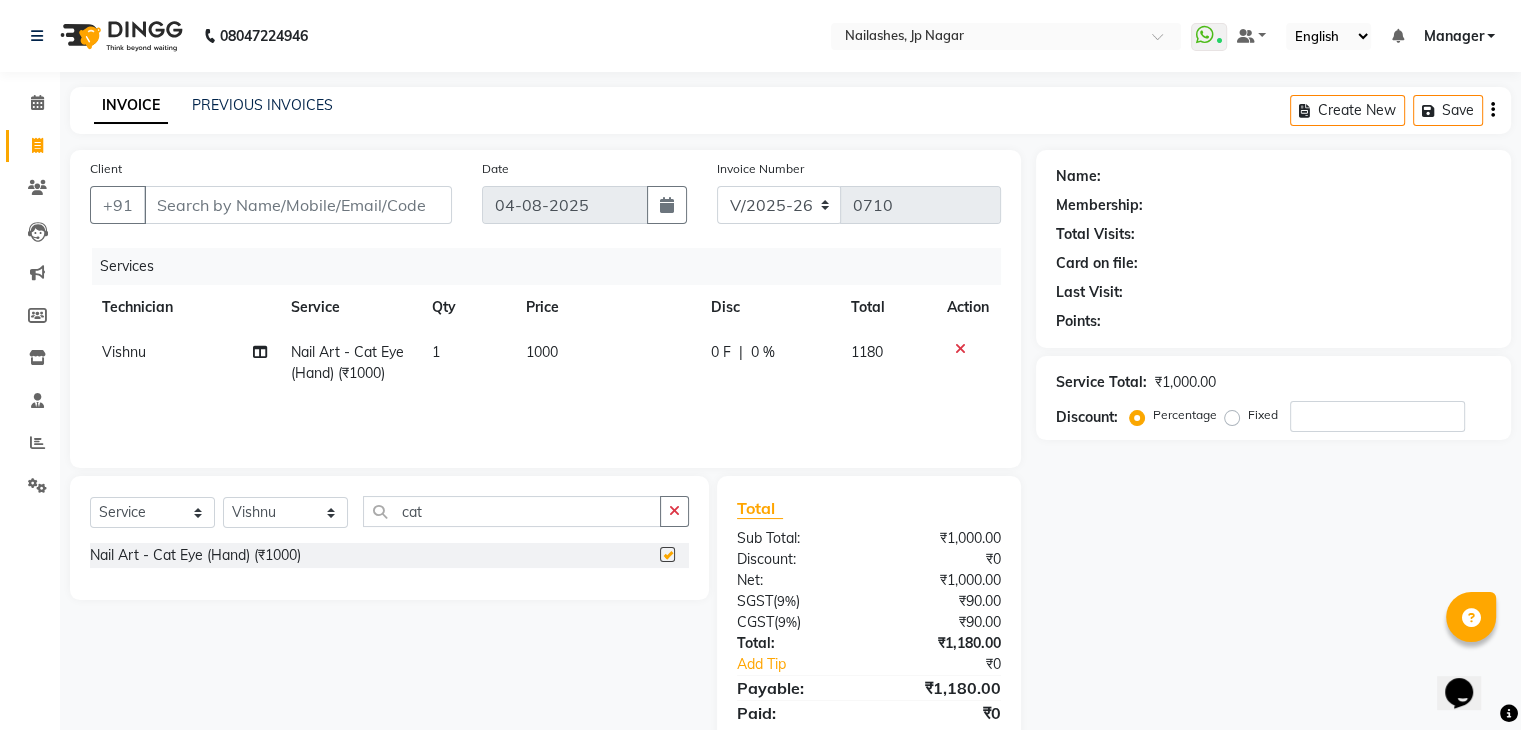 checkbox on "false" 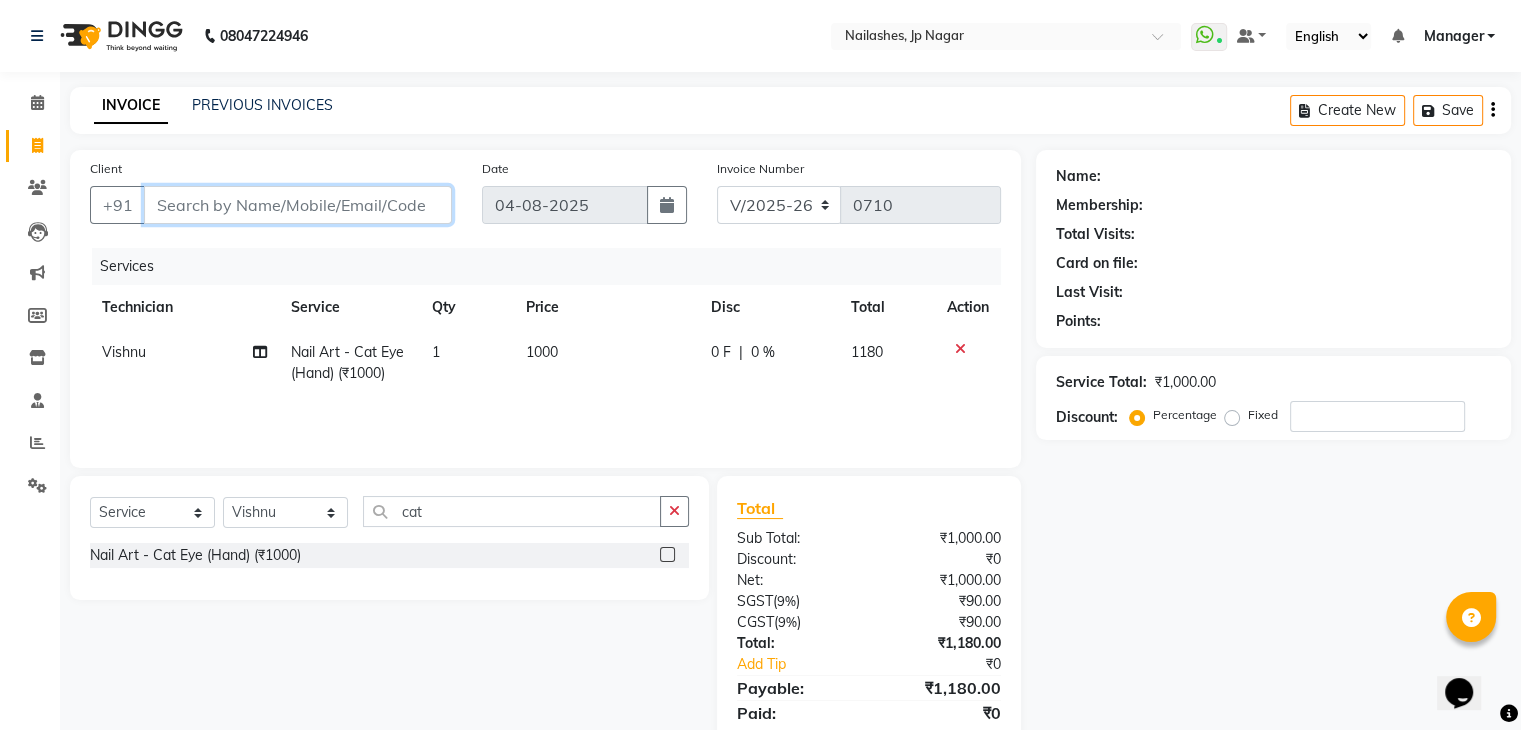 click on "Client" at bounding box center [298, 205] 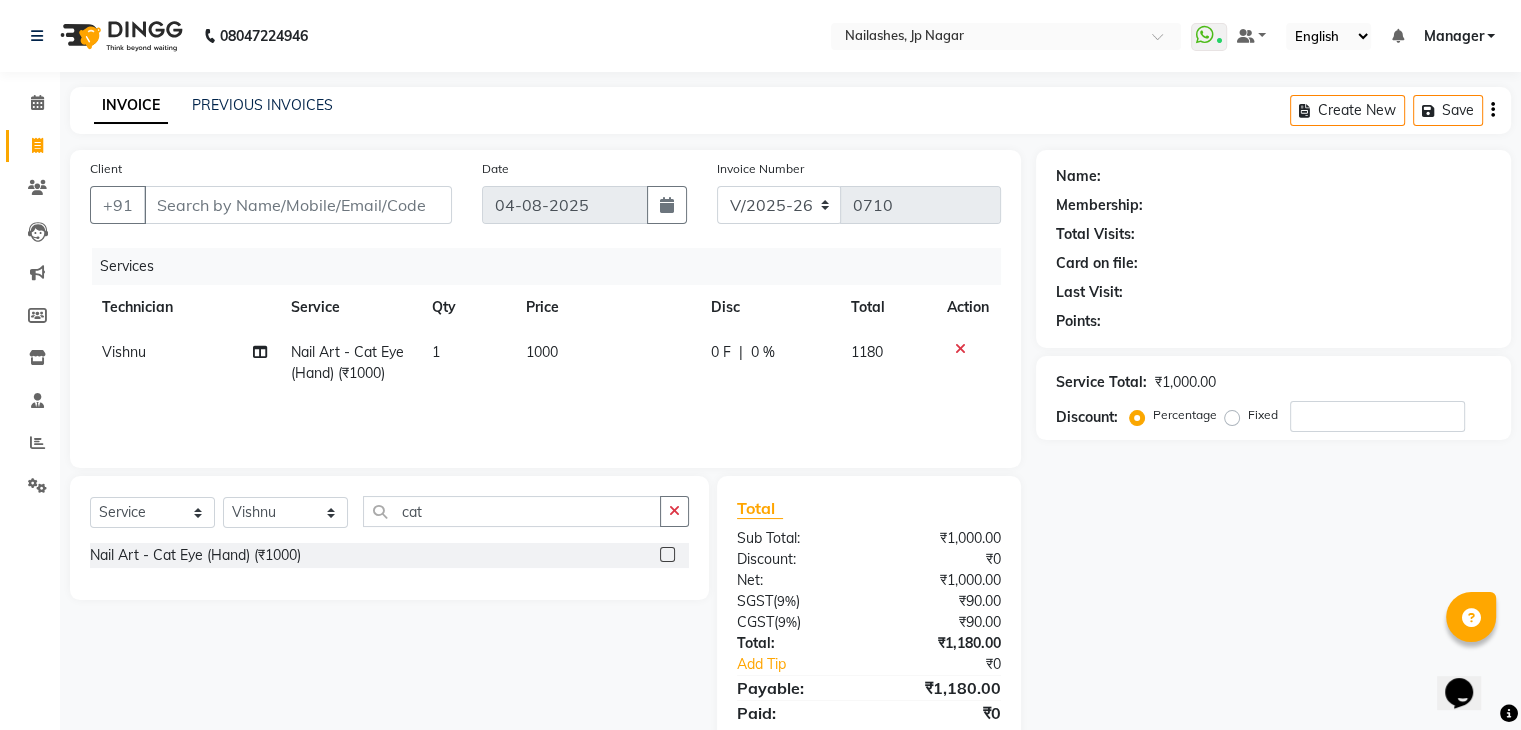 click 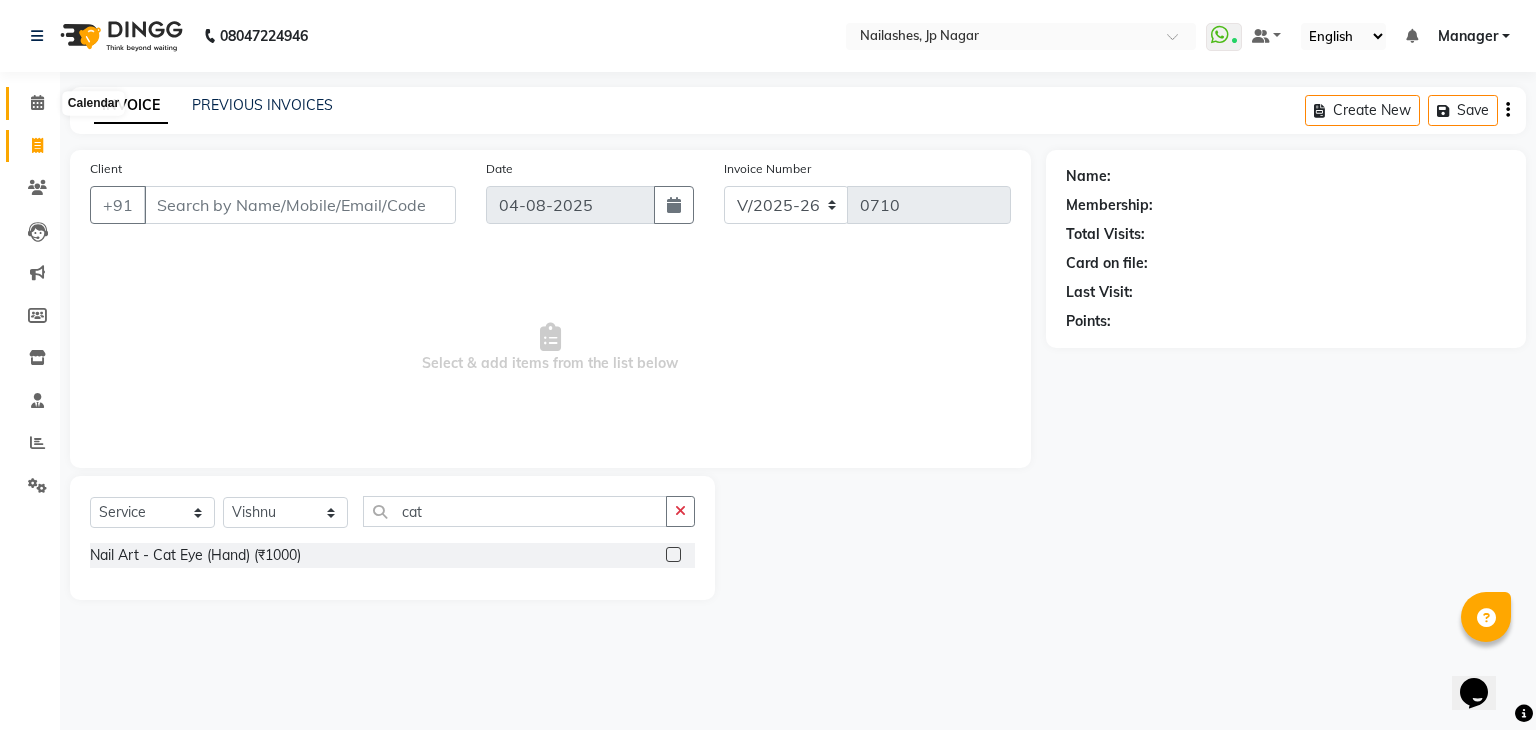 click 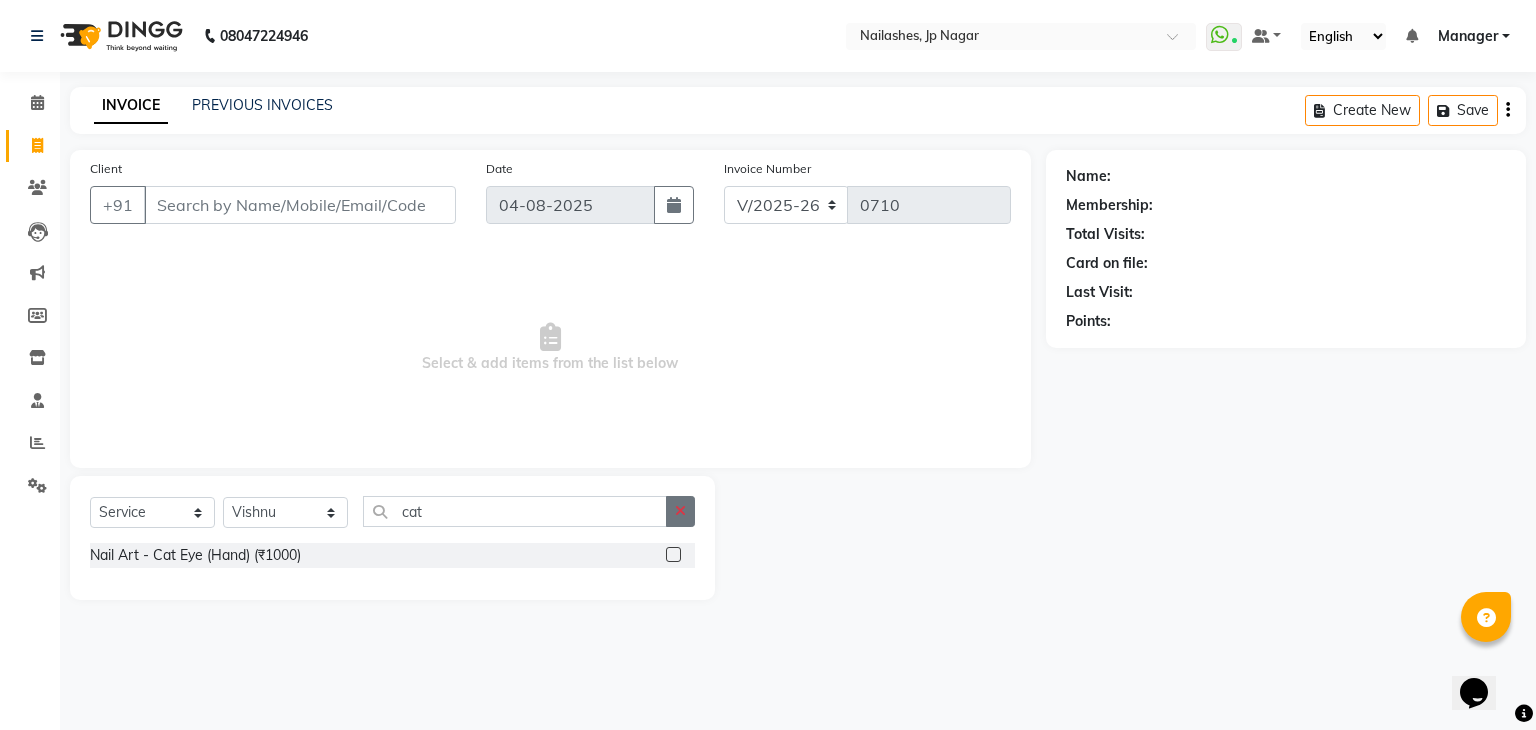 click 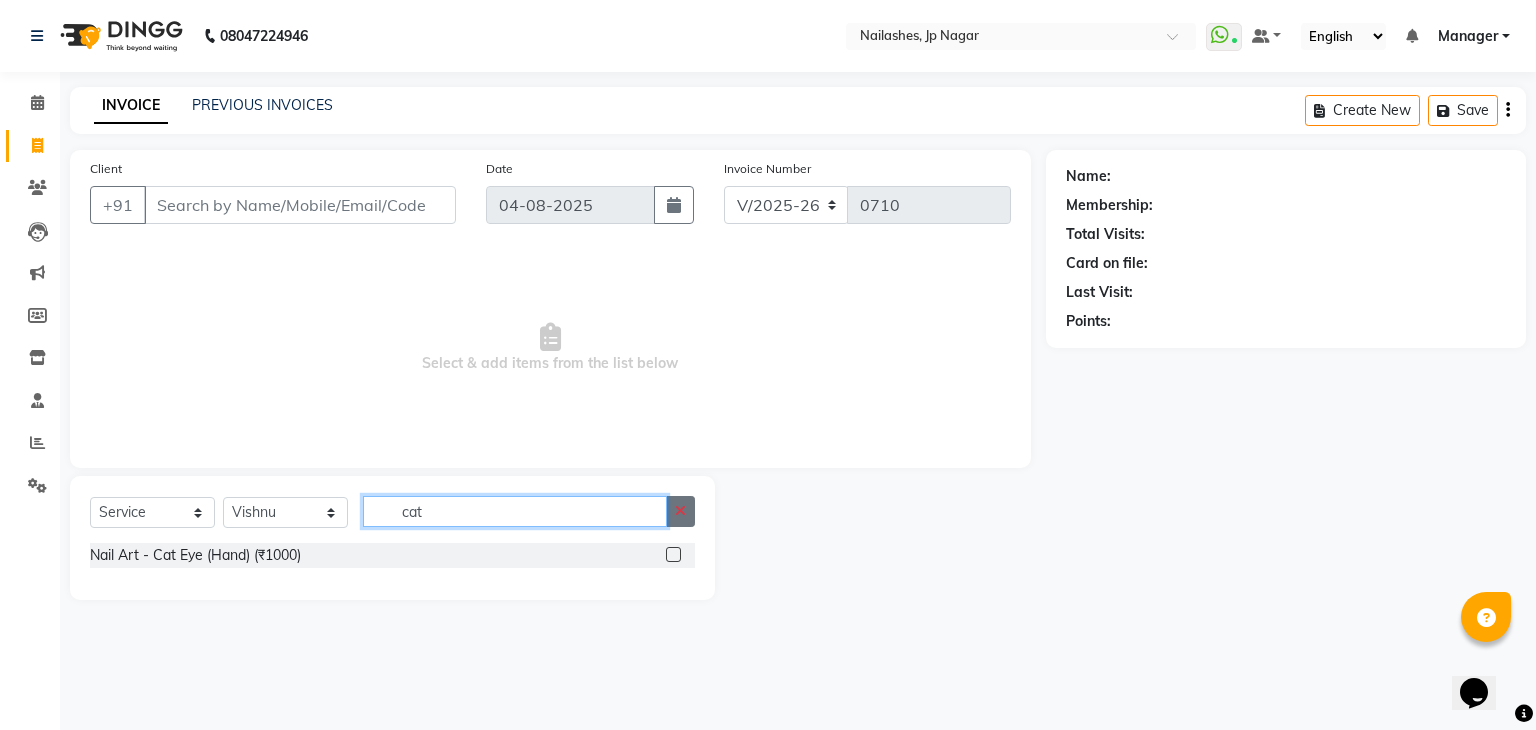 type 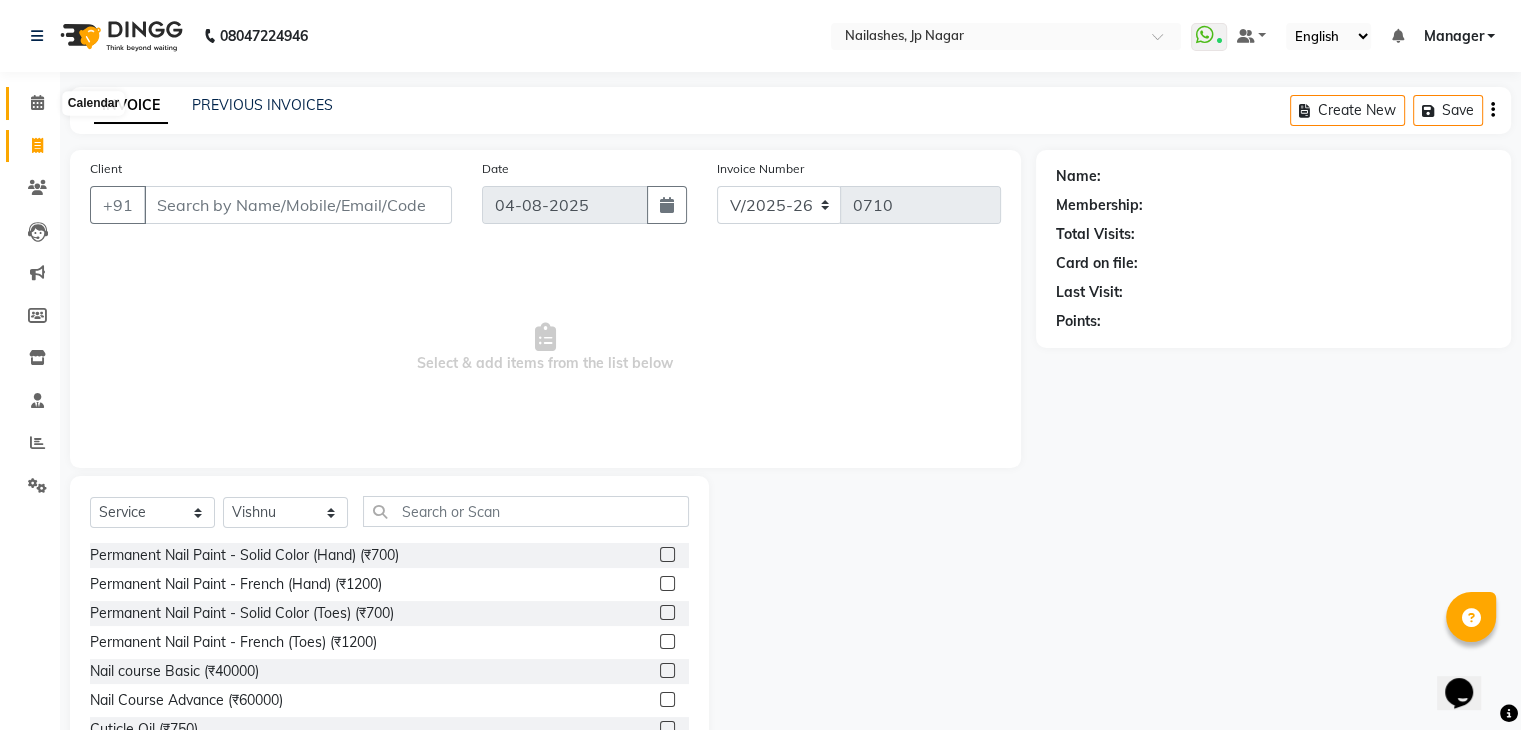 click 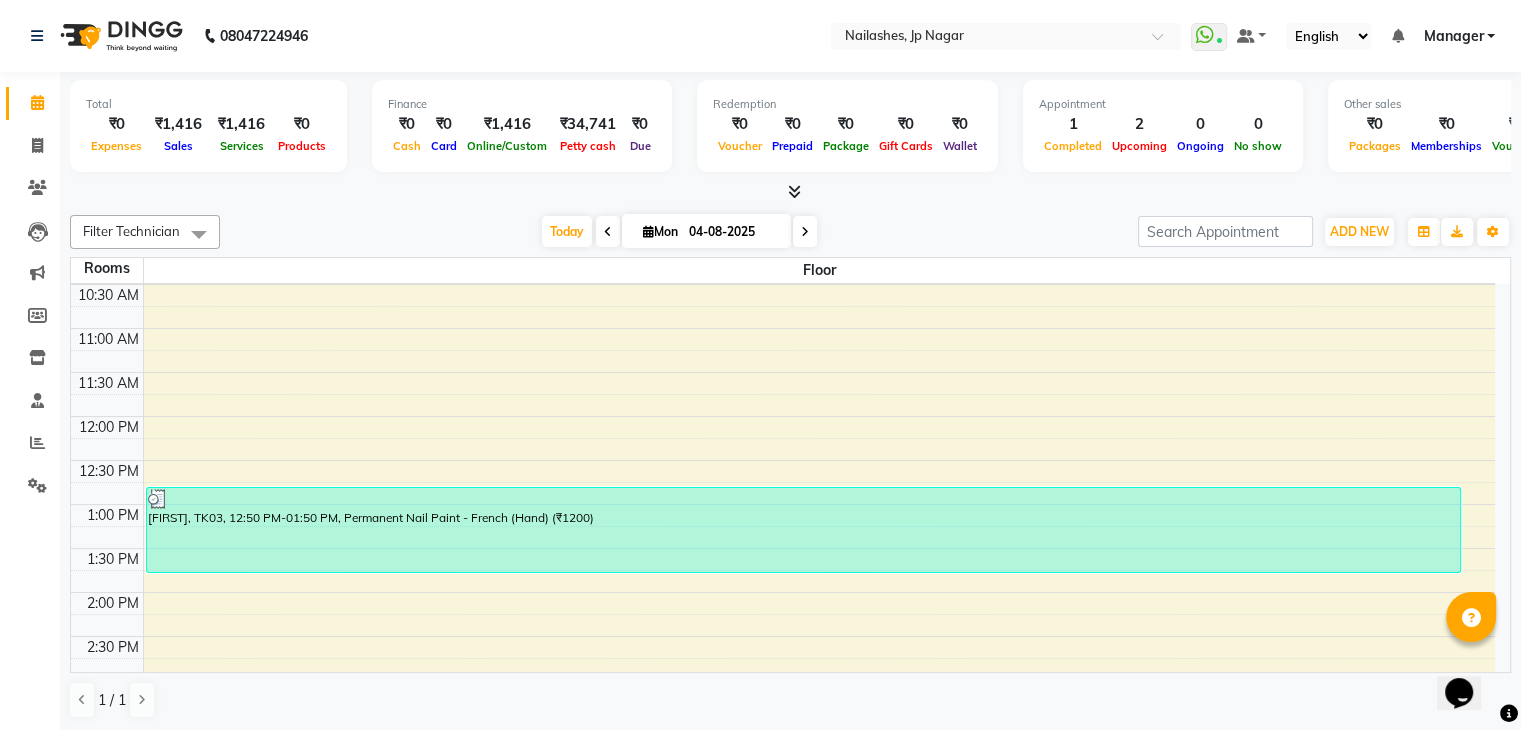 scroll, scrollTop: 123, scrollLeft: 0, axis: vertical 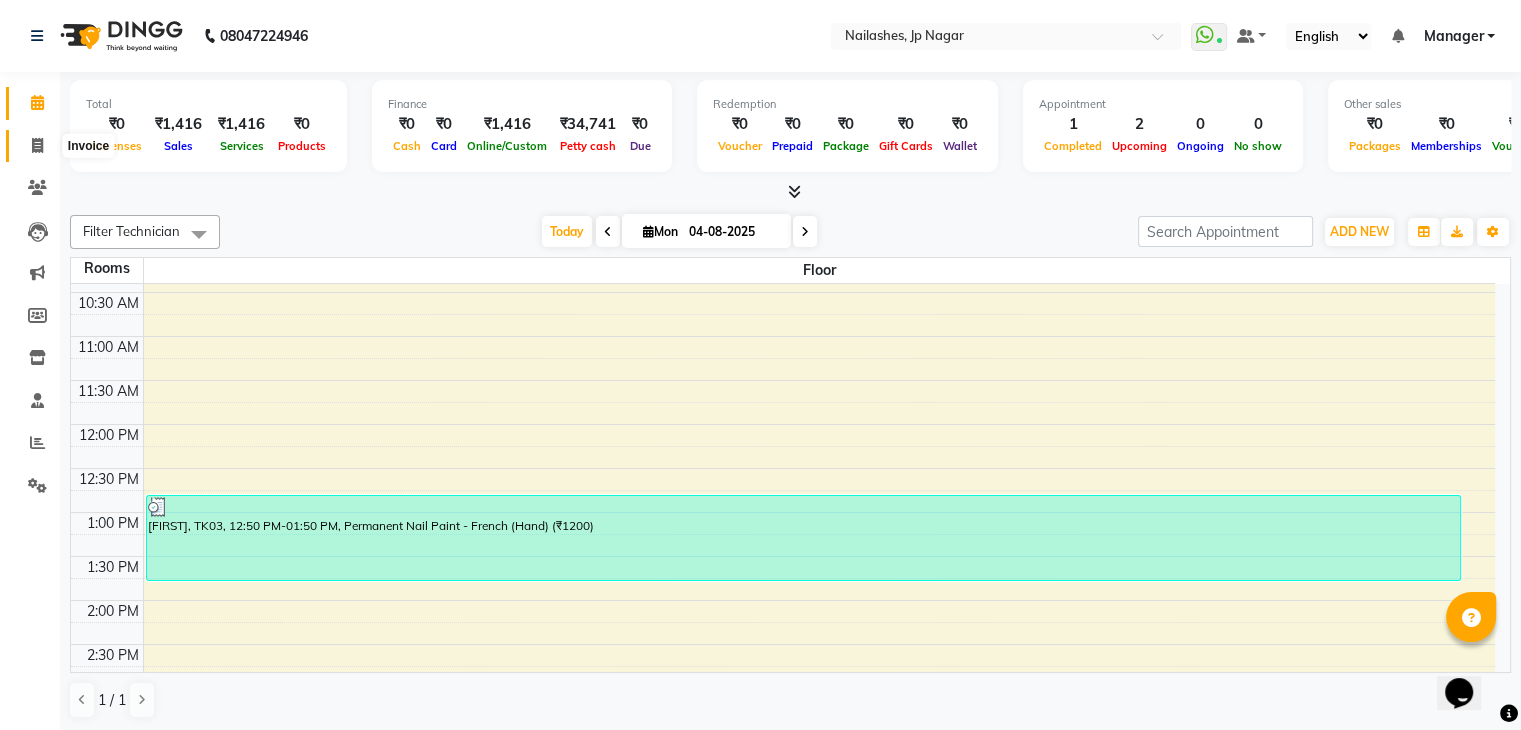 click 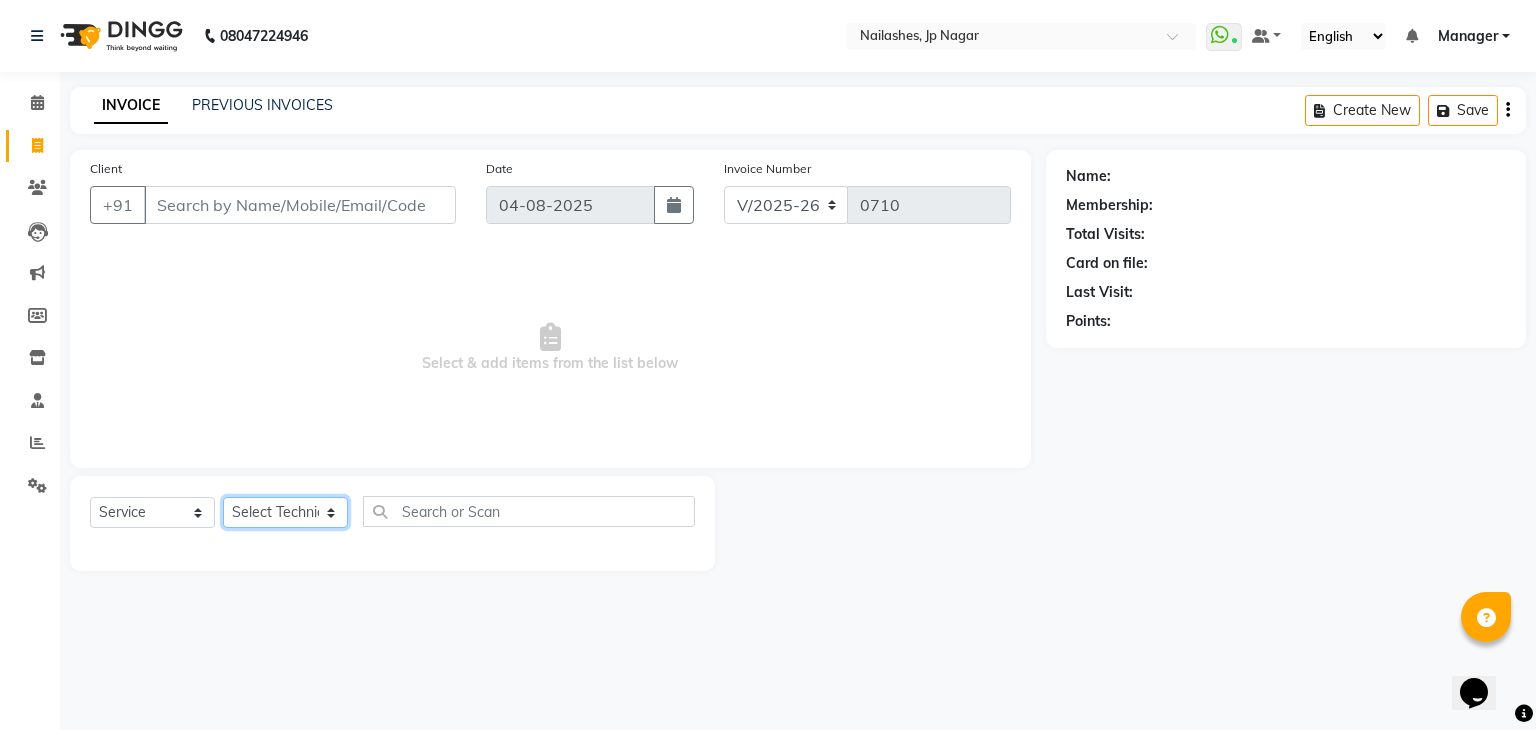 click on "Select Technician Bhupendra Manager Prince Rohit Sajan Salman Suma Suraj Vikas Vishal Lash Vishnu" 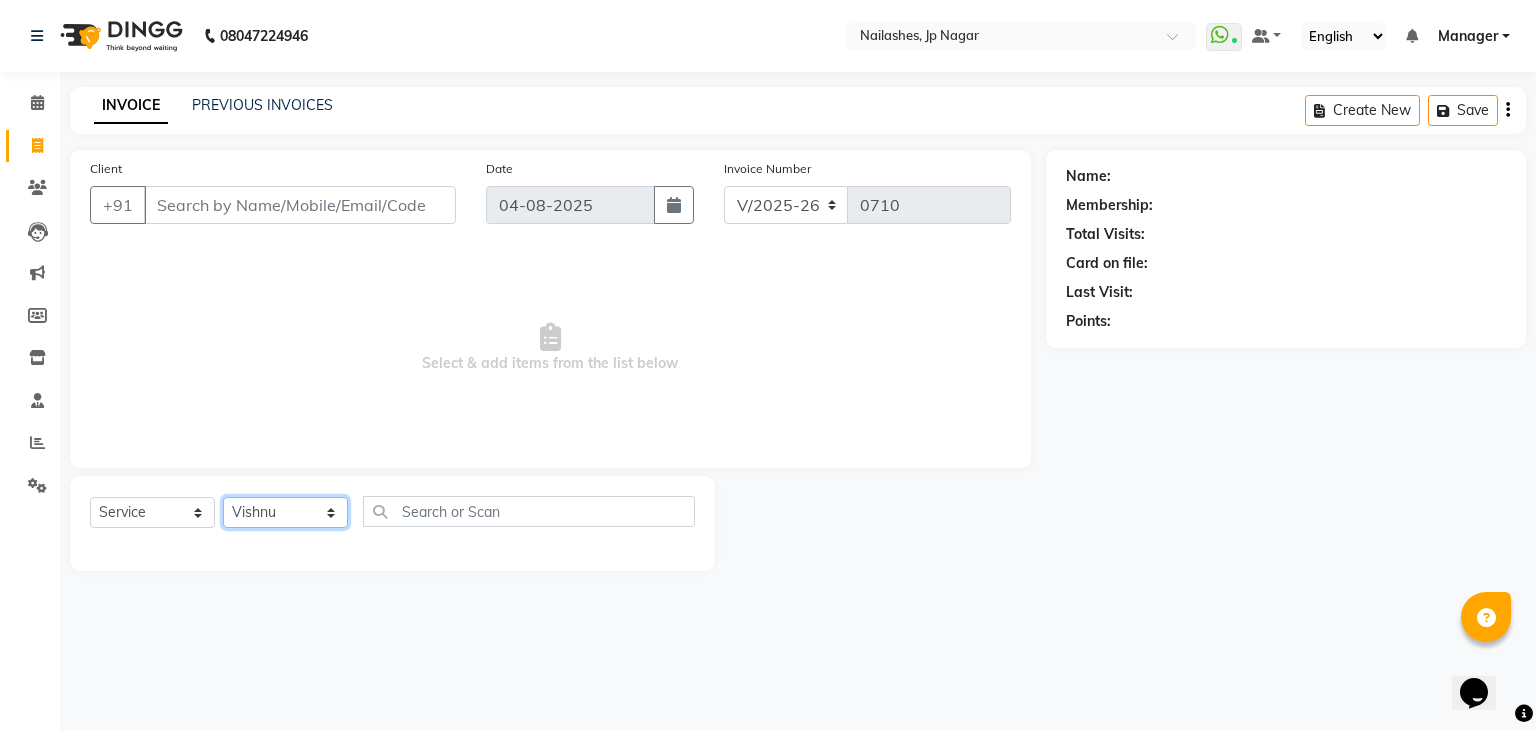 click on "Select Technician Bhupendra Manager Prince Rohit Sajan Salman Suma Suraj Vikas Vishal Lash Vishnu" 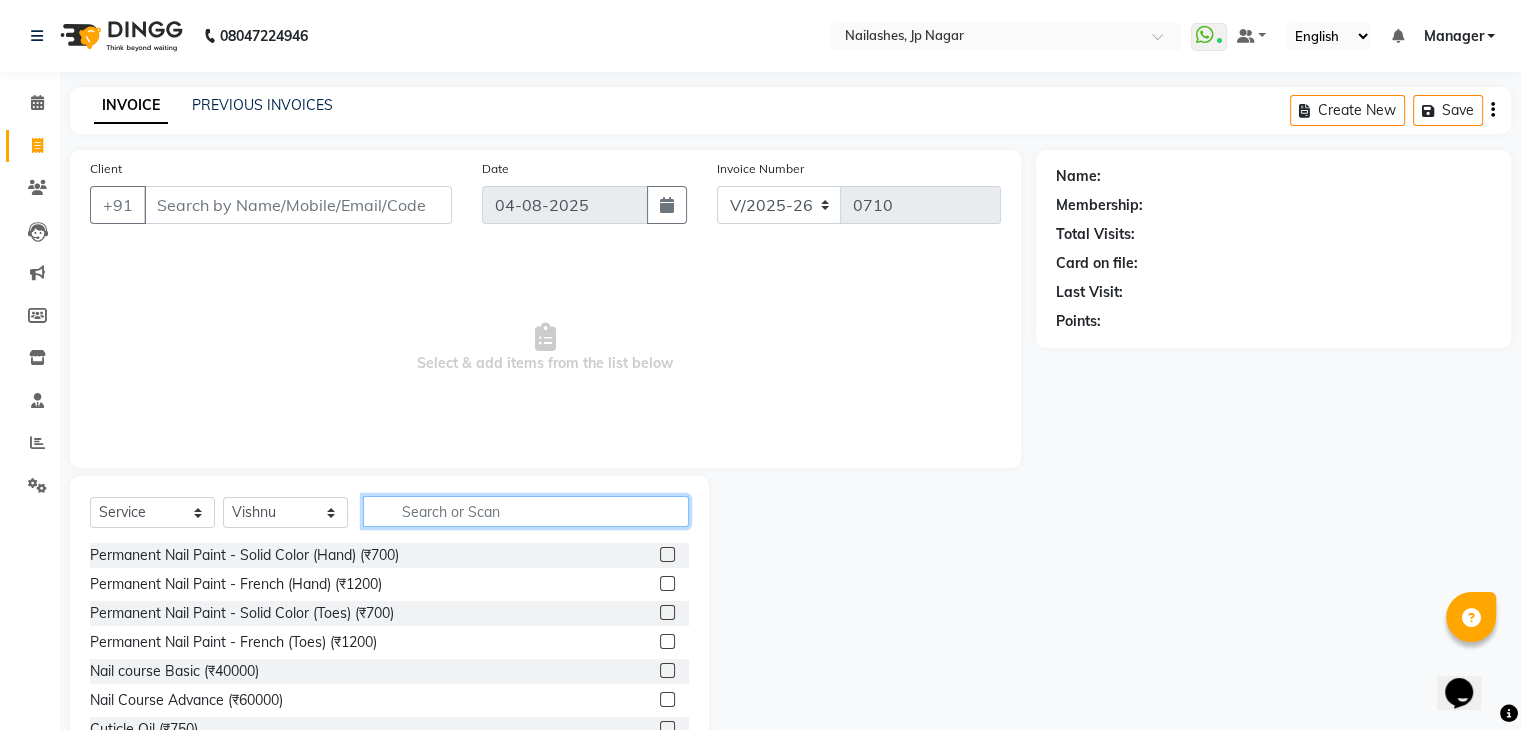 click 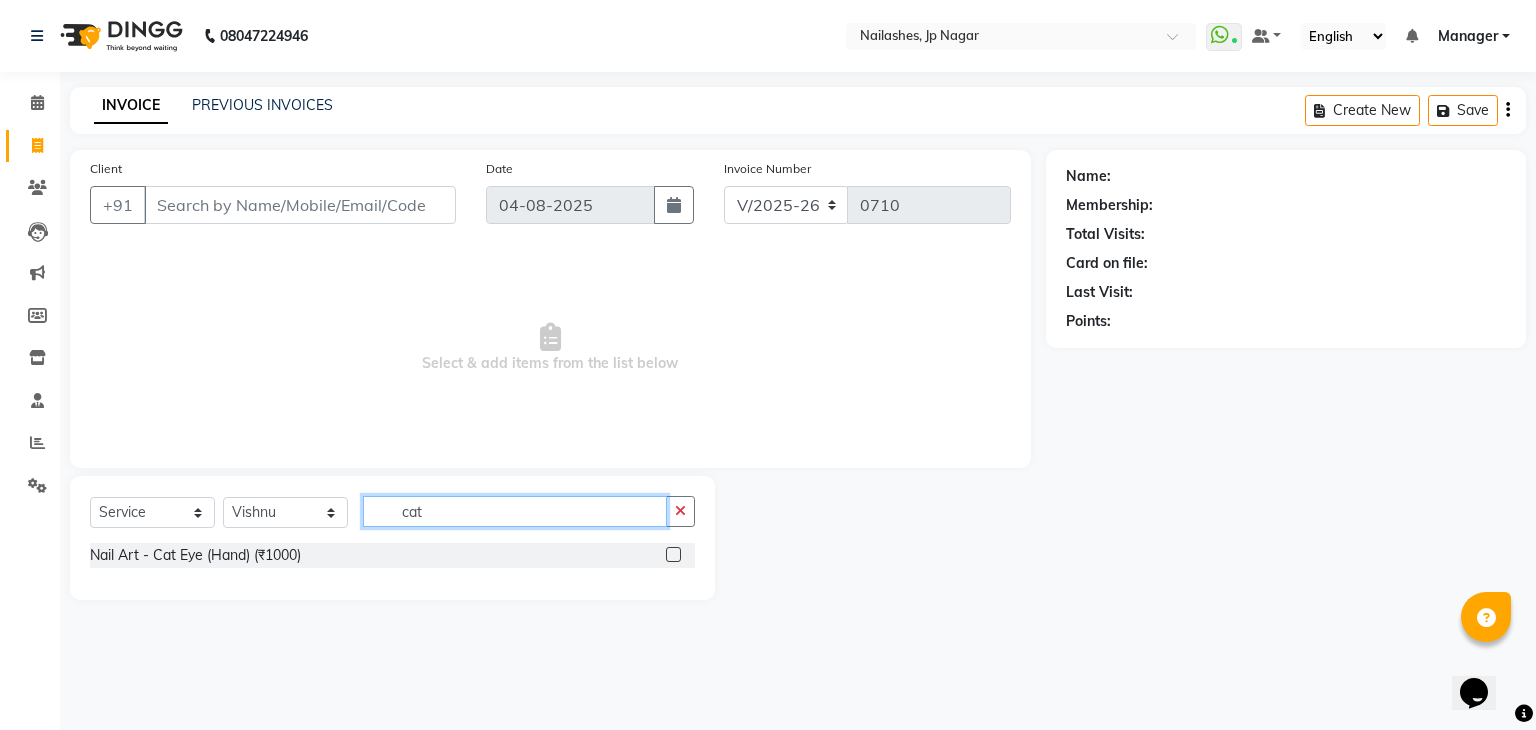 type on "cat" 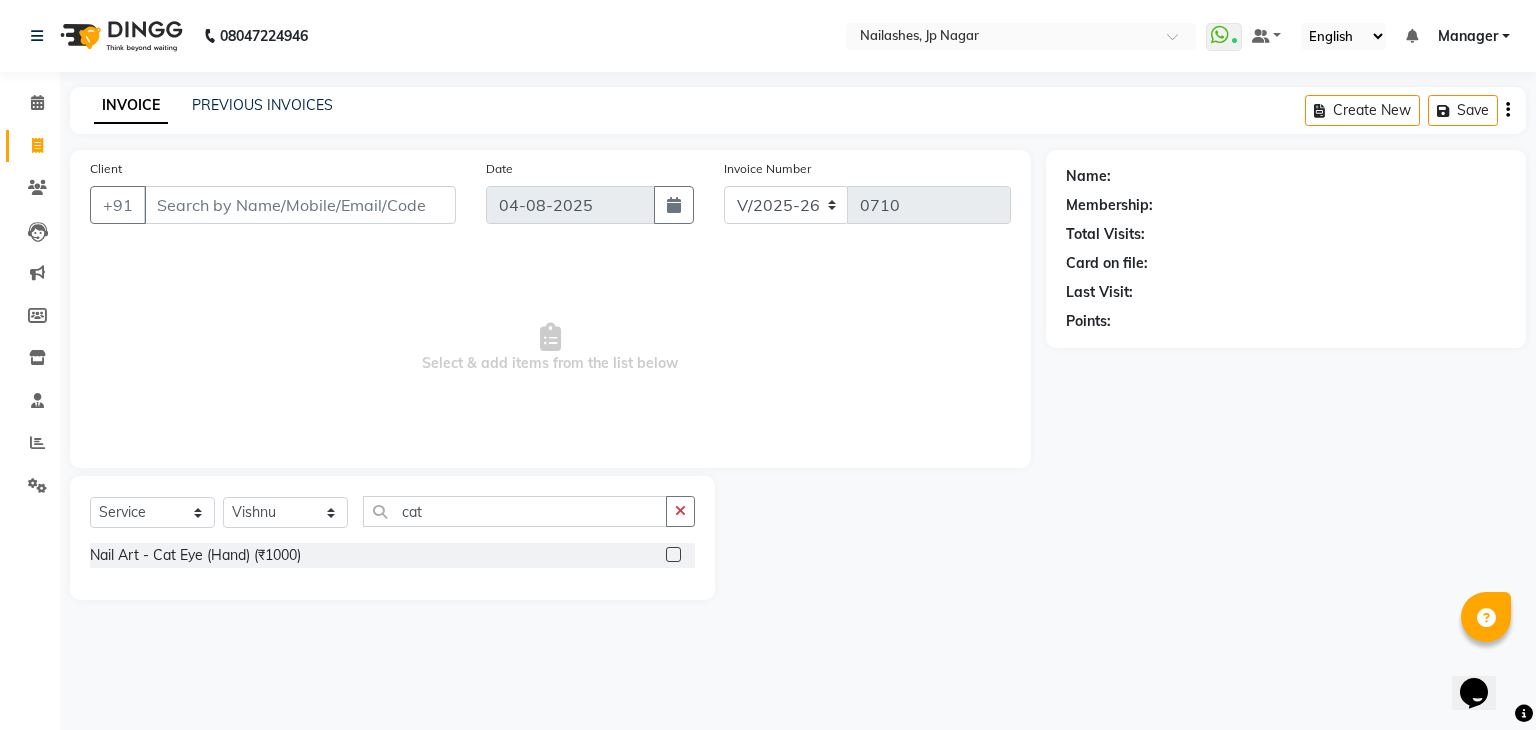 click 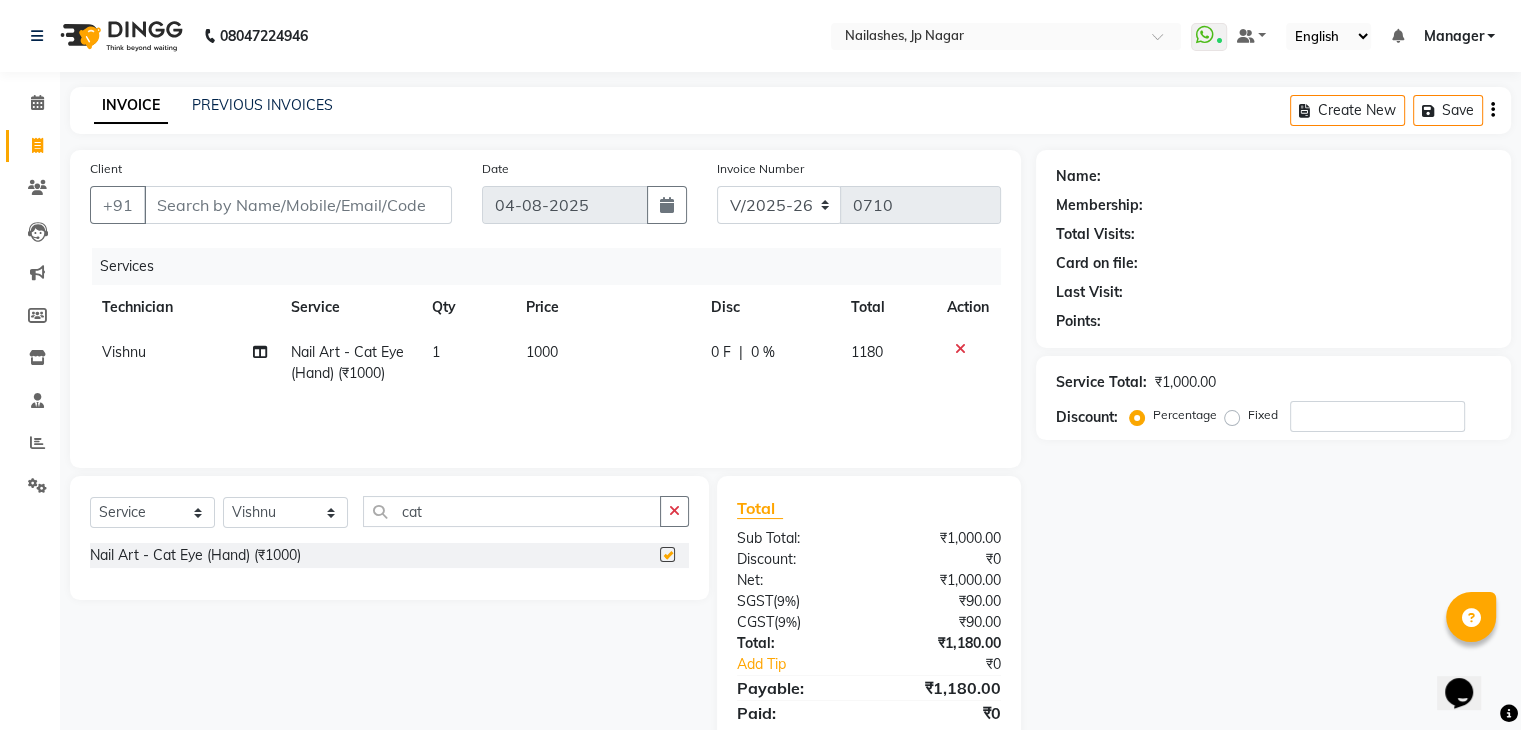 checkbox on "false" 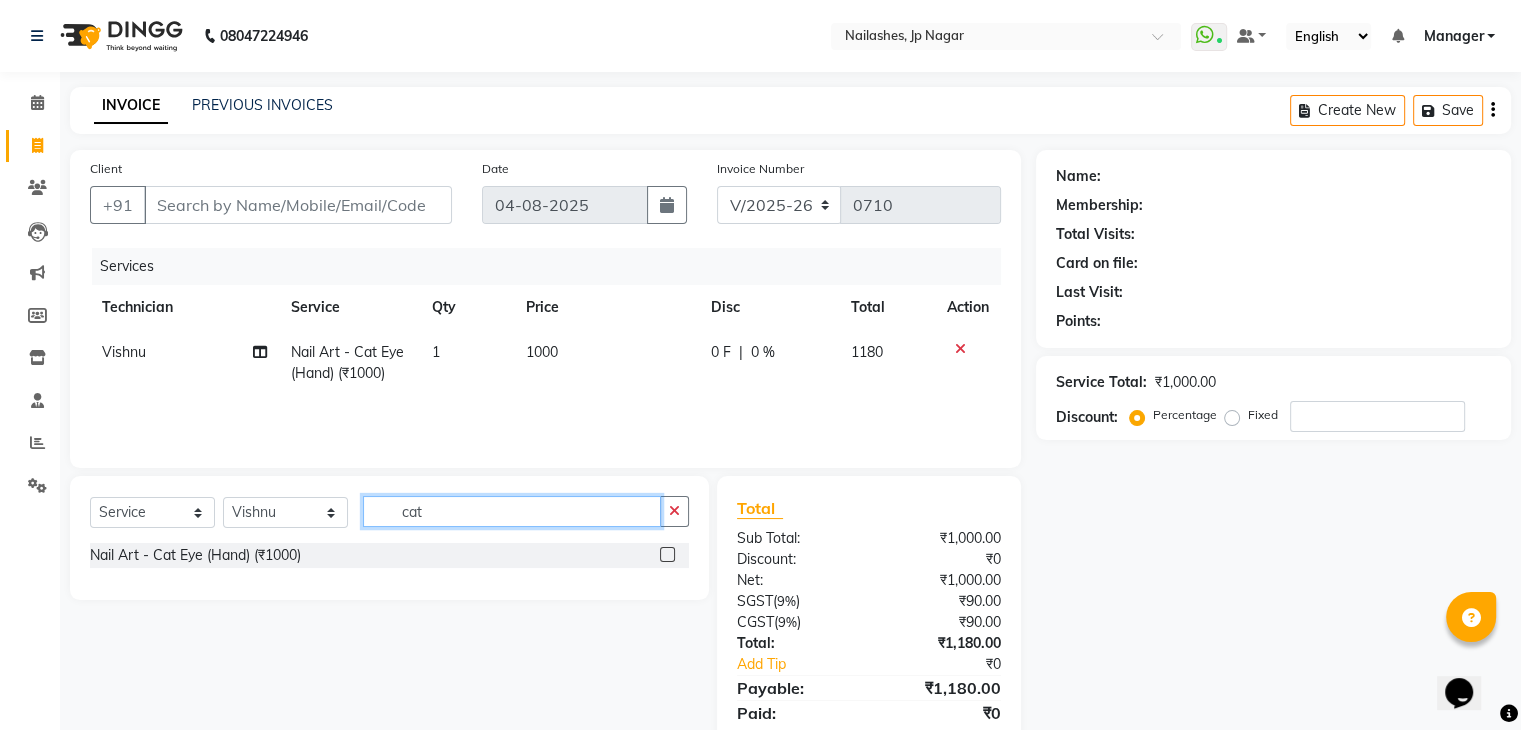 click on "cat" 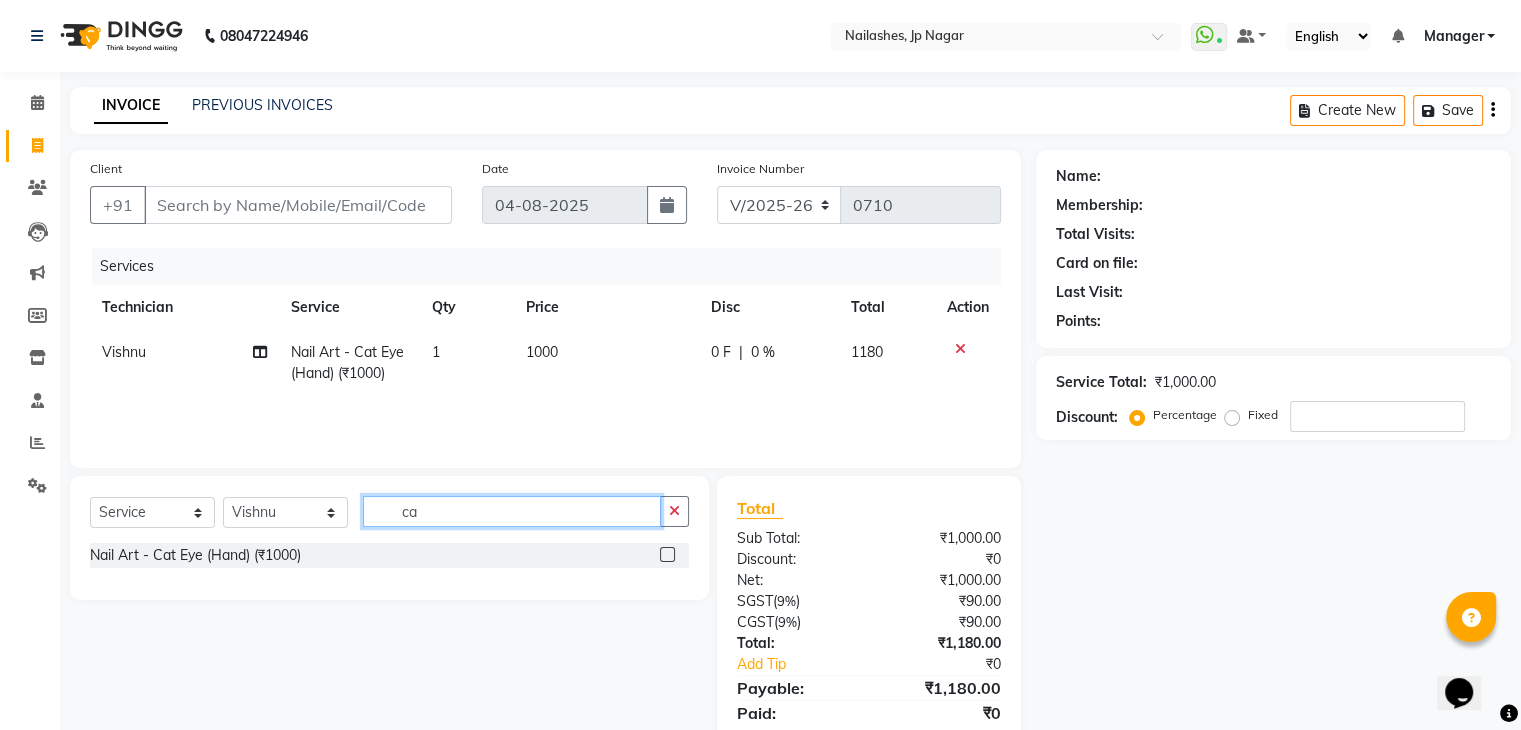 type on "c" 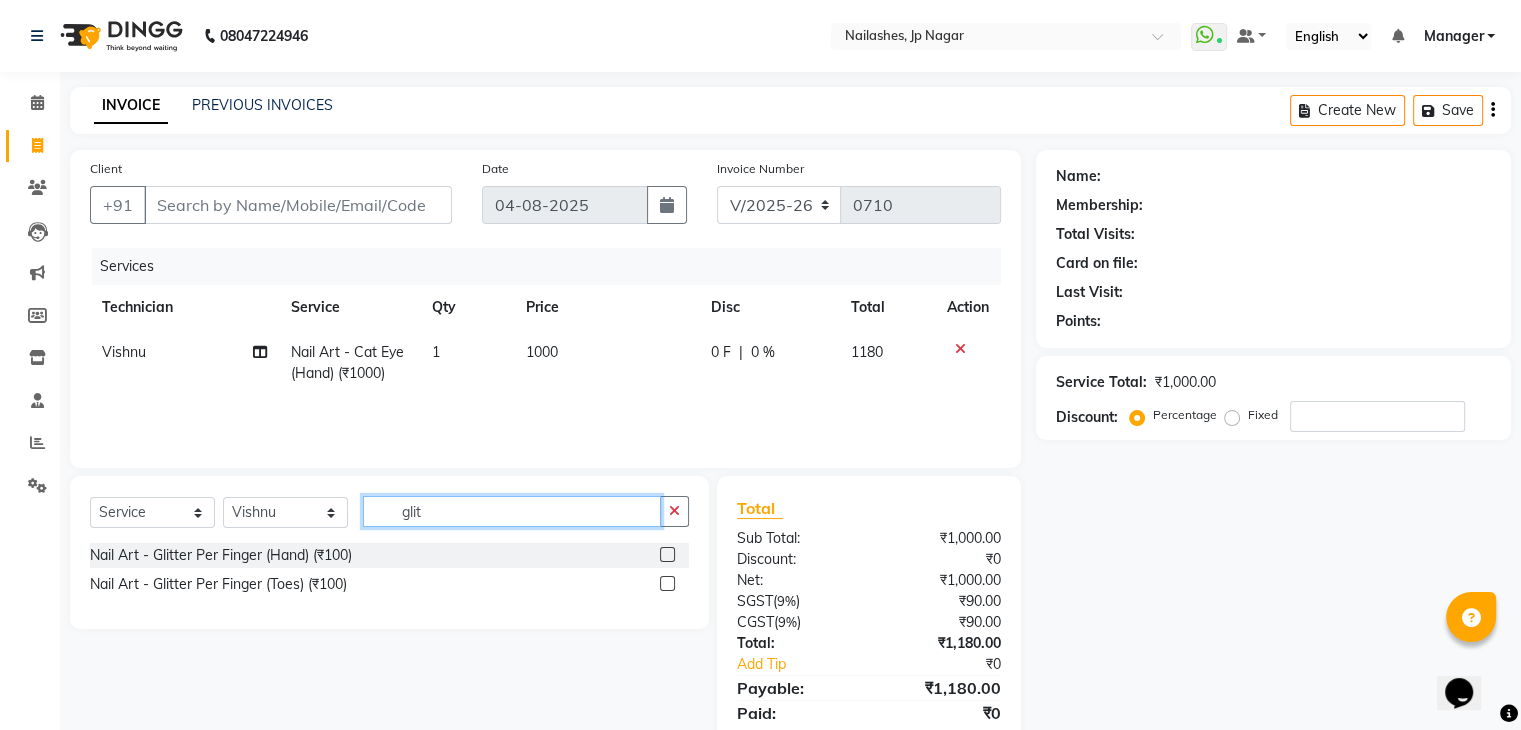 type on "glit" 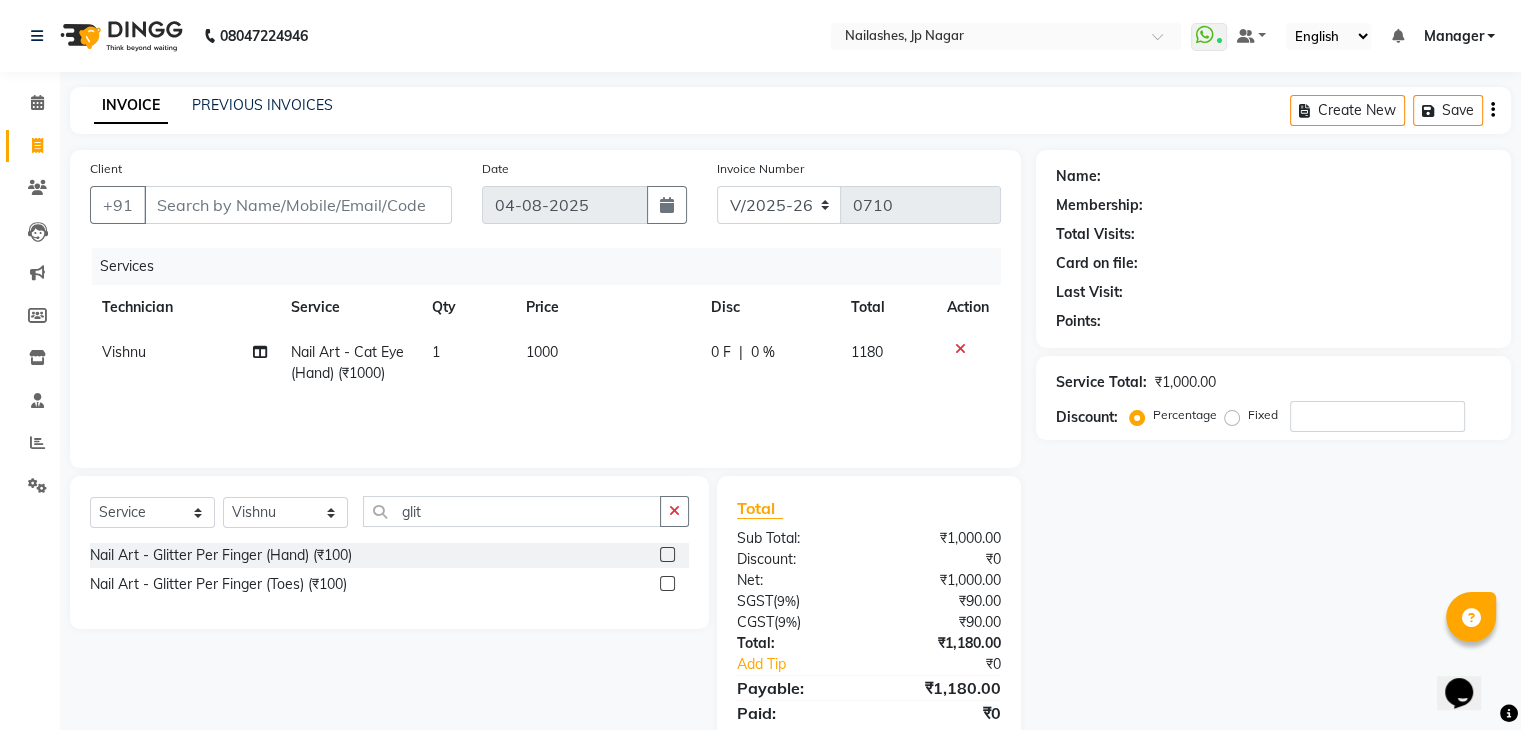 click 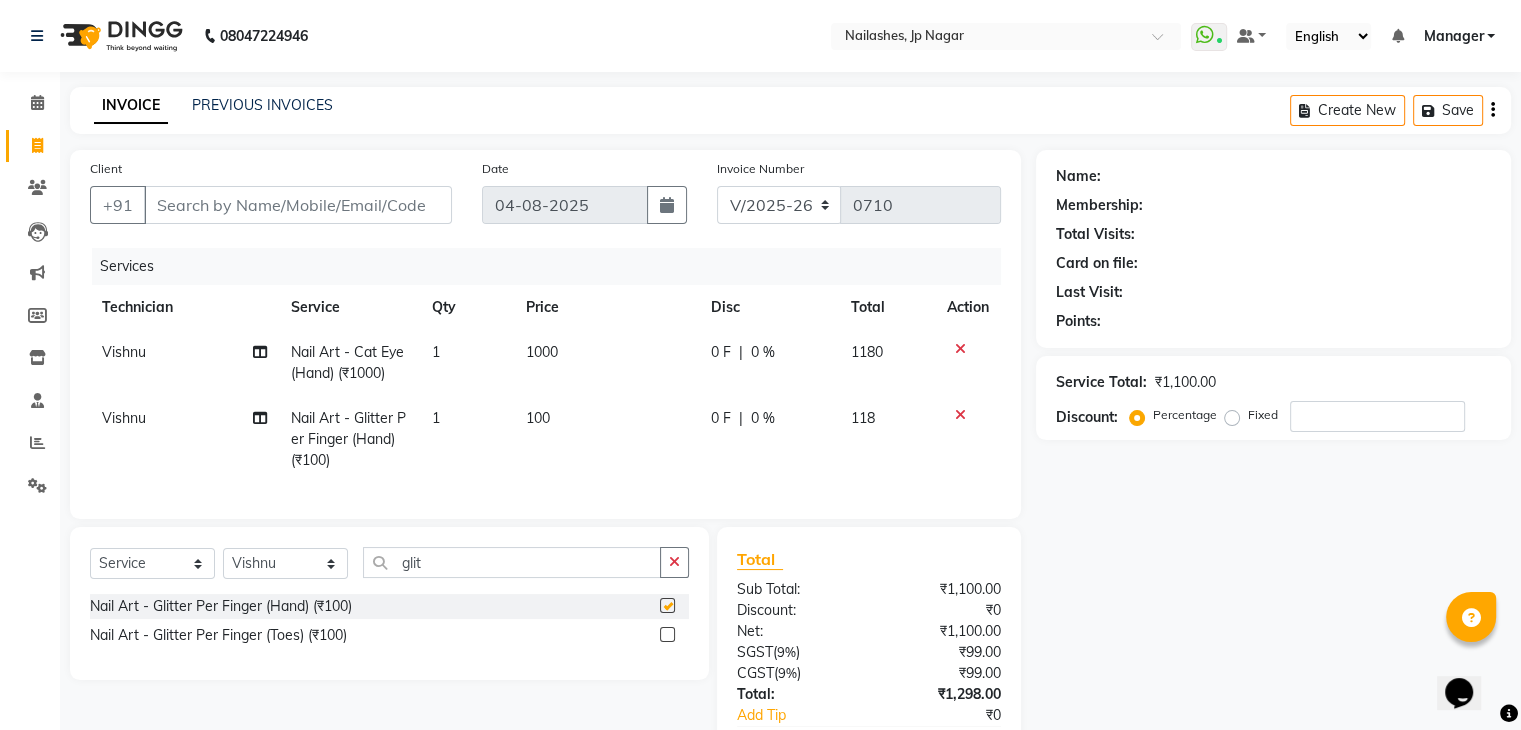 checkbox on "false" 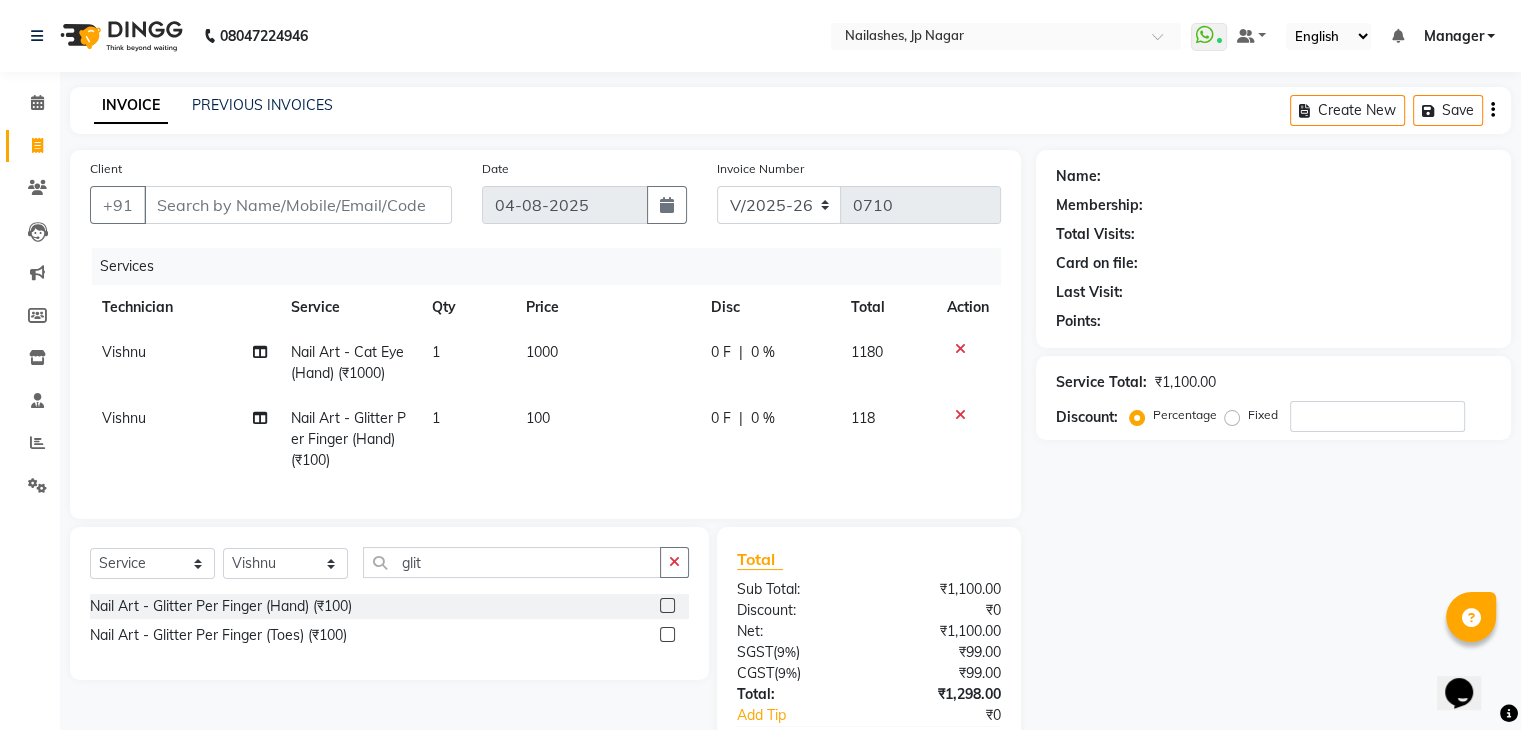 click on "100" 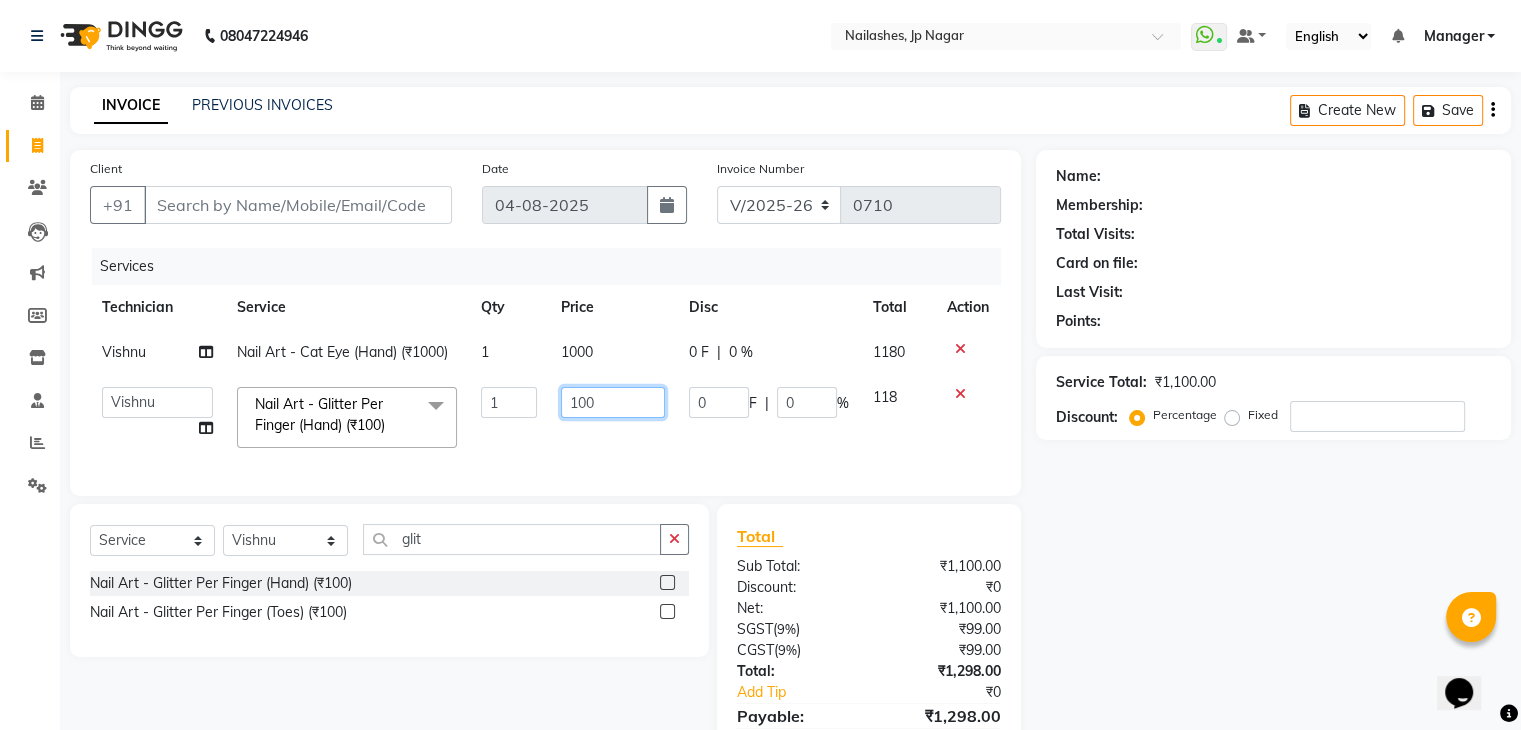 click on "100" 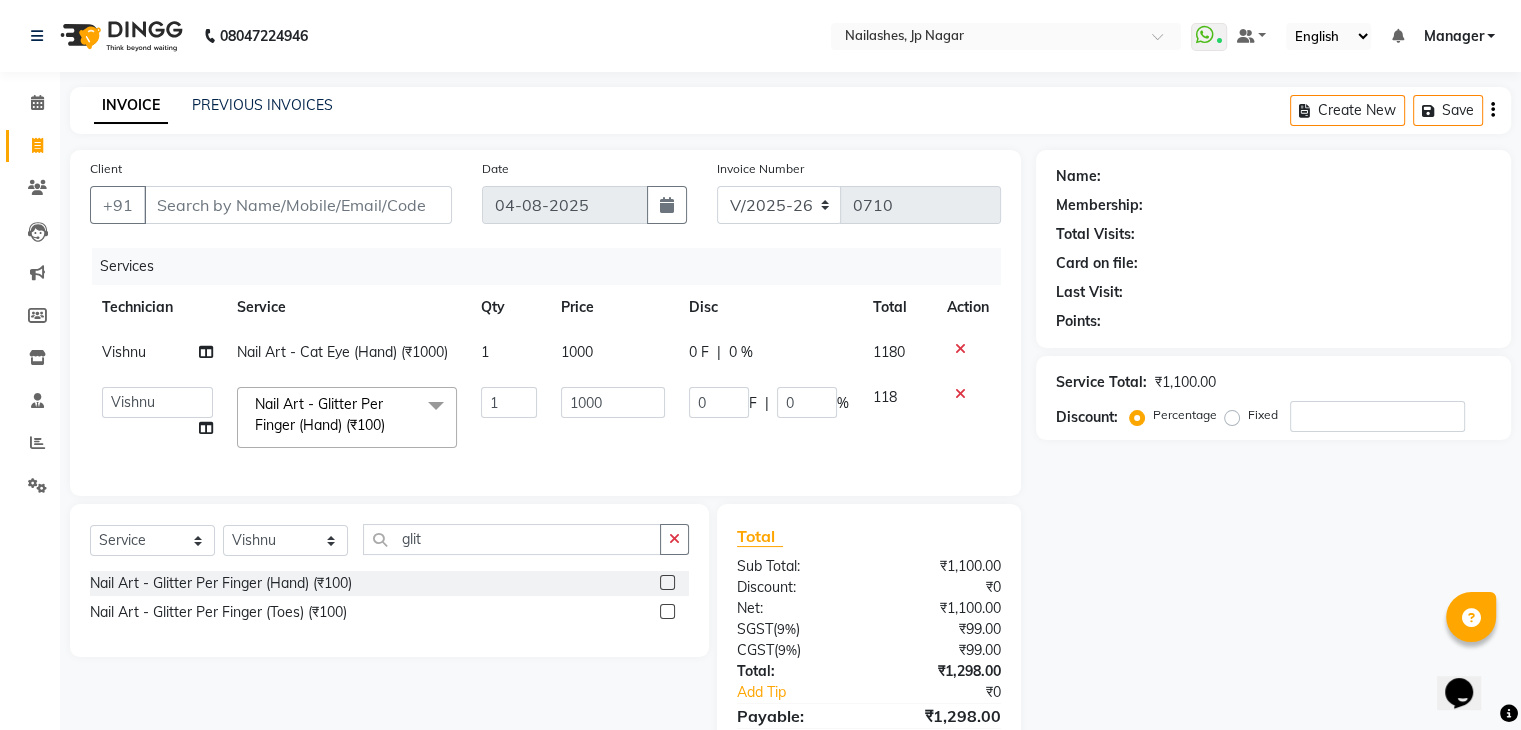 click on "1000" 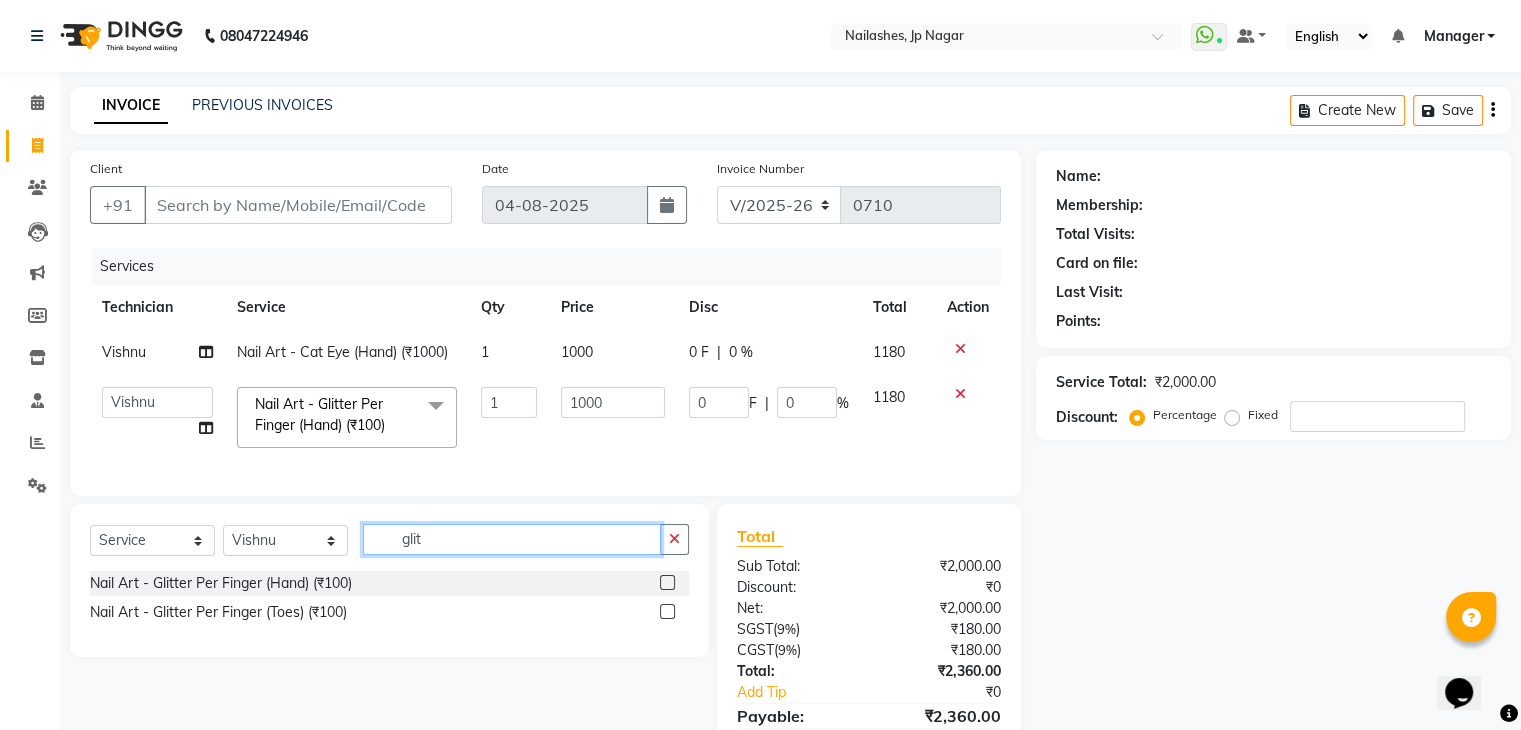 click on "glit" 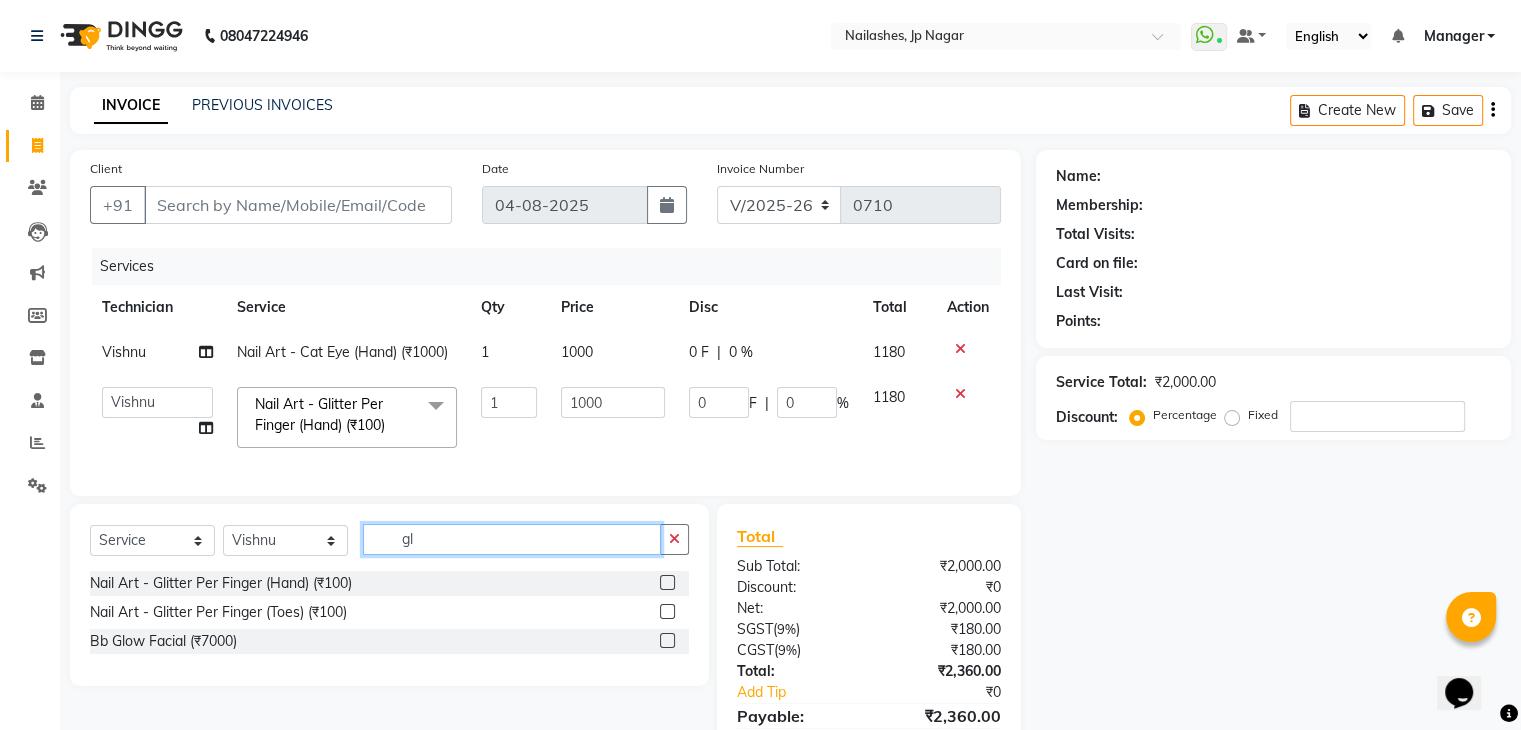 type on "g" 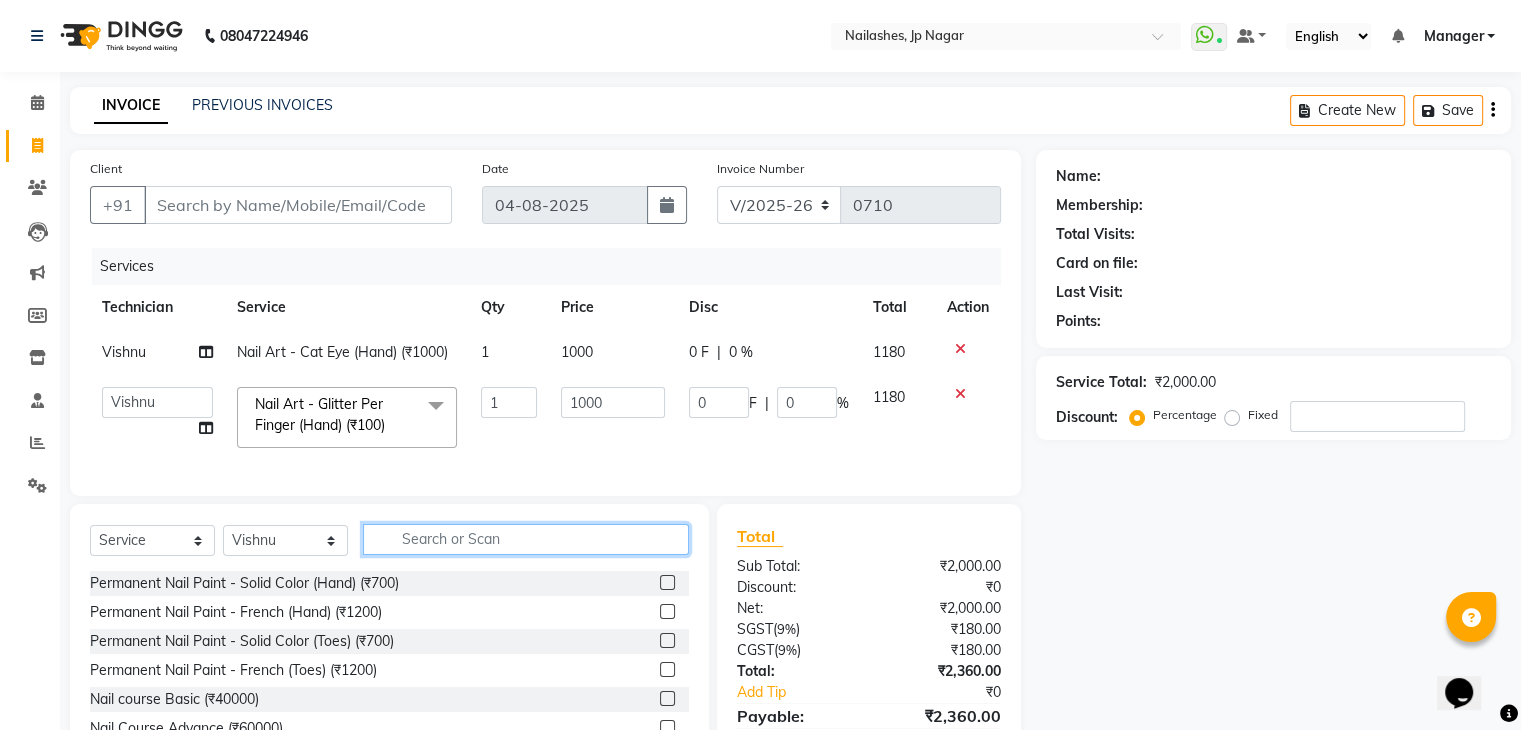 click 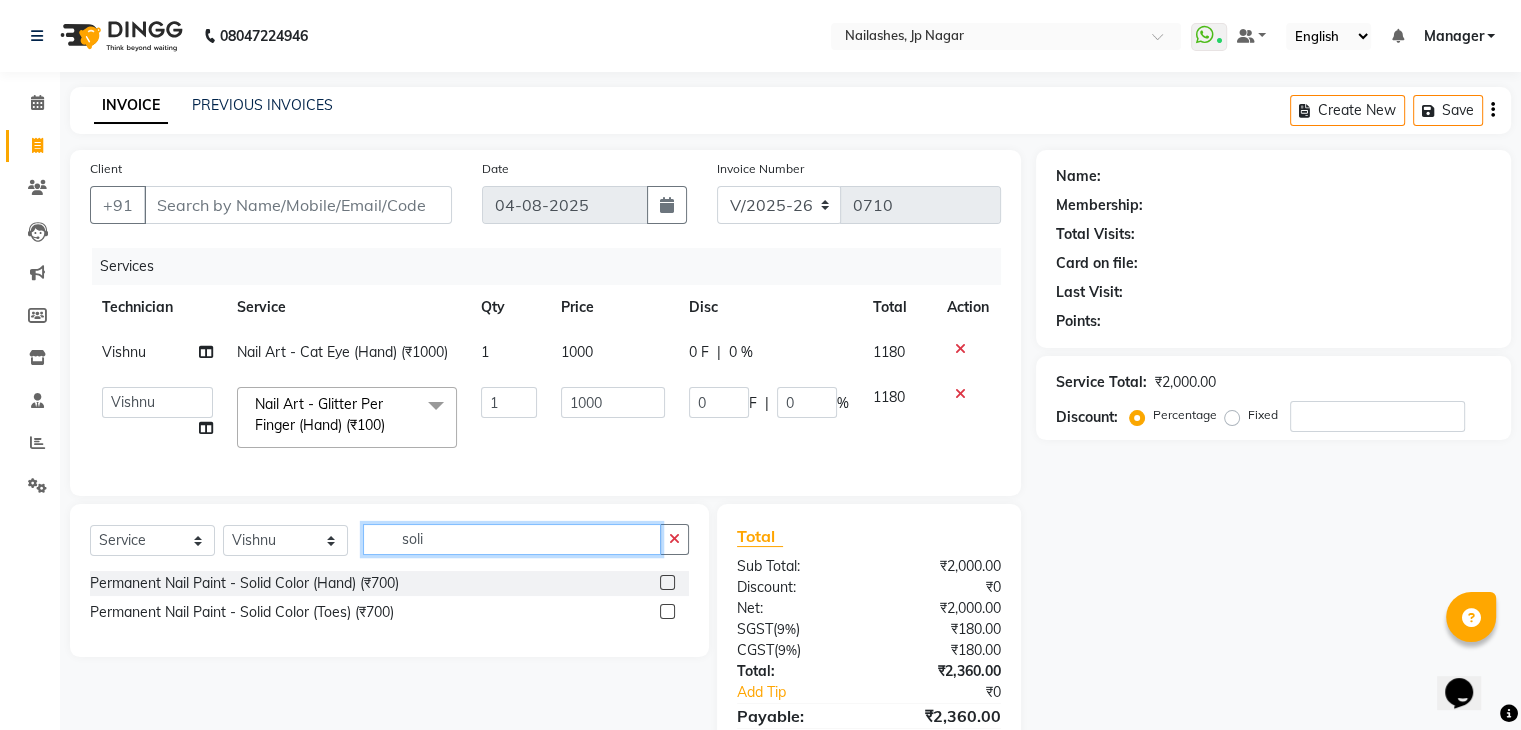 type on "soli" 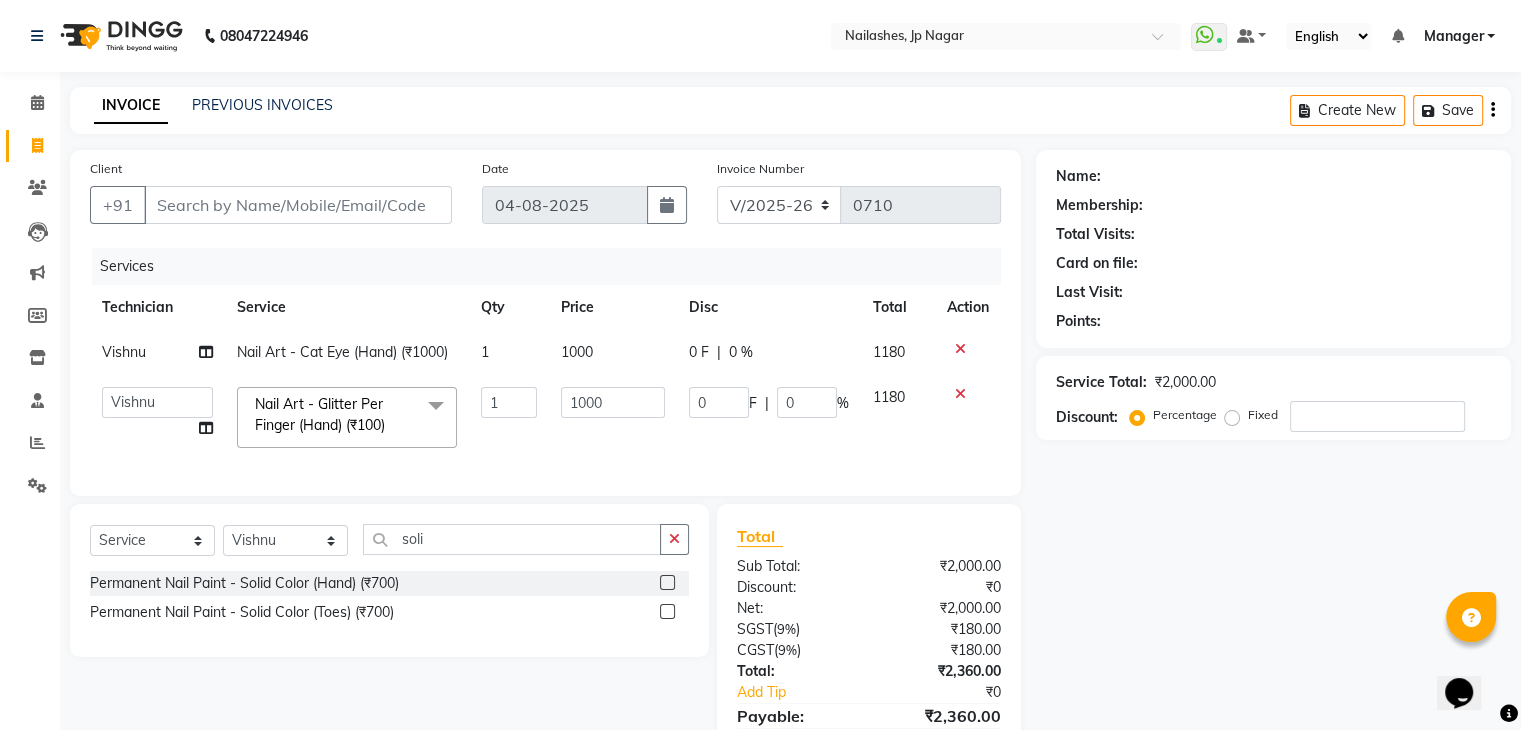 click 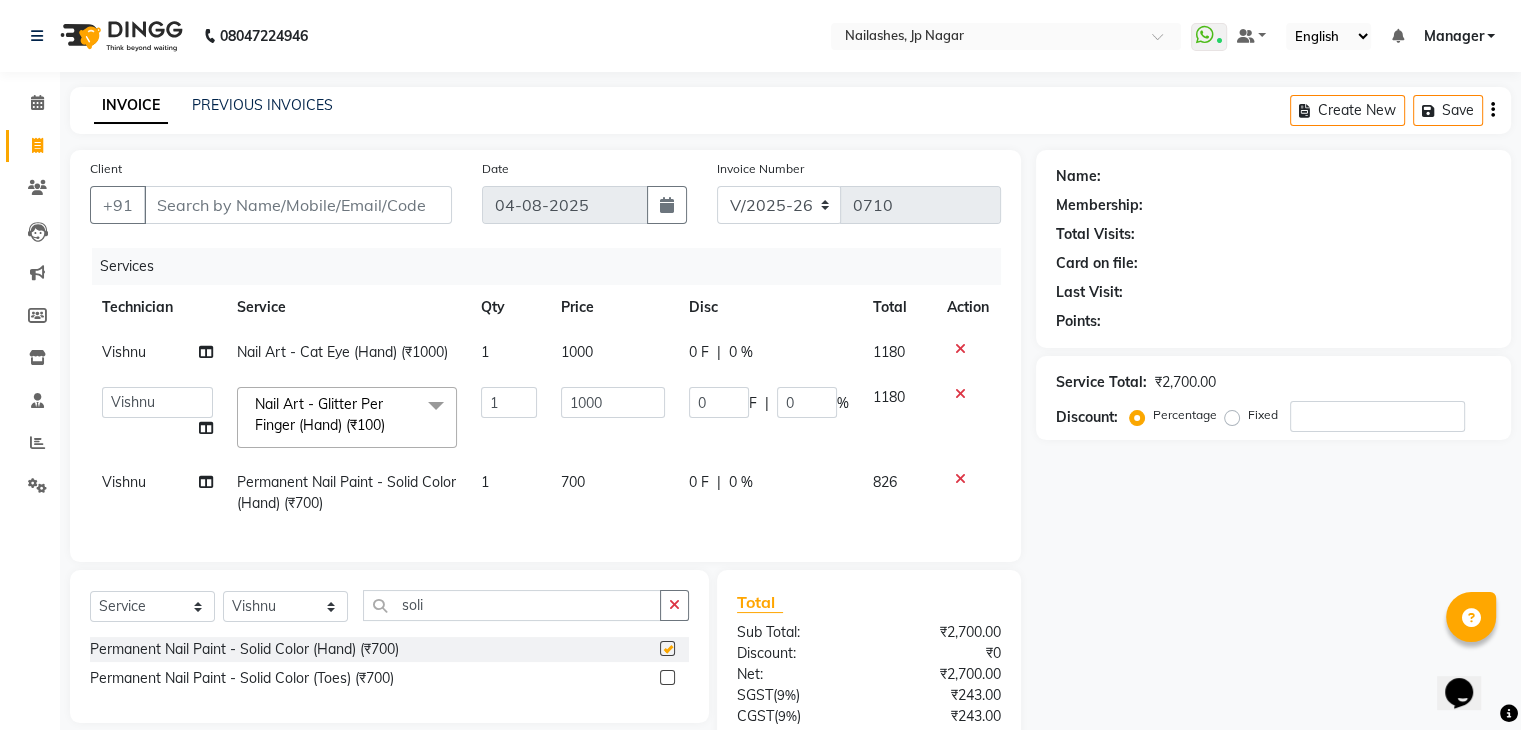checkbox on "false" 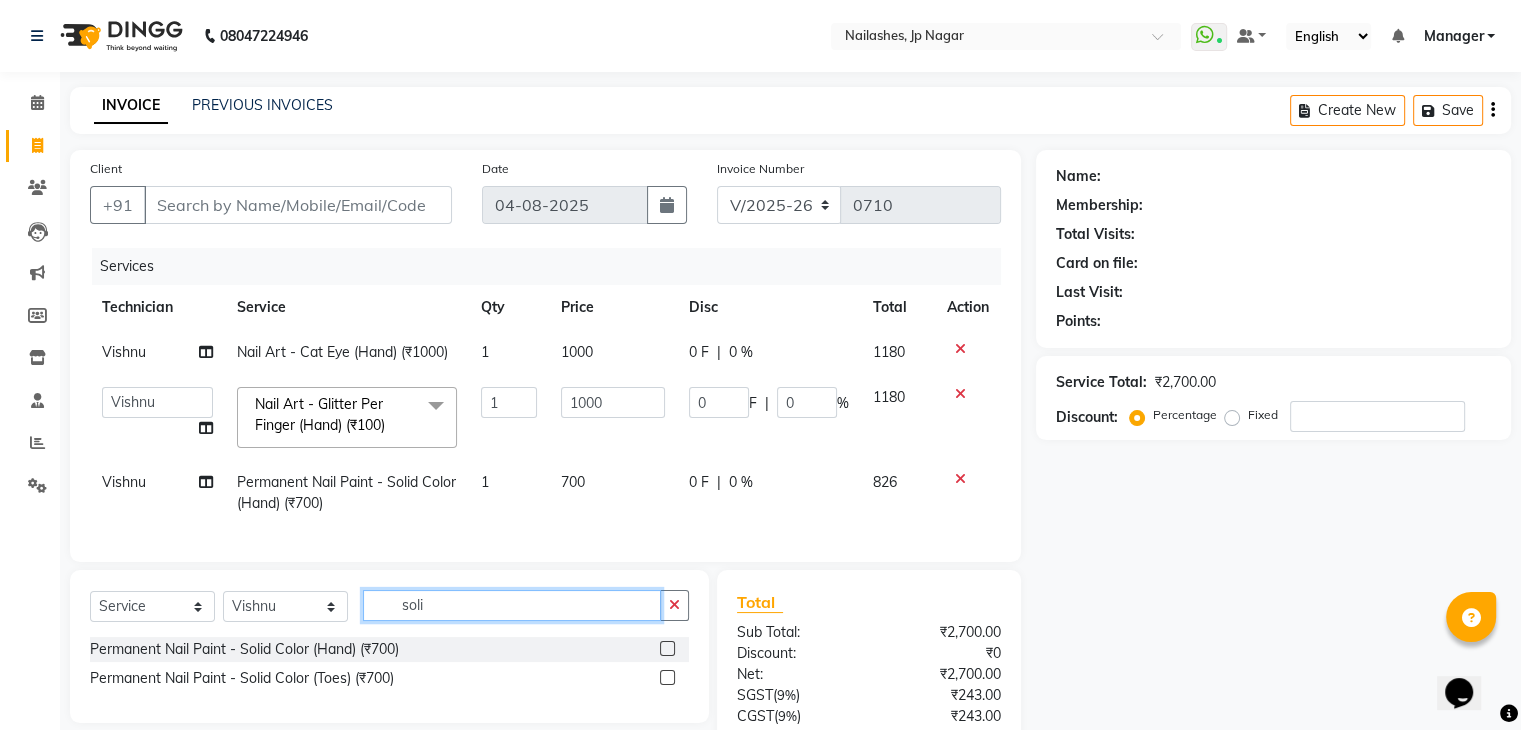 click on "soli" 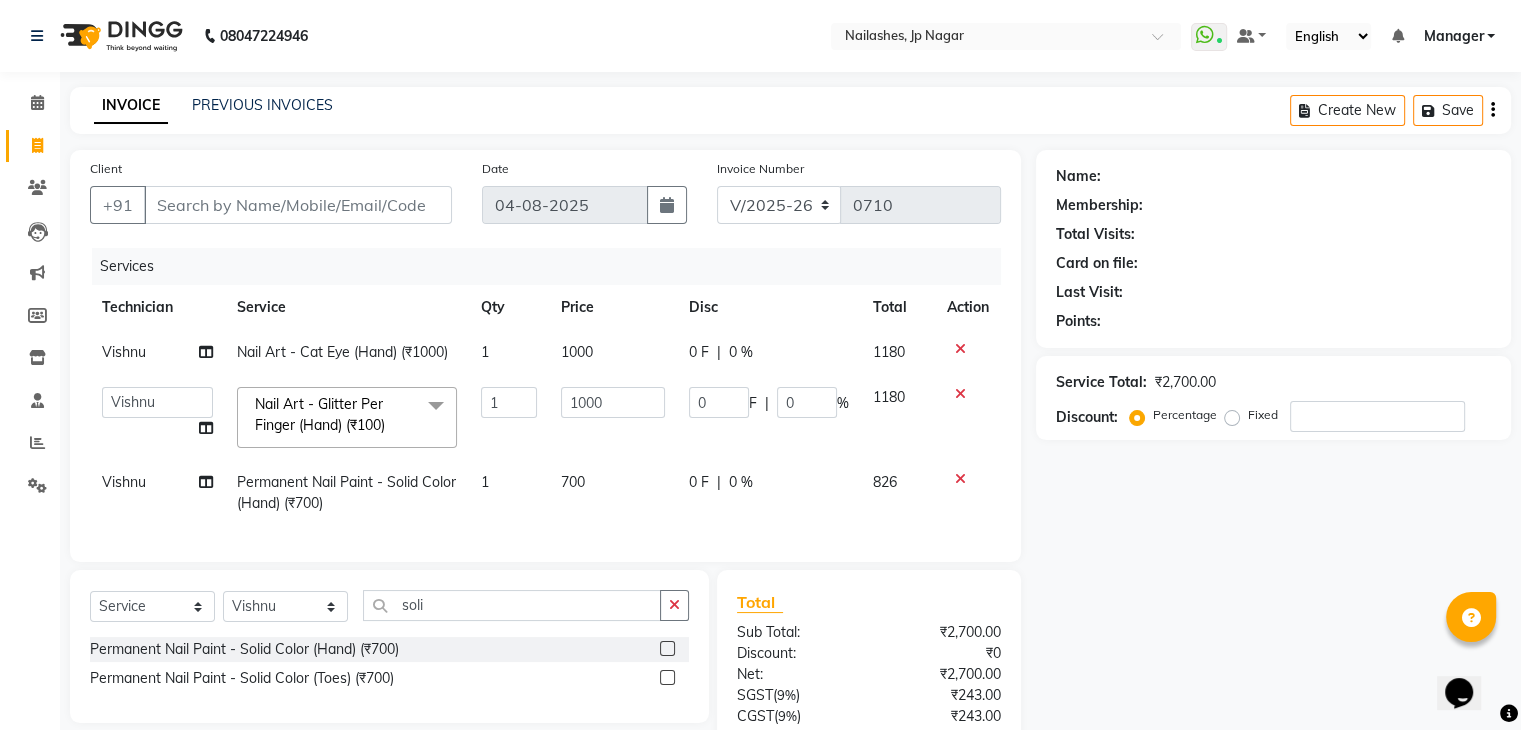 click on "700" 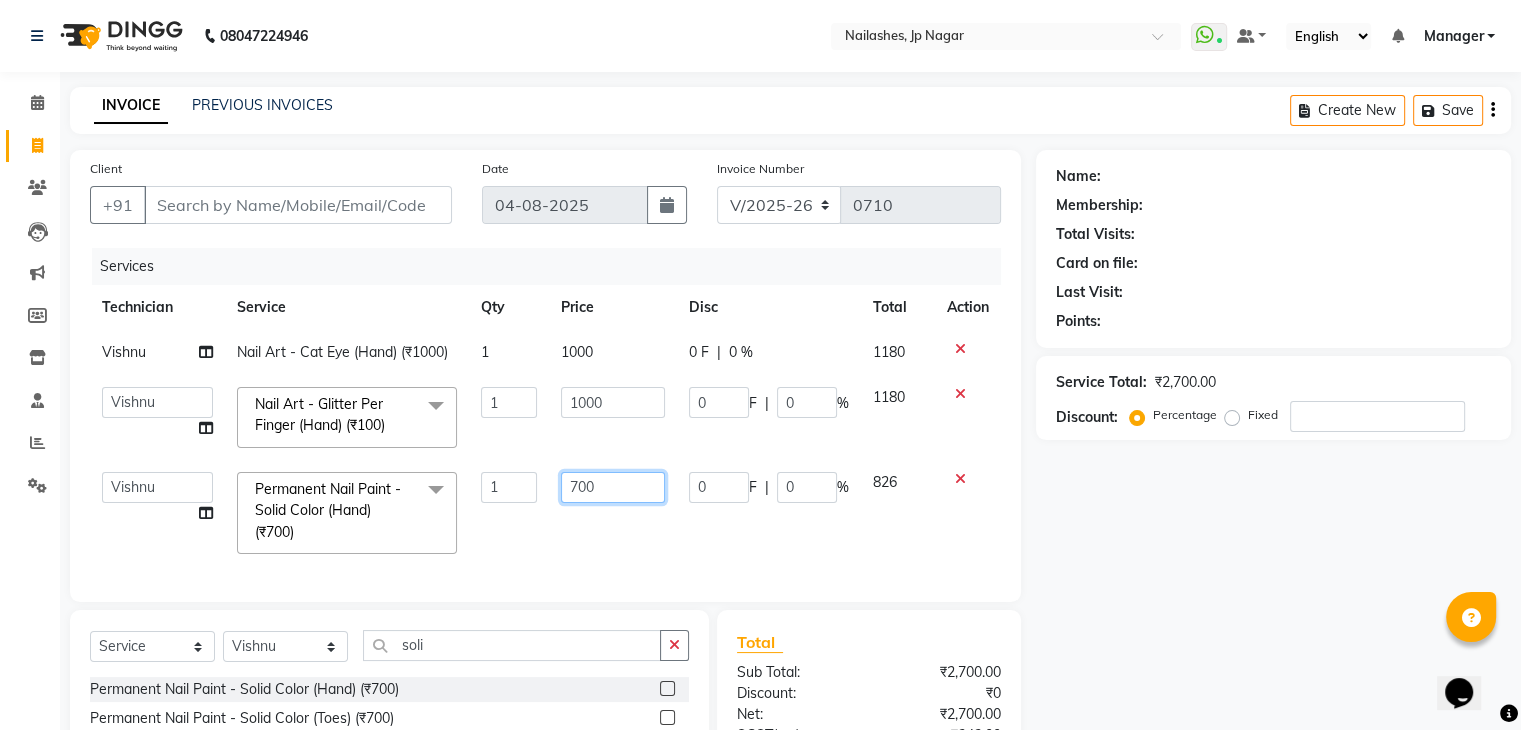 click on "700" 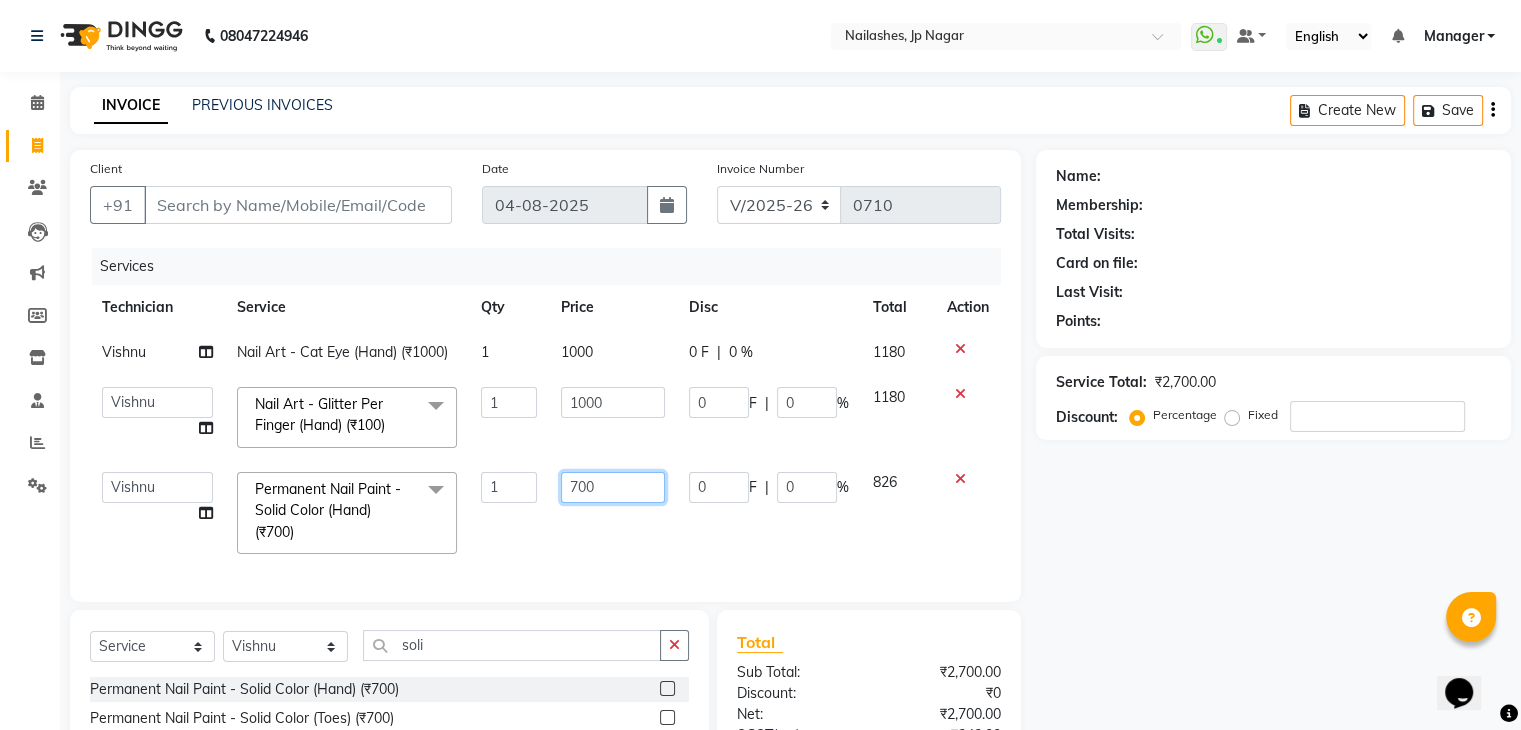 click on "700" 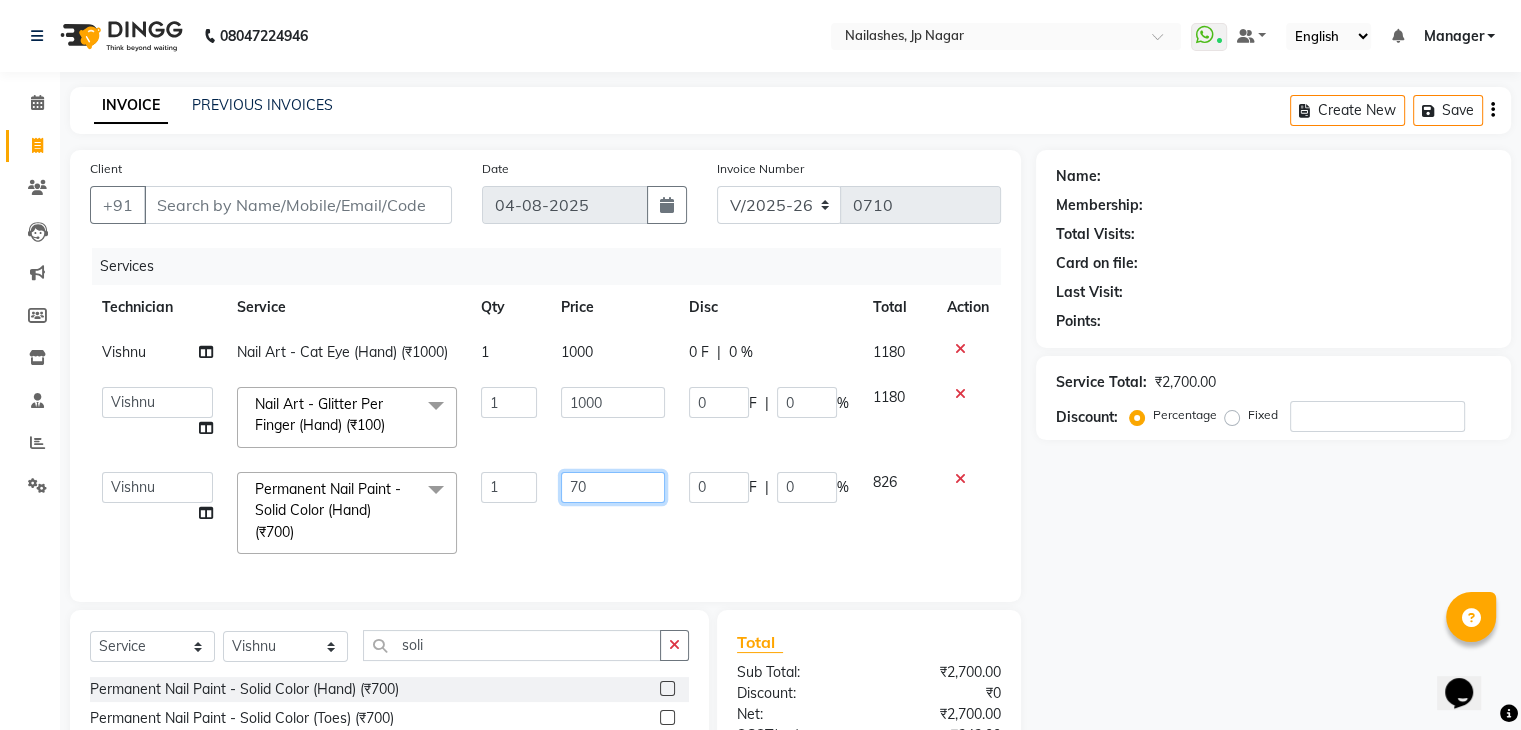 type on "7" 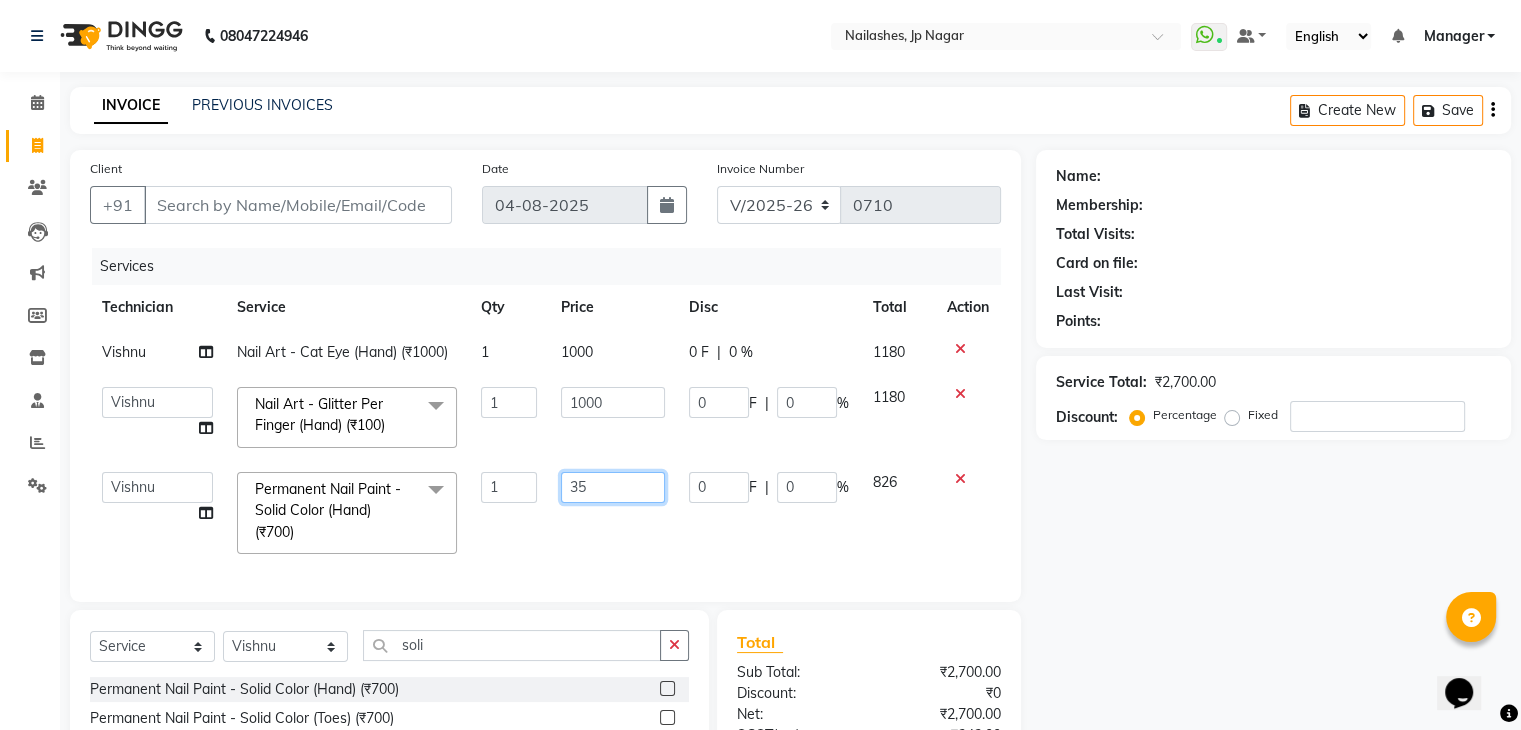 type on "350" 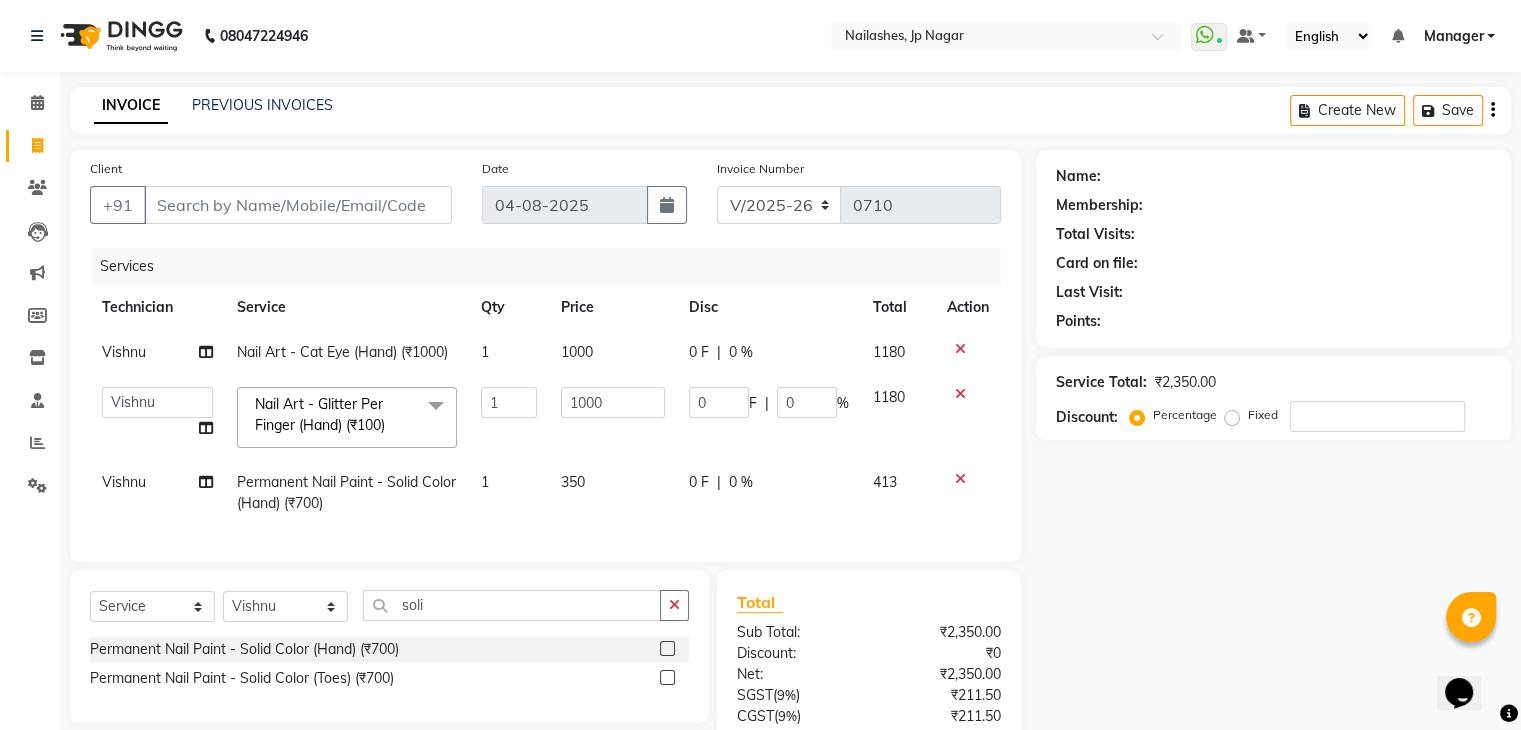 click on "Services Technician Service Qty Price Disc Total Action [FIRST] Nail Art - Cat Eye (Hand) (₹1000) 1 1000 0 F | 0 % 1180 [FIRST] Manager [FIRST] [FIRST] [FIRST] [FIRST] [FIRST] [FIRST] [FIRST] [FIRST] Nail Art - Glitter Per Finger (Hand) (₹100) x Permanent Nail Paint - Solid Color (Hand) (₹700) Permanent Nail Paint - French (Hand) (₹1200) Permanent Nail Paint - Solid Color (Toes) (₹700) Permanent Nail Paint - French (Toes) (₹1200) Nail course Basic (₹40000) Nail Course Advance (₹60000) Cuticle Oil (₹750) Restoration - Gel (Hand) (₹100) Restoration - Tip Replacement (Hand) (₹100) Restoration - Touch -up (Hand) (₹300) Restoration - Gel Color Changes (Hand) (₹700) Restoration - Removal of Extension (Hand) (₹500) Restoration - Removal of Nail Paint (Hand) (₹500) Restoration - Gel (Toes) (₹100) Restoration - Tip Replacement (Toes) (₹100) Restoration - Touch -up (Toes) (₹300) Restoration - Gel Color Changes (Toes) (₹700) Gel polish removal (₹300) 1 1000" 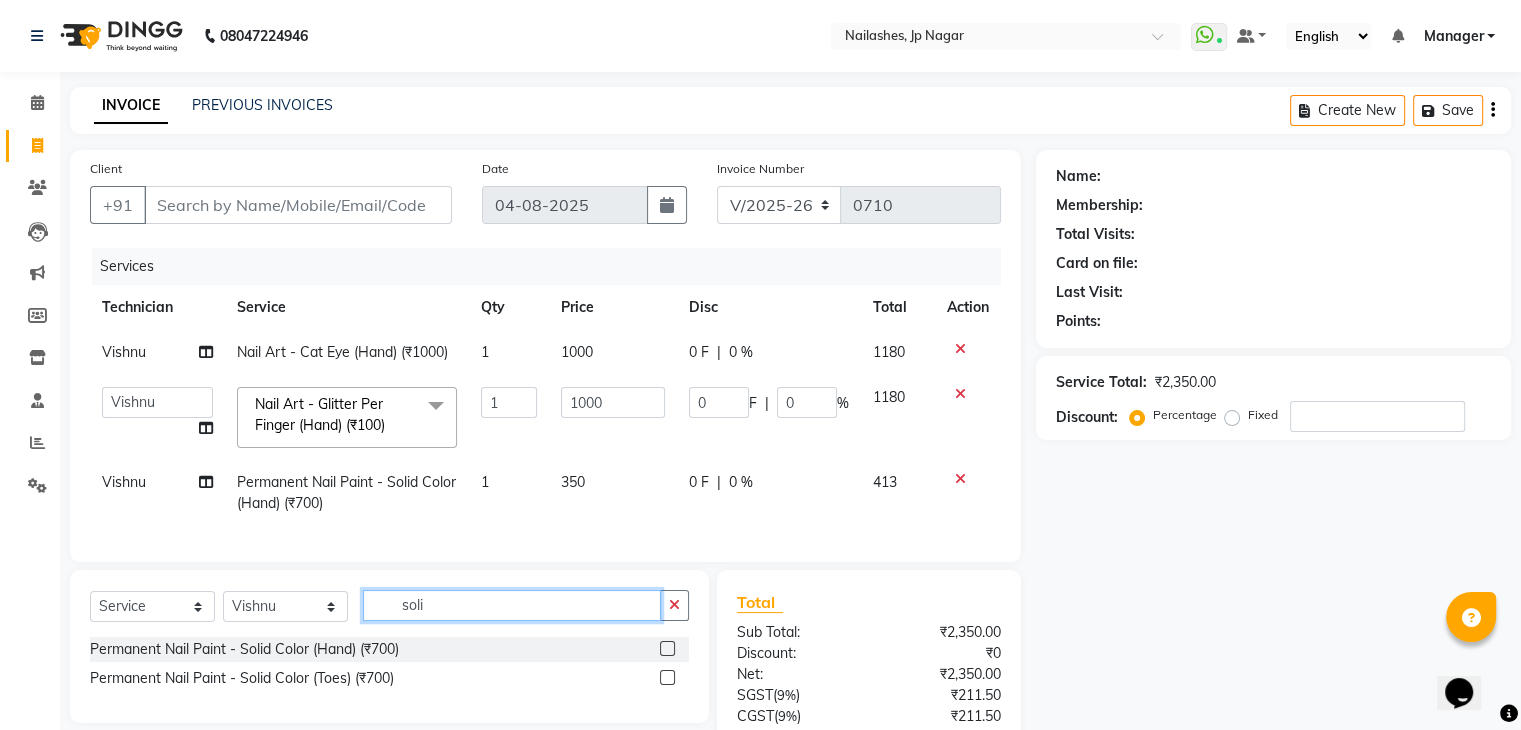 click on "soli" 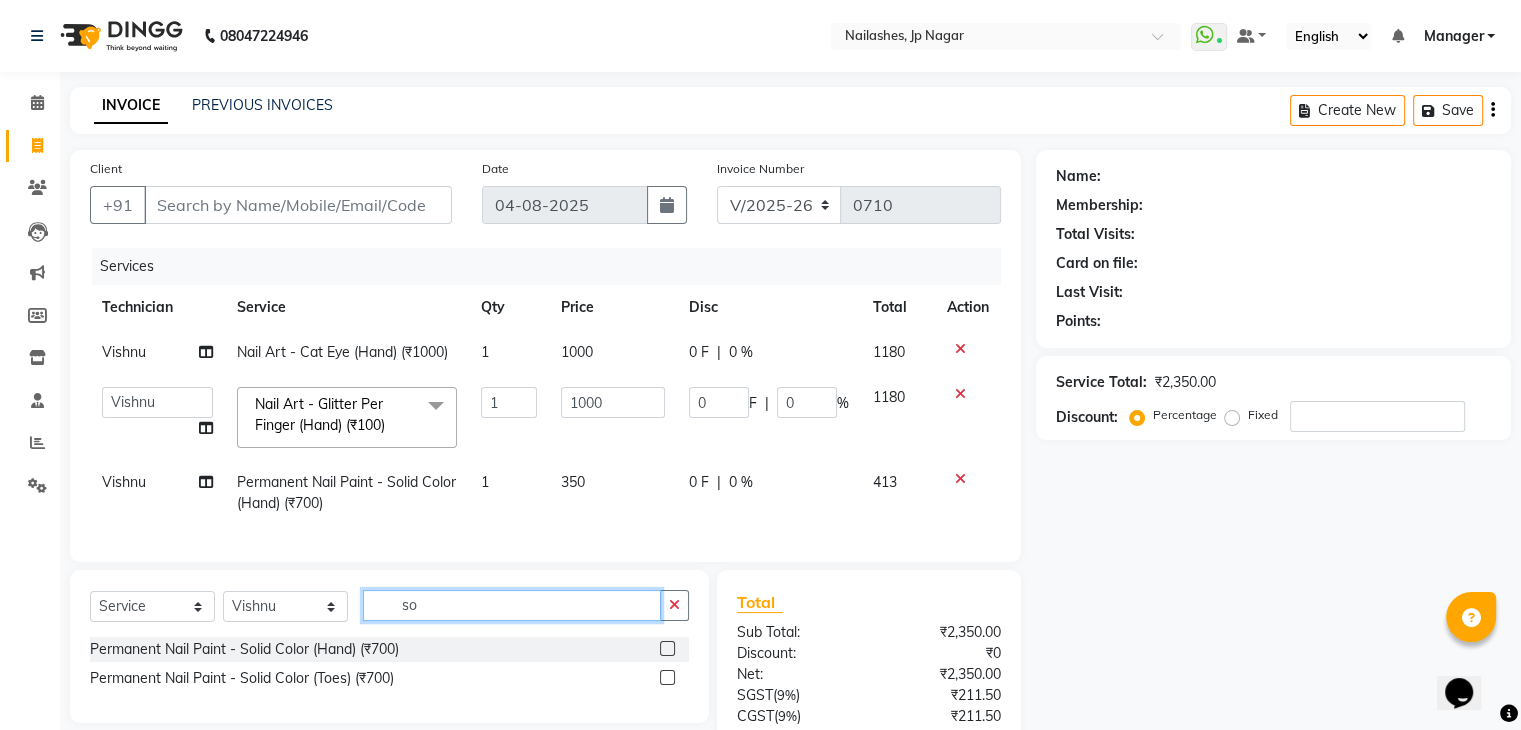 type on "s" 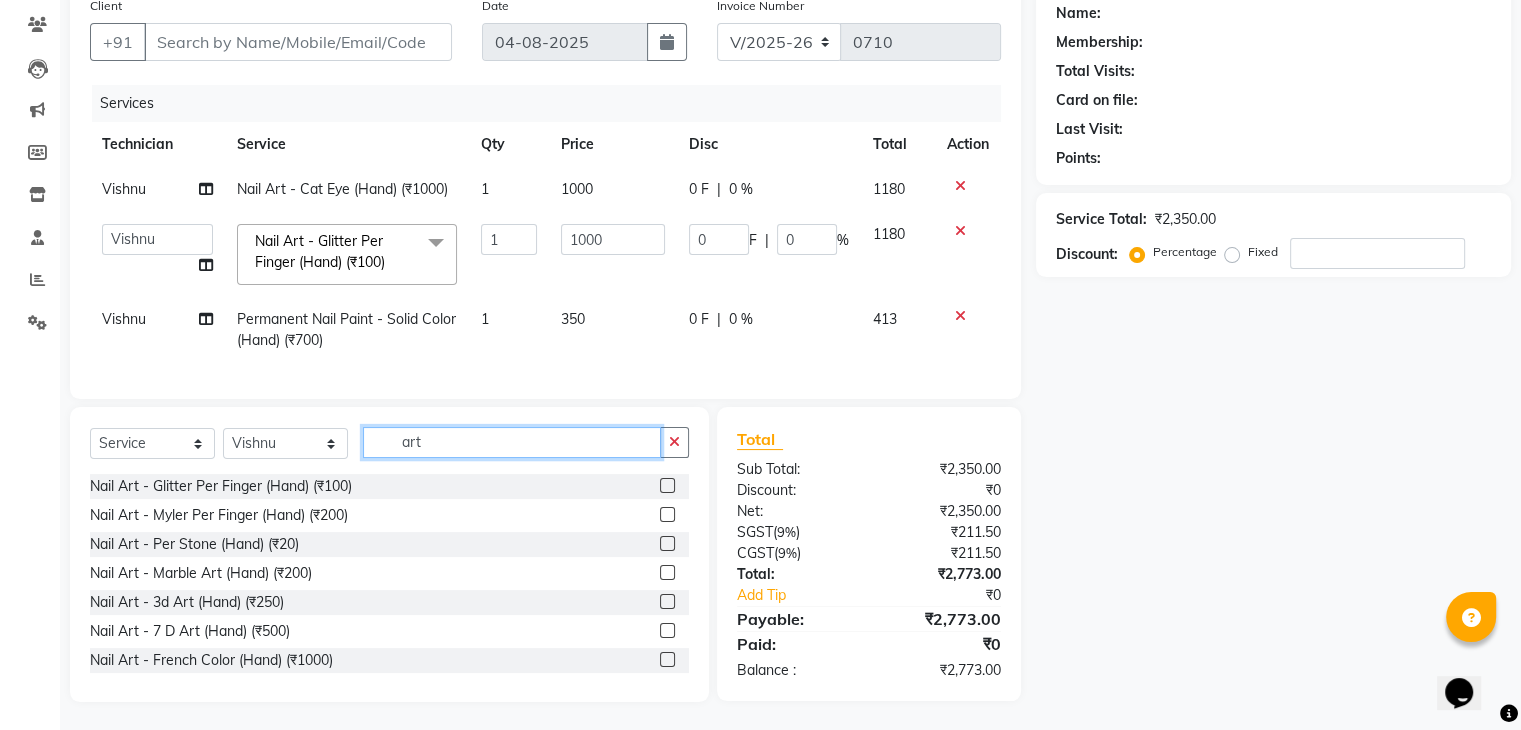 scroll, scrollTop: 180, scrollLeft: 0, axis: vertical 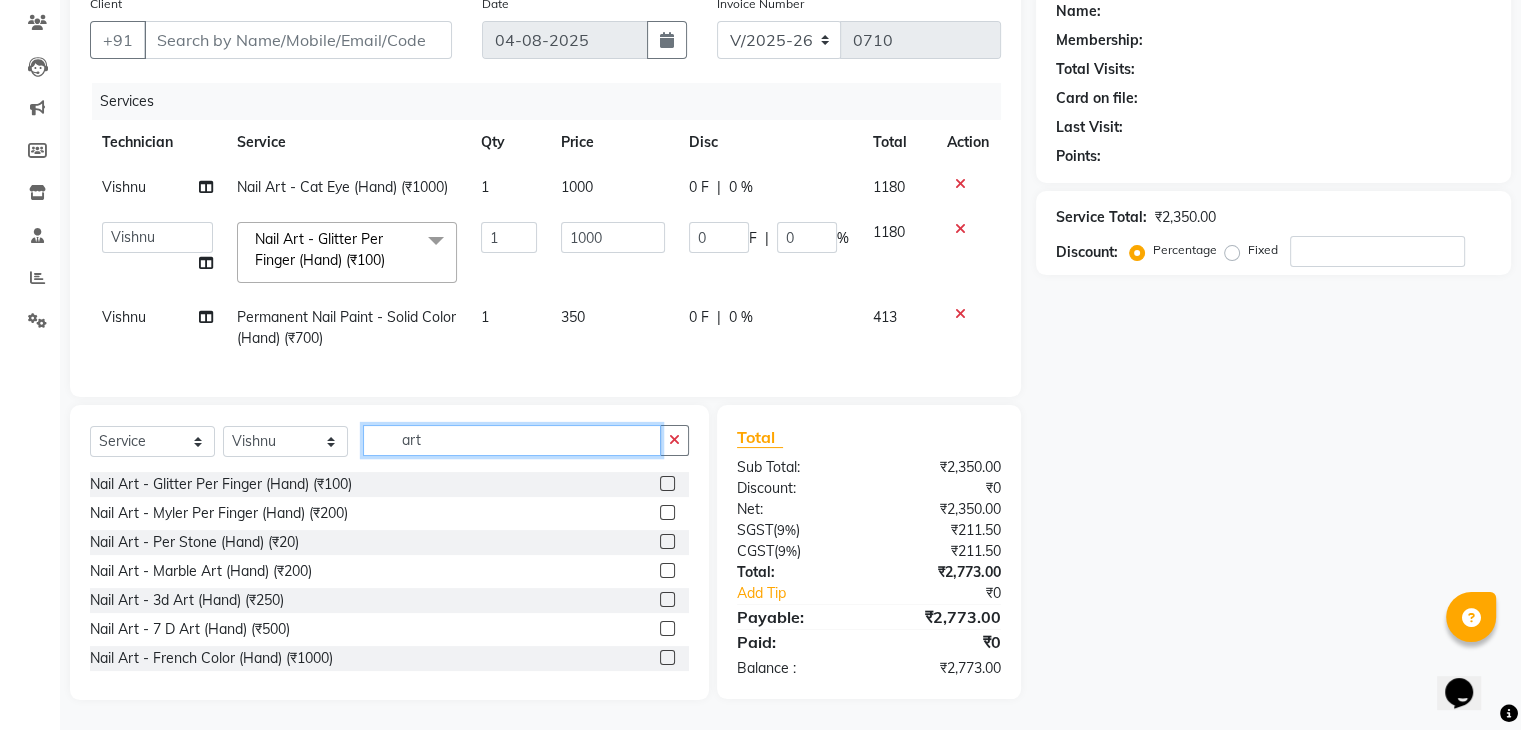 type on "art" 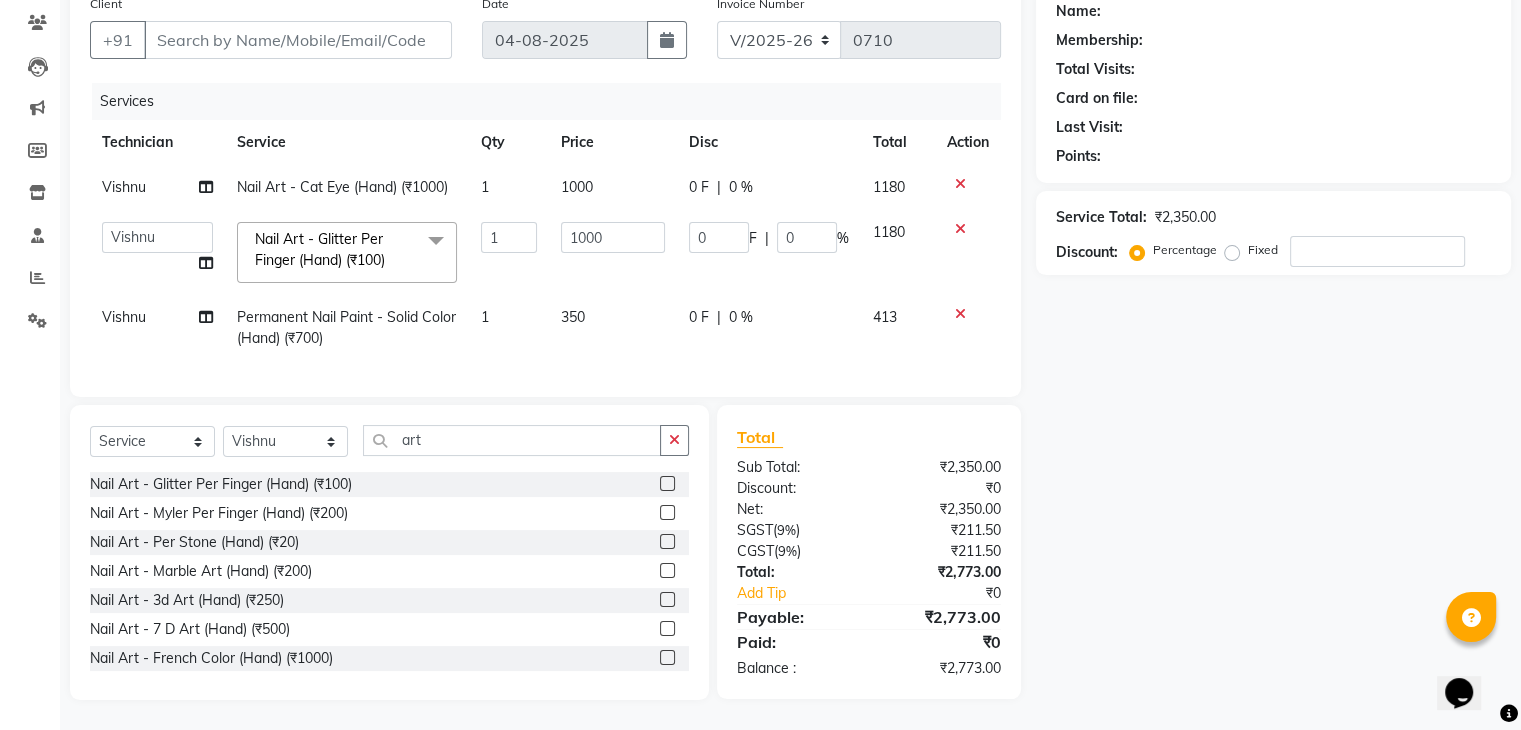 click 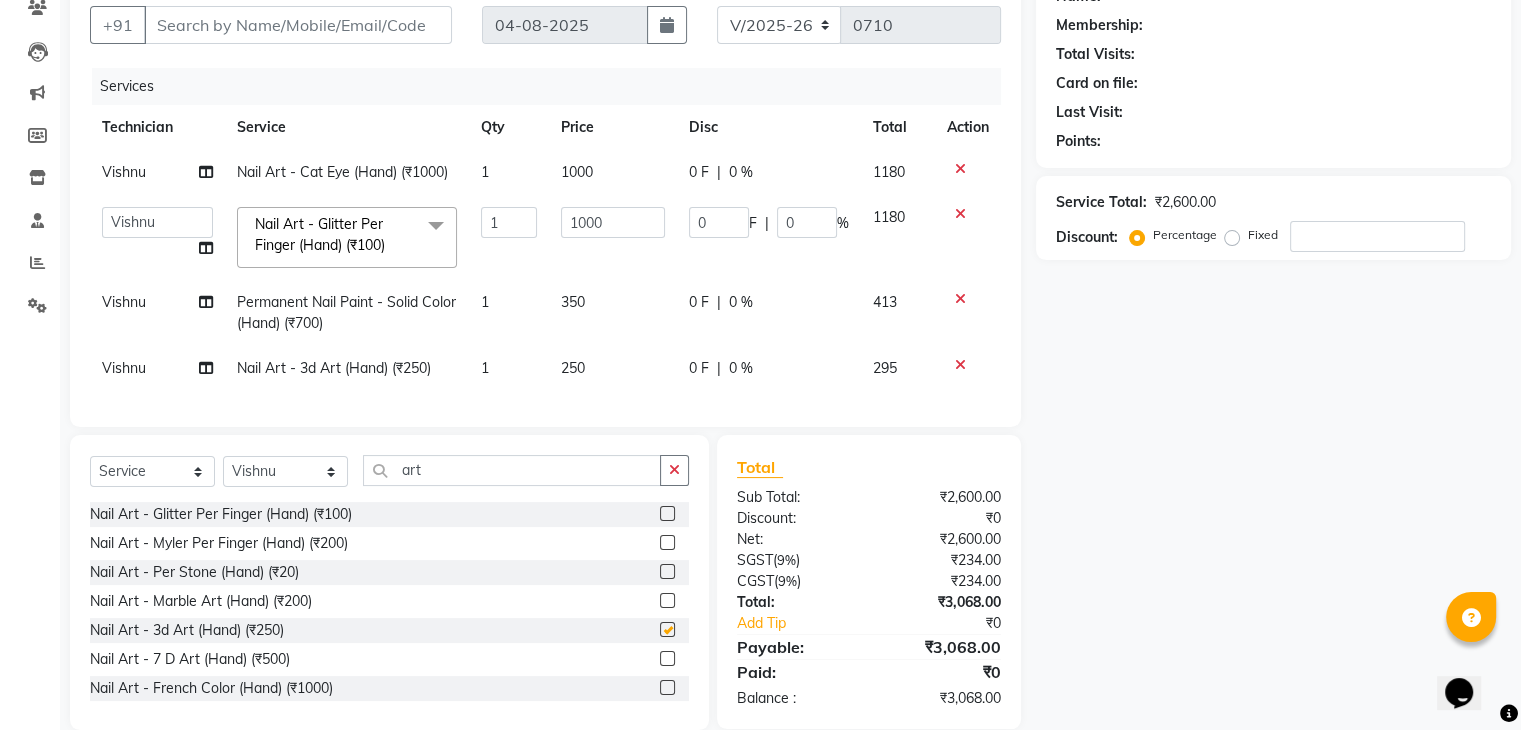checkbox on "false" 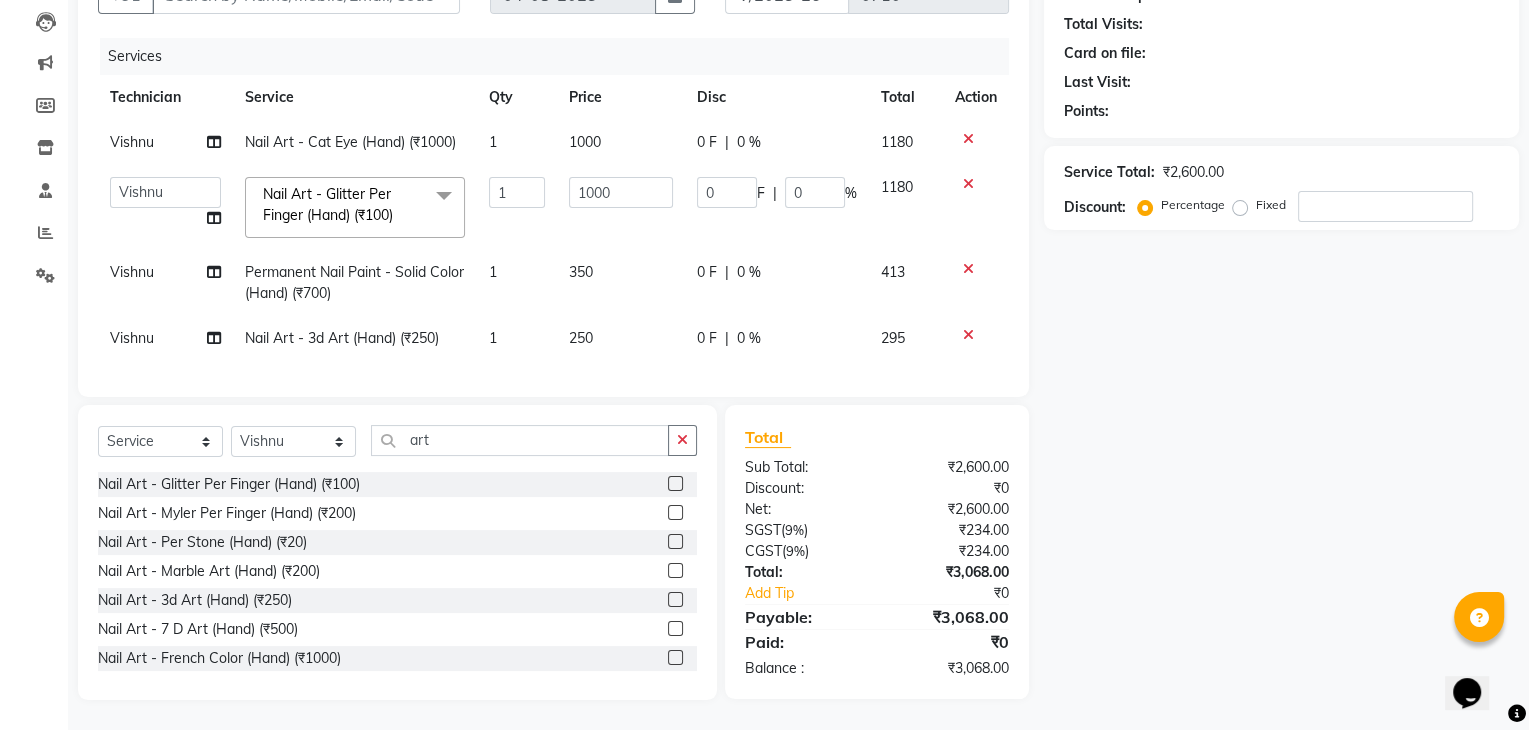 scroll, scrollTop: 0, scrollLeft: 0, axis: both 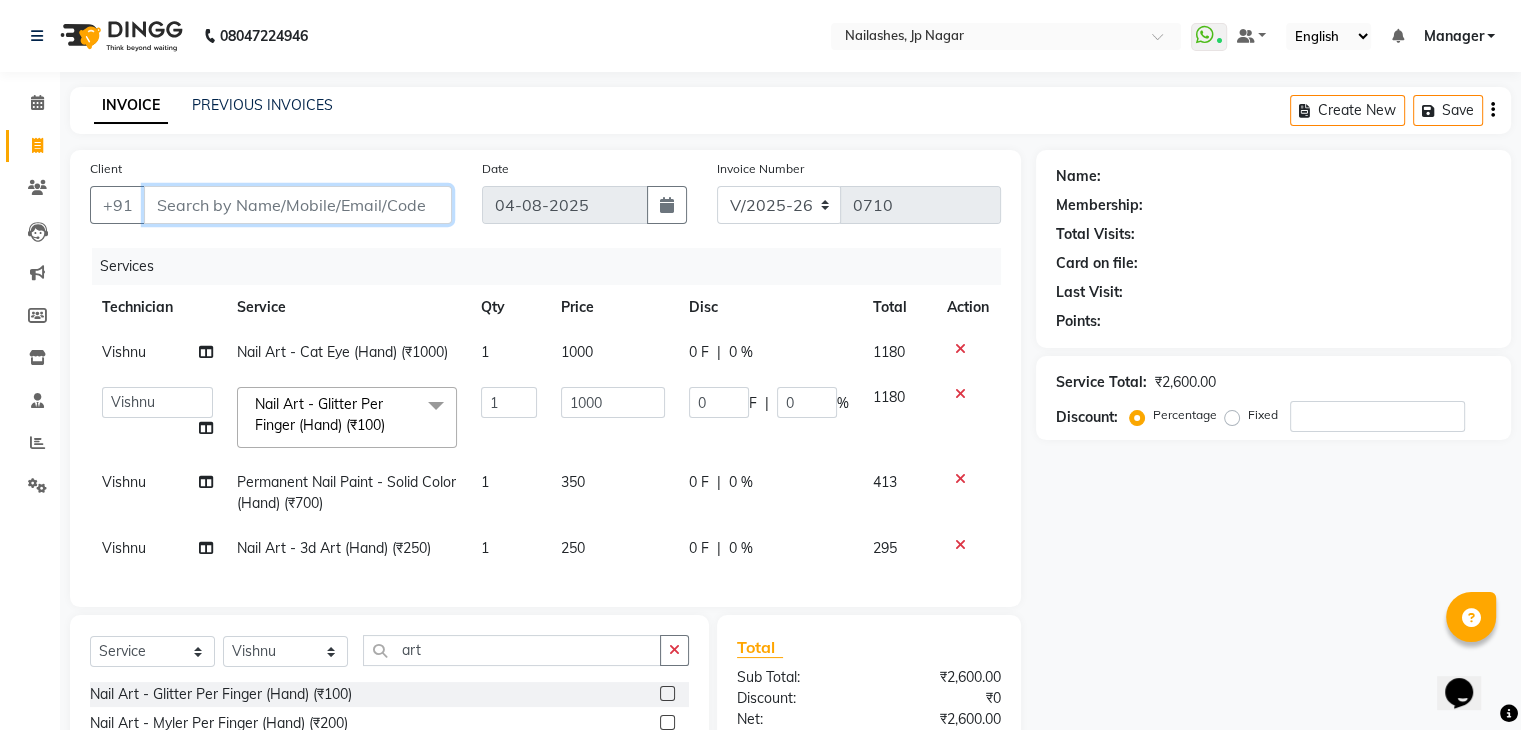 click on "Client" at bounding box center [298, 205] 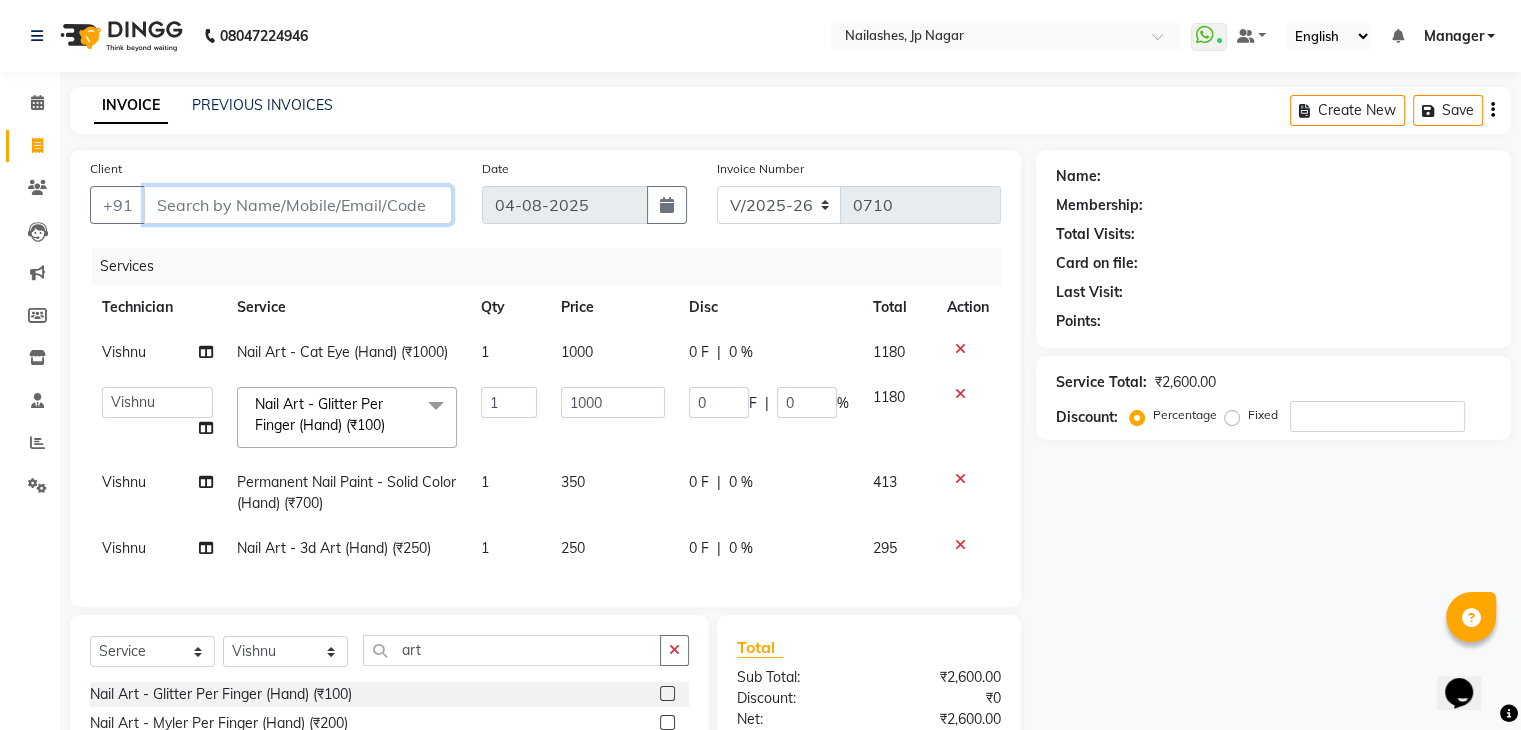 type on "7" 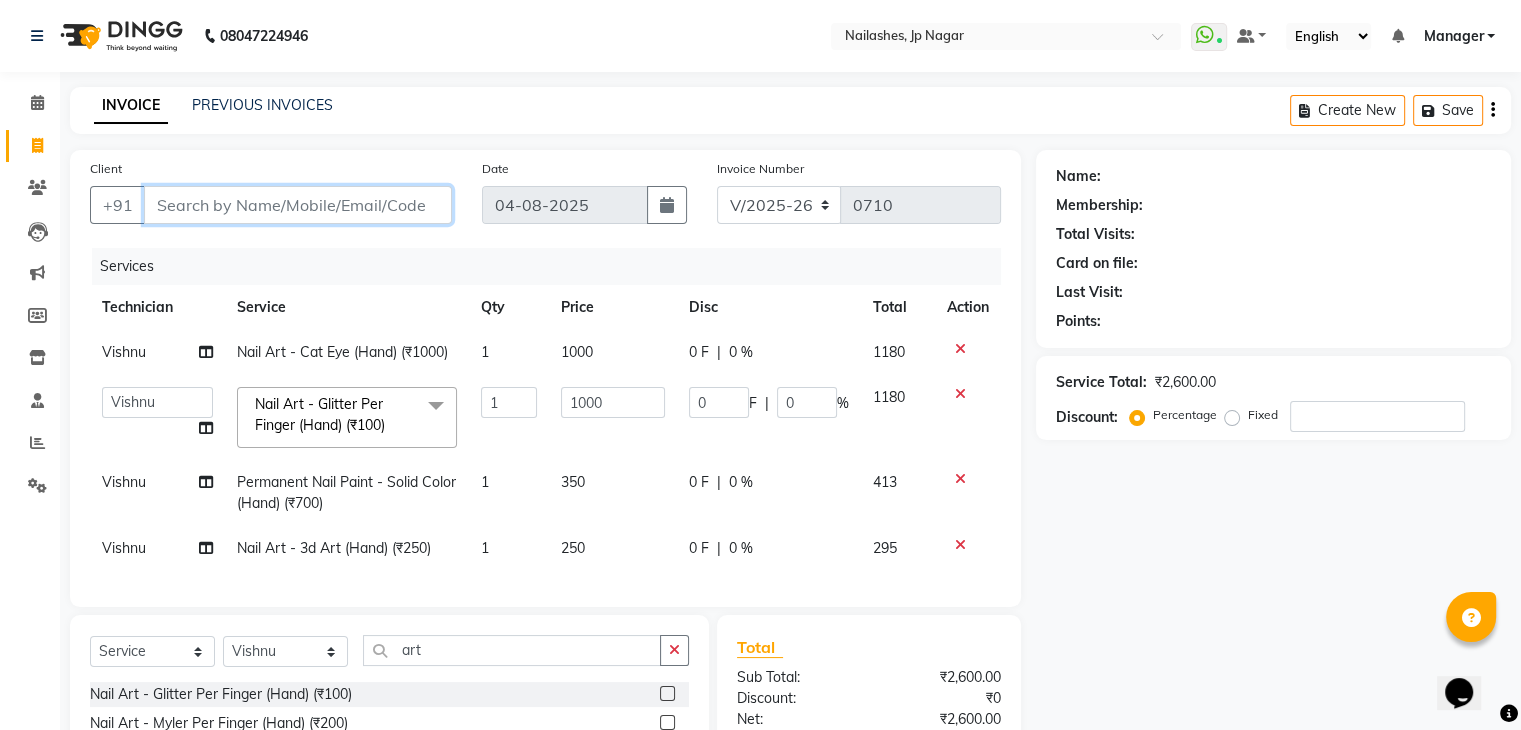 type on "0" 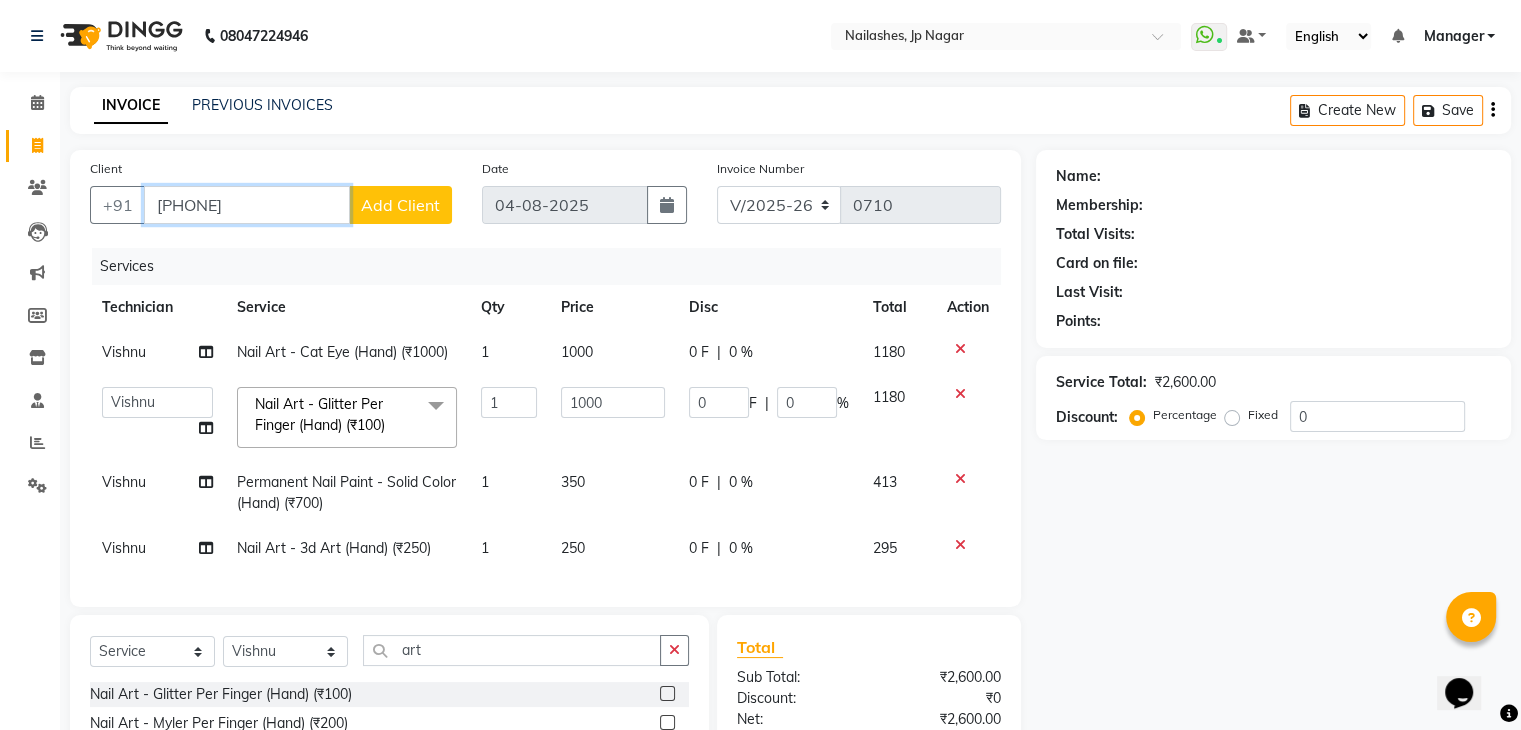 type on "[PHONE]" 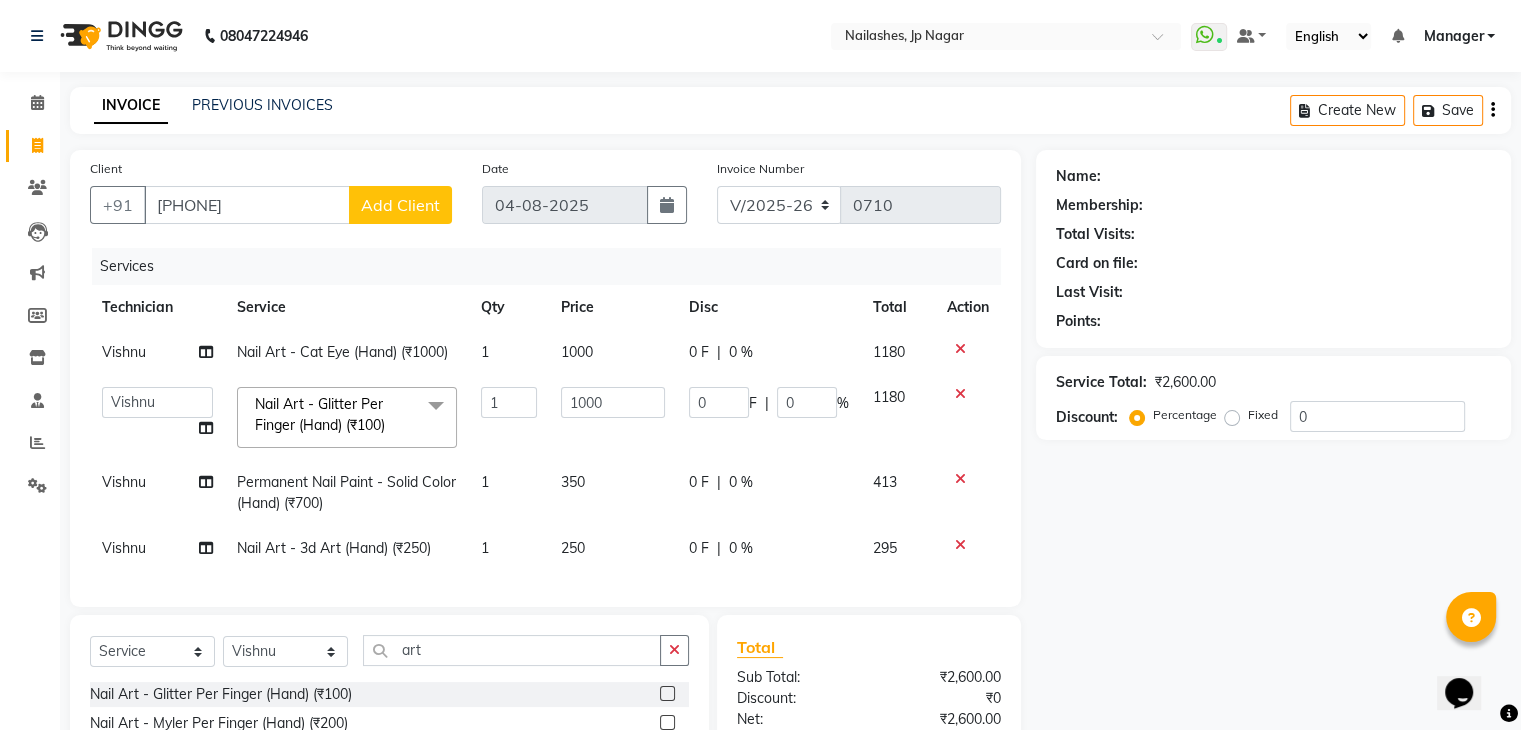 click on "Add Client" 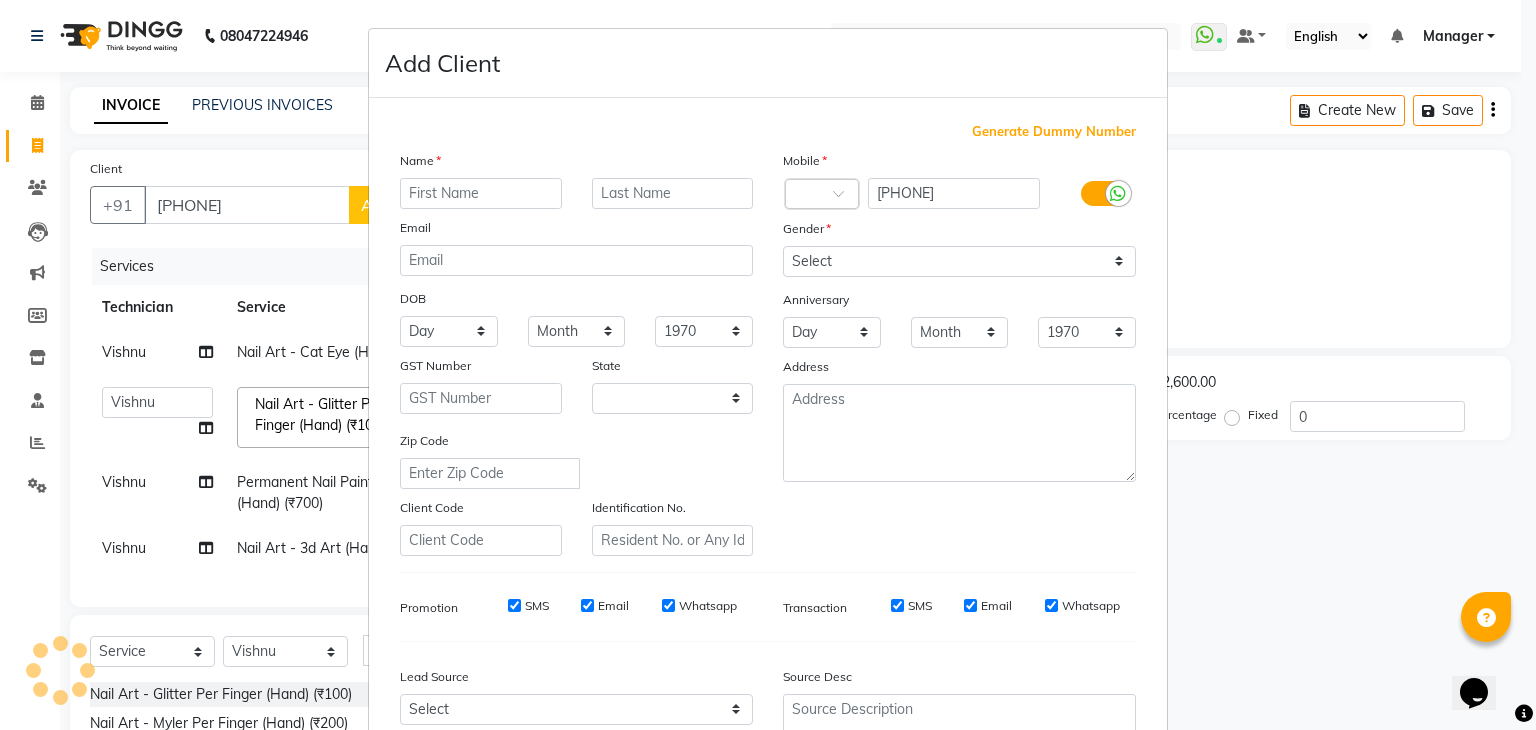 select on "21" 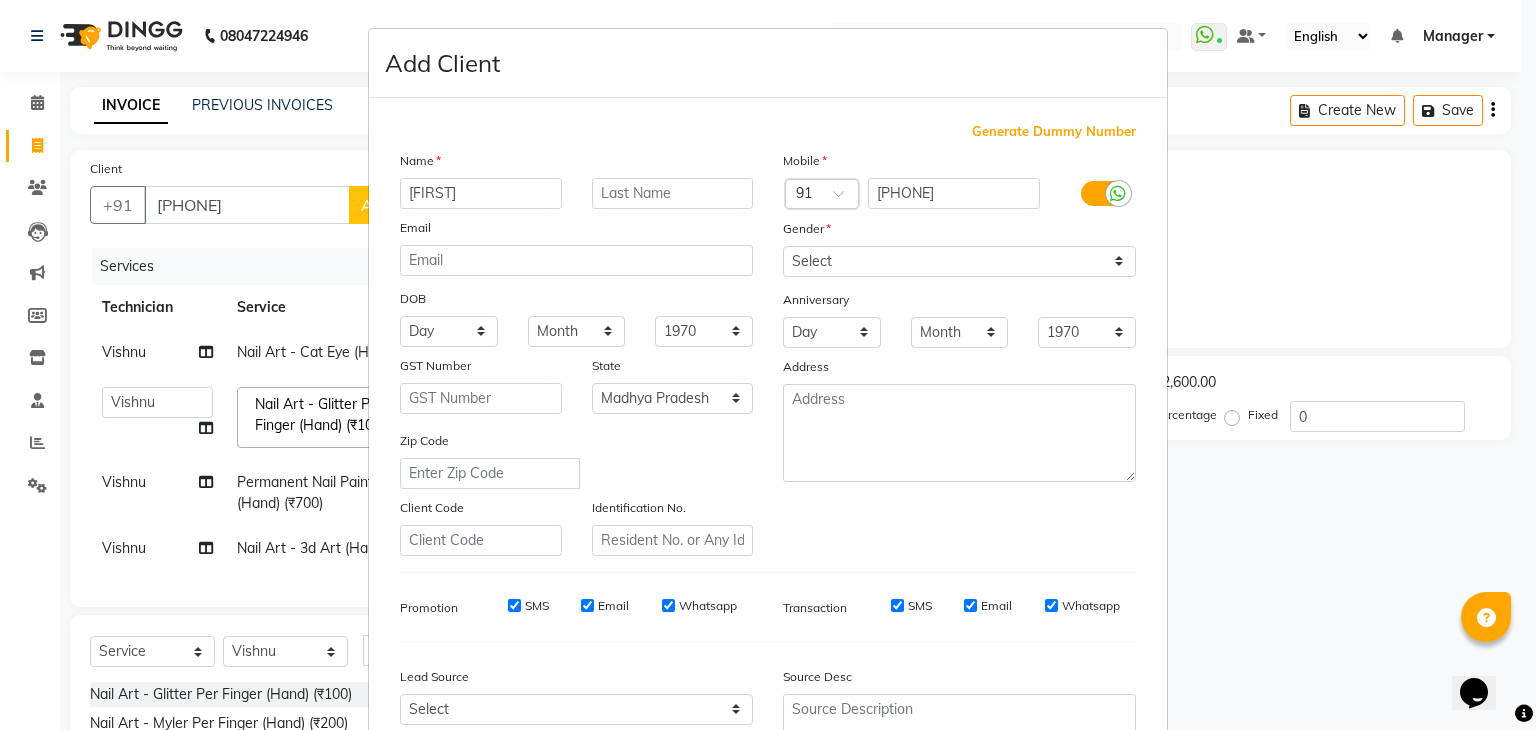 type on "[FIRST]" 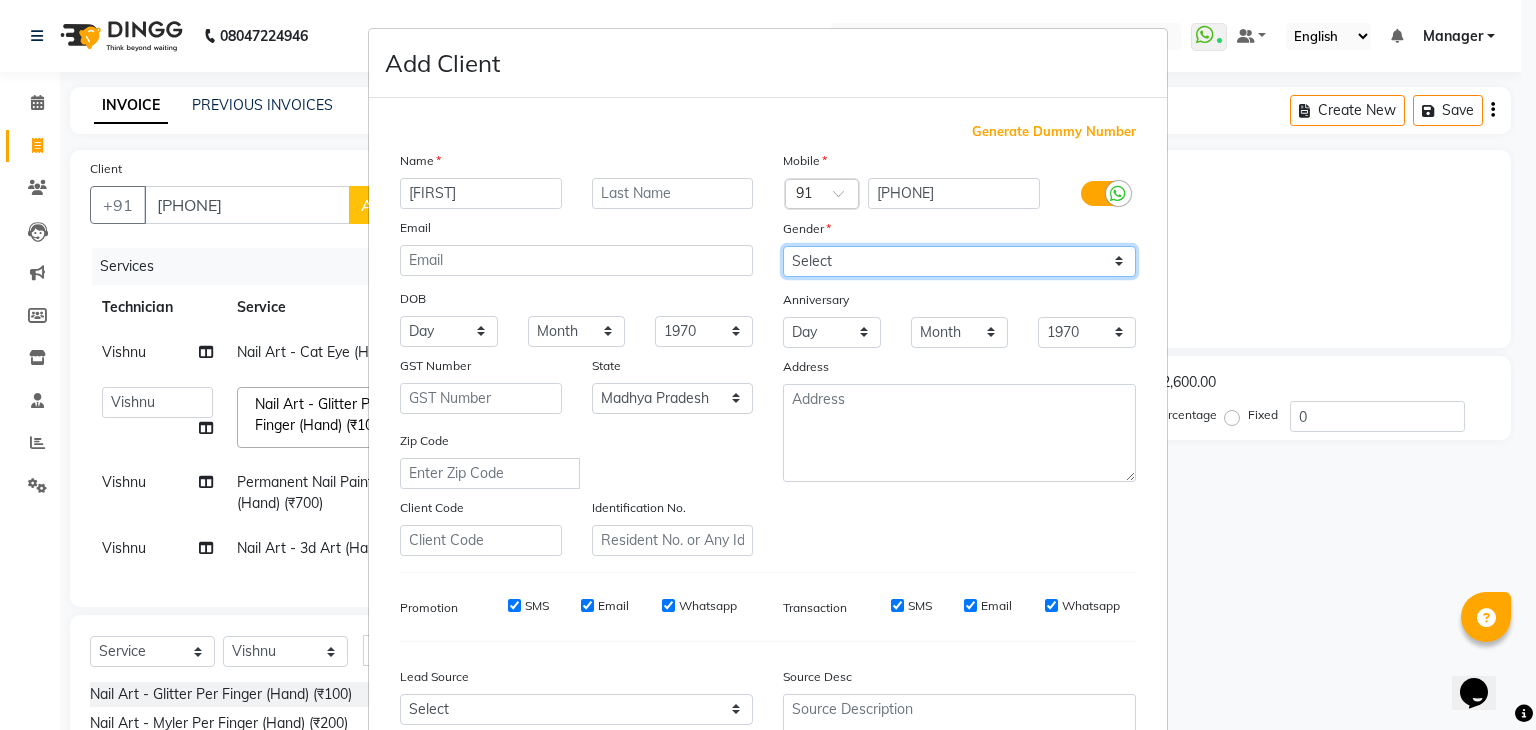 click on "Select Male Female Other Prefer Not To Say" at bounding box center [959, 261] 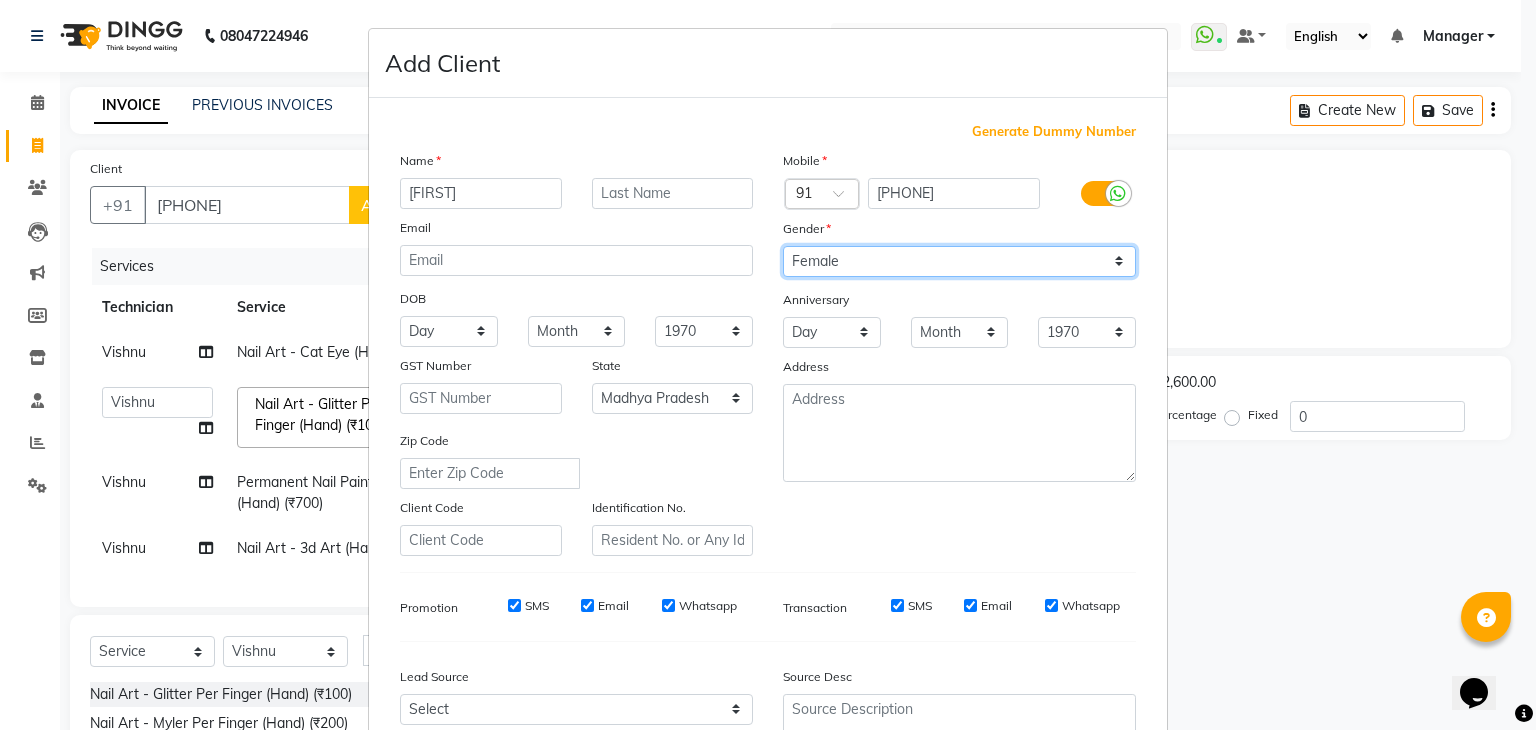 click on "Select Male Female Other Prefer Not To Say" at bounding box center [959, 261] 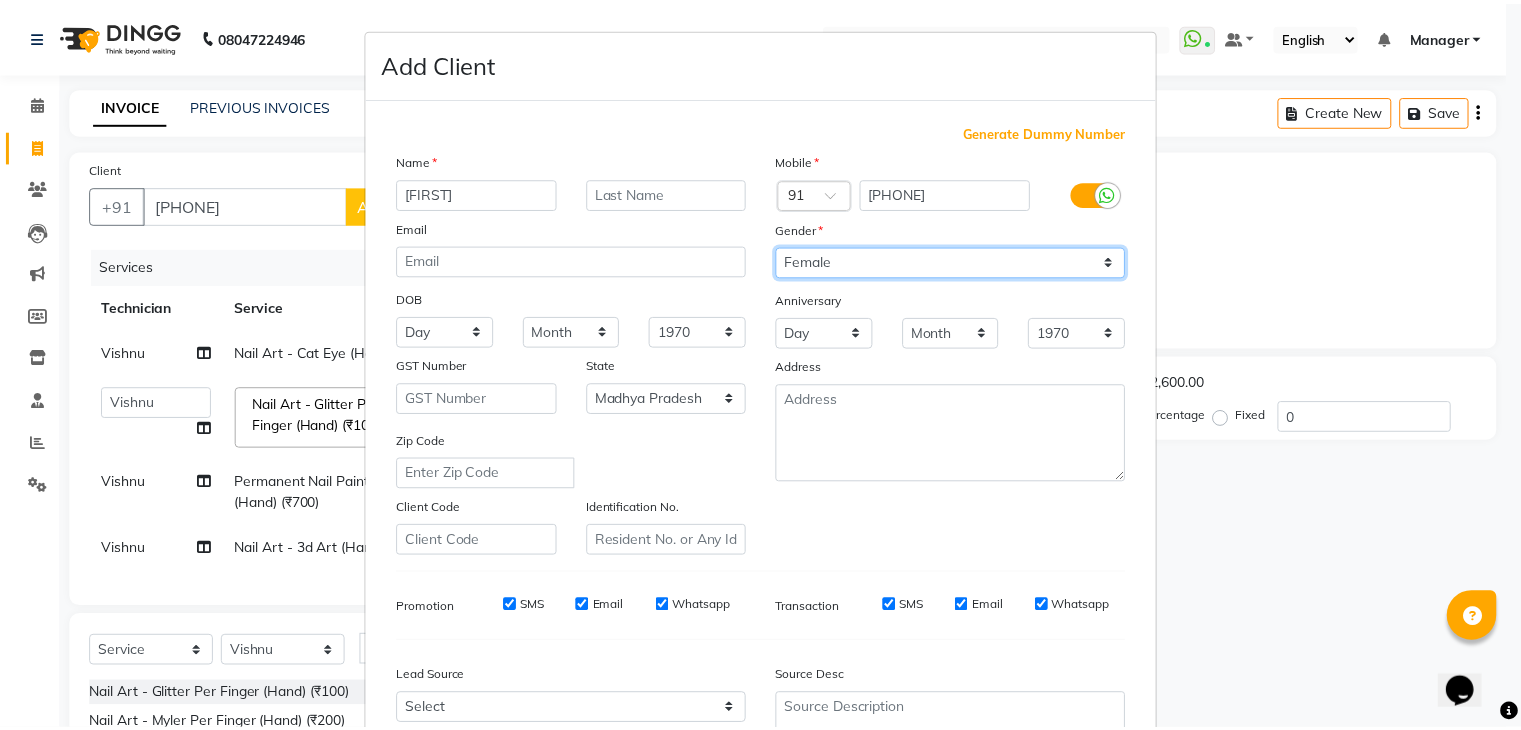 scroll, scrollTop: 203, scrollLeft: 0, axis: vertical 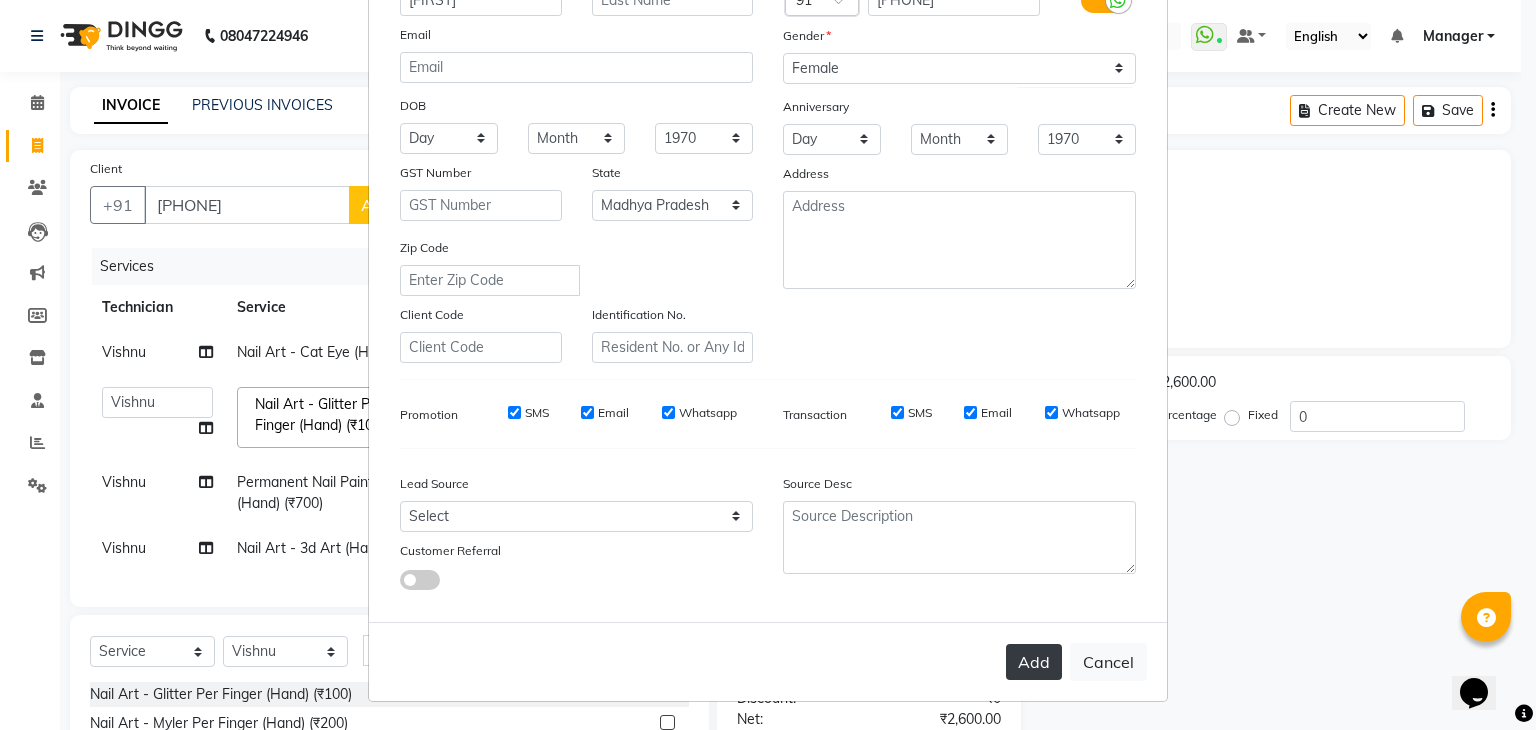 click on "Add" at bounding box center [1034, 662] 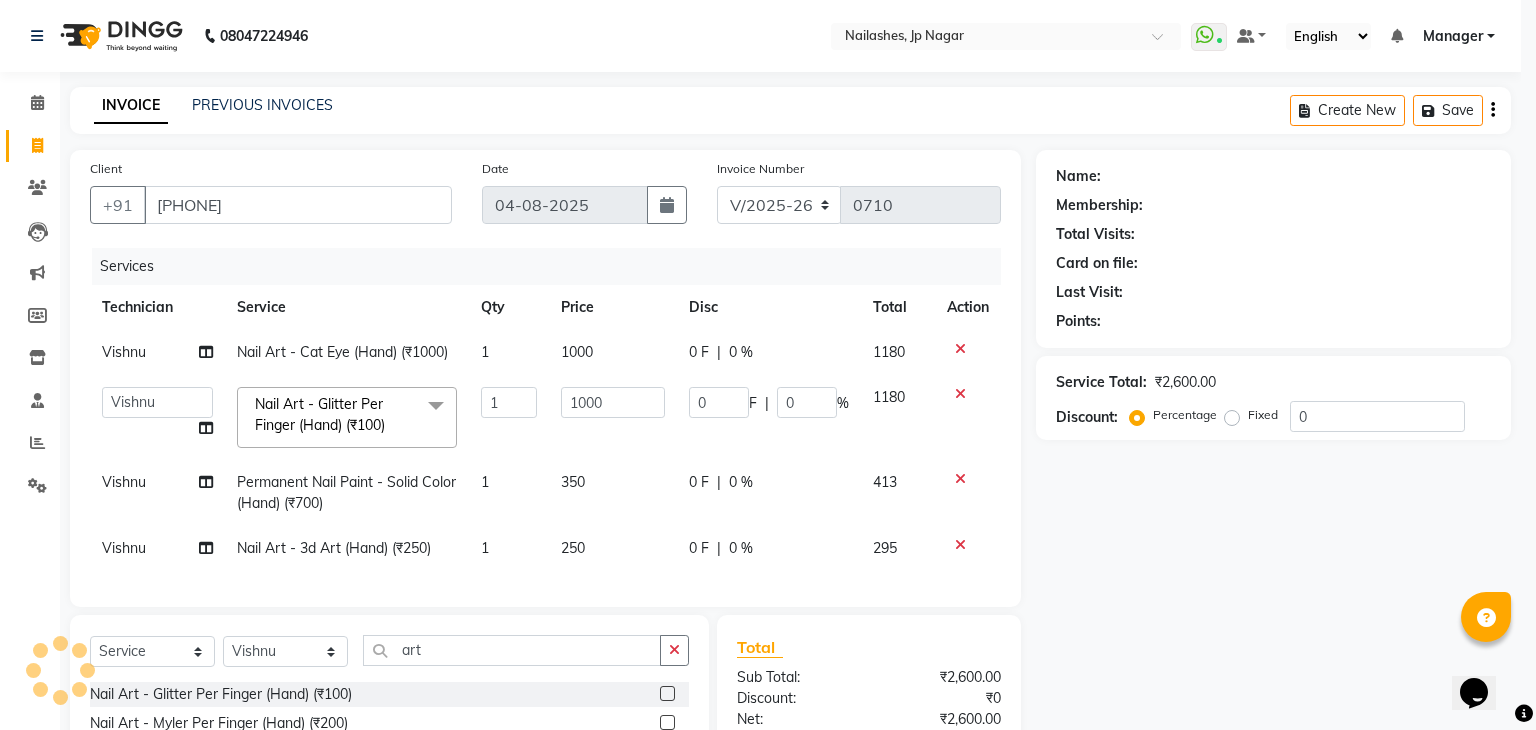 type on "[PHONE]" 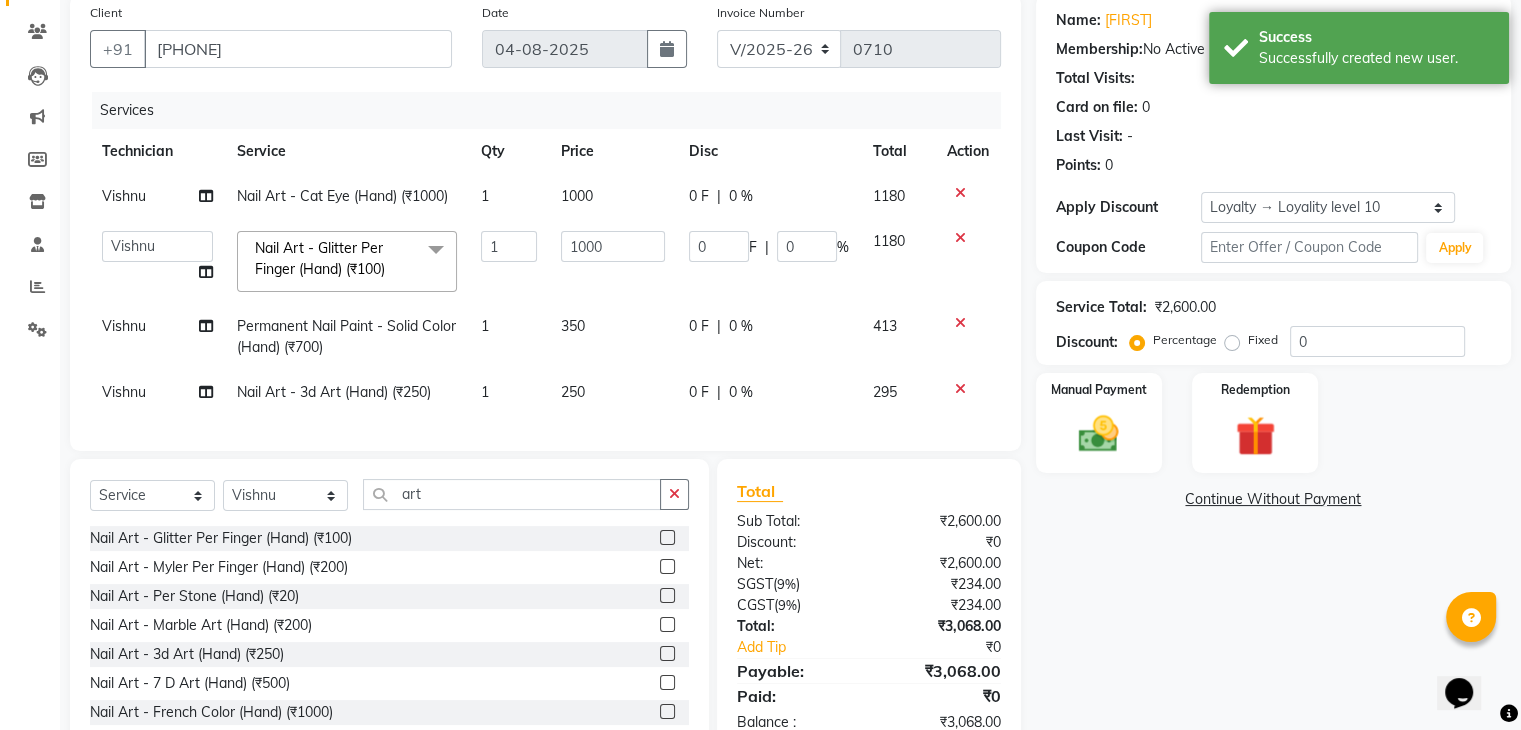 scroll, scrollTop: 225, scrollLeft: 0, axis: vertical 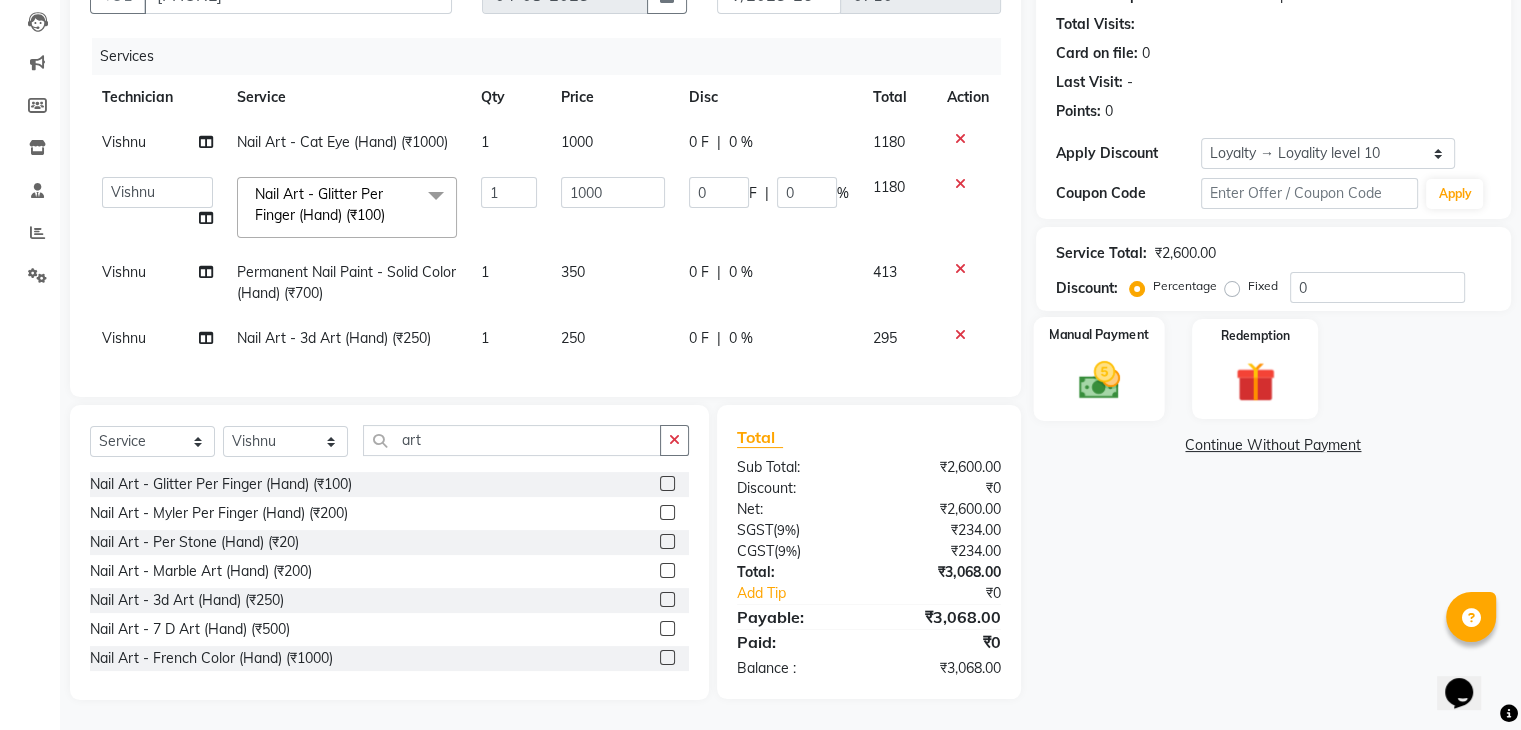 click on "Manual Payment" 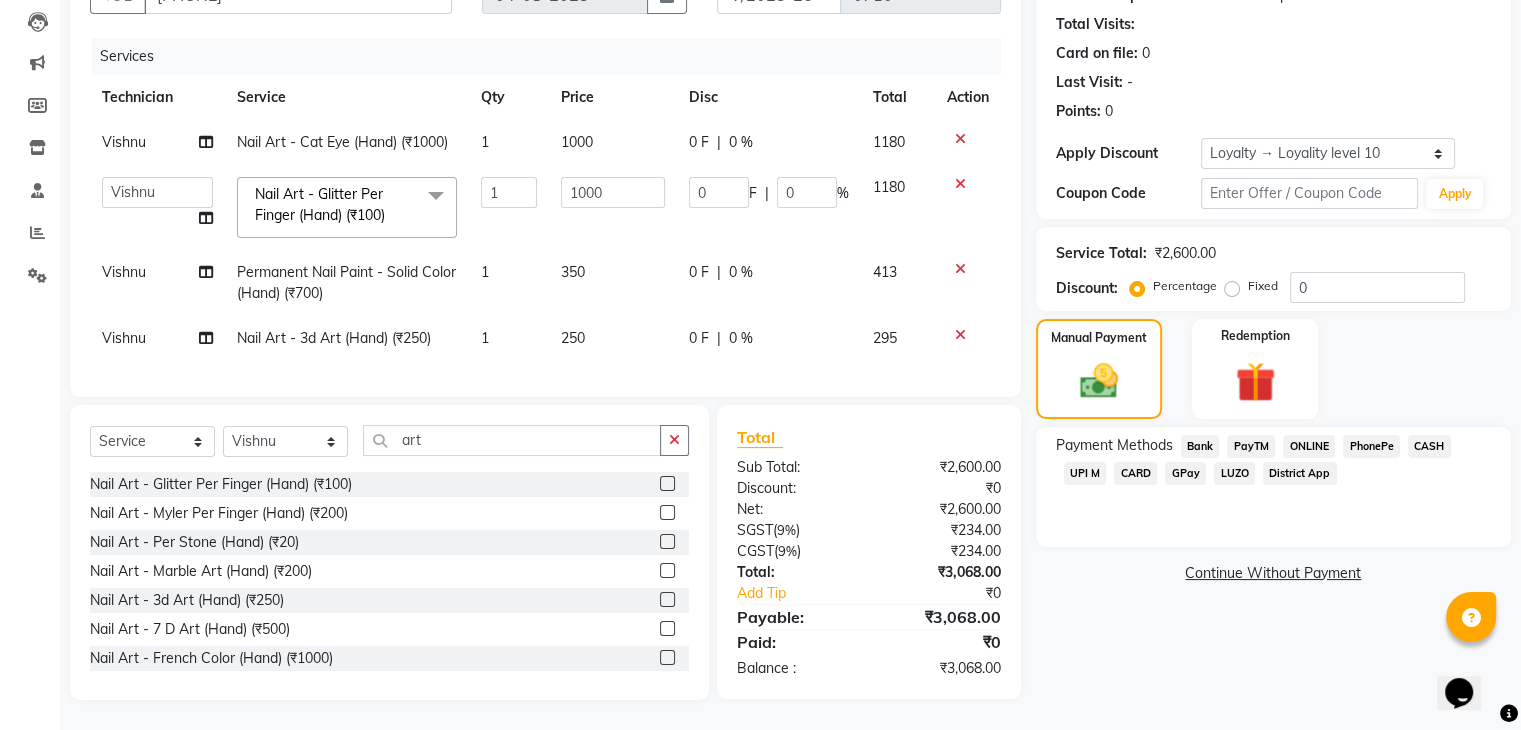 click on "UPI M" 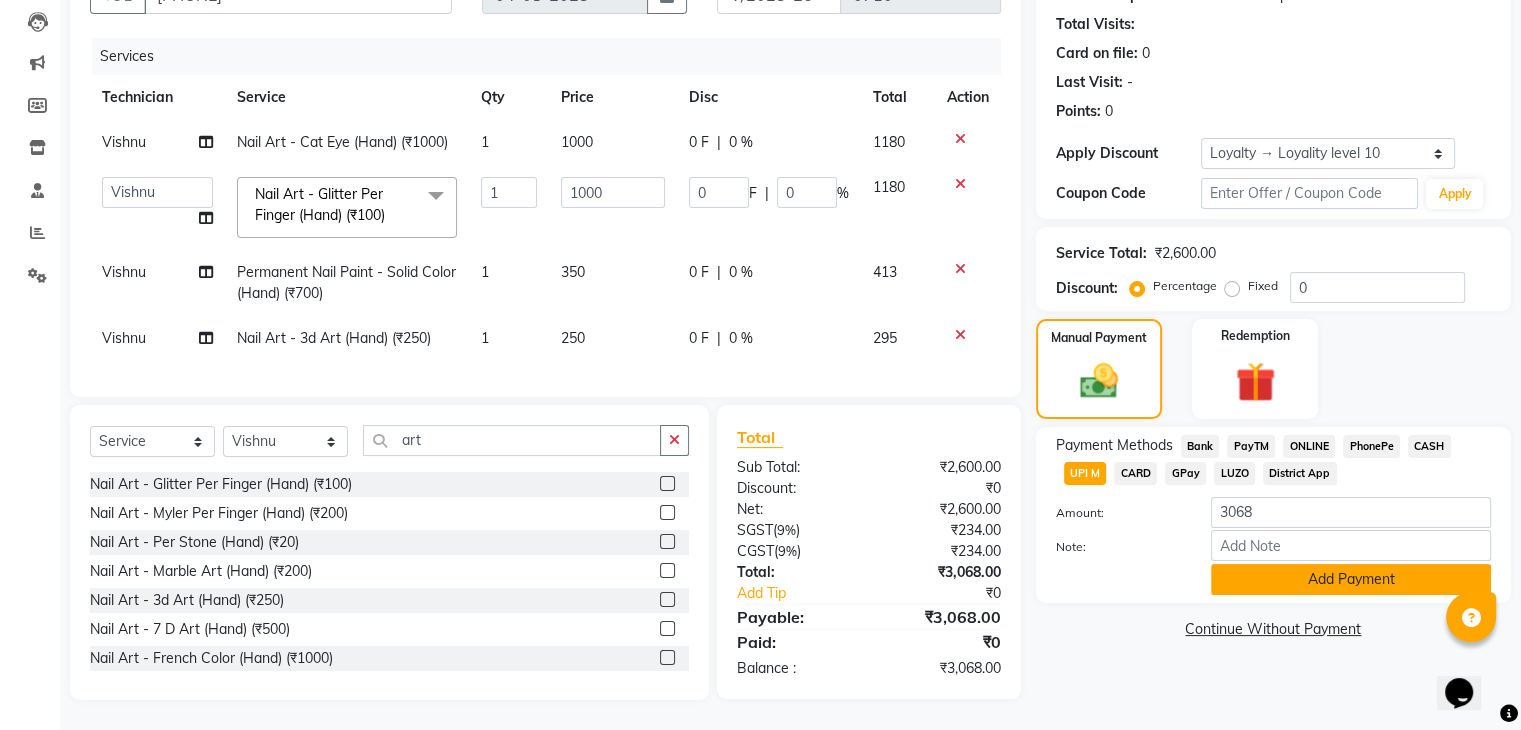 click on "Add Payment" 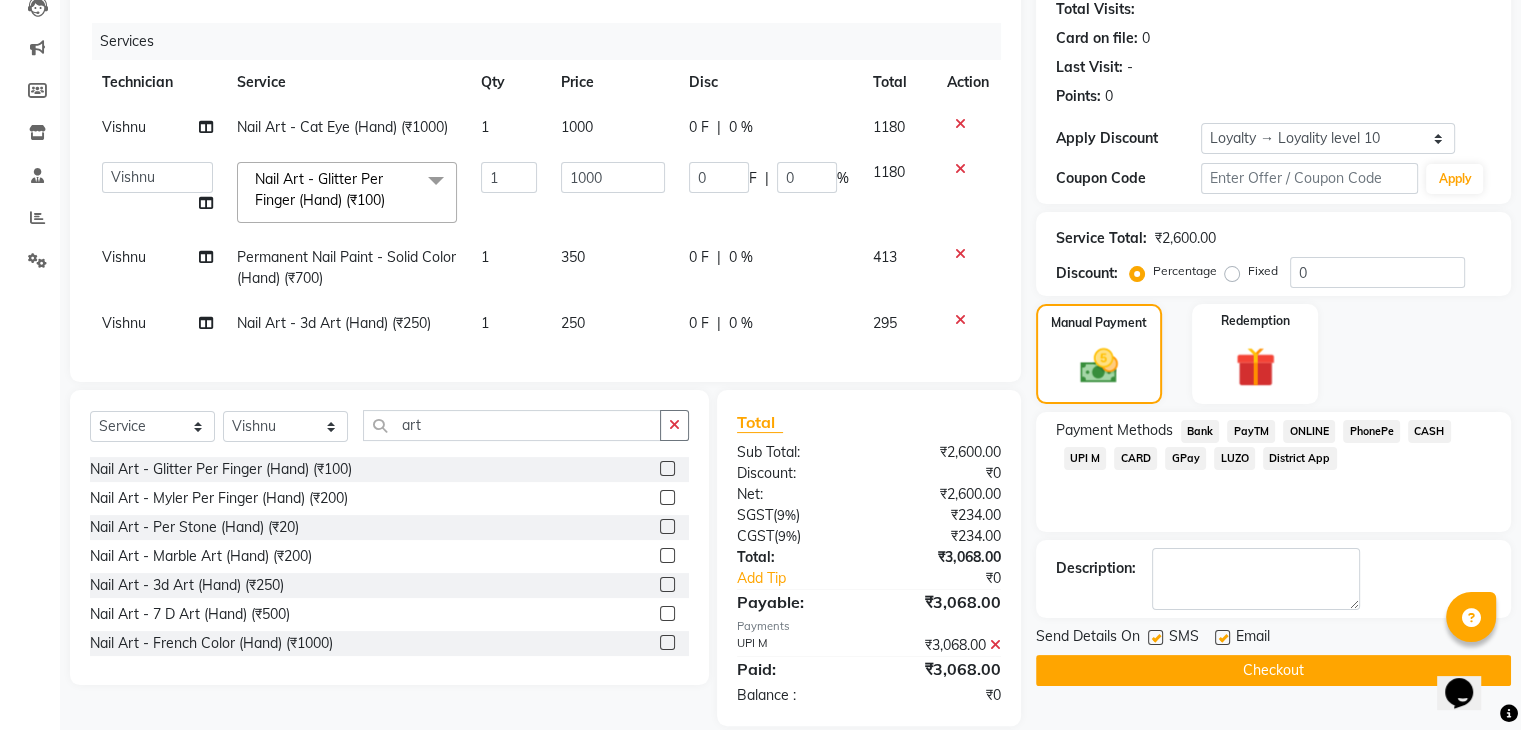 scroll, scrollTop: 366, scrollLeft: 0, axis: vertical 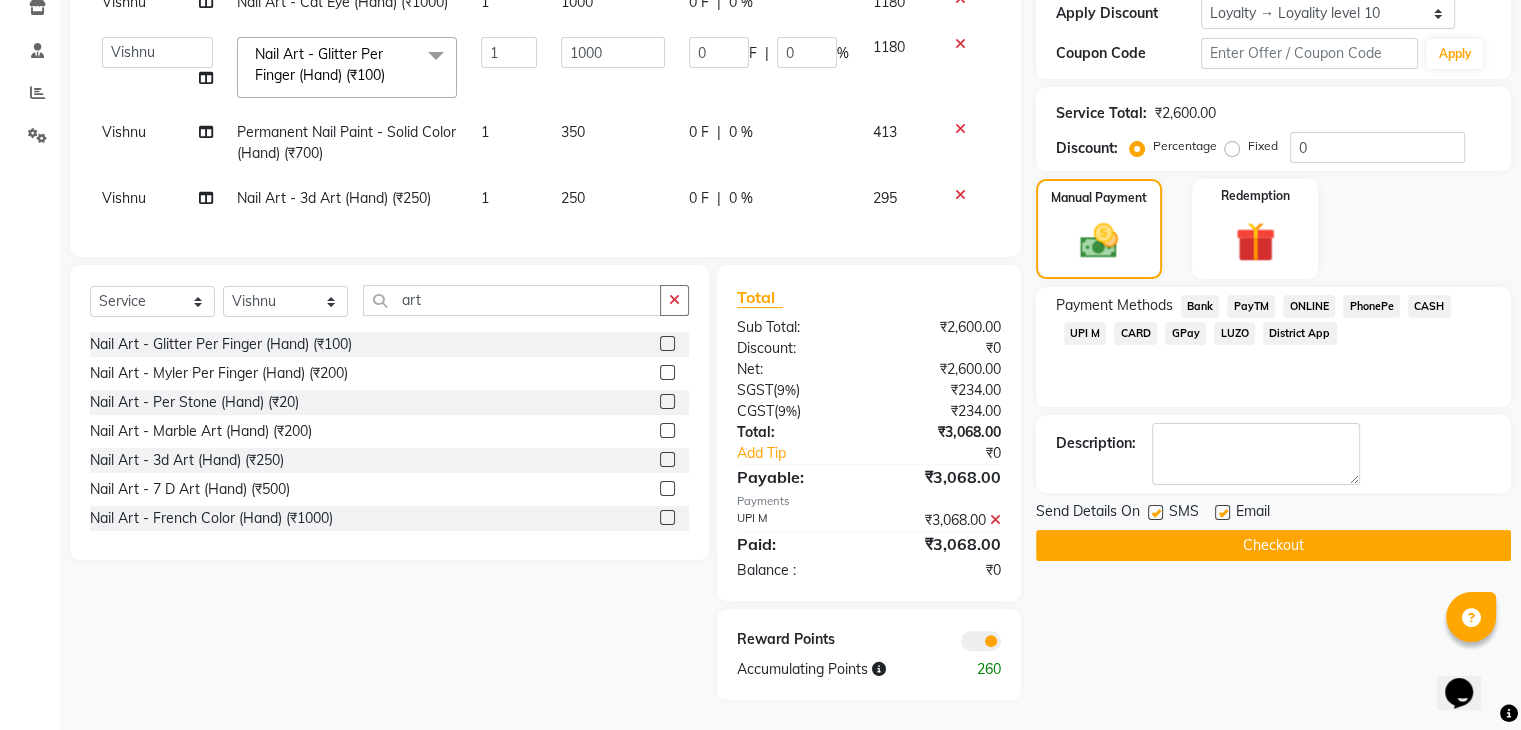 click on "Checkout" 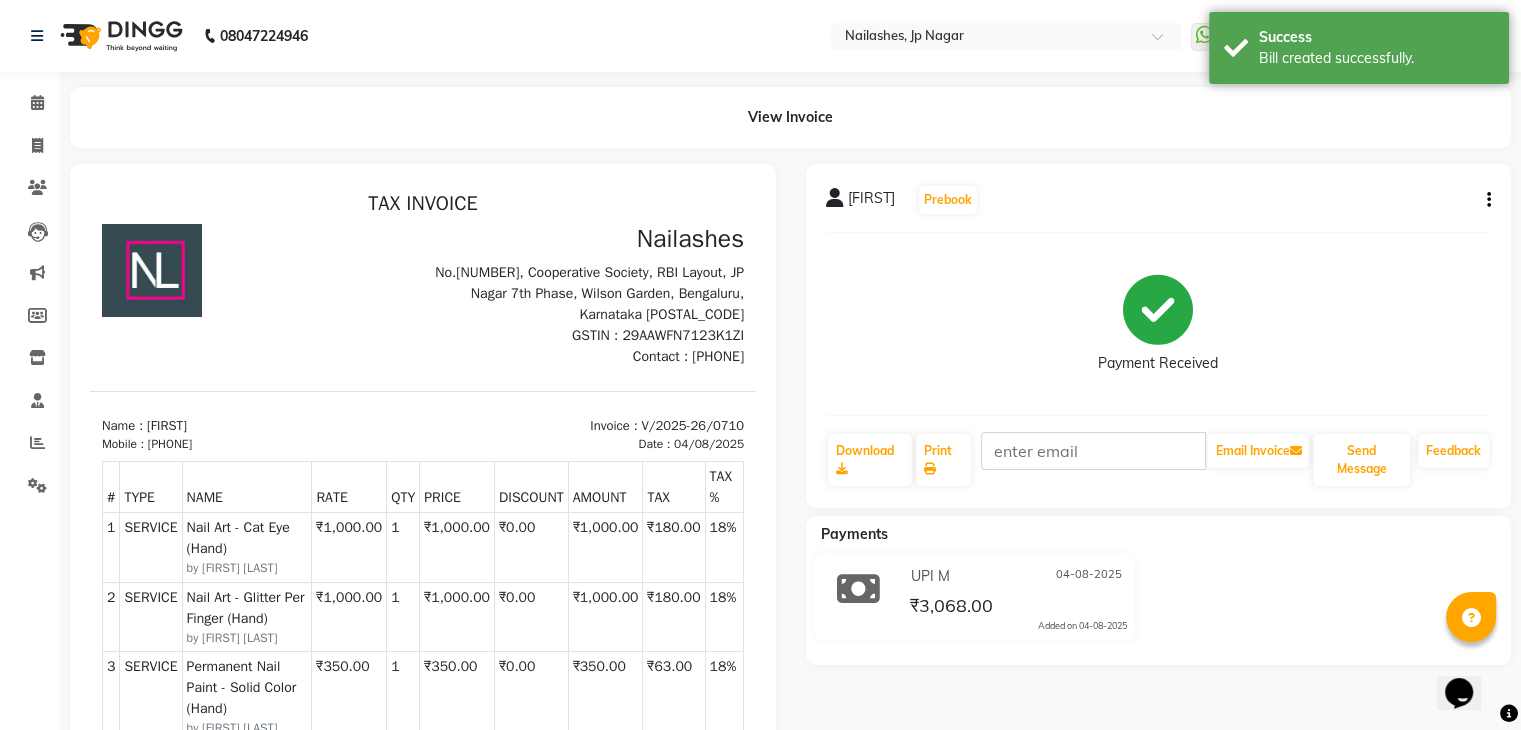 scroll, scrollTop: 0, scrollLeft: 0, axis: both 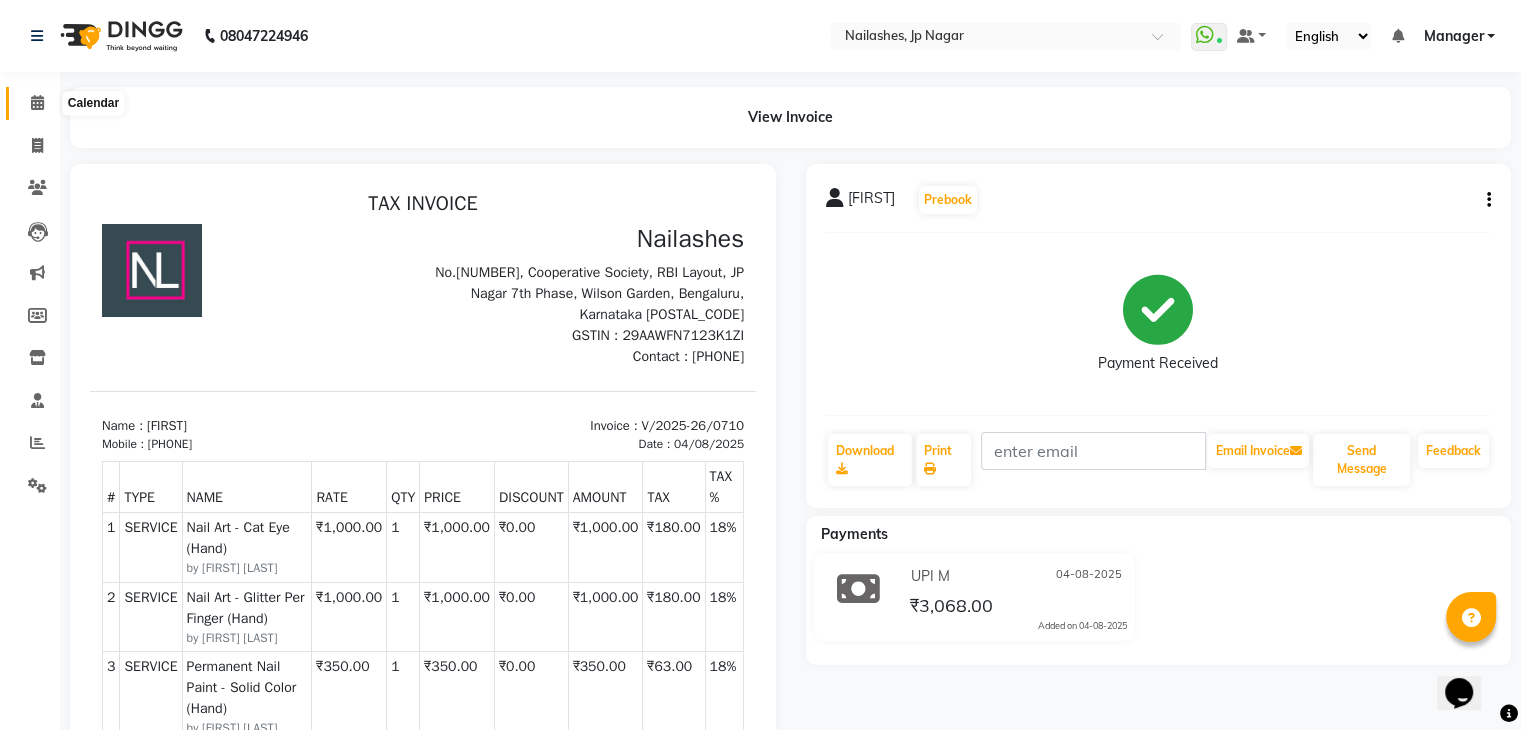 click 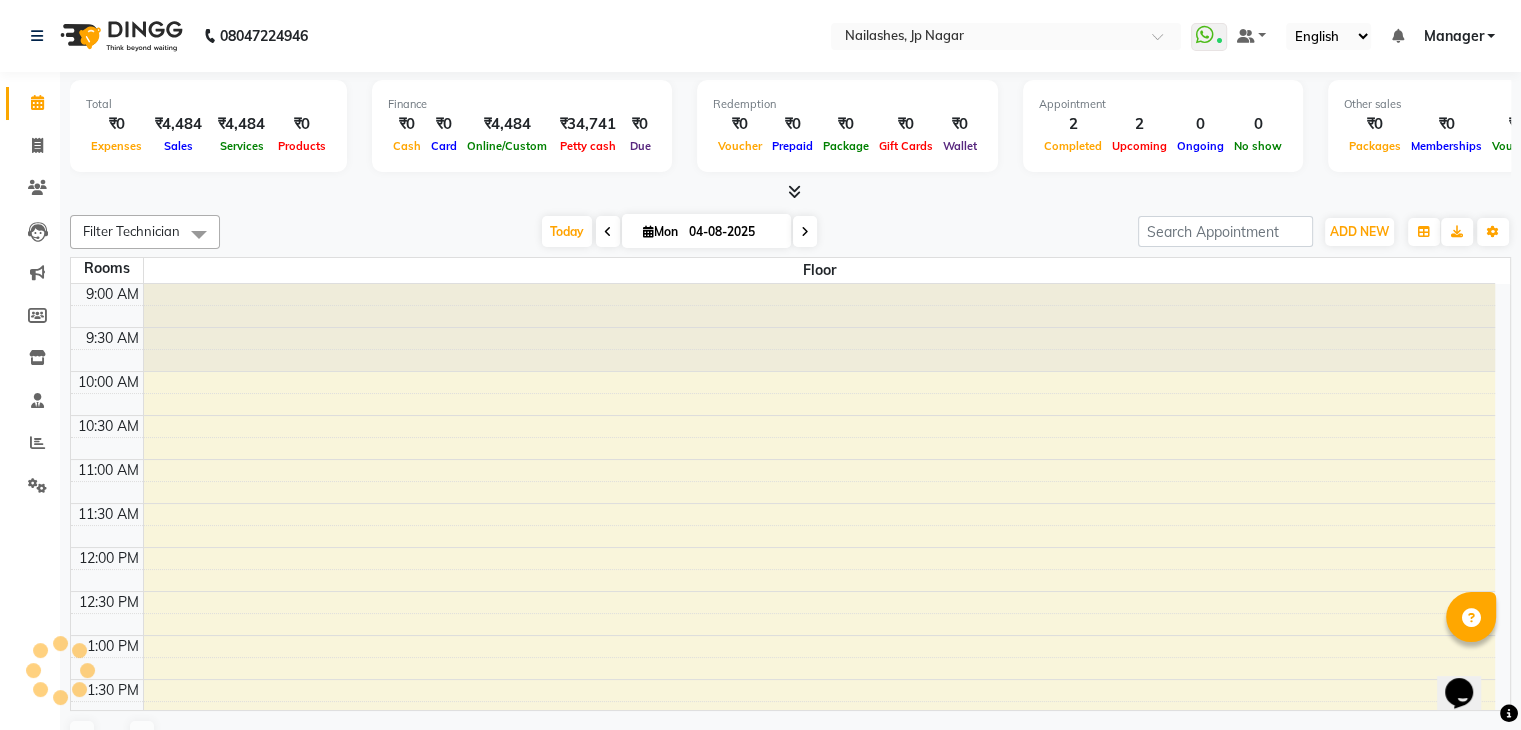 scroll, scrollTop: 0, scrollLeft: 0, axis: both 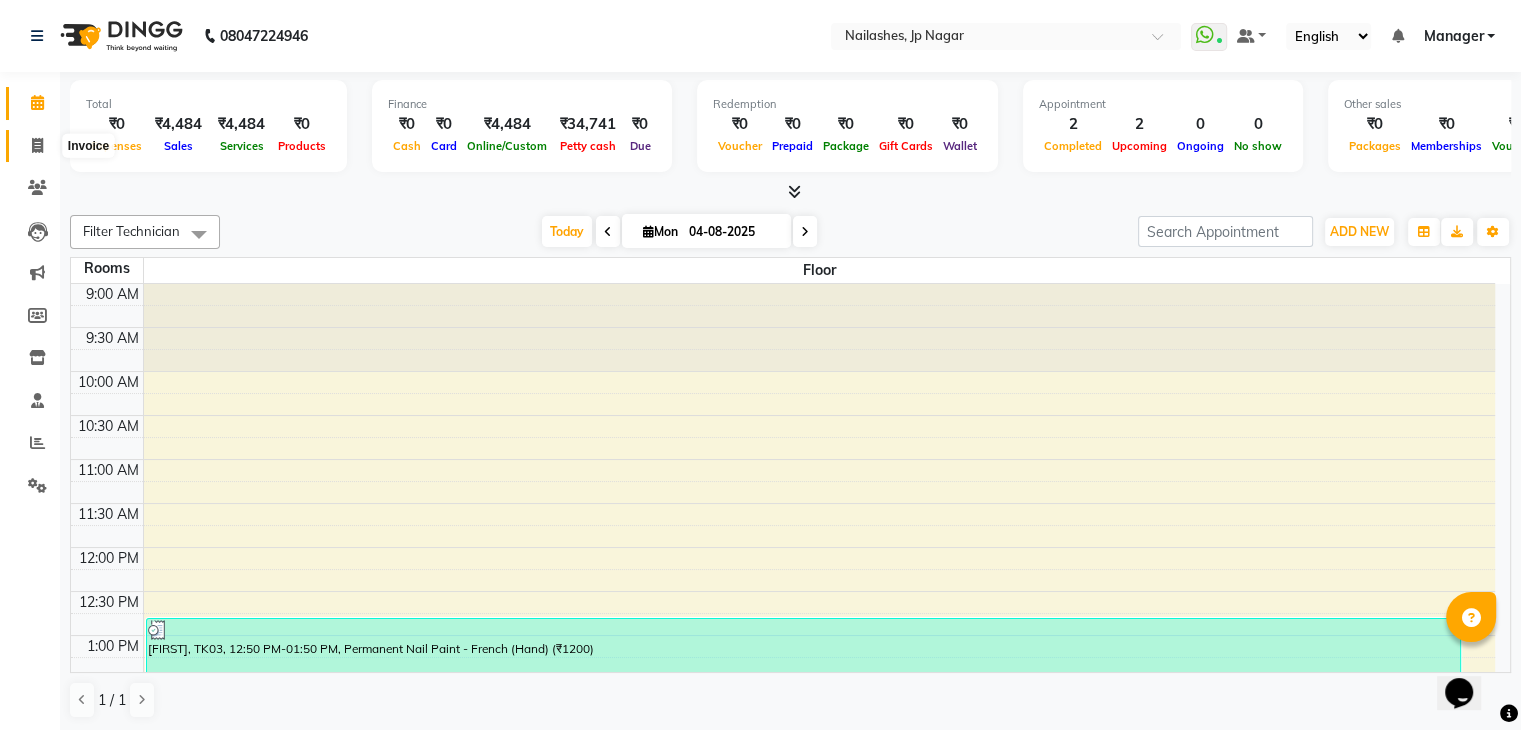 click 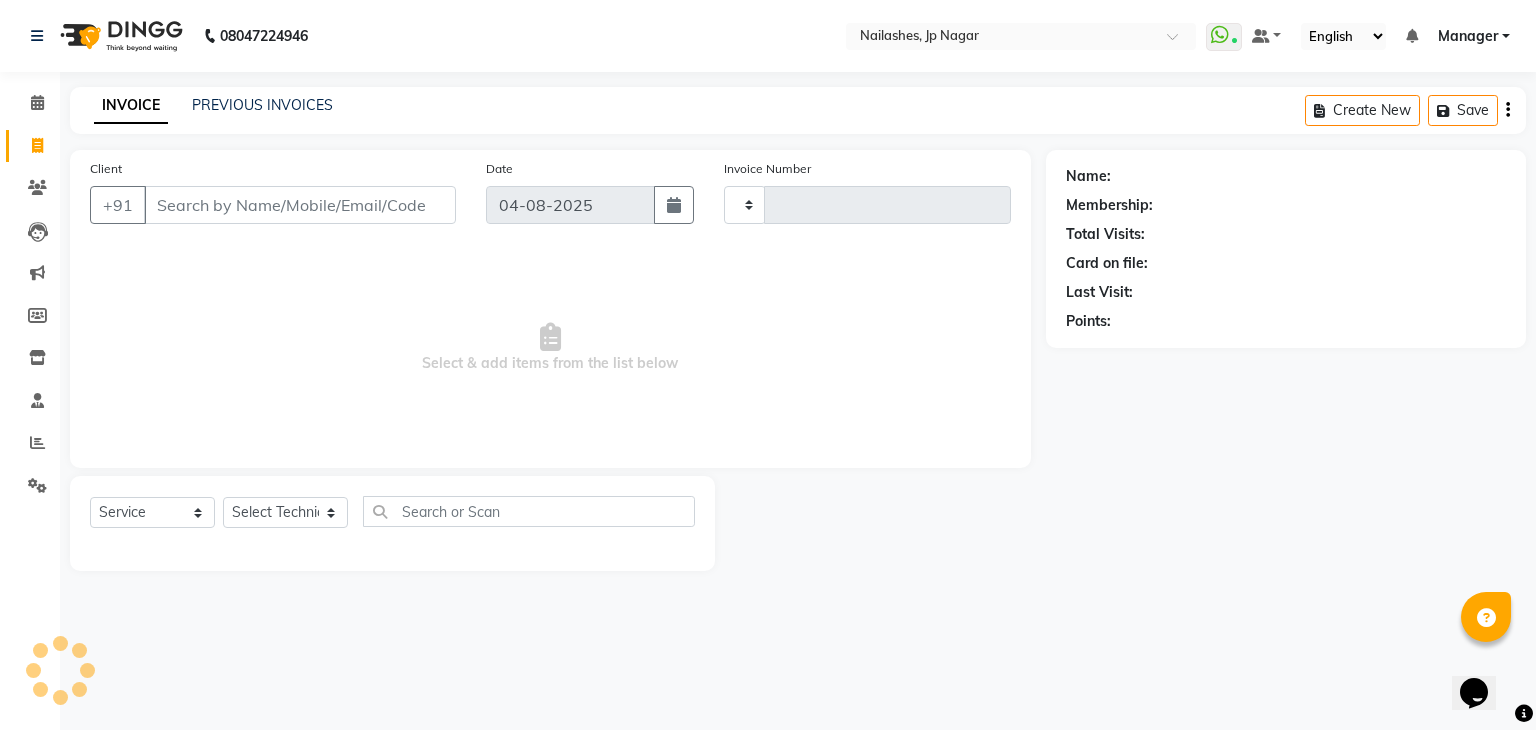 type on "0711" 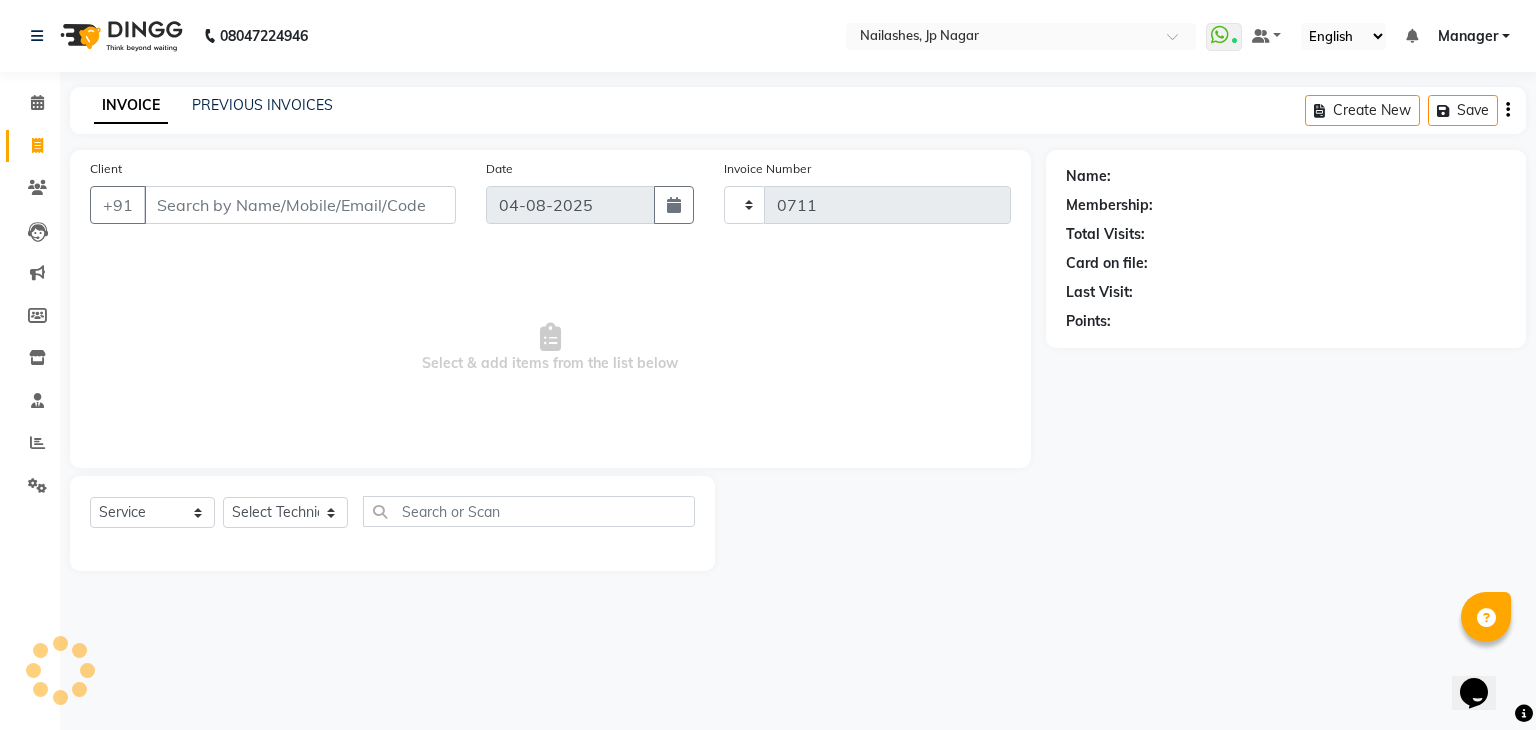 select on "6318" 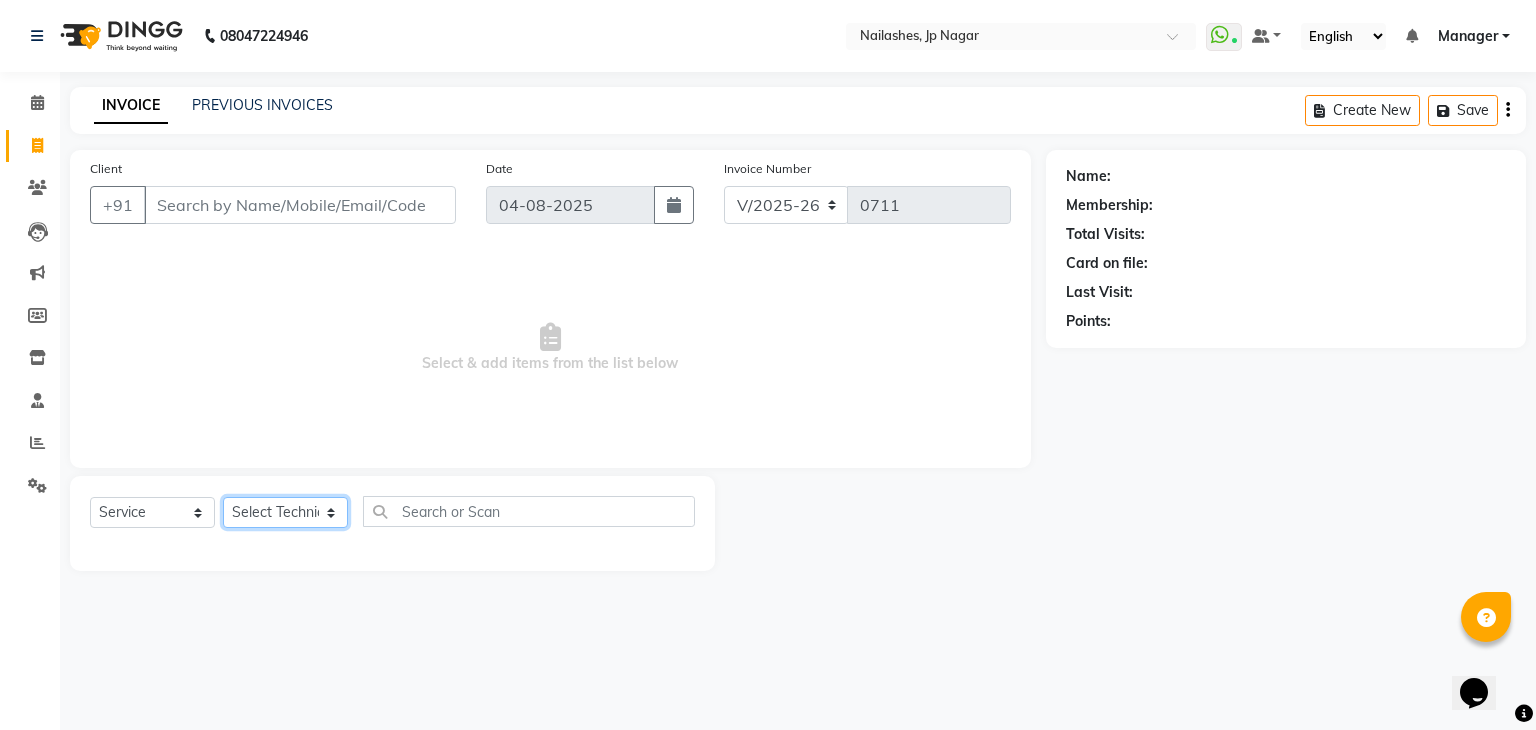 click on "Select Technician Bhupendra Manager Prince Rohit Sajan Salman Suma Suraj Vikas Vishal Lash Vishnu" 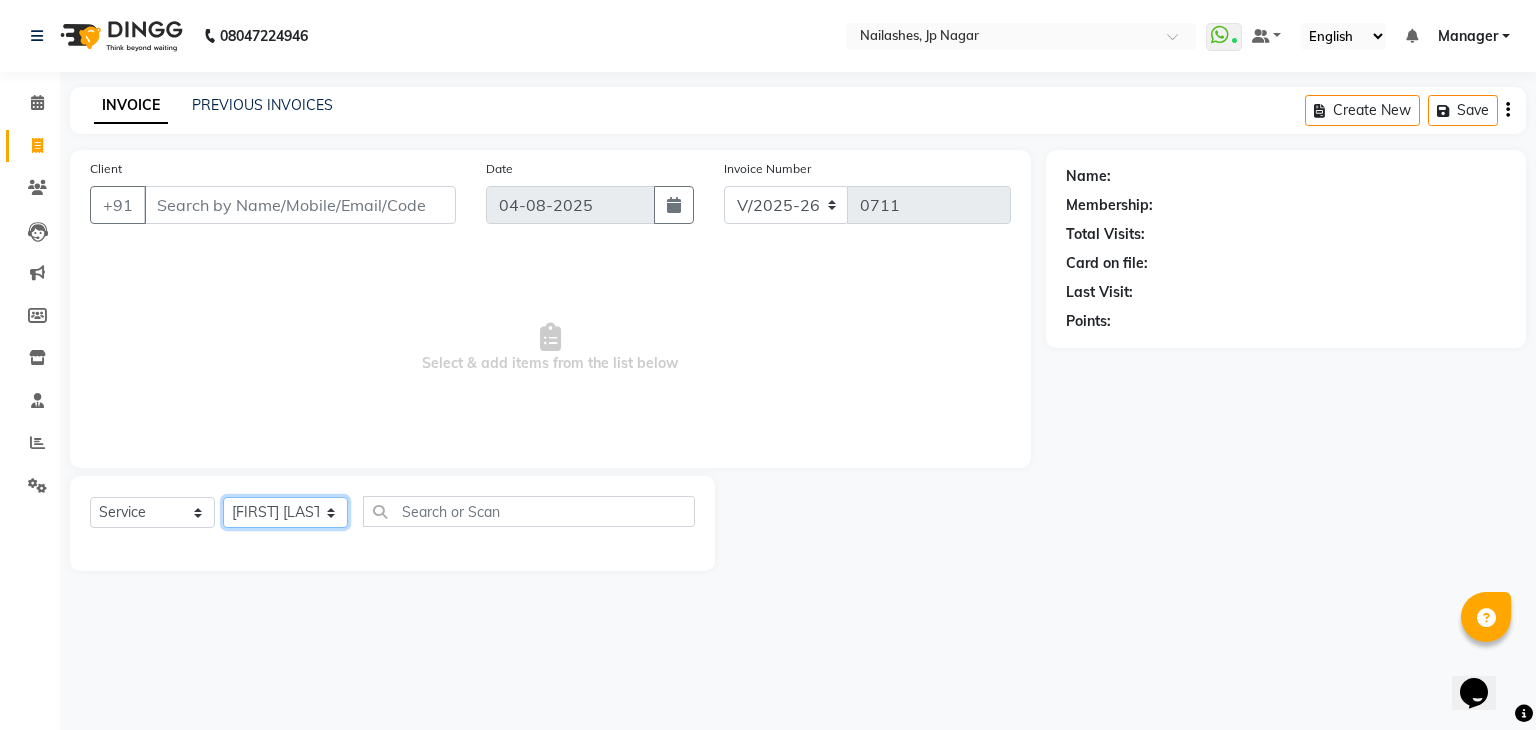 click on "Select Technician Bhupendra Manager Prince Rohit Sajan Salman Suma Suraj Vikas Vishal Lash Vishnu" 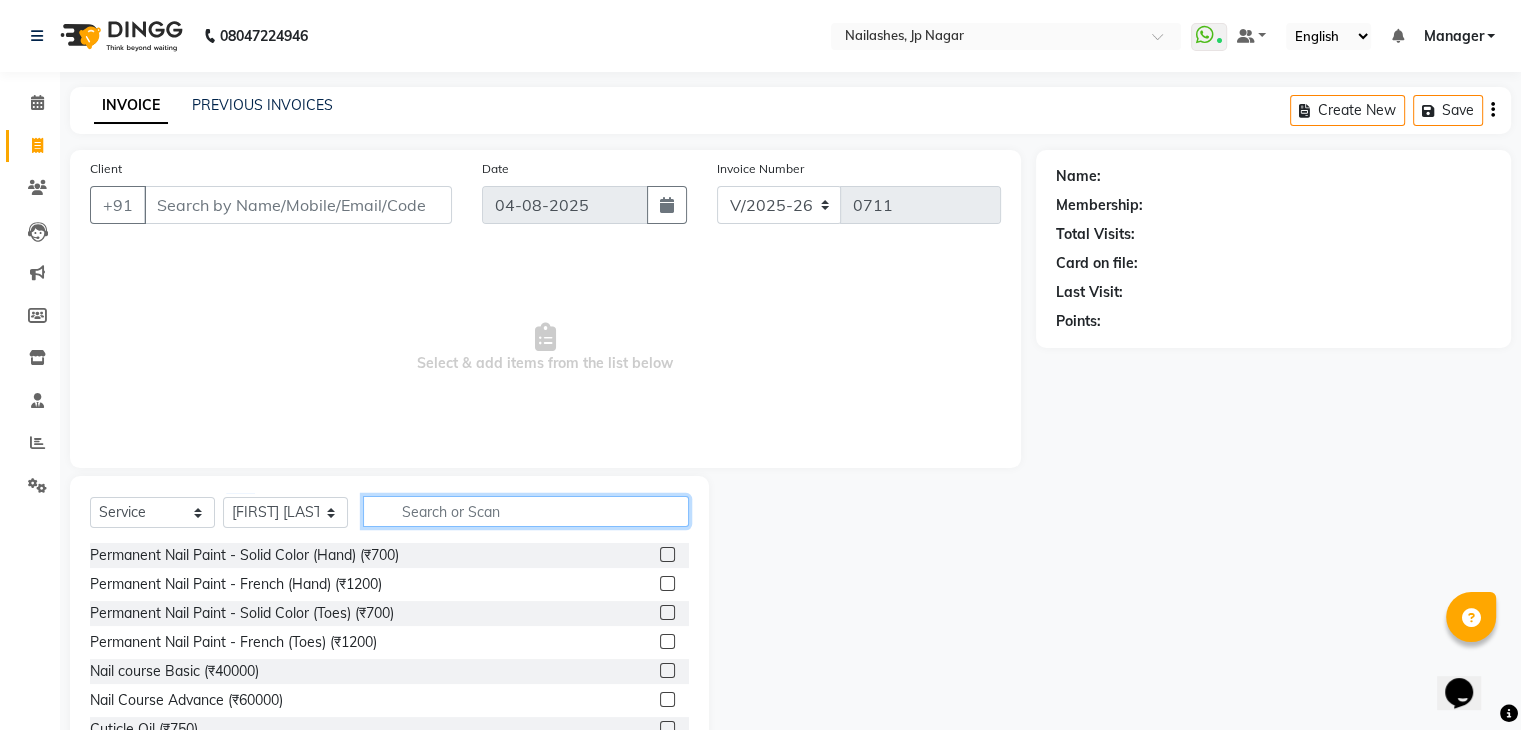 click 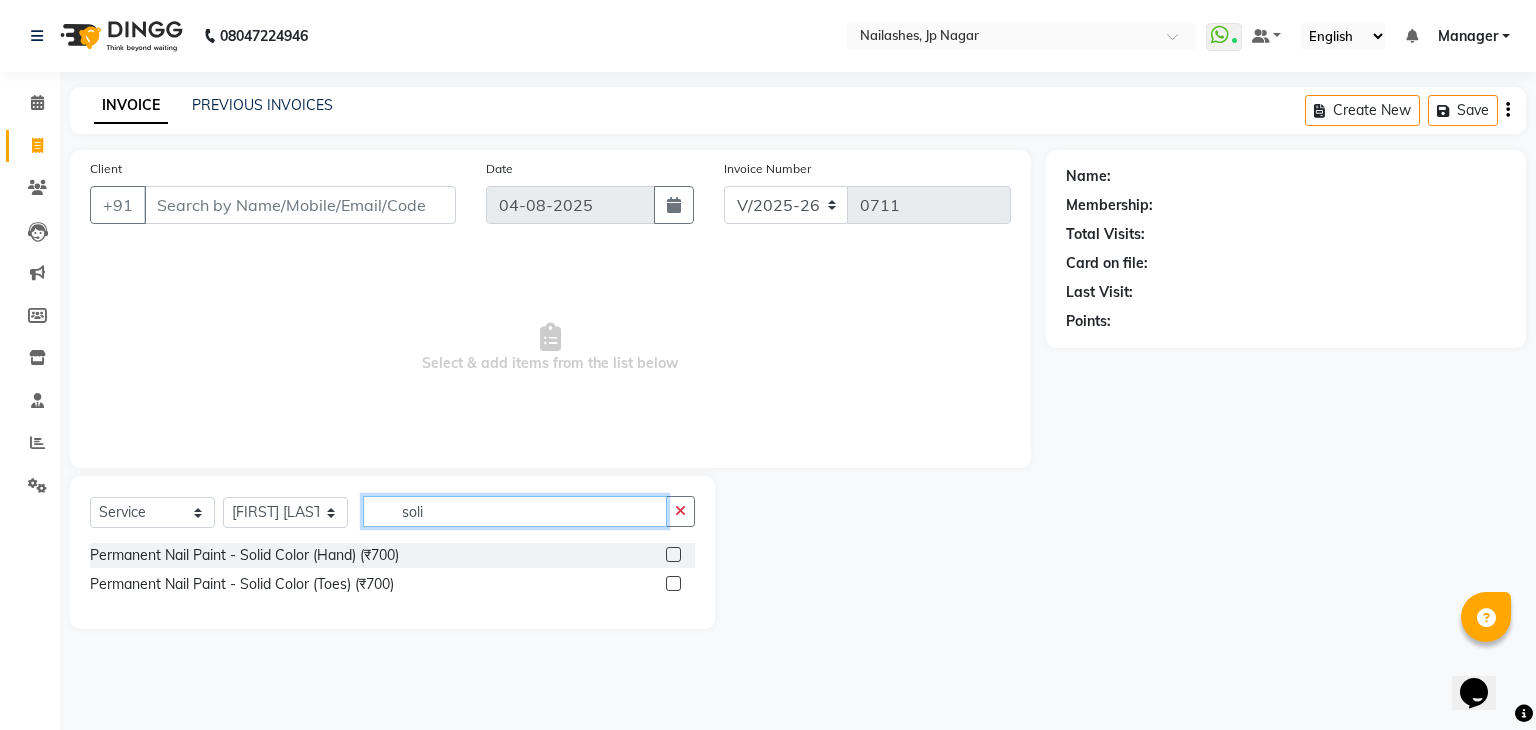 type on "soli" 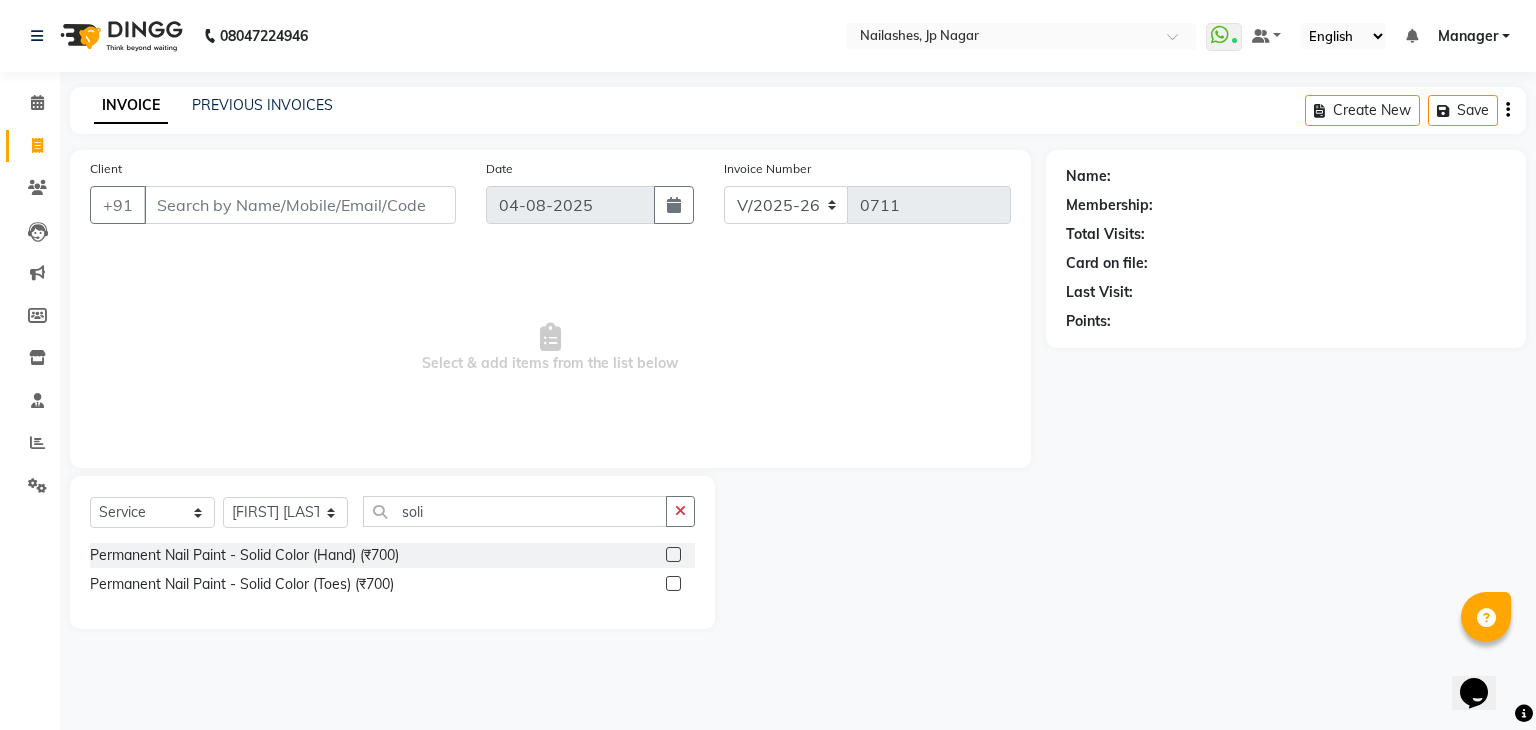 click 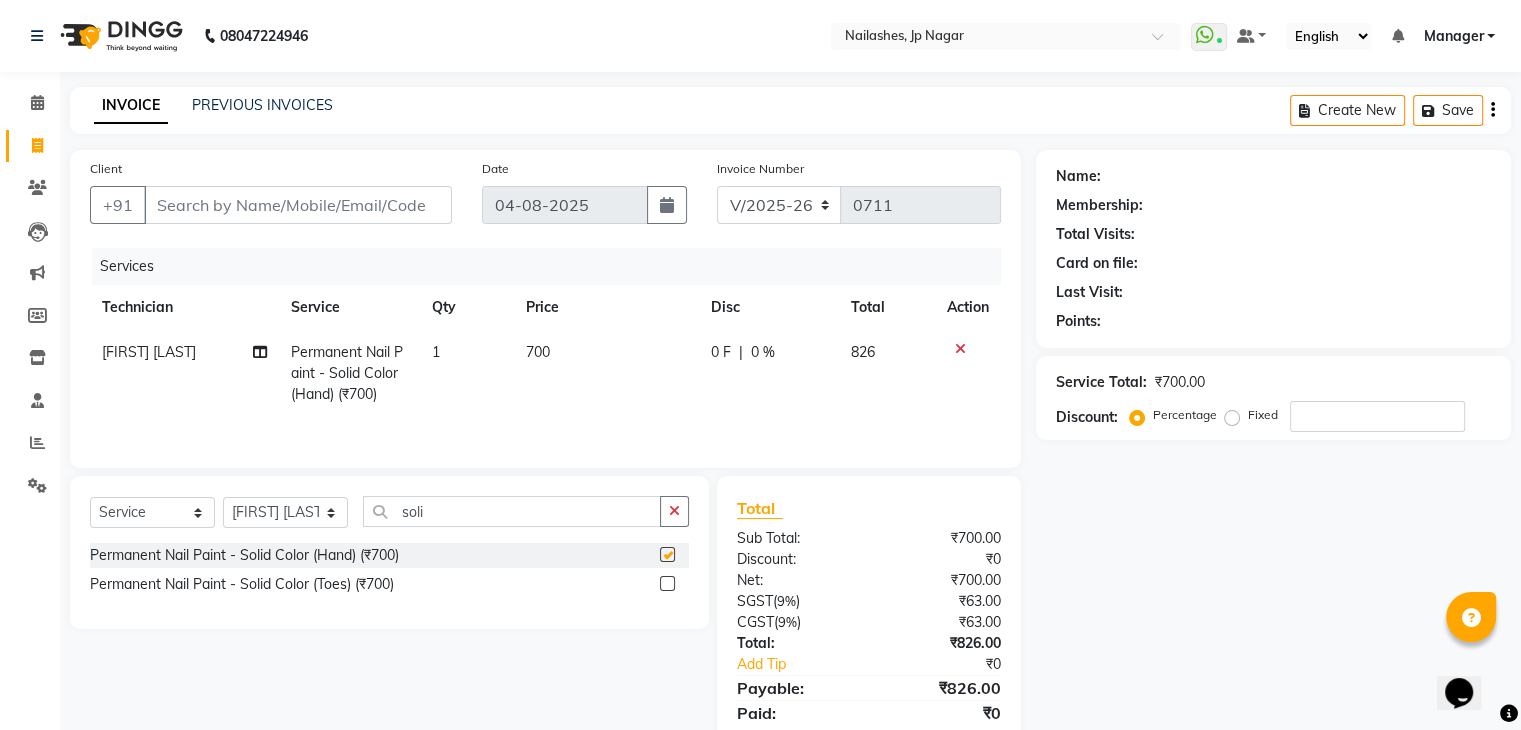 checkbox on "false" 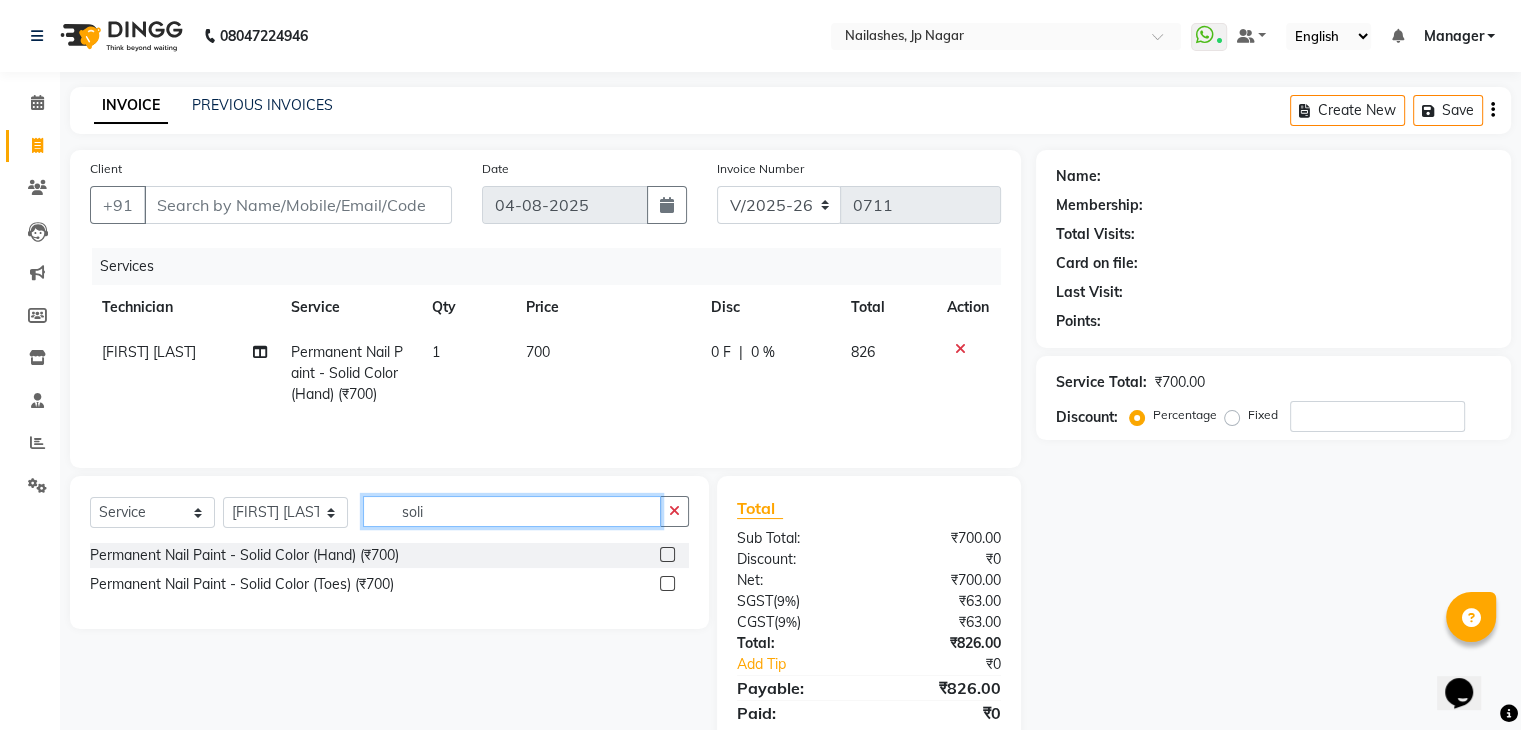 click on "soli" 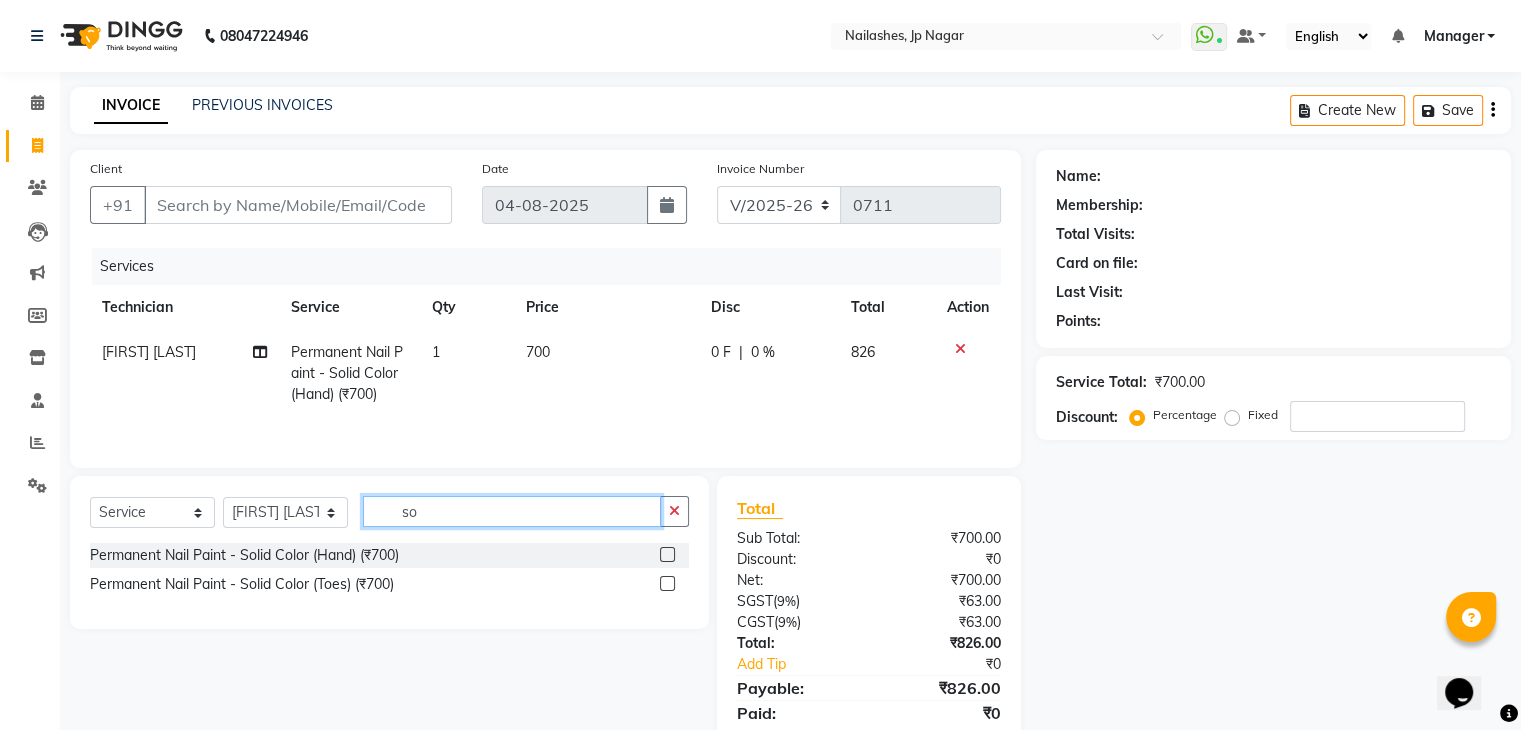 type on "s" 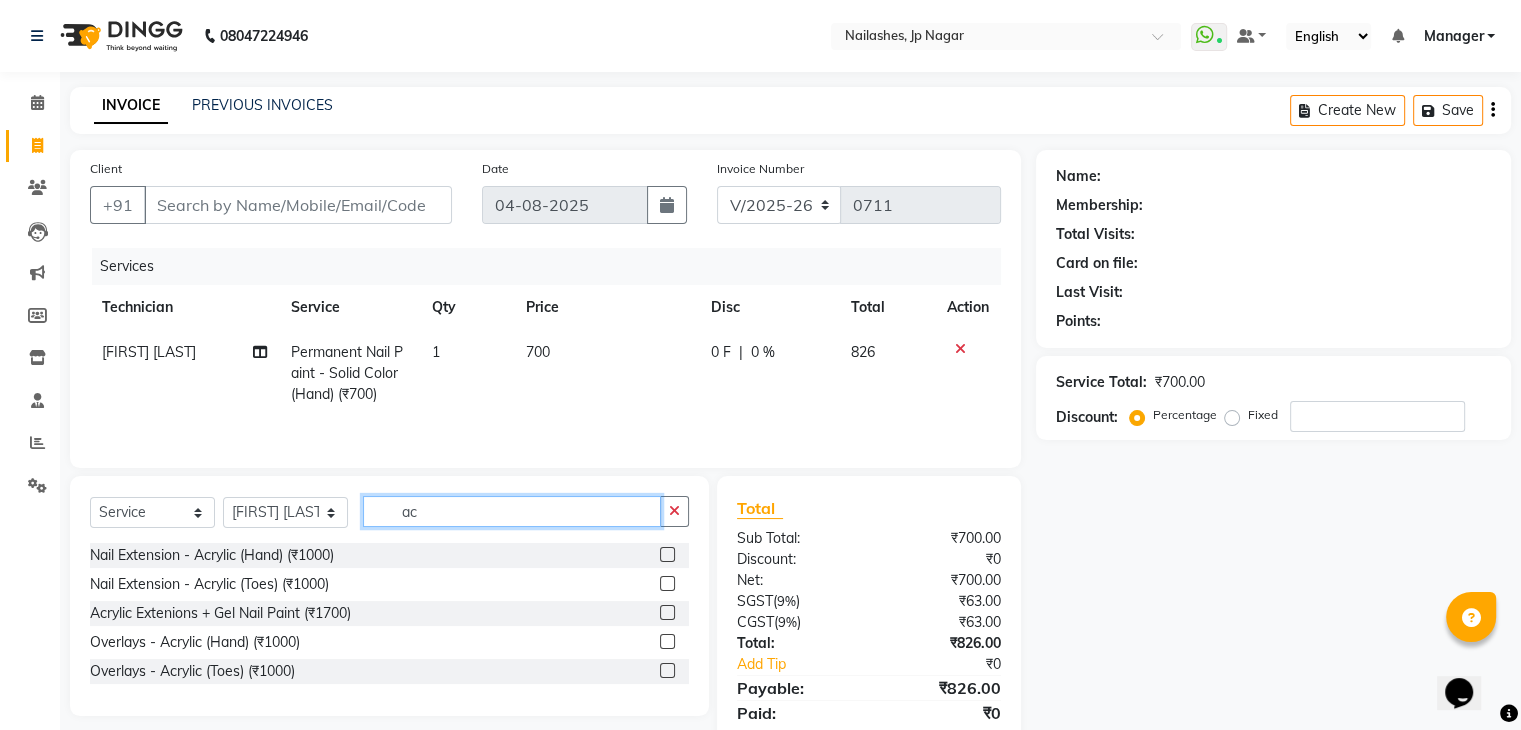 type on "a" 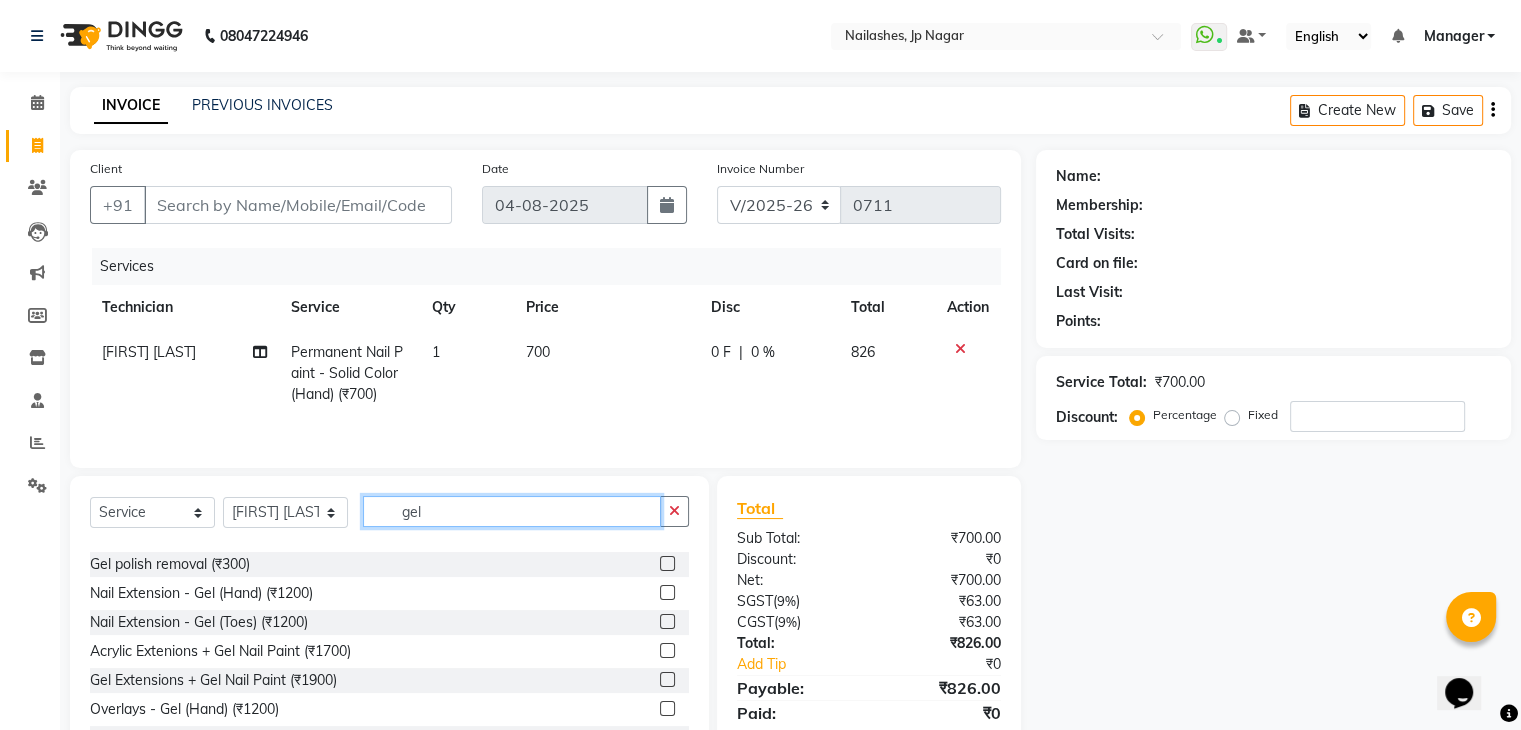 scroll, scrollTop: 106, scrollLeft: 0, axis: vertical 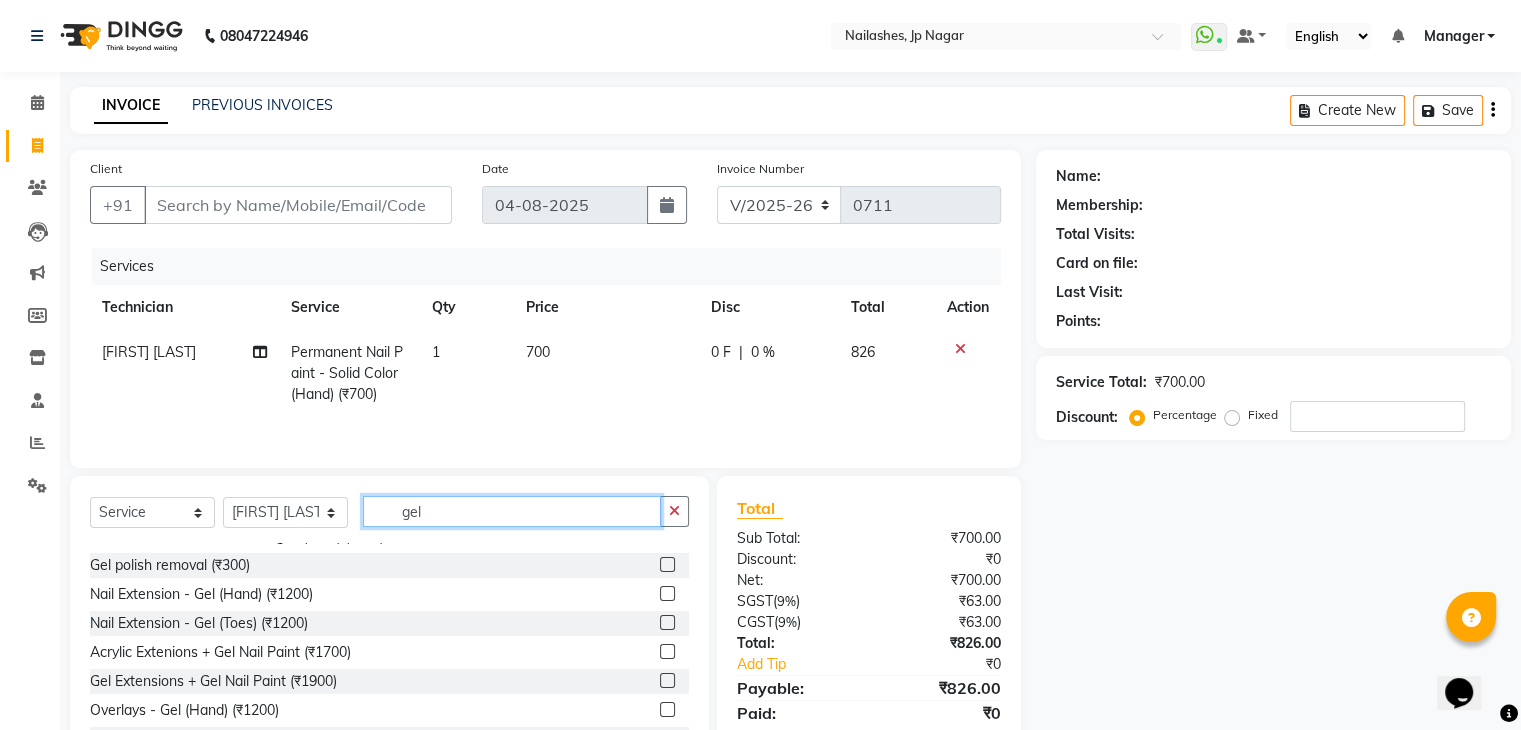 type on "gel" 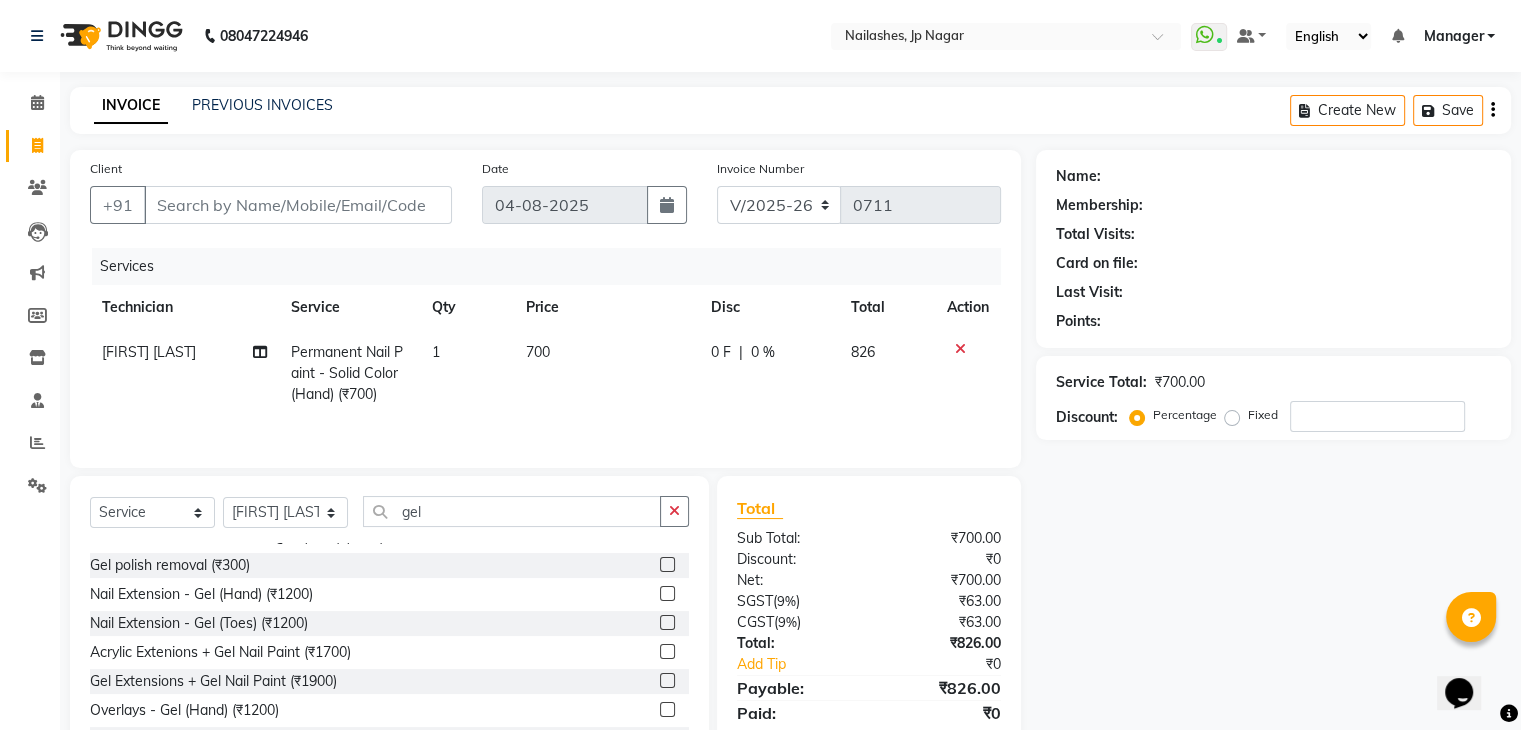 click 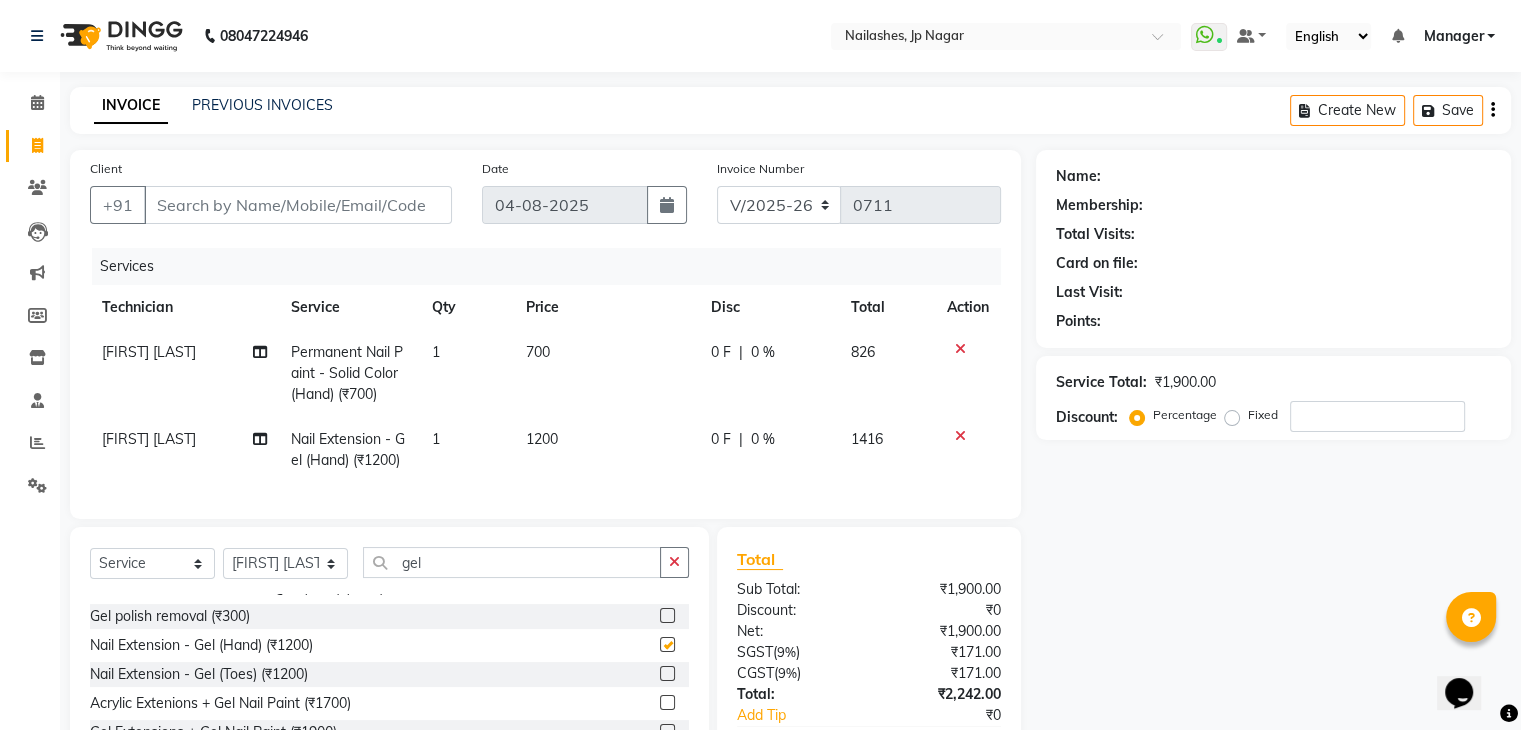checkbox on "false" 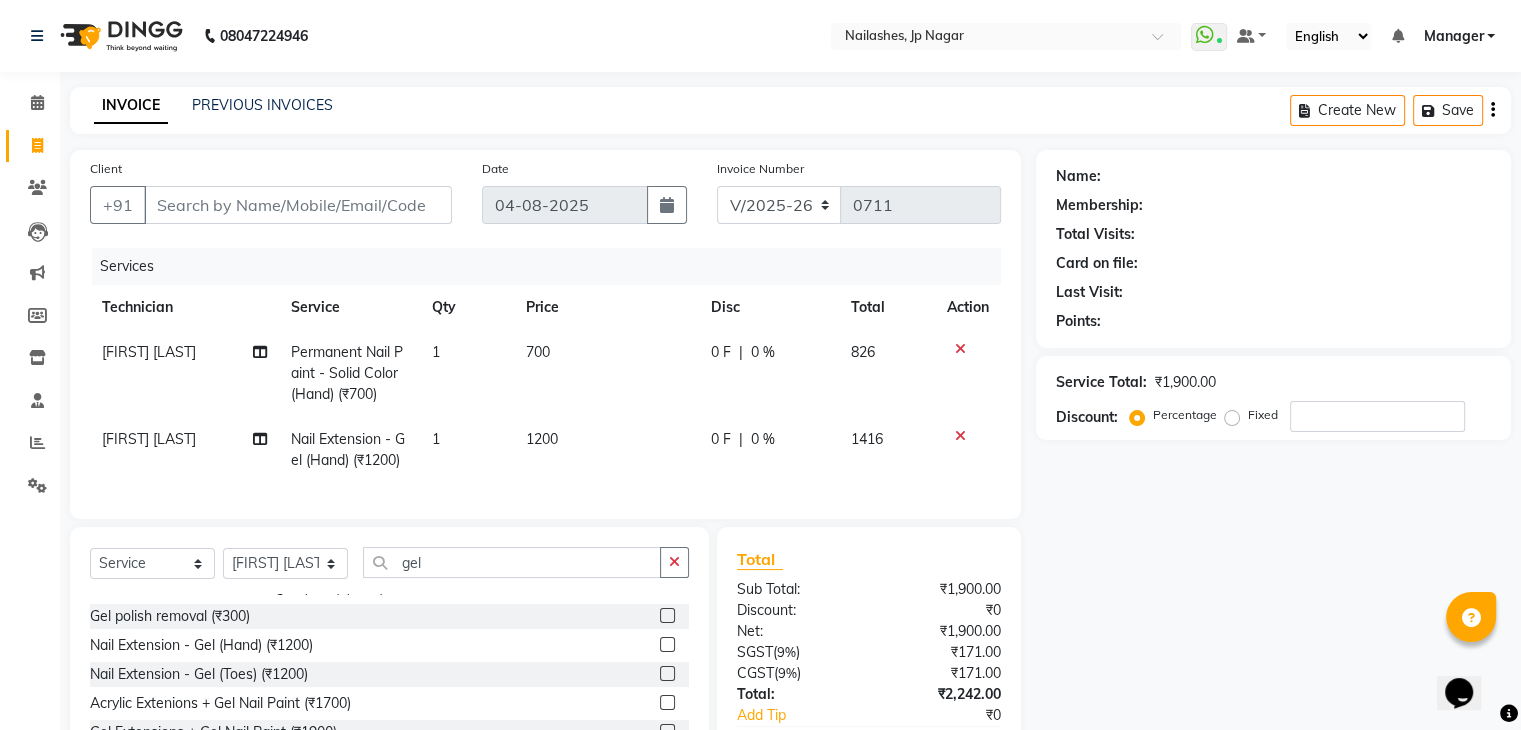 click on "700" 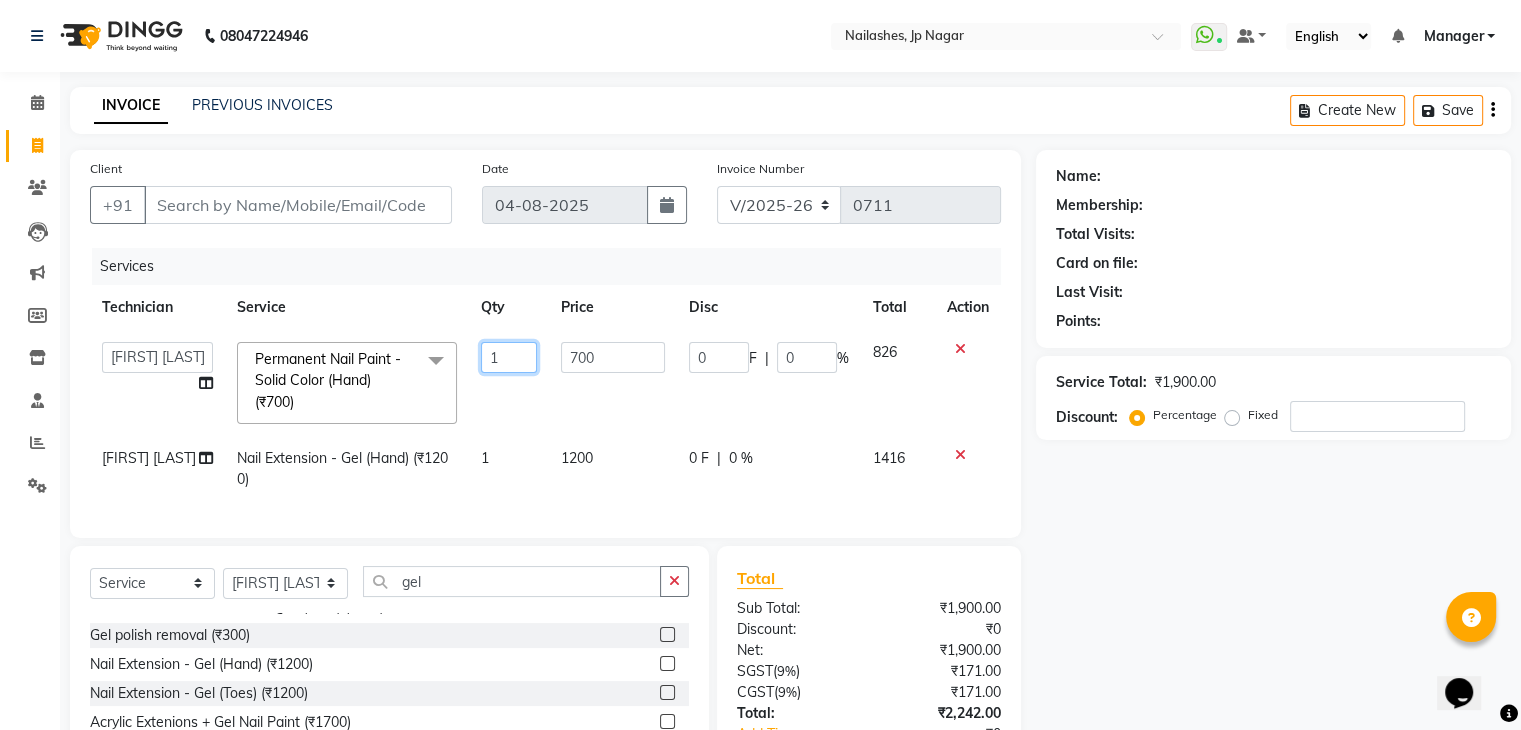 drag, startPoint x: 535, startPoint y: 342, endPoint x: 621, endPoint y: 368, distance: 89.84431 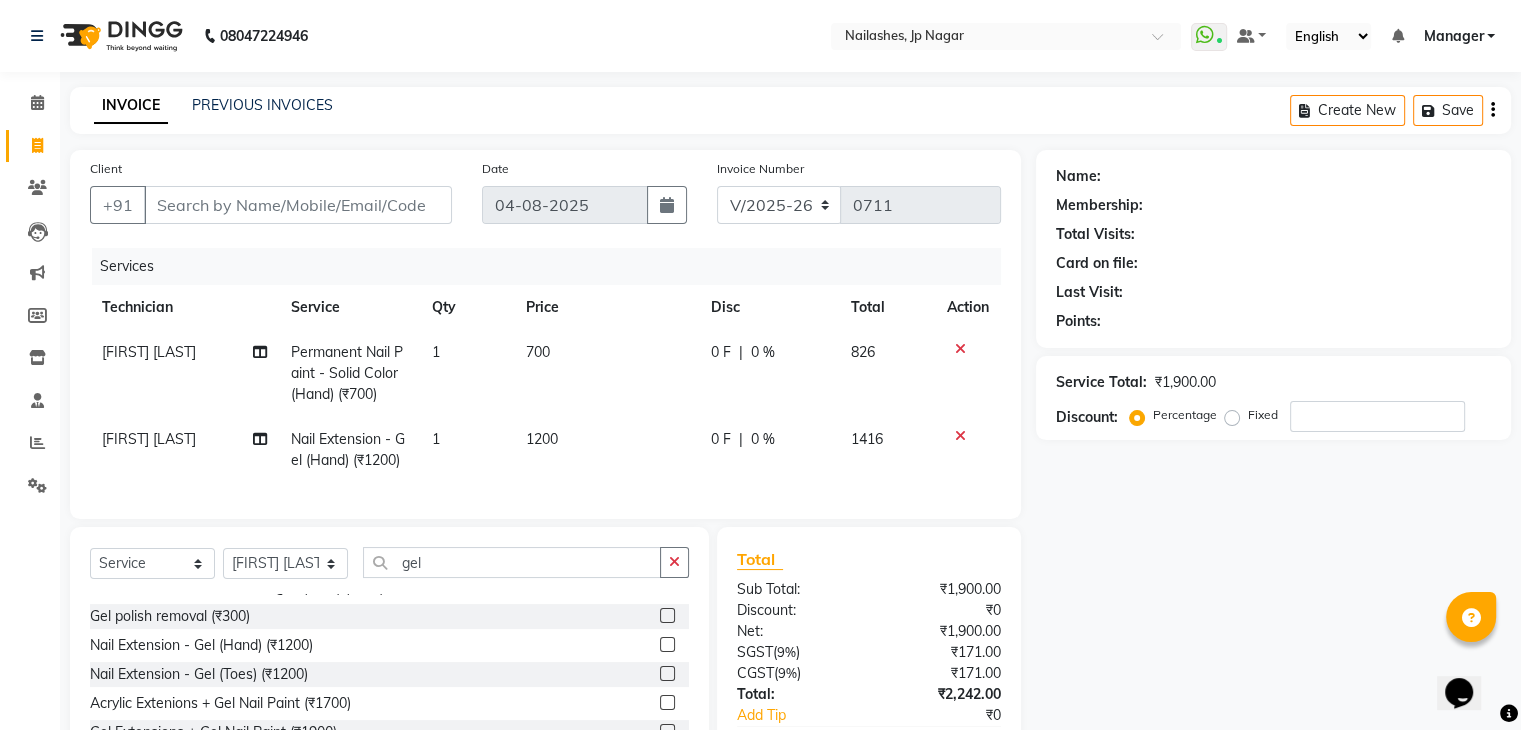 click on "700" 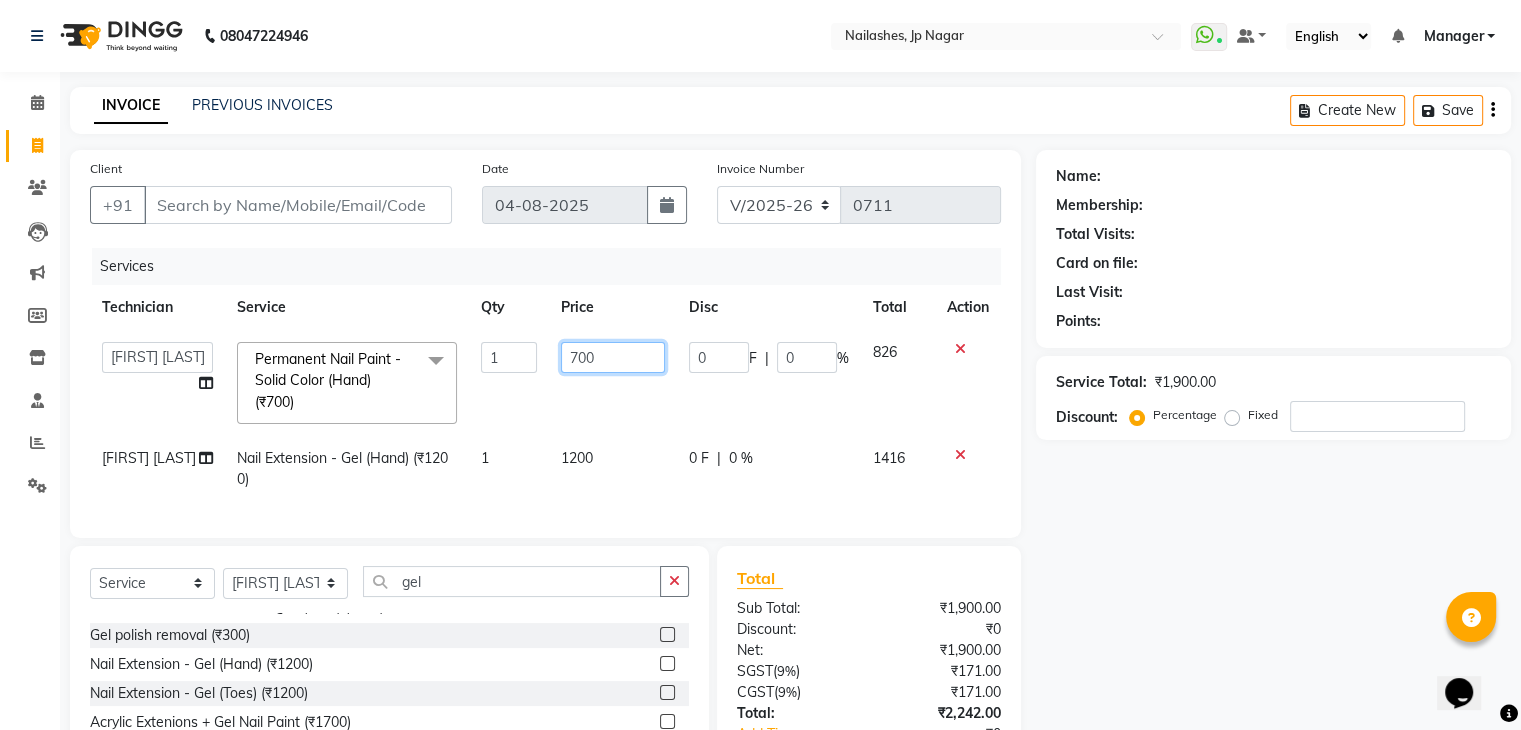 click on "700" 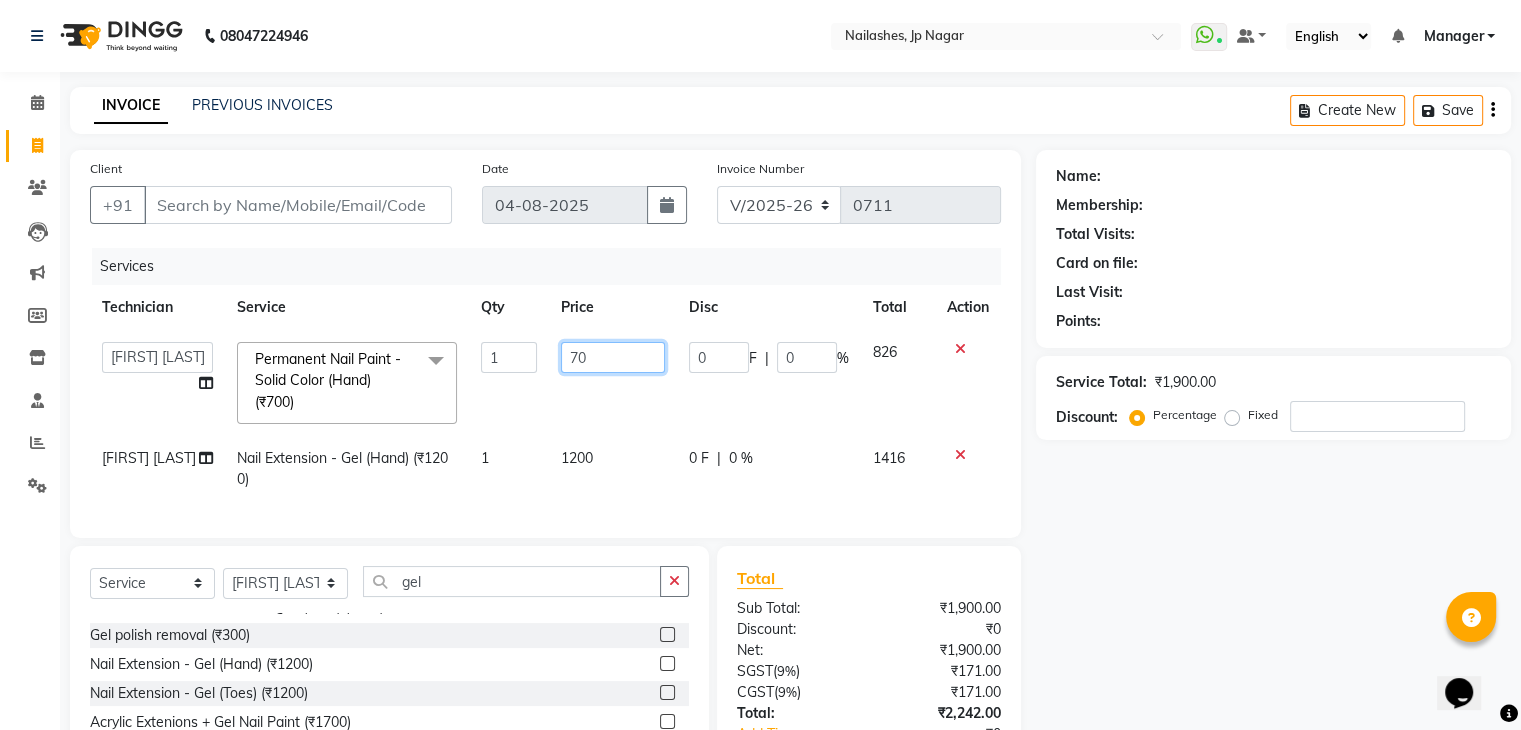 type on "7" 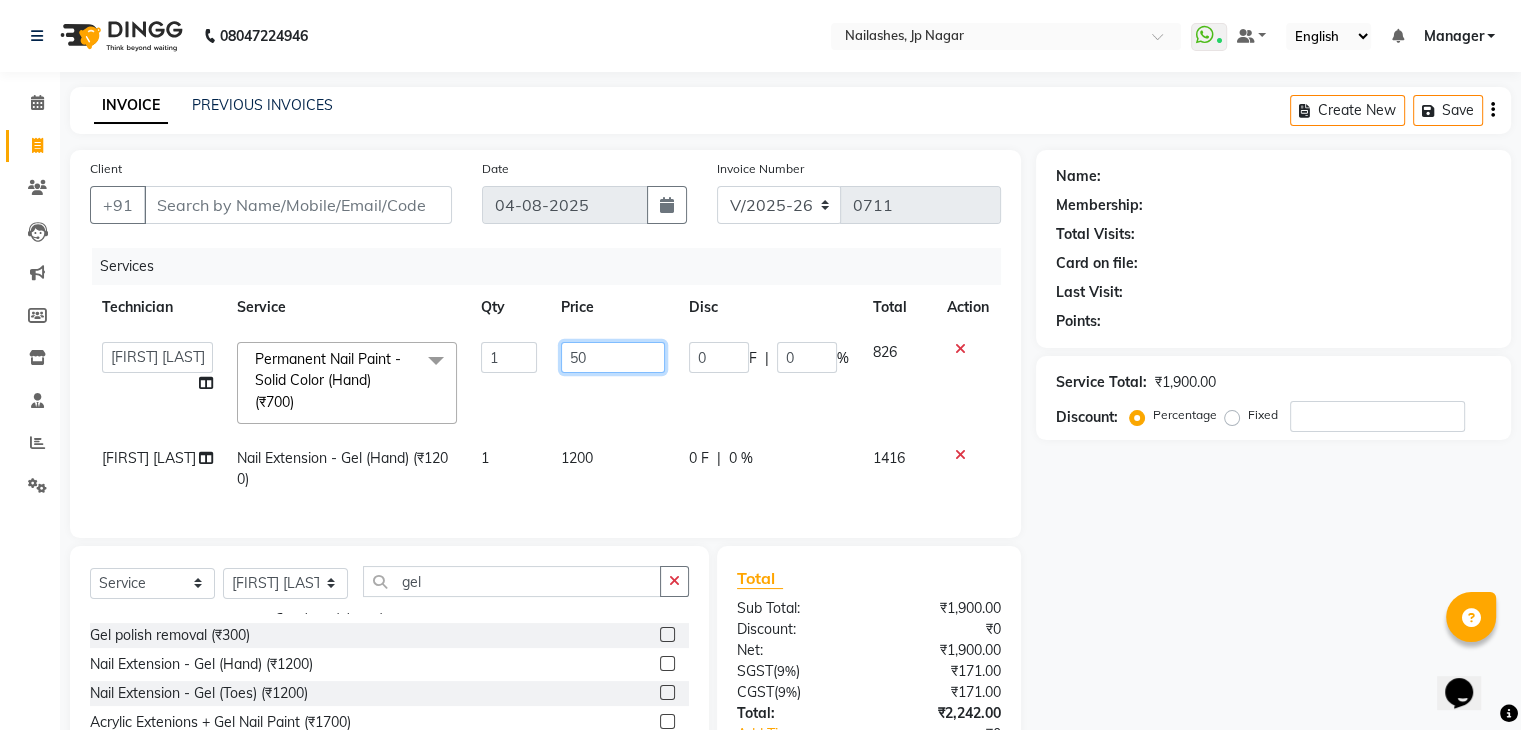 type on "500" 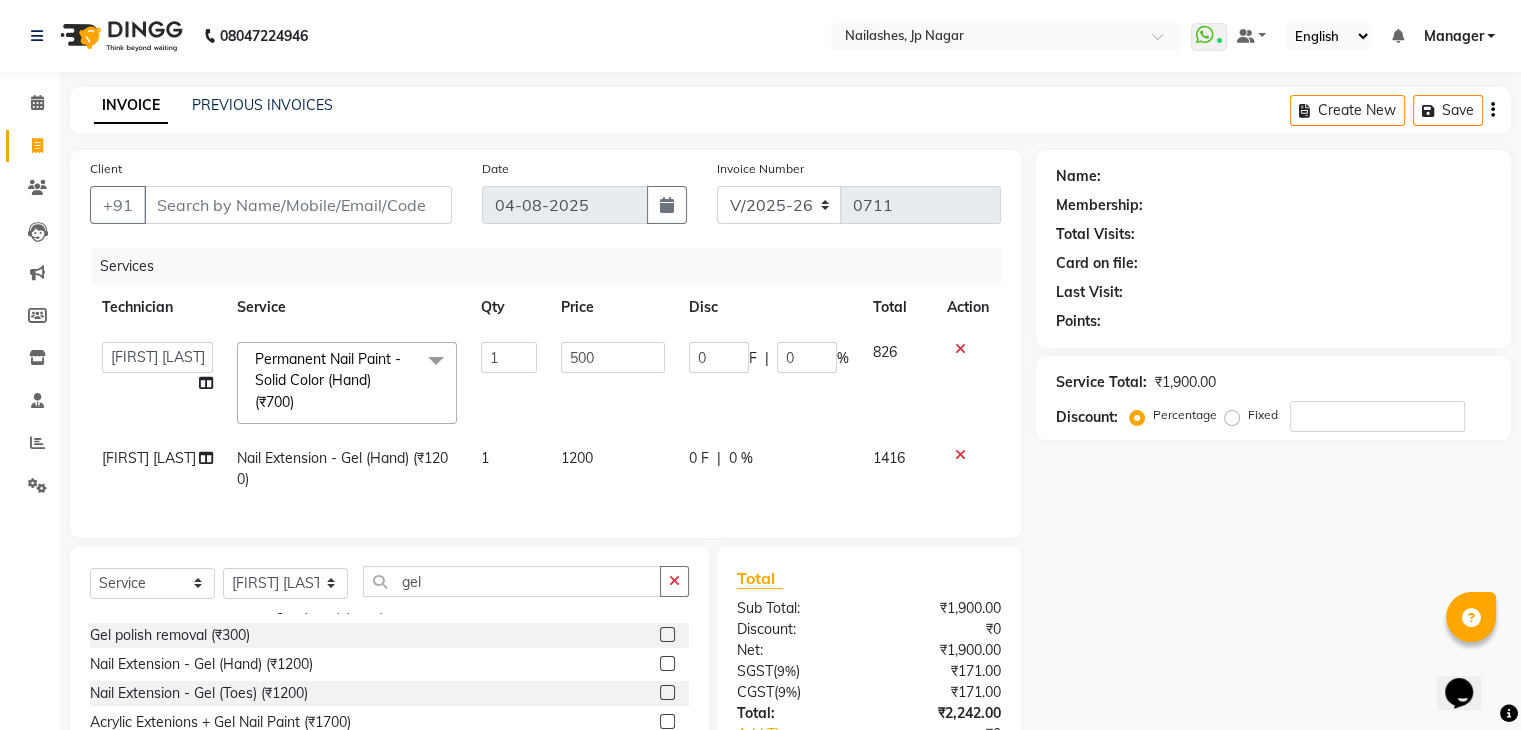 click on "1200" 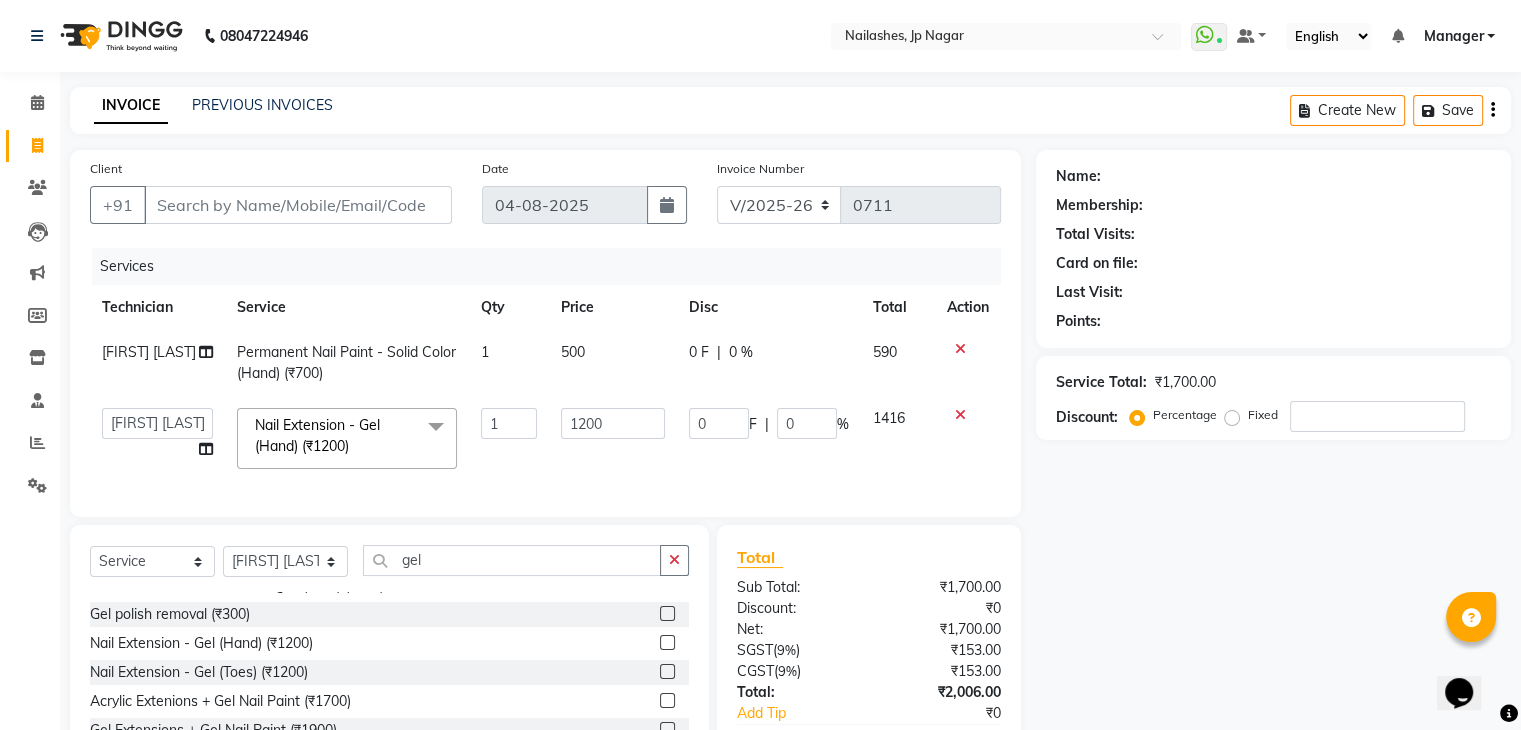click on "1200" 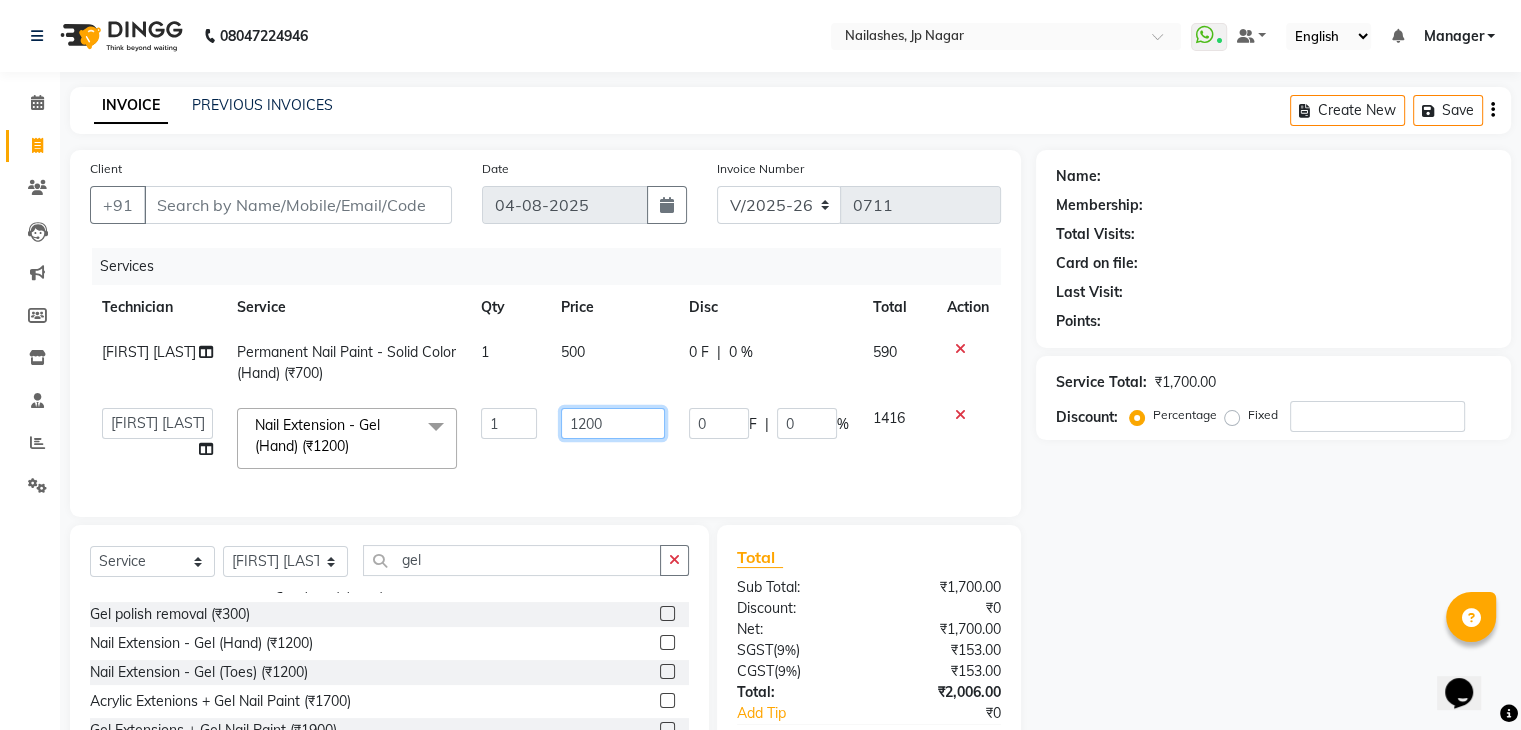 click on "1200" 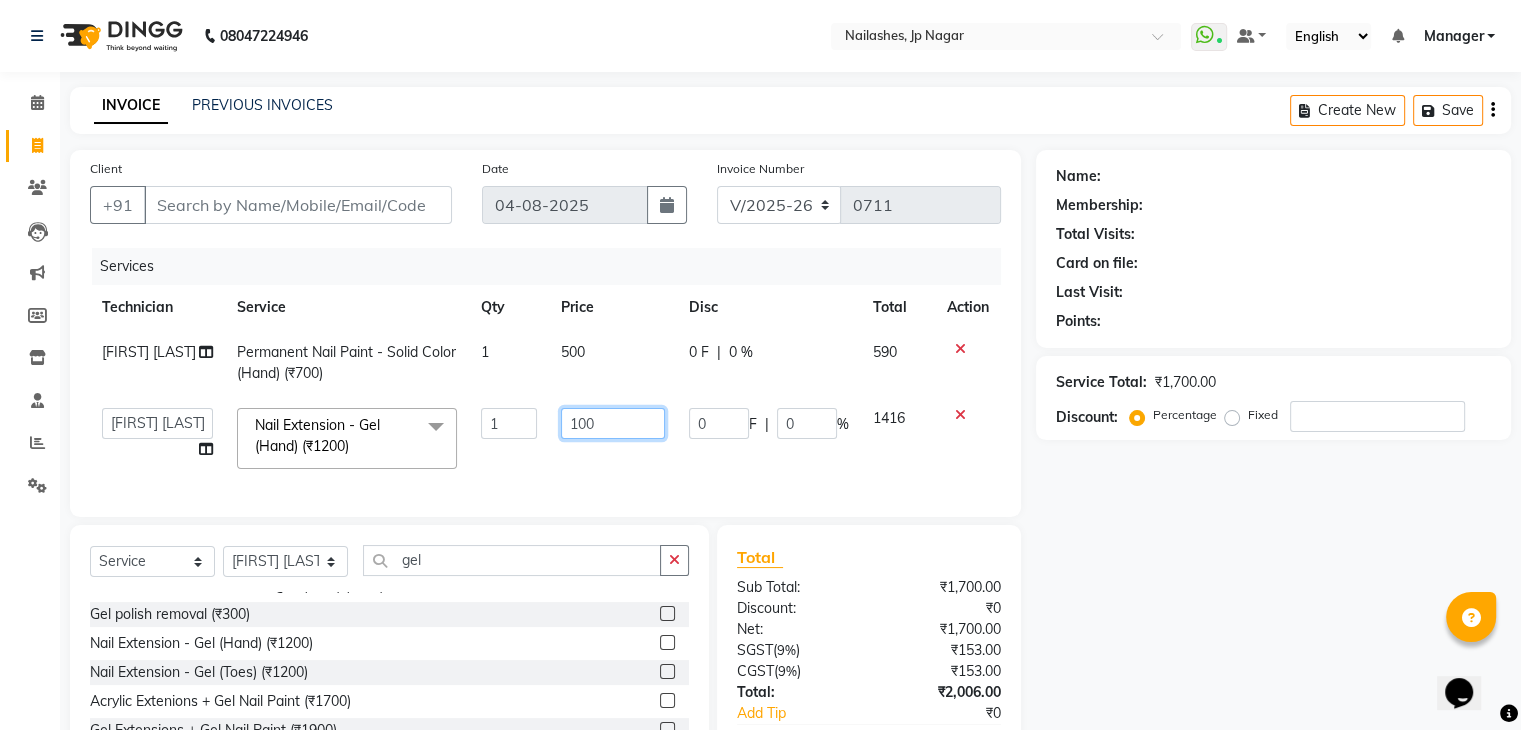 type on "1000" 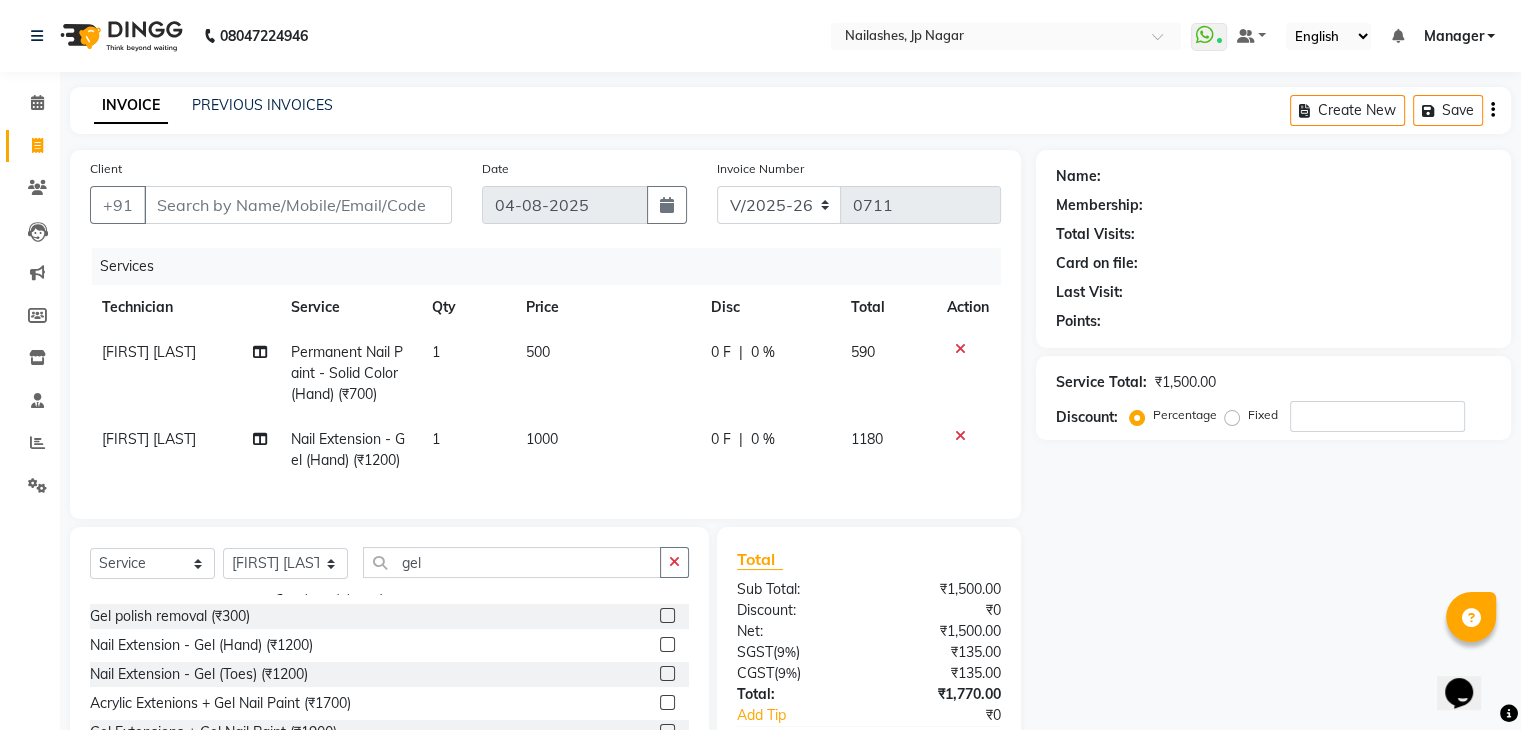 click on "1000" 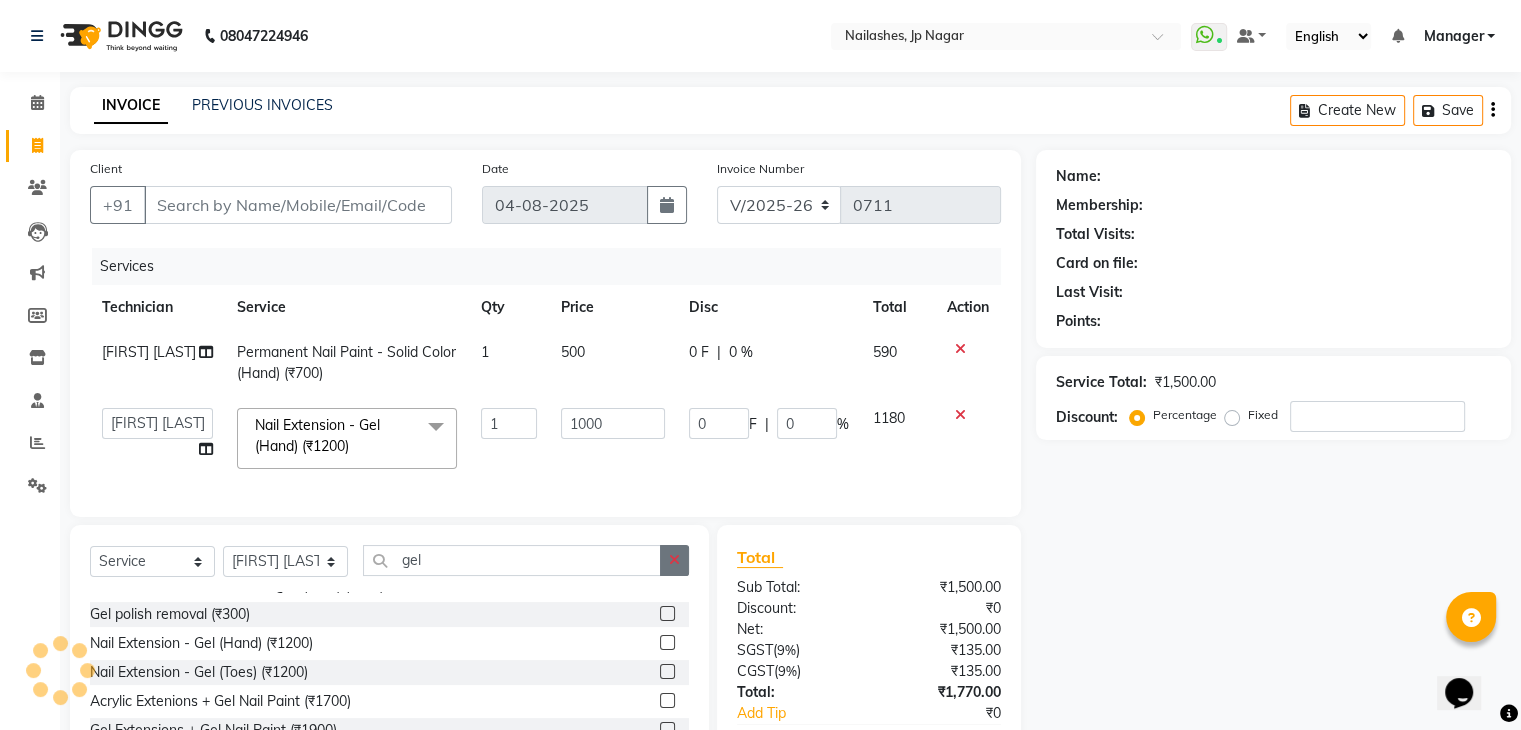 click 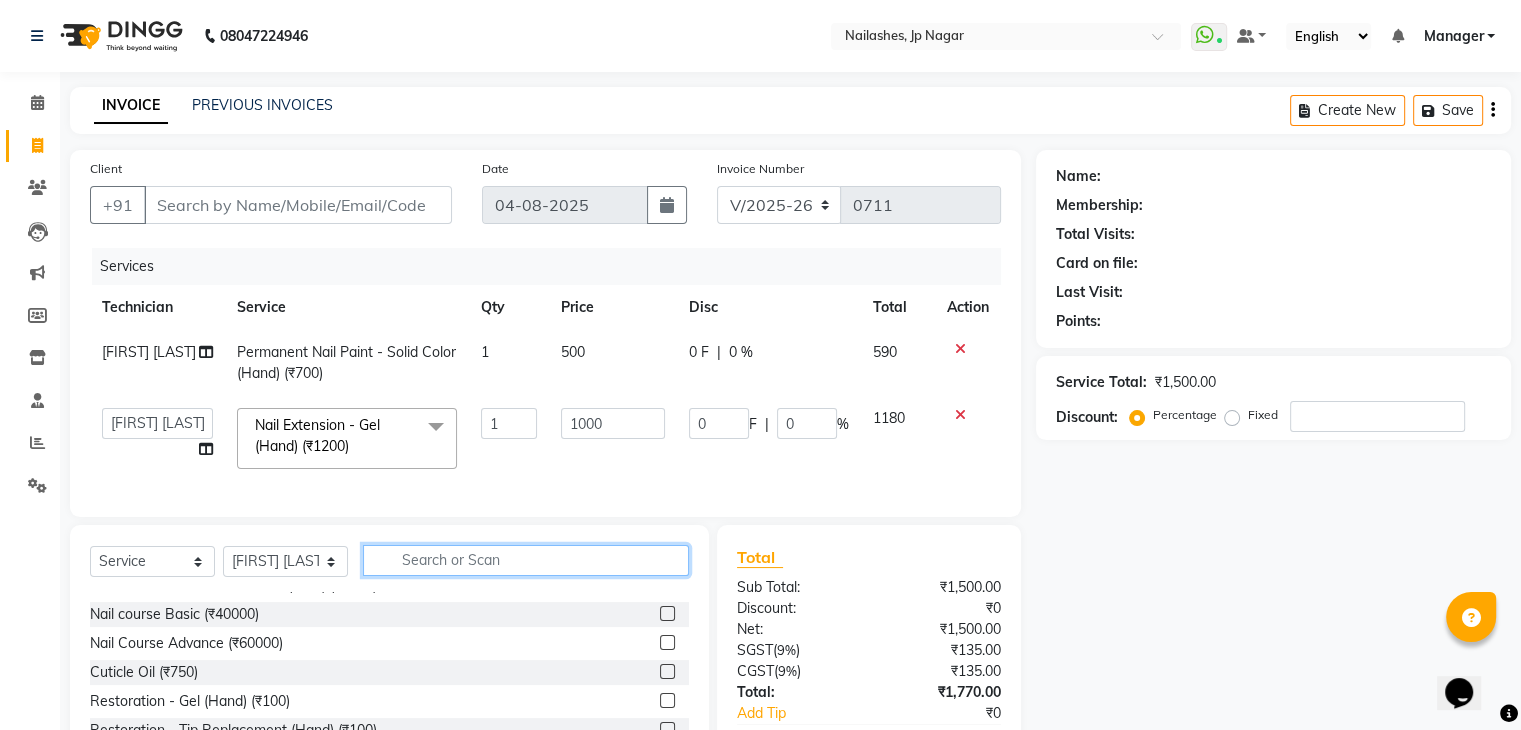 scroll, scrollTop: 484, scrollLeft: 0, axis: vertical 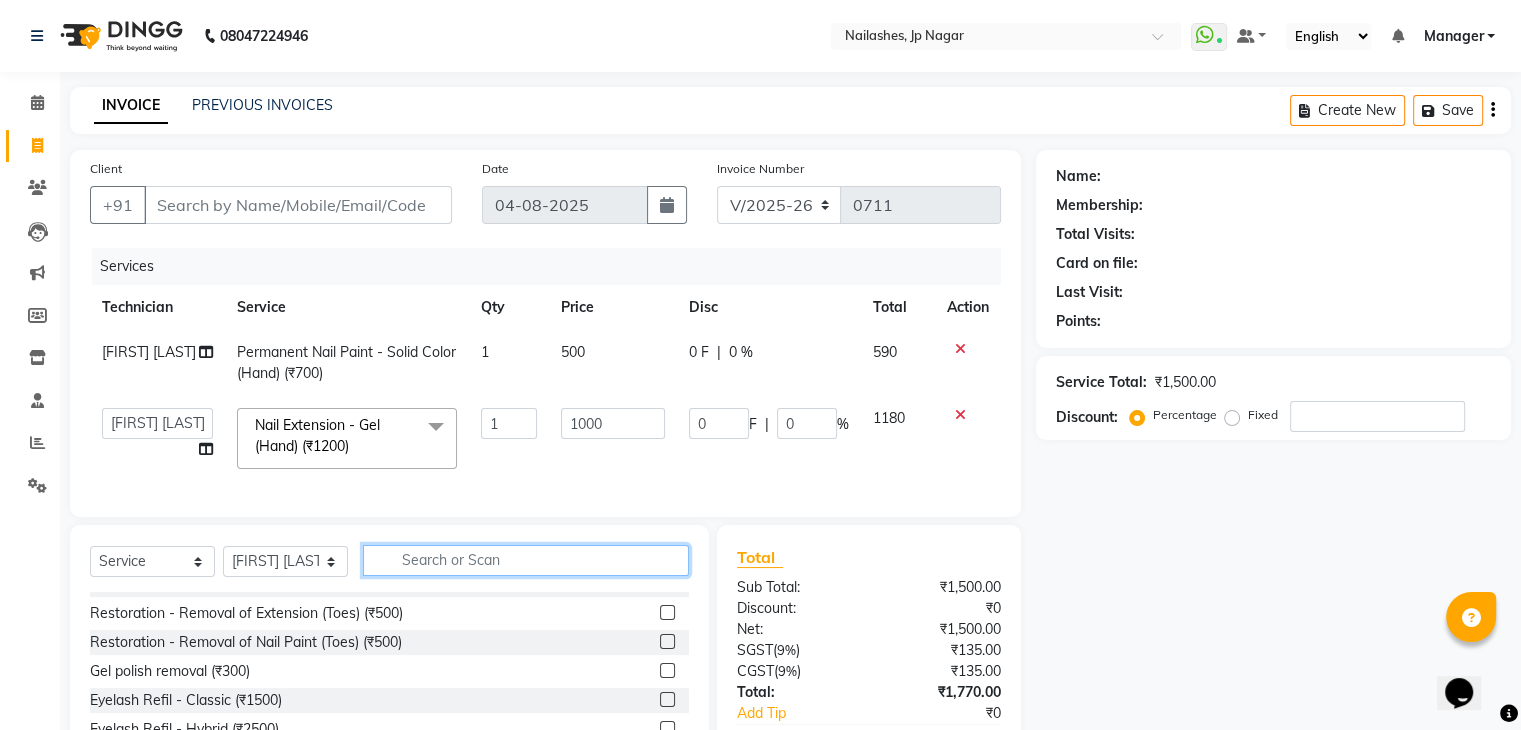 click 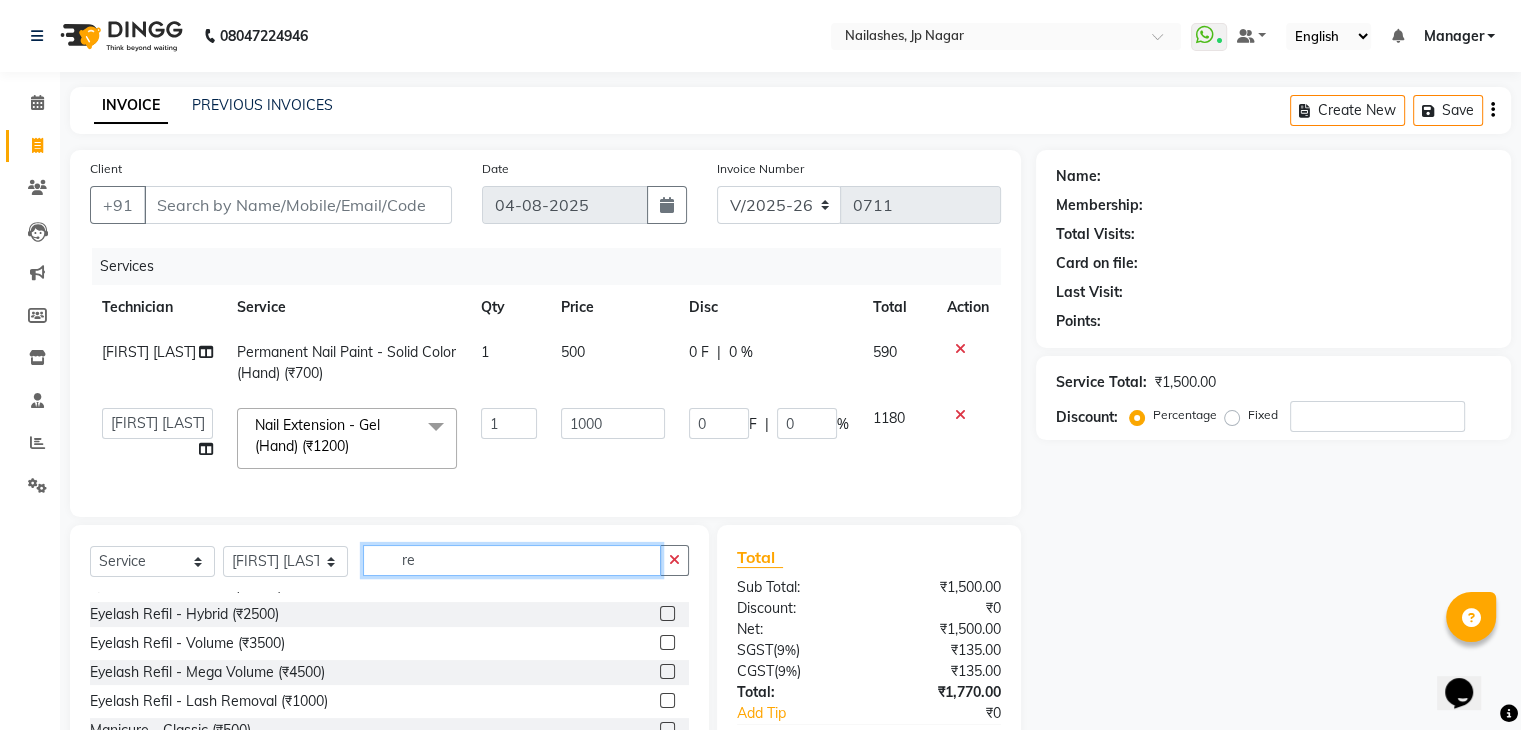 scroll, scrollTop: 338, scrollLeft: 0, axis: vertical 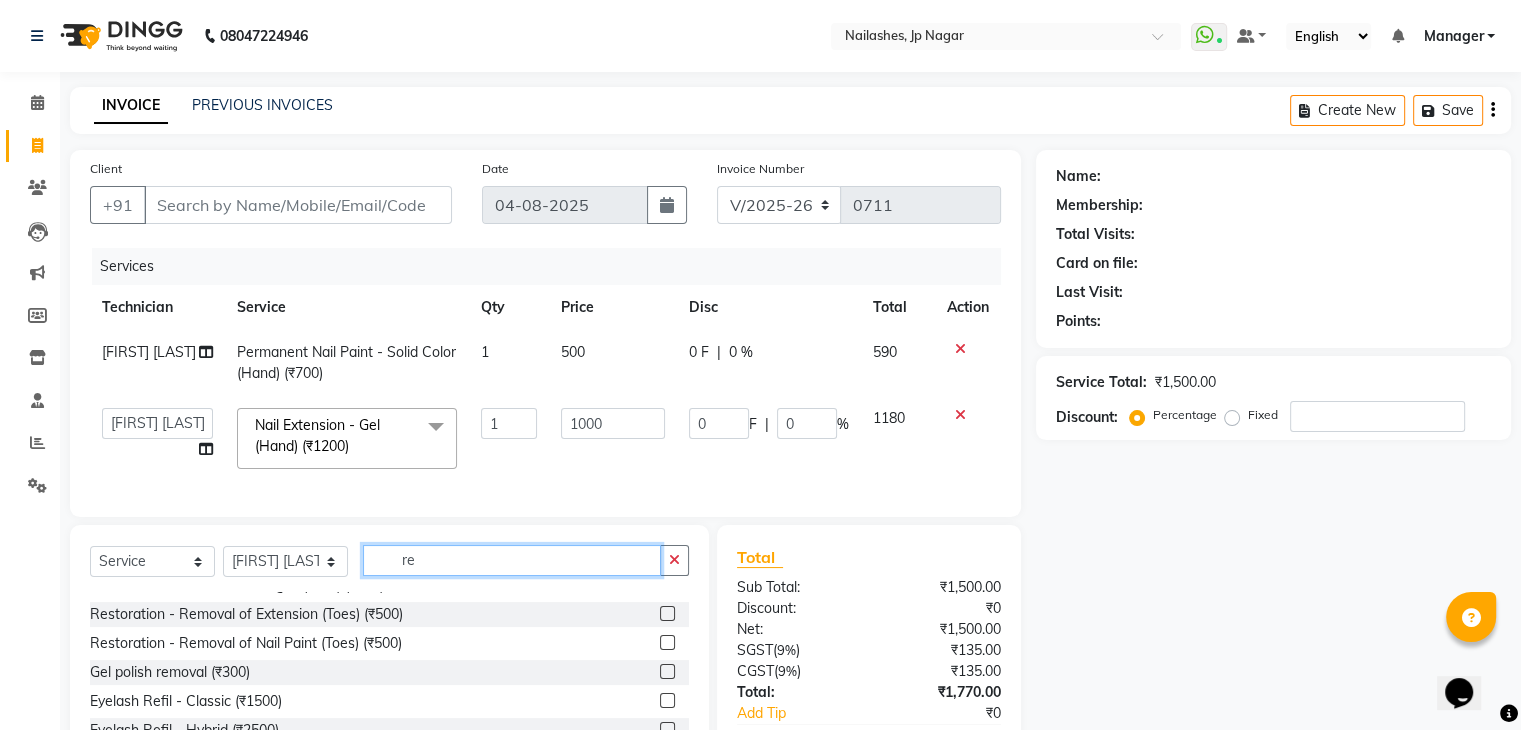 type on "r" 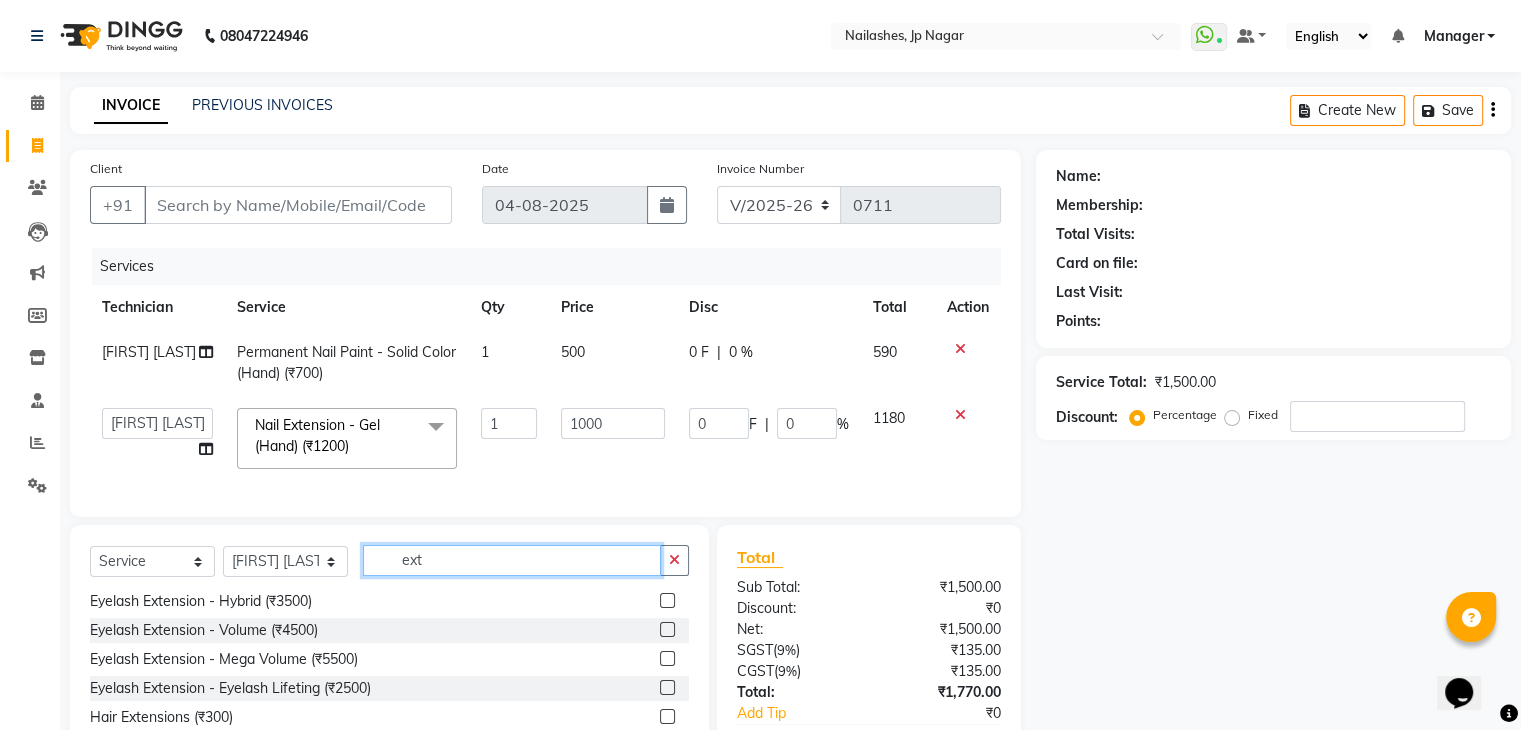 scroll, scrollTop: 20, scrollLeft: 0, axis: vertical 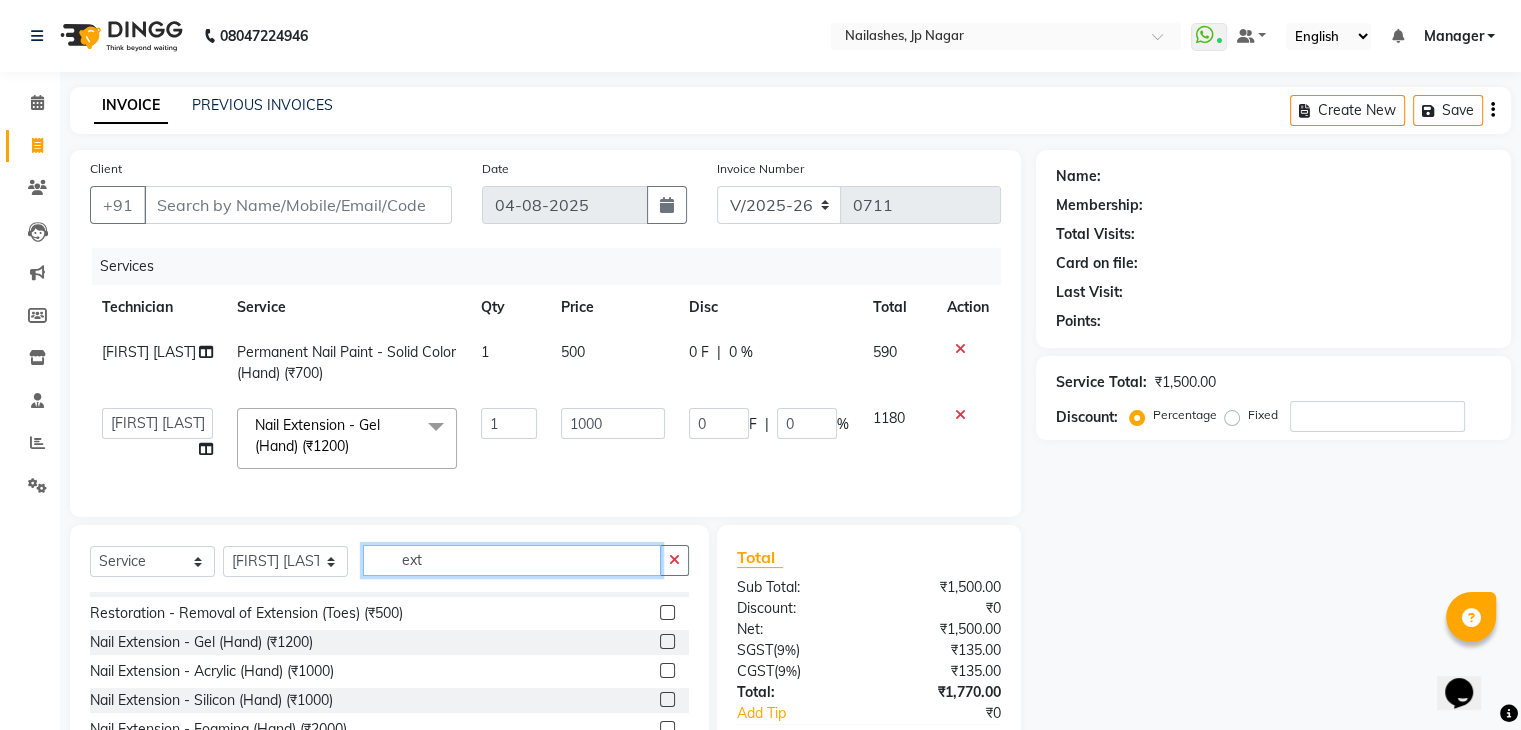 type on "ext" 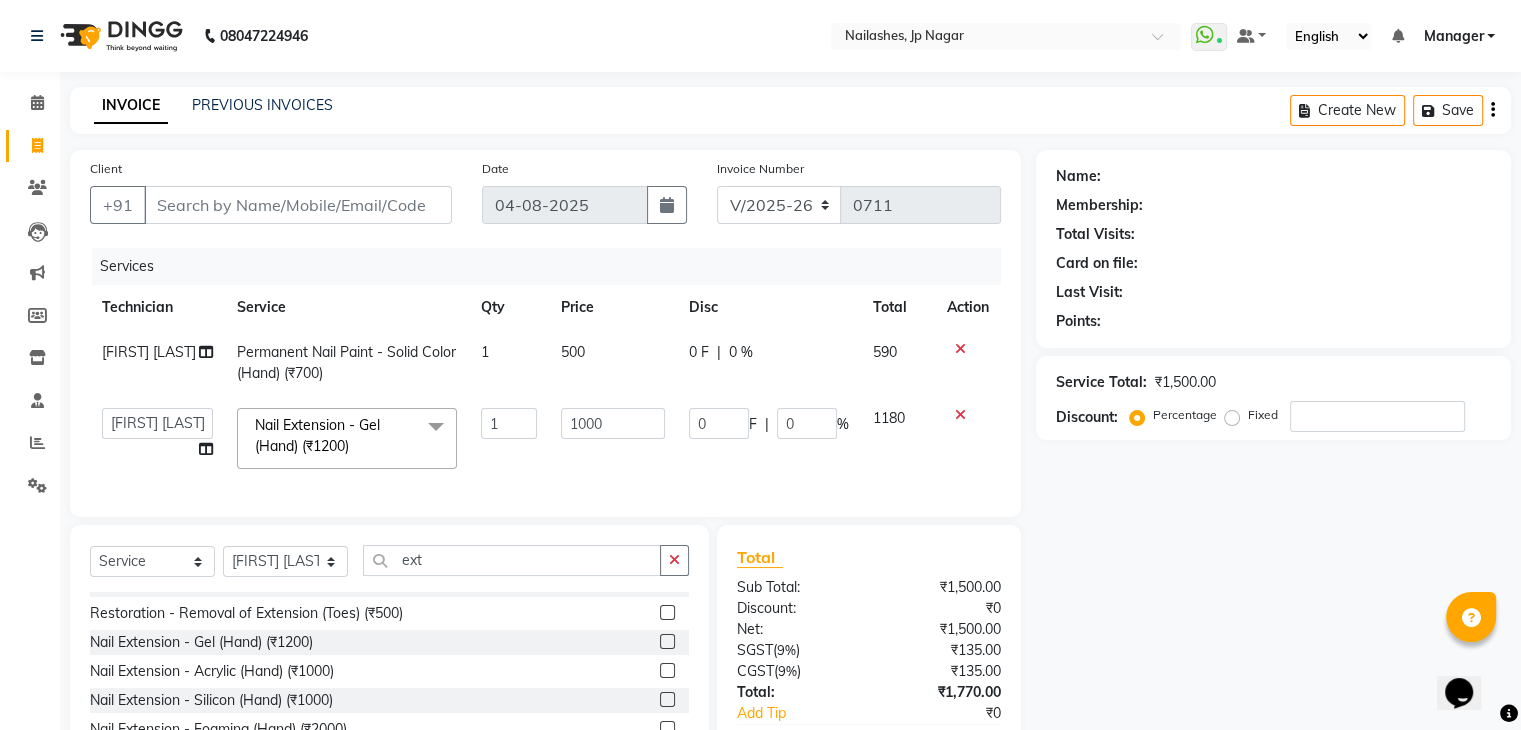 click 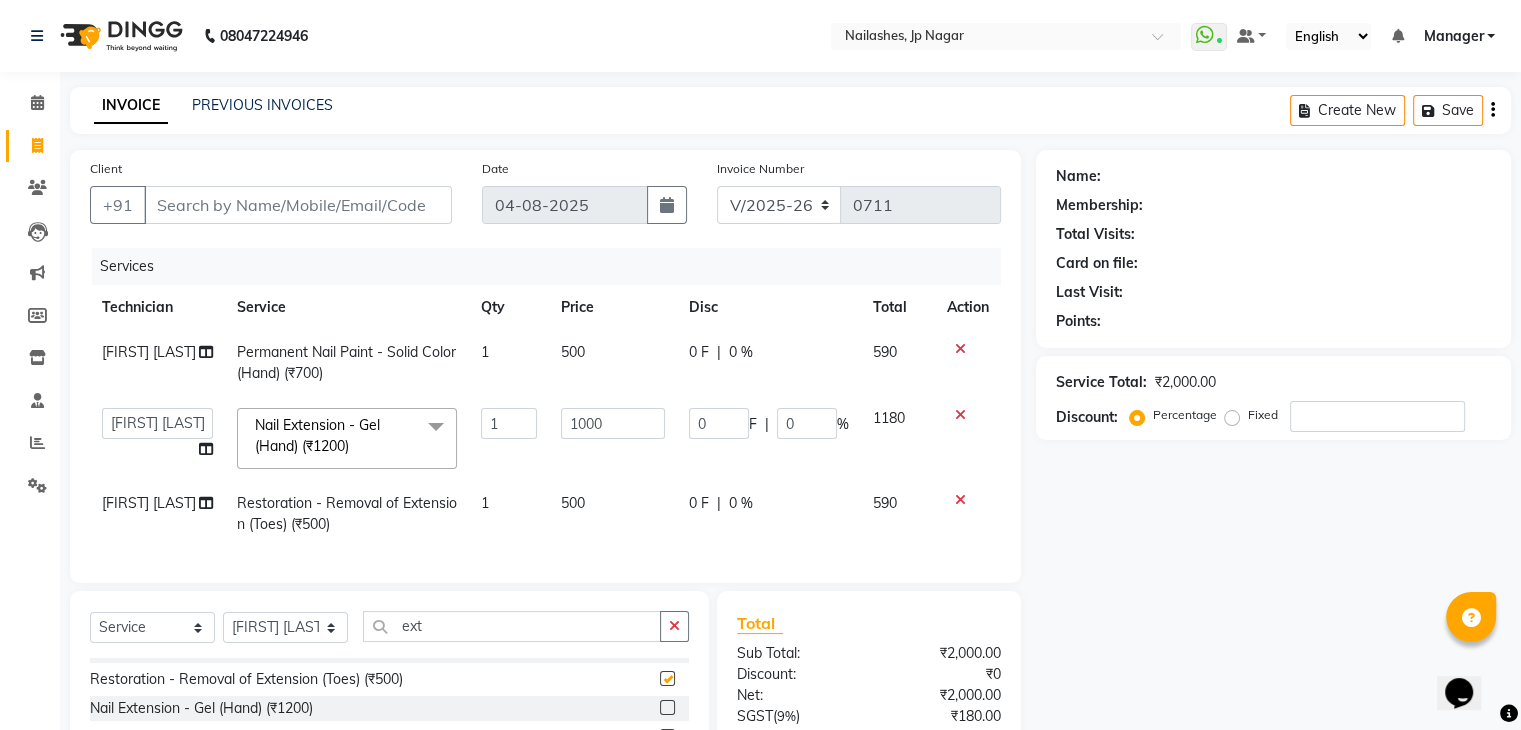 checkbox on "false" 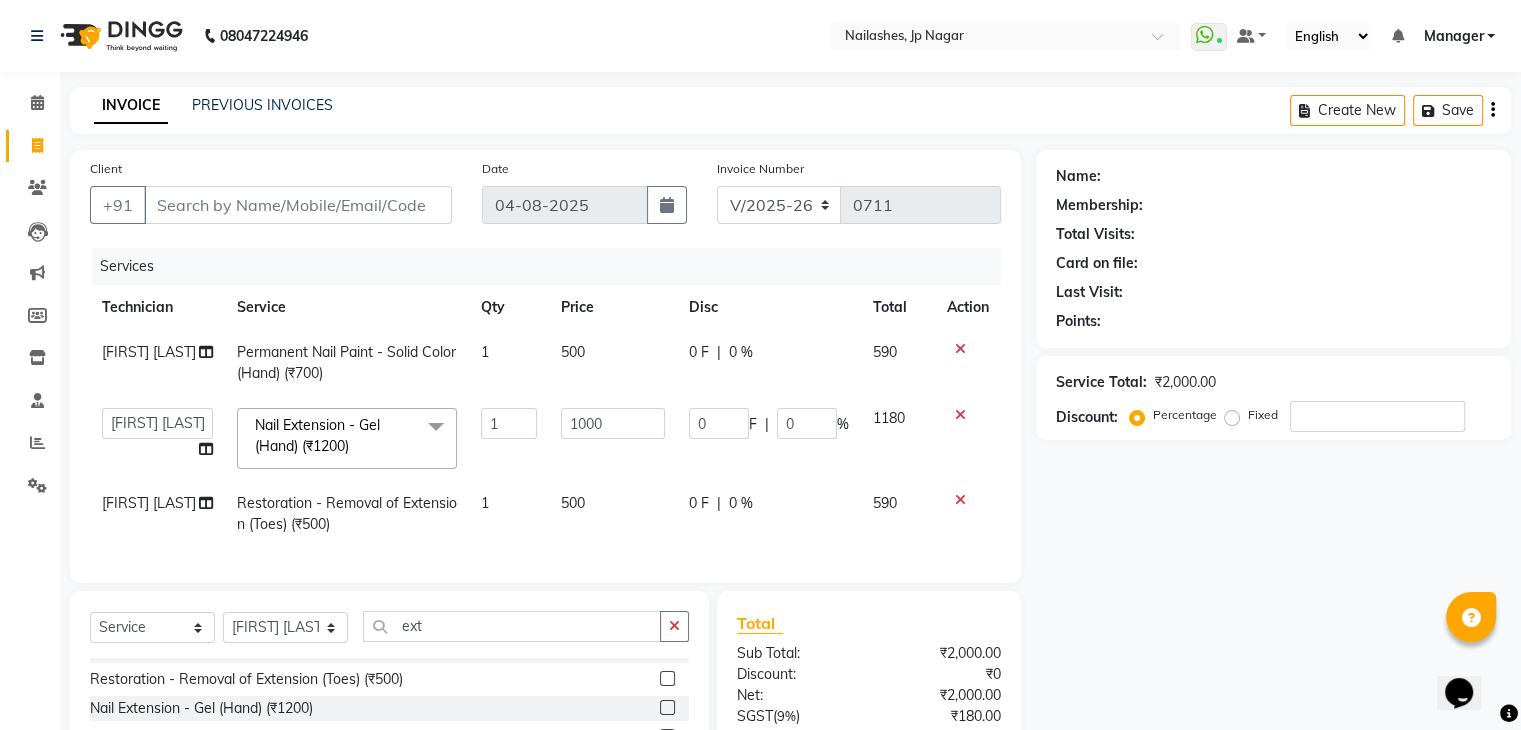 click on "500" 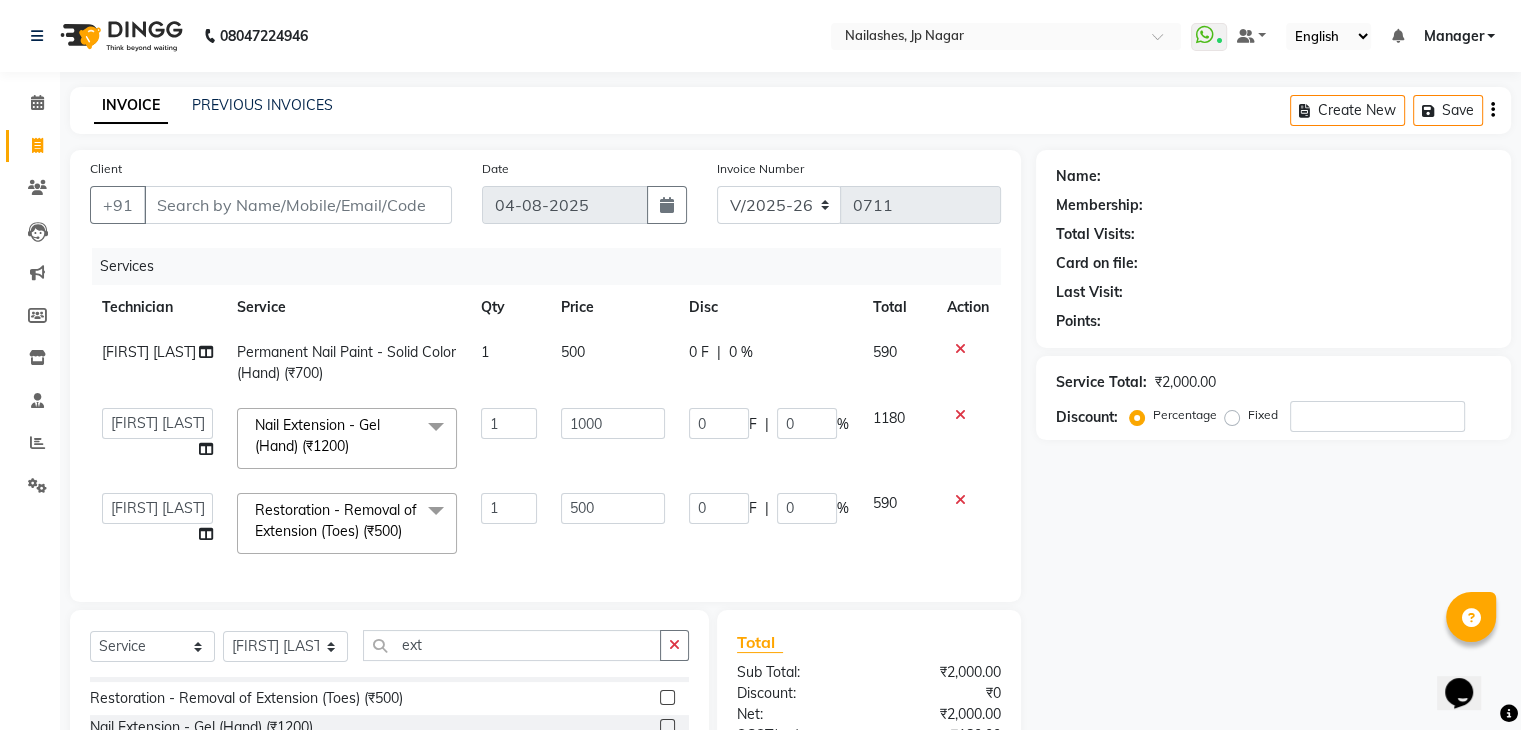 click on "500" 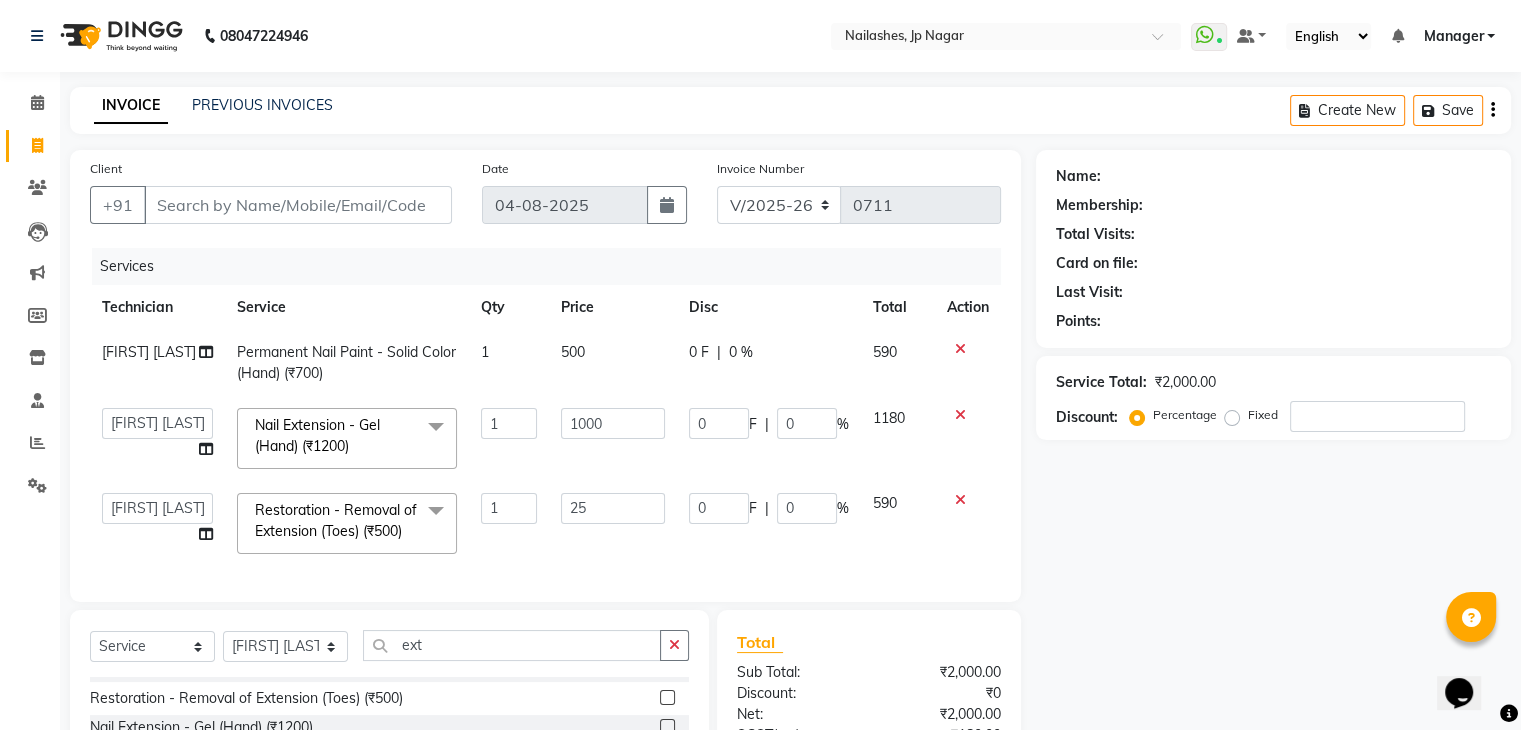 type on "250" 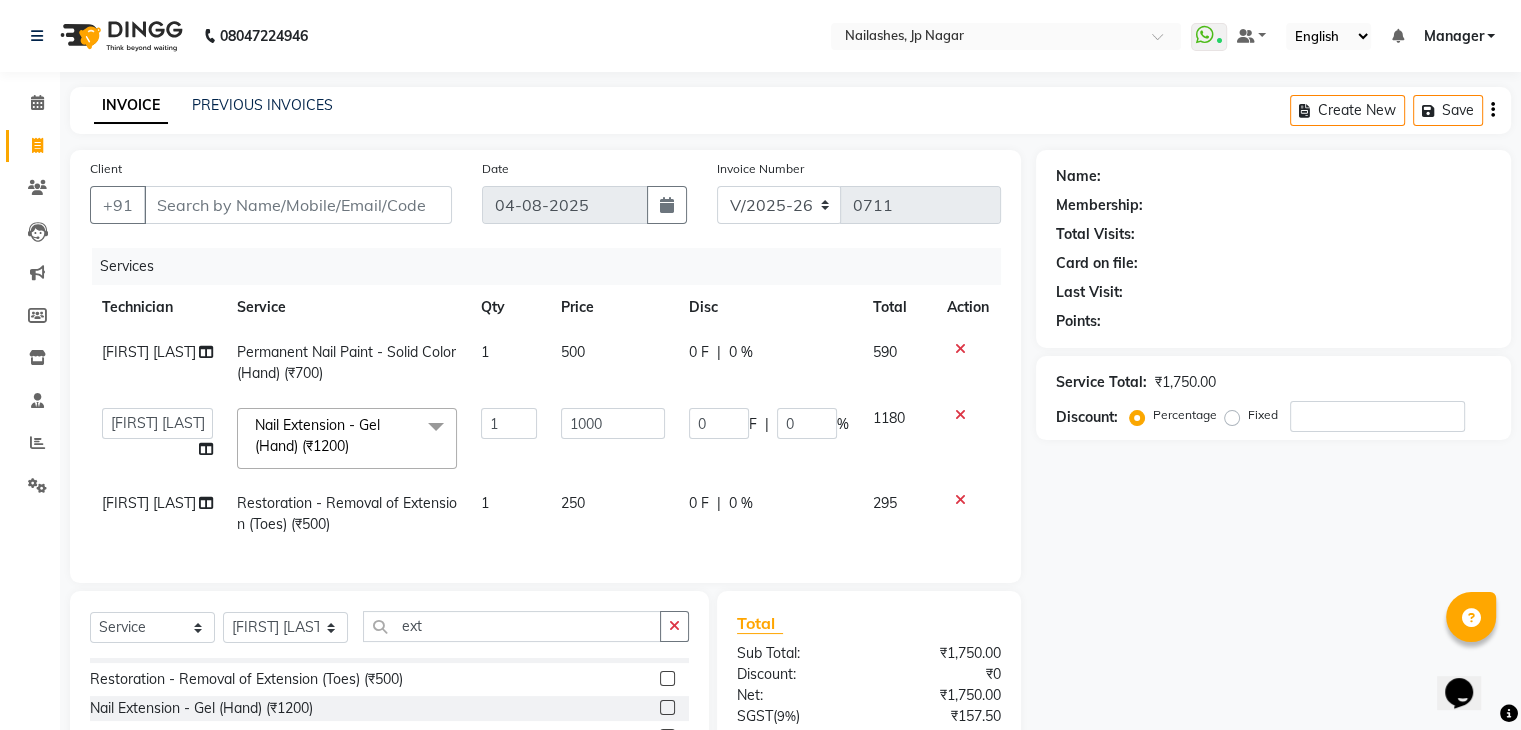 click on "Services Technician Service Qty Price Disc Total Action [FIRST] [LAST] Permanent Nail Paint - Solid Color (Hand) (₹700) 1 500 0 F | 0 % 590 [FIRST] Manager [FIRST] [FIRST] [FIRST] [FIRST] [FIRST] [FIRST] [FIRST] [FIRST] Nail Extension - Gel (Hand) (₹1200) x Permanent Nail Paint - Solid Color (Hand) (₹700) Permanent Nail Paint - French (Hand) (₹1200) Permanent Nail Paint - Solid Color (Toes) (₹700) Permanent Nail Paint - French (Toes) (₹1200) Nail course Basic (₹40000) Nail Course Advance (₹60000) Cuticle Oil (₹750) Restoration - Gel (Hand) (₹100) Restoration - Tip Replacement (Hand) (₹100) Restoration - Touch -up (Hand) (₹300) Restoration - Gel Color Changes (Hand) (₹700) Restoration - Removal of Extension (Hand) (₹500) Restoration - Removal of Nail Paint (Hand) (₹500) Restoration - Gel (Toes) (₹100) Restoration - Tip Replacement (Toes) (₹100) Restoration - Touch -up (Toes) (₹300) Restoration - Gel Color Changes (Toes) (₹700) Roll On Wax (₹799) 1 0" 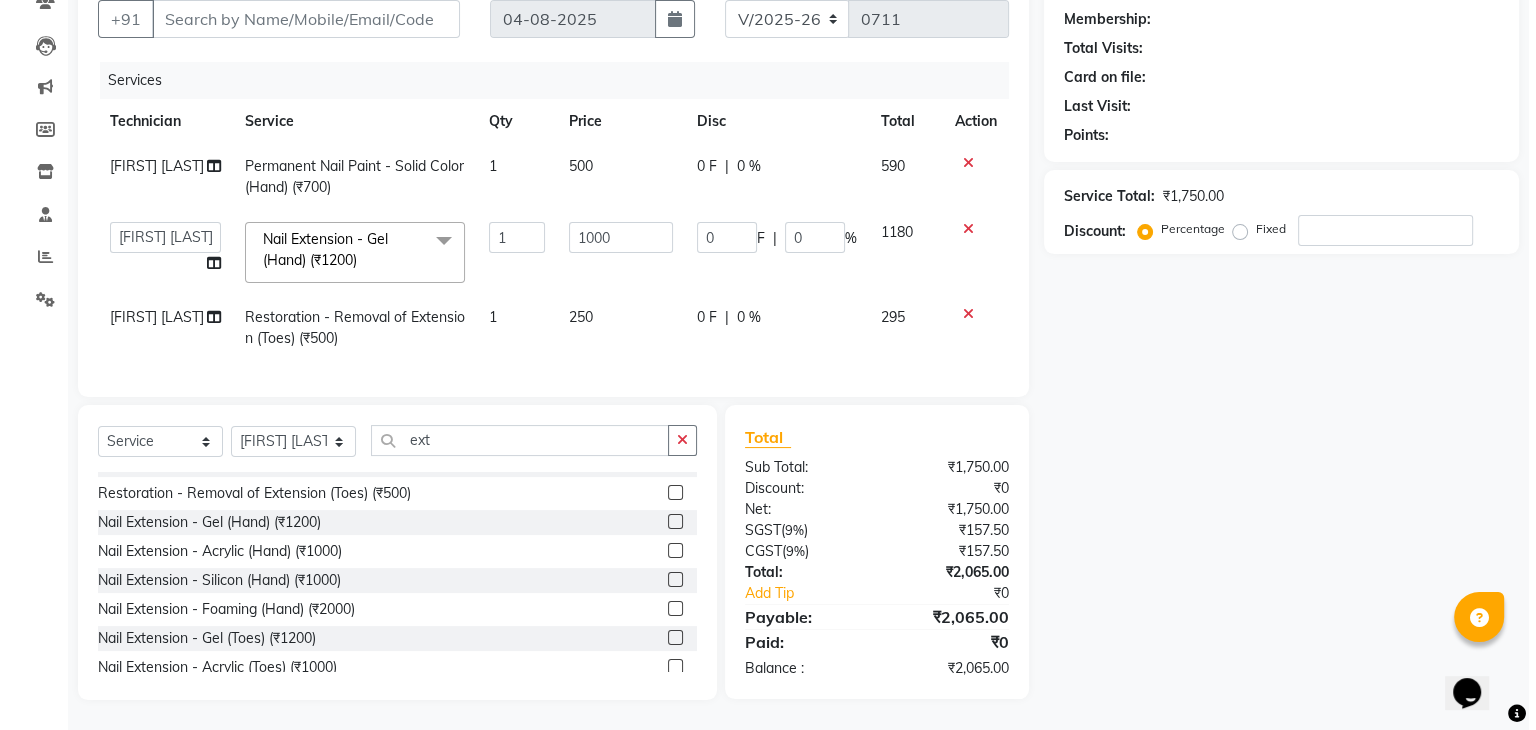 scroll, scrollTop: 0, scrollLeft: 0, axis: both 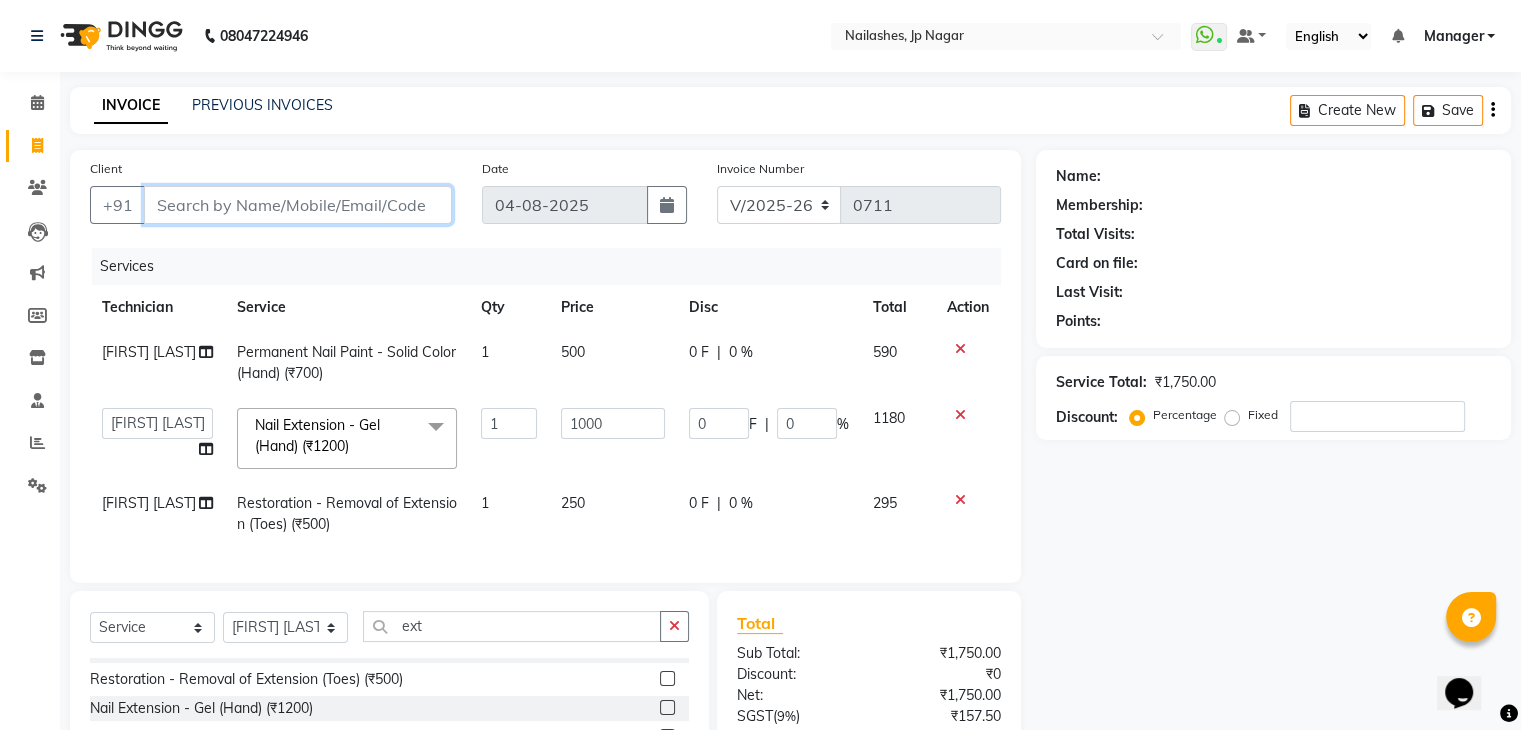 click on "Client" at bounding box center [298, 205] 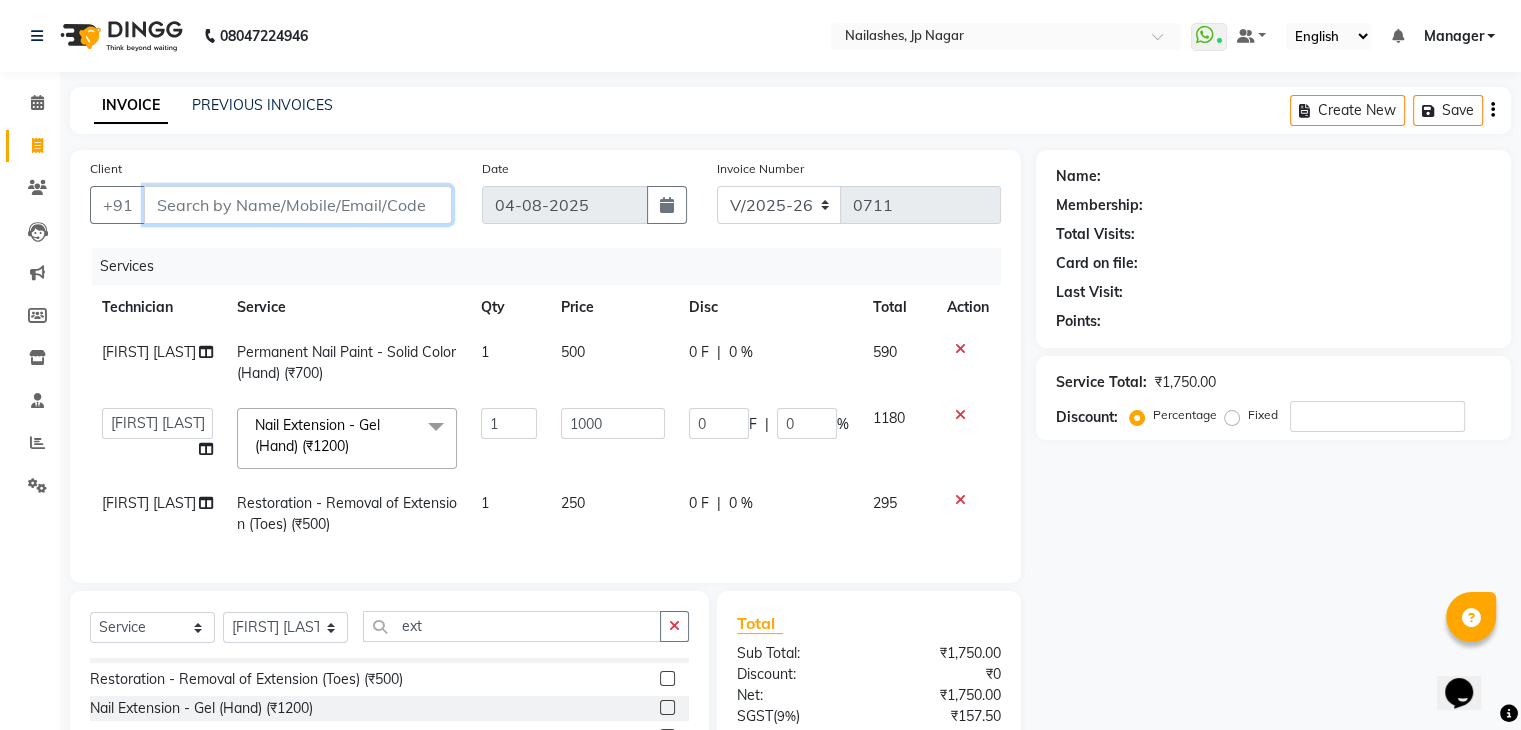 type on "9" 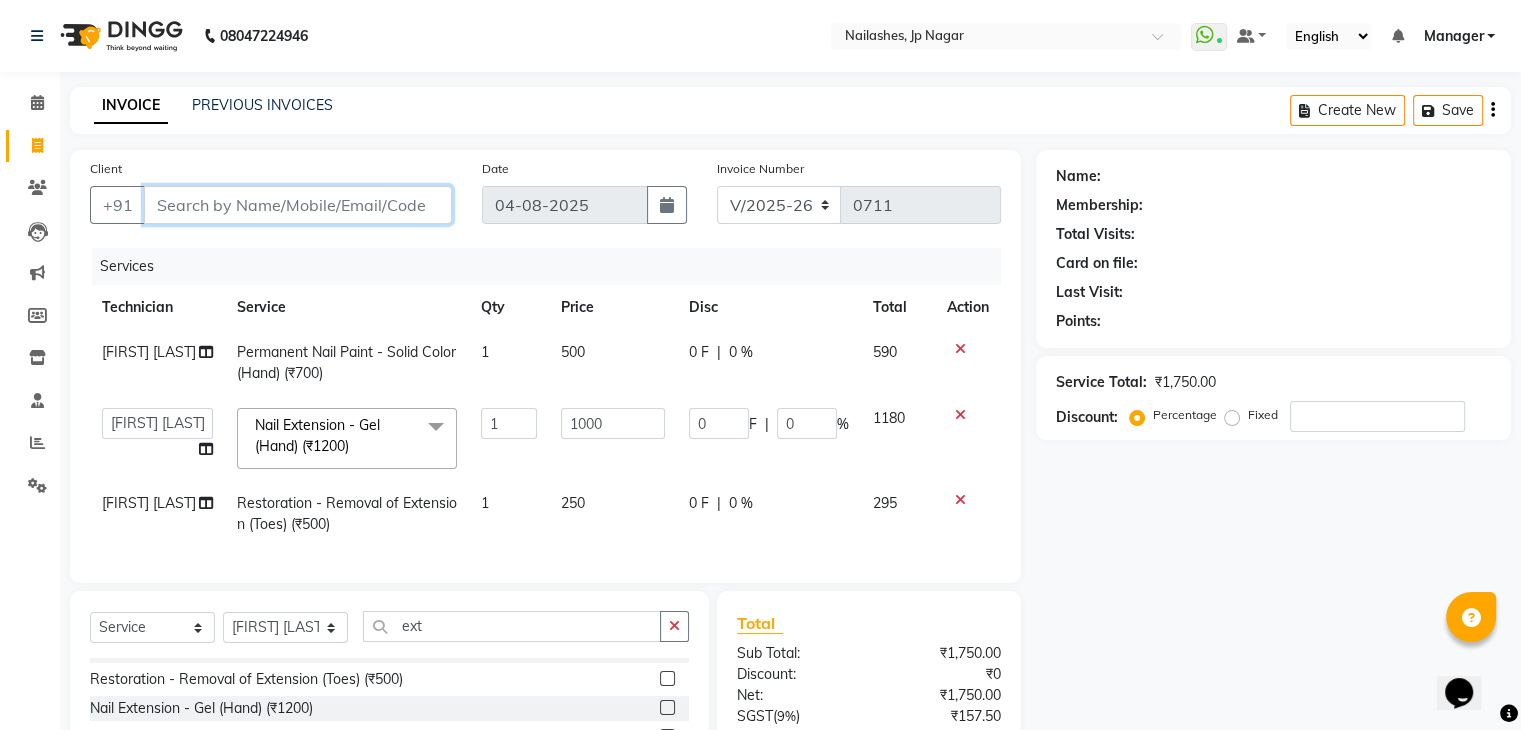 type on "0" 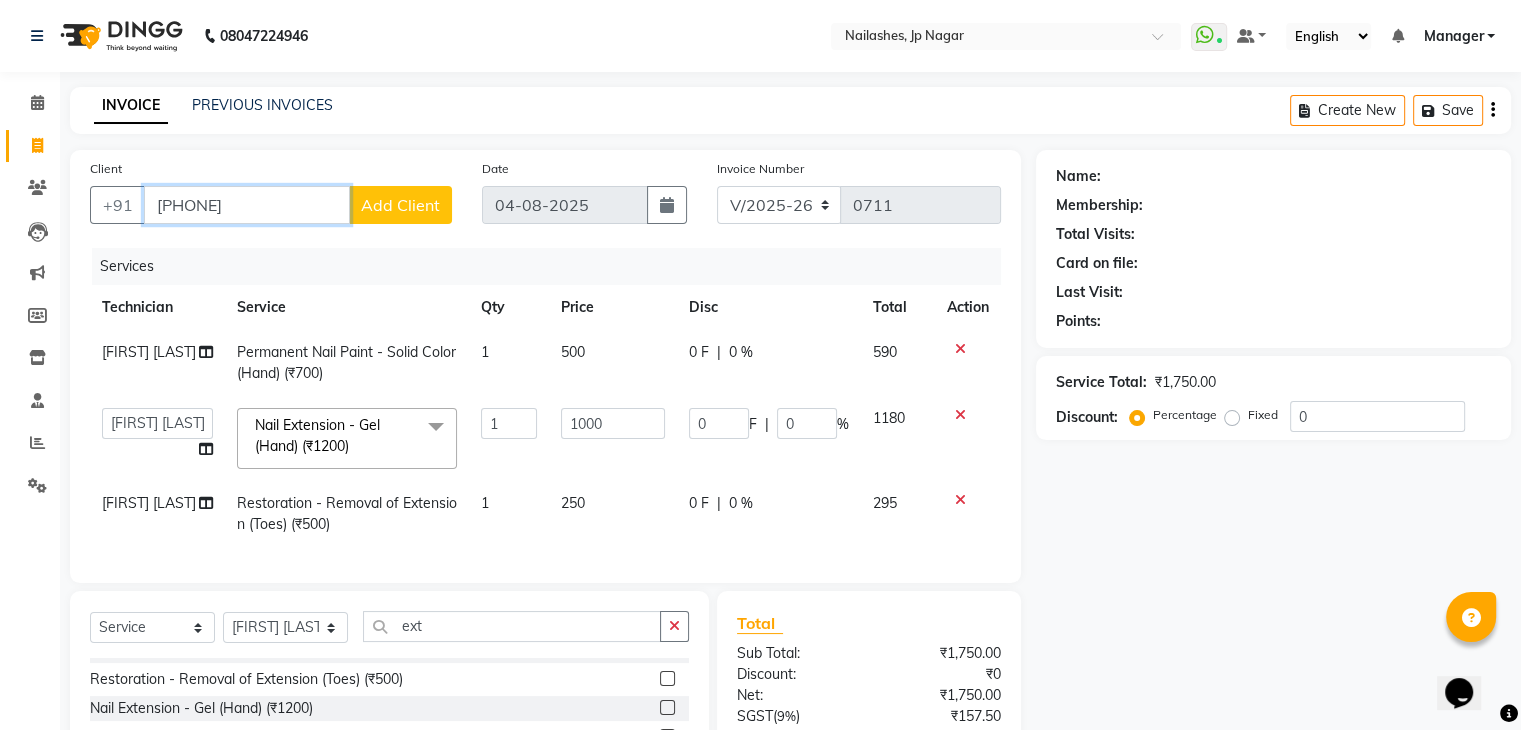 type on "[PHONE]" 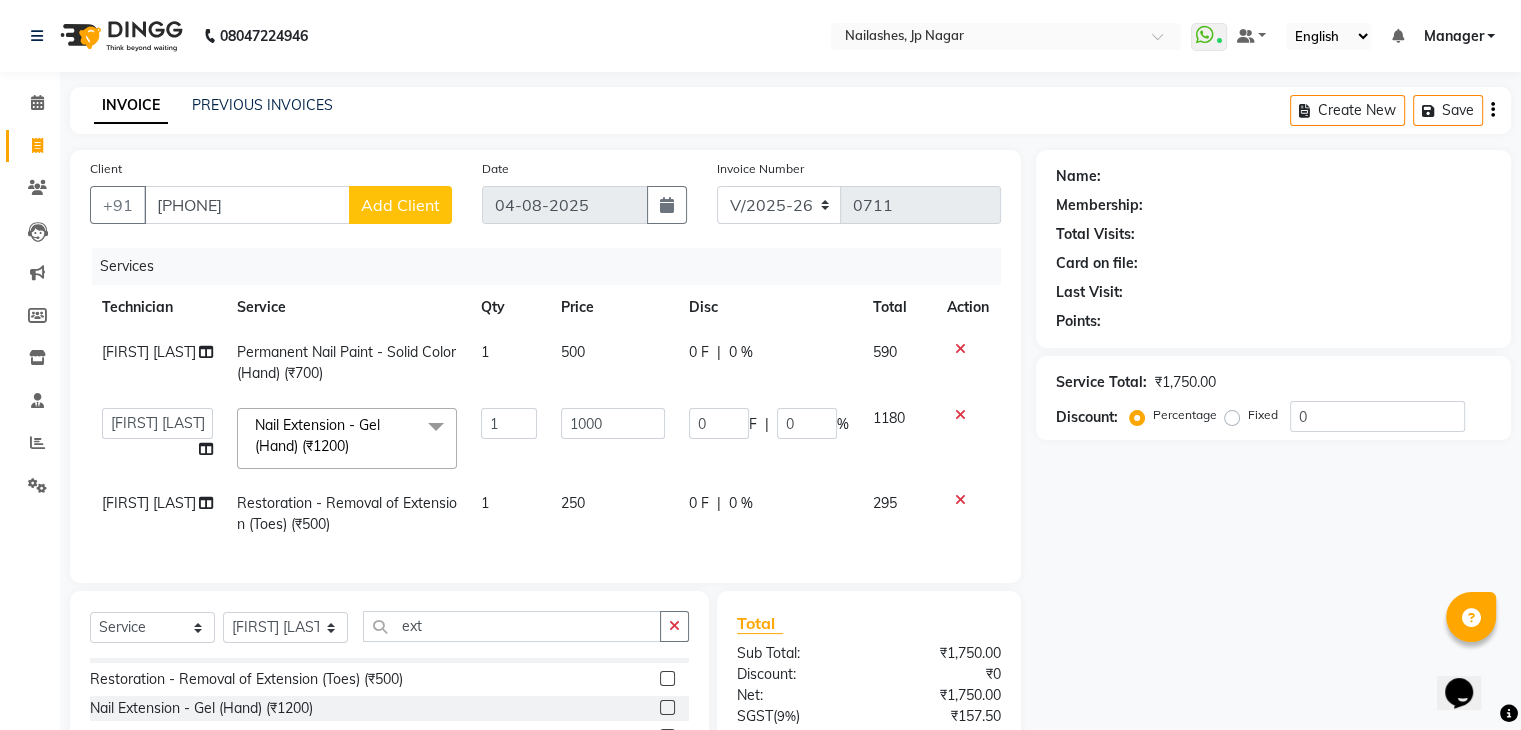 click on "Add Client" 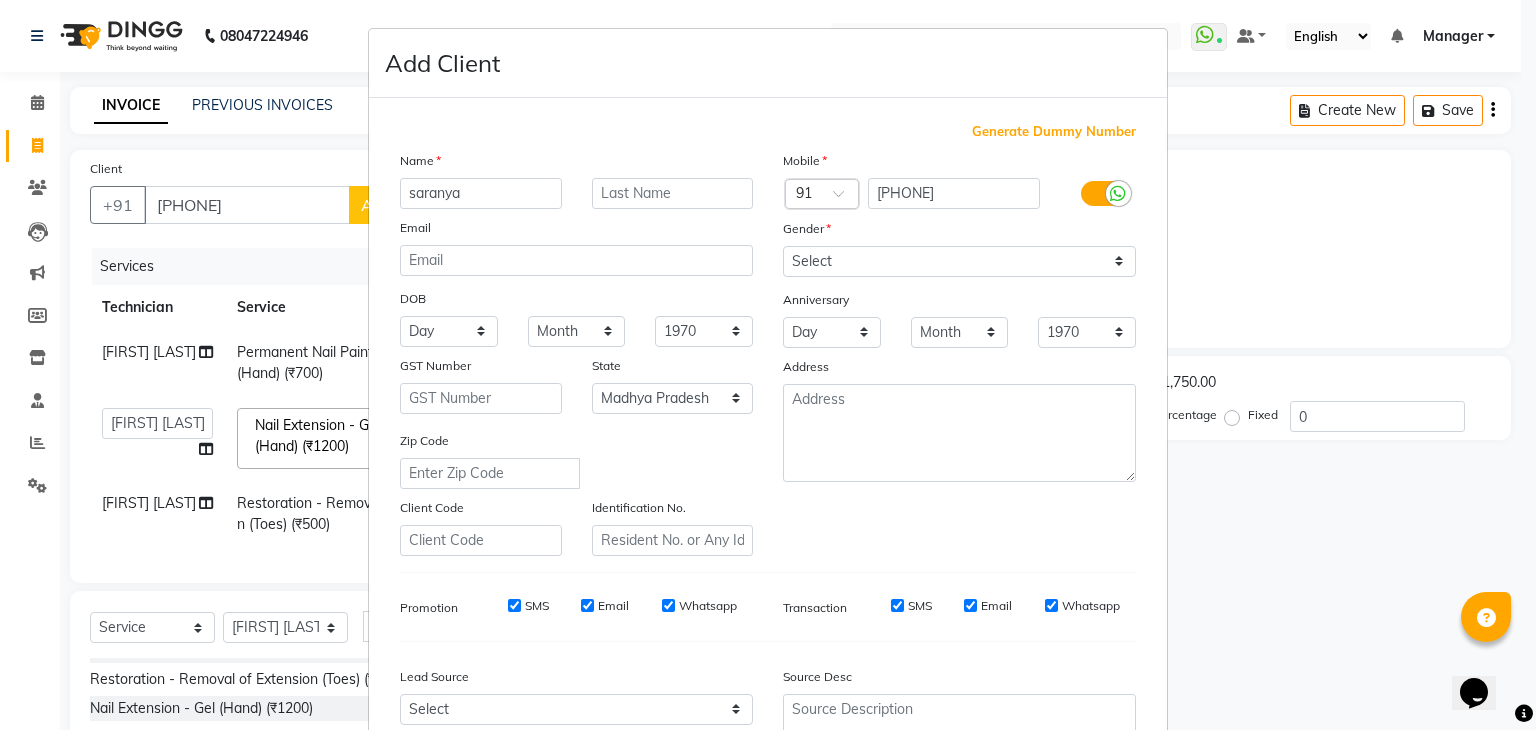 type on "saranya" 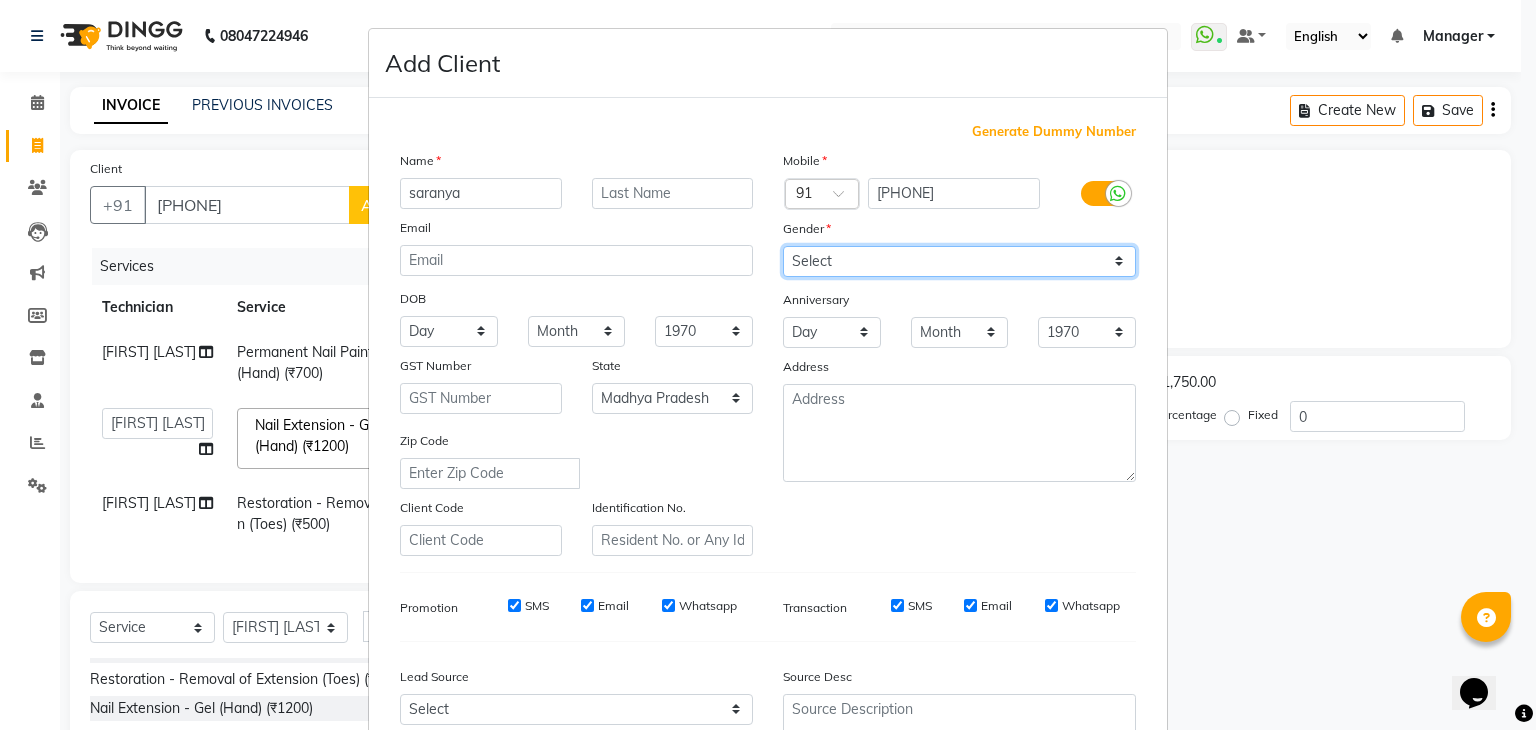 click on "Select Male Female Other Prefer Not To Say" at bounding box center (959, 261) 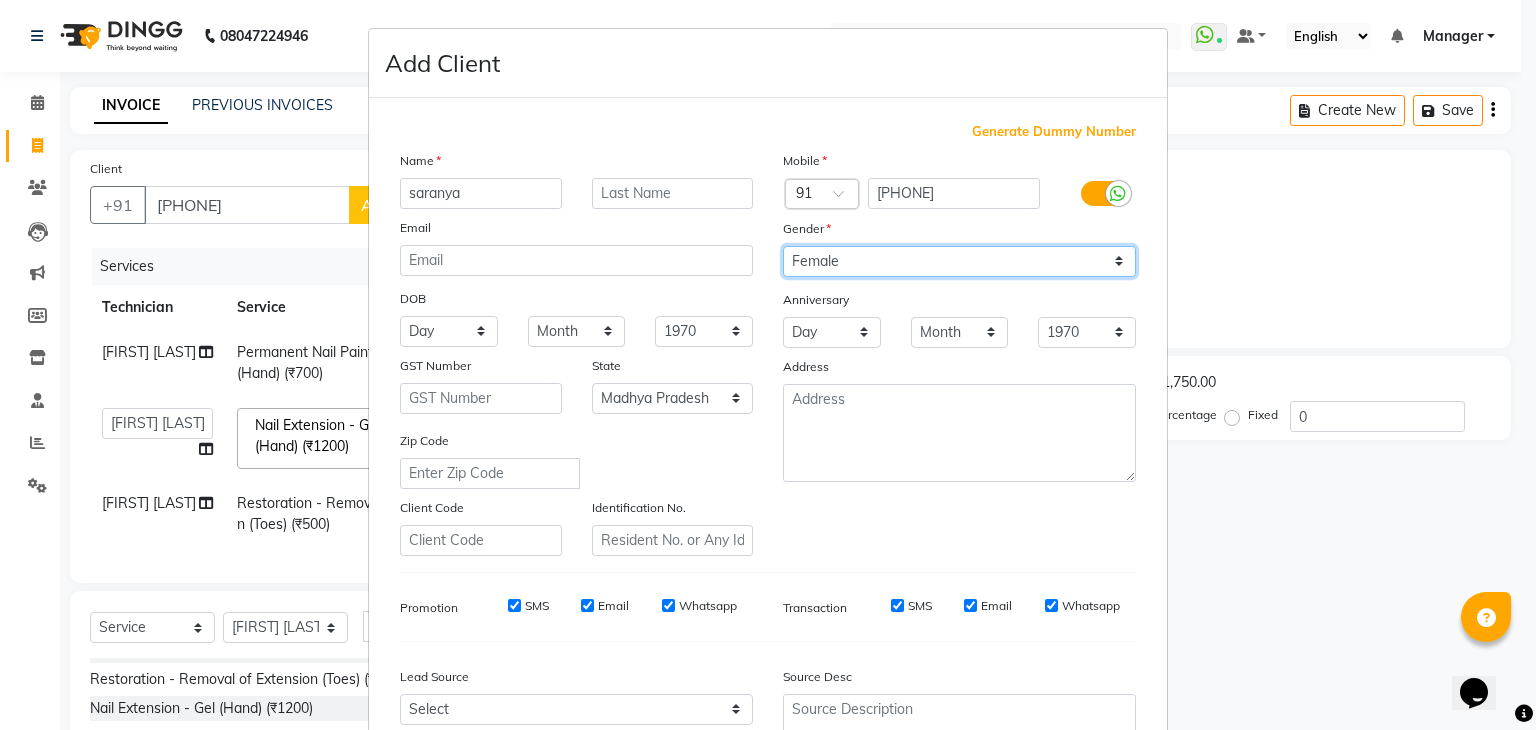 click on "Select Male Female Other Prefer Not To Say" at bounding box center [959, 261] 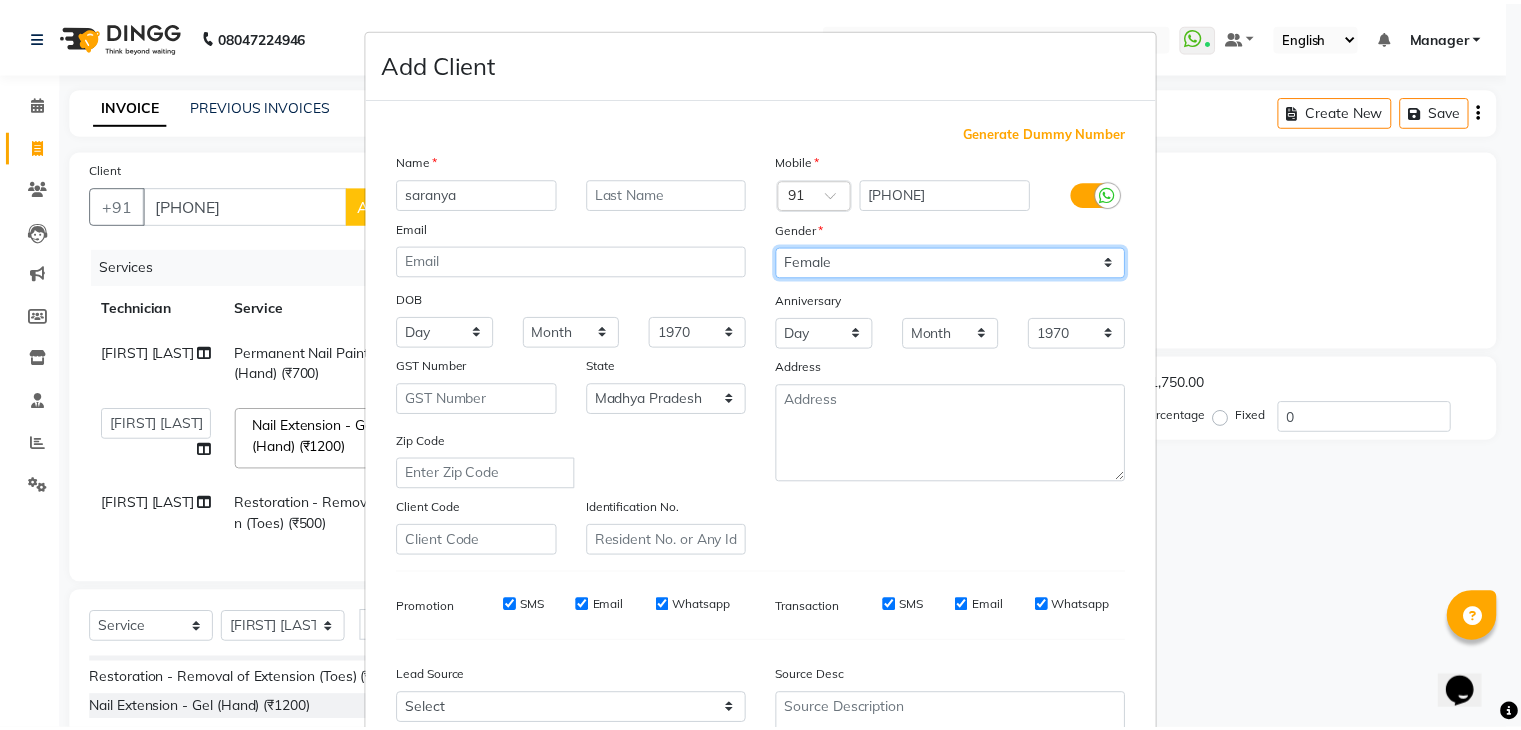 scroll, scrollTop: 203, scrollLeft: 0, axis: vertical 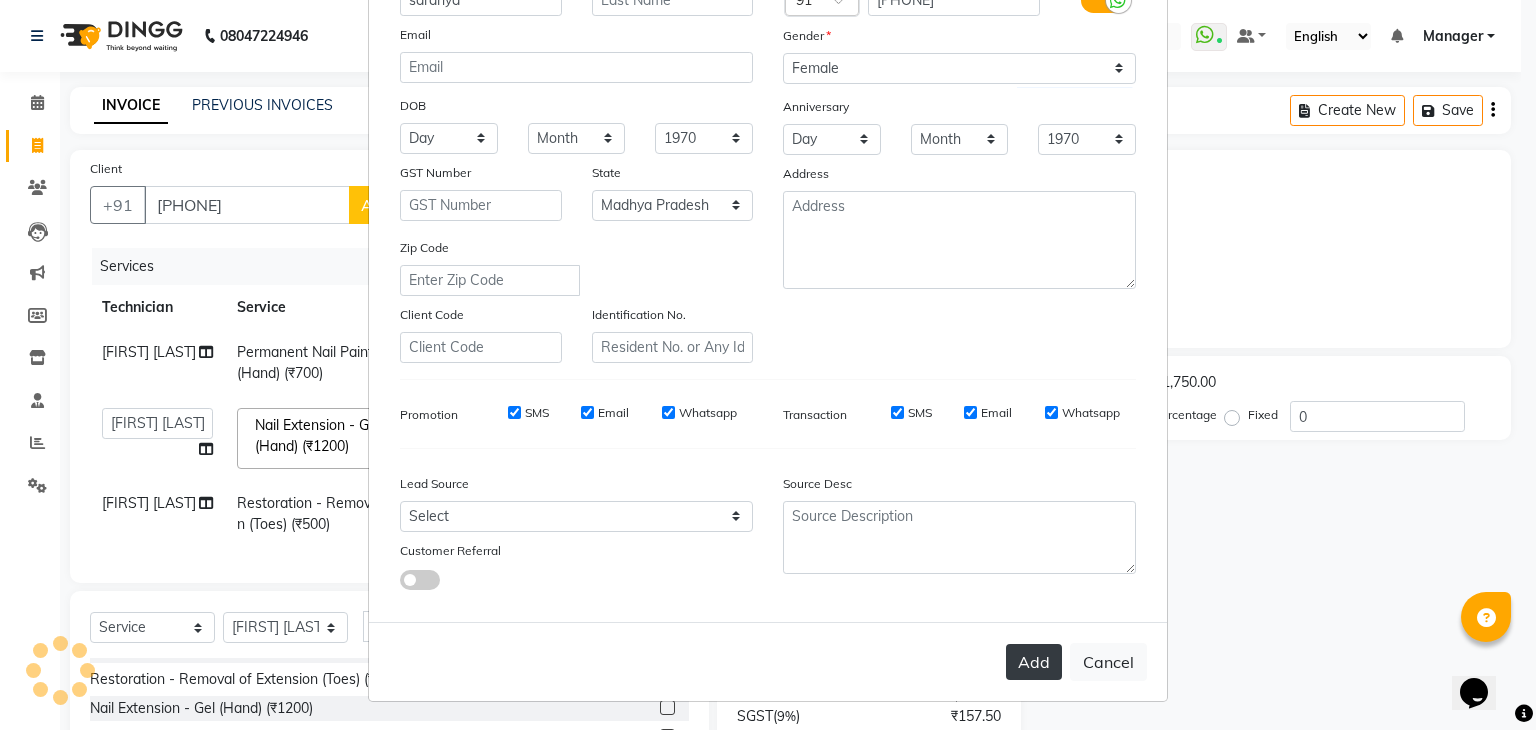 click on "Add" at bounding box center (1034, 662) 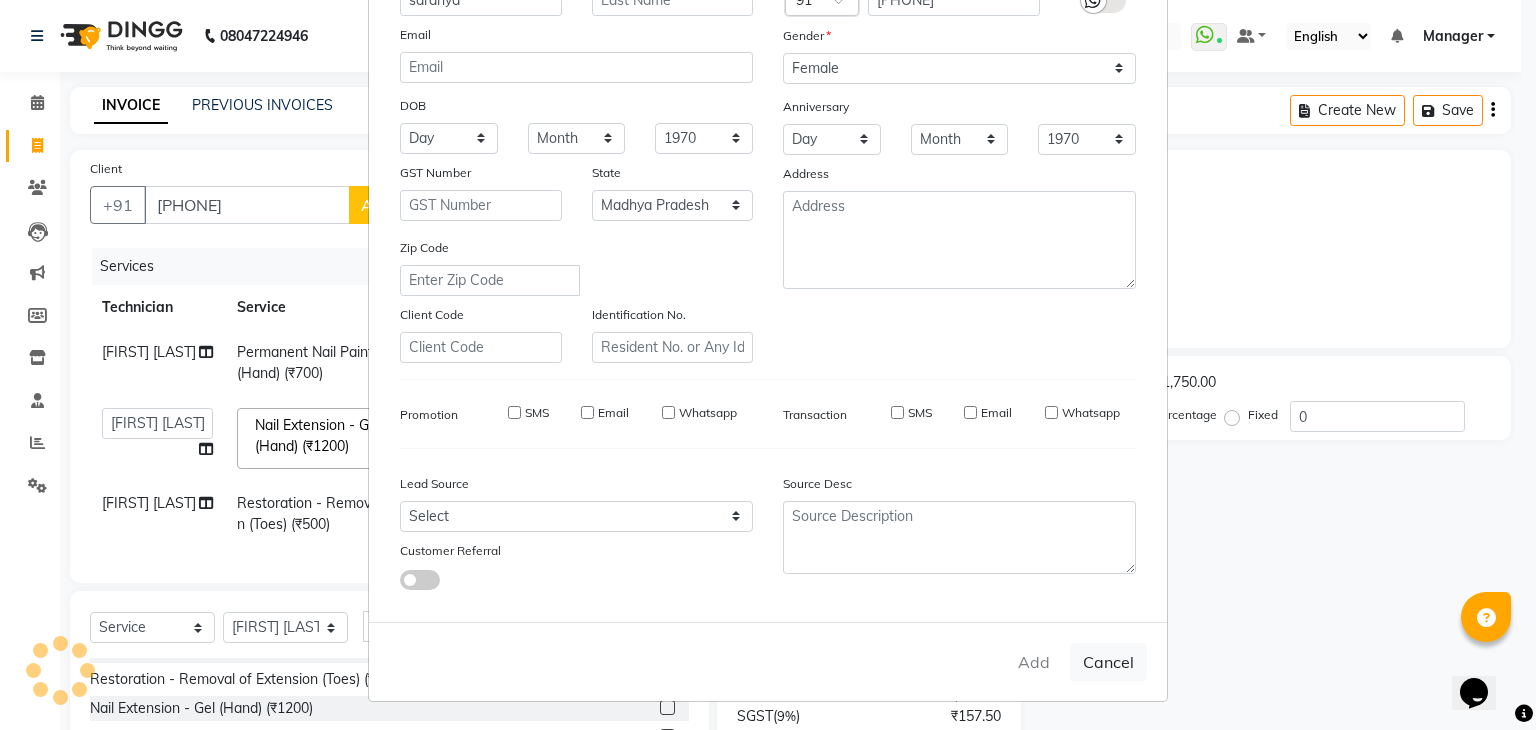 type on "99******78" 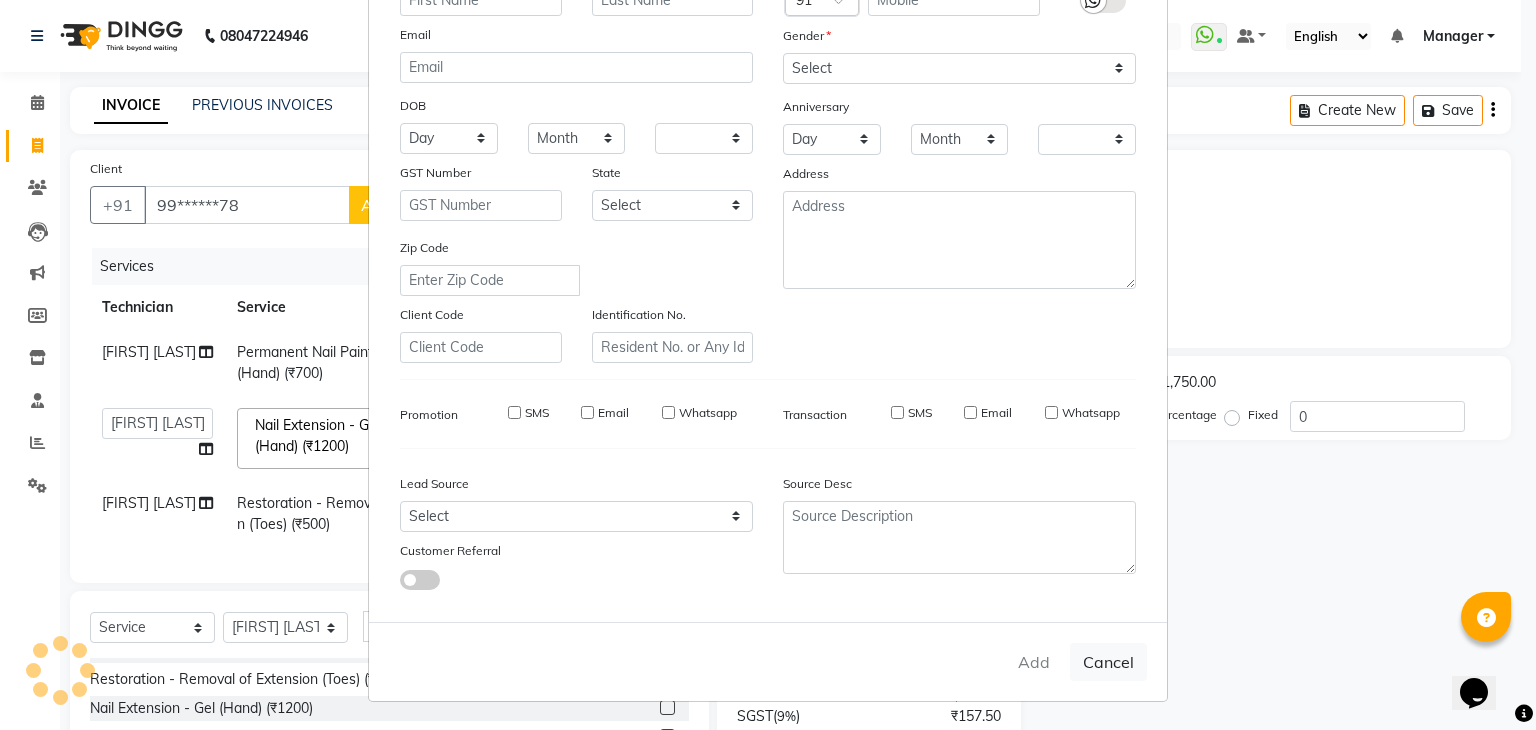select on "1: Object" 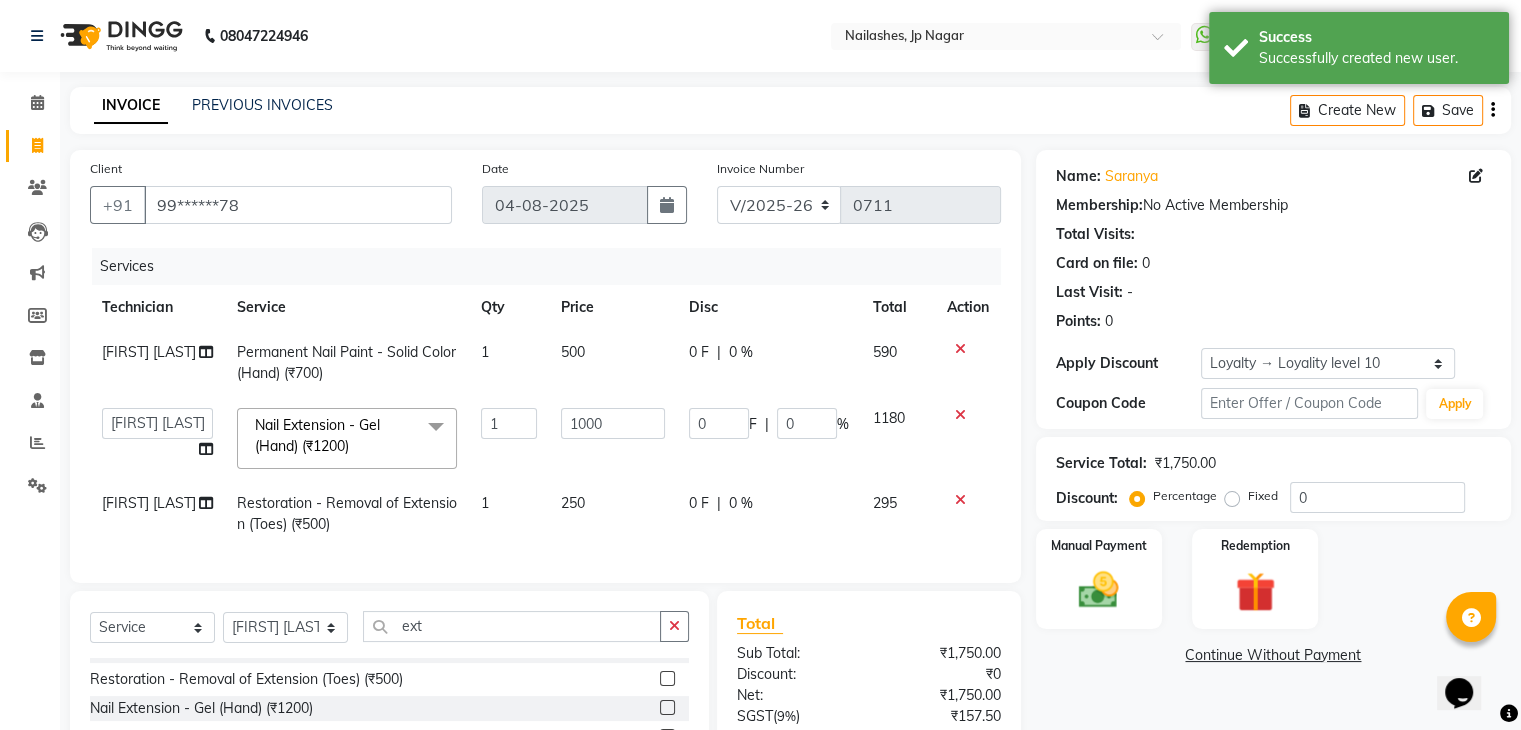 scroll, scrollTop: 201, scrollLeft: 0, axis: vertical 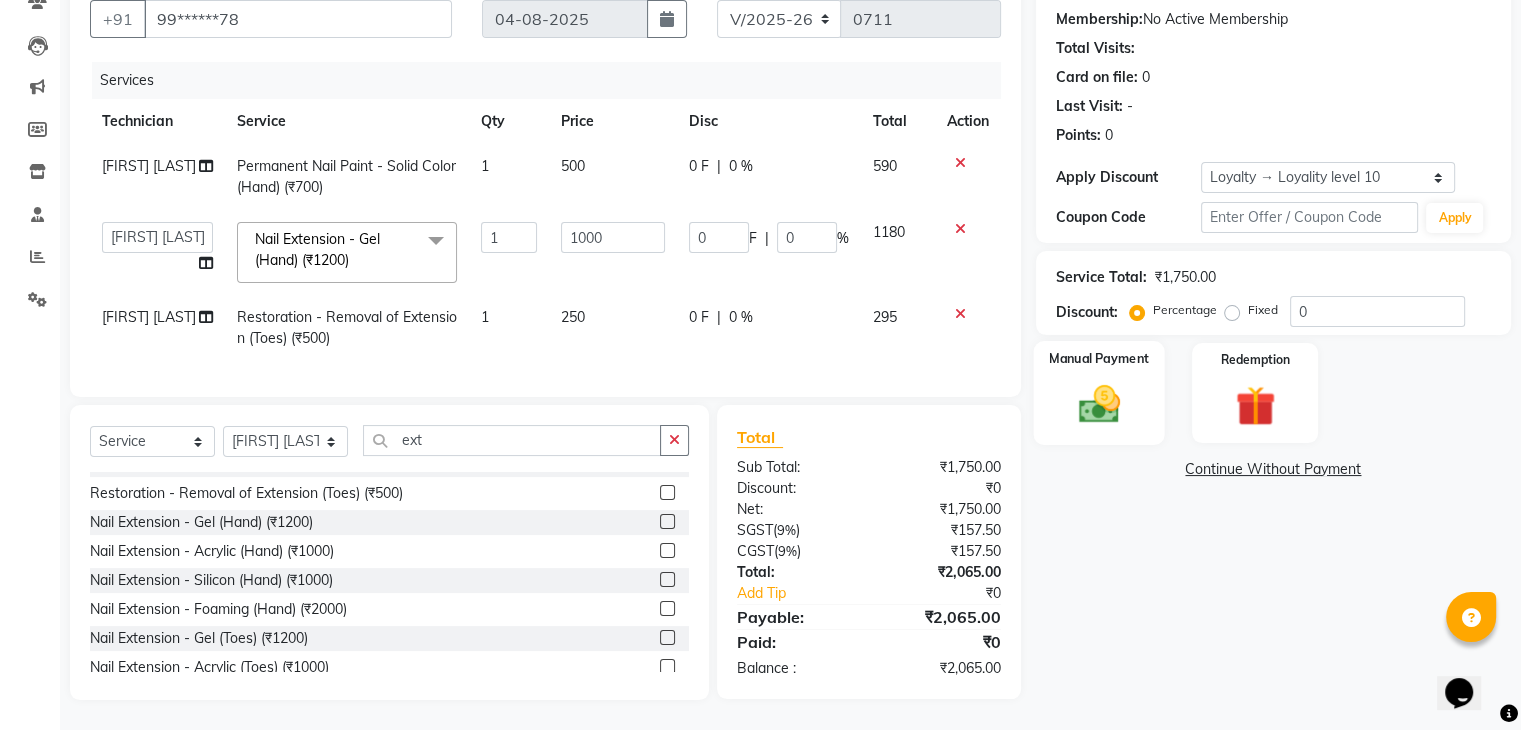 click on "Manual Payment" 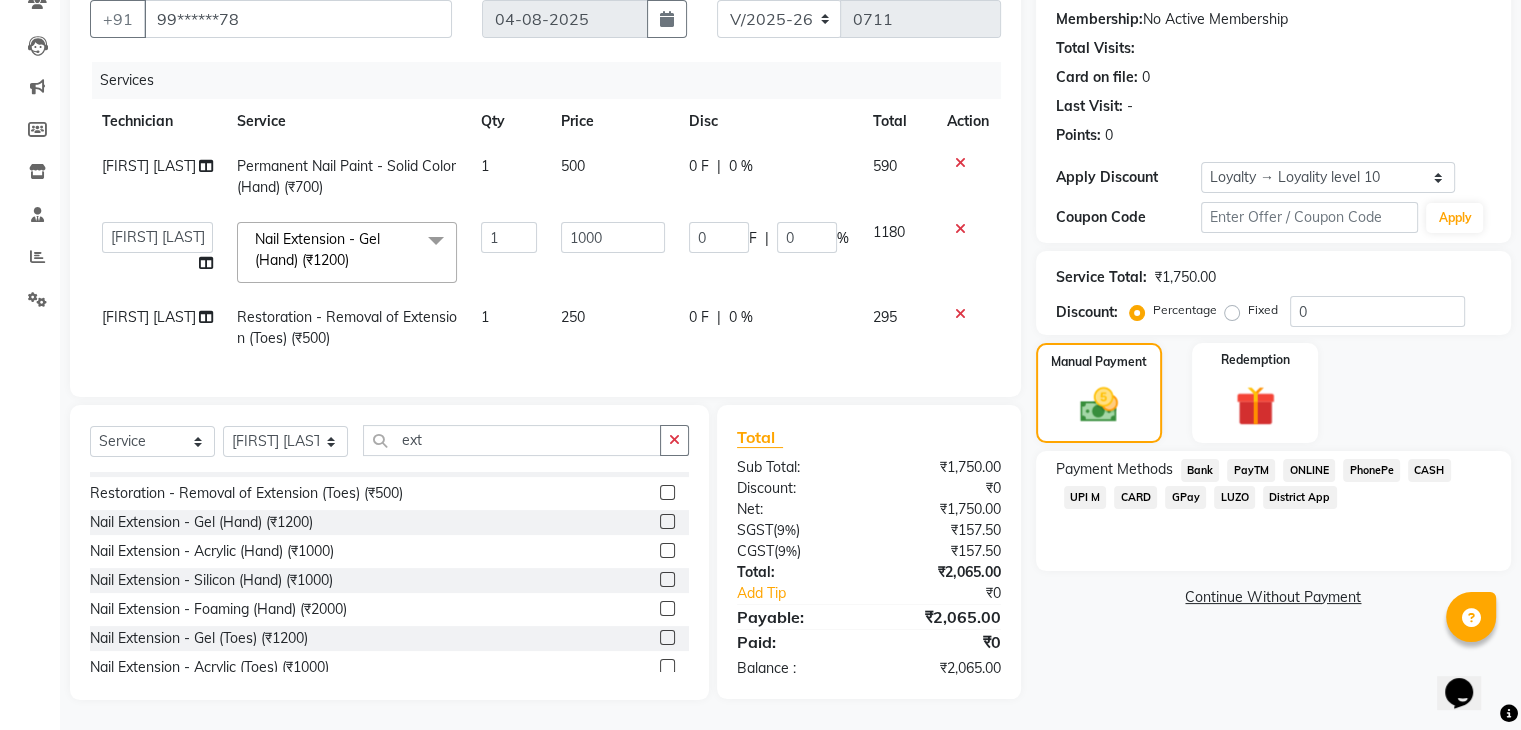 click on "CARD" 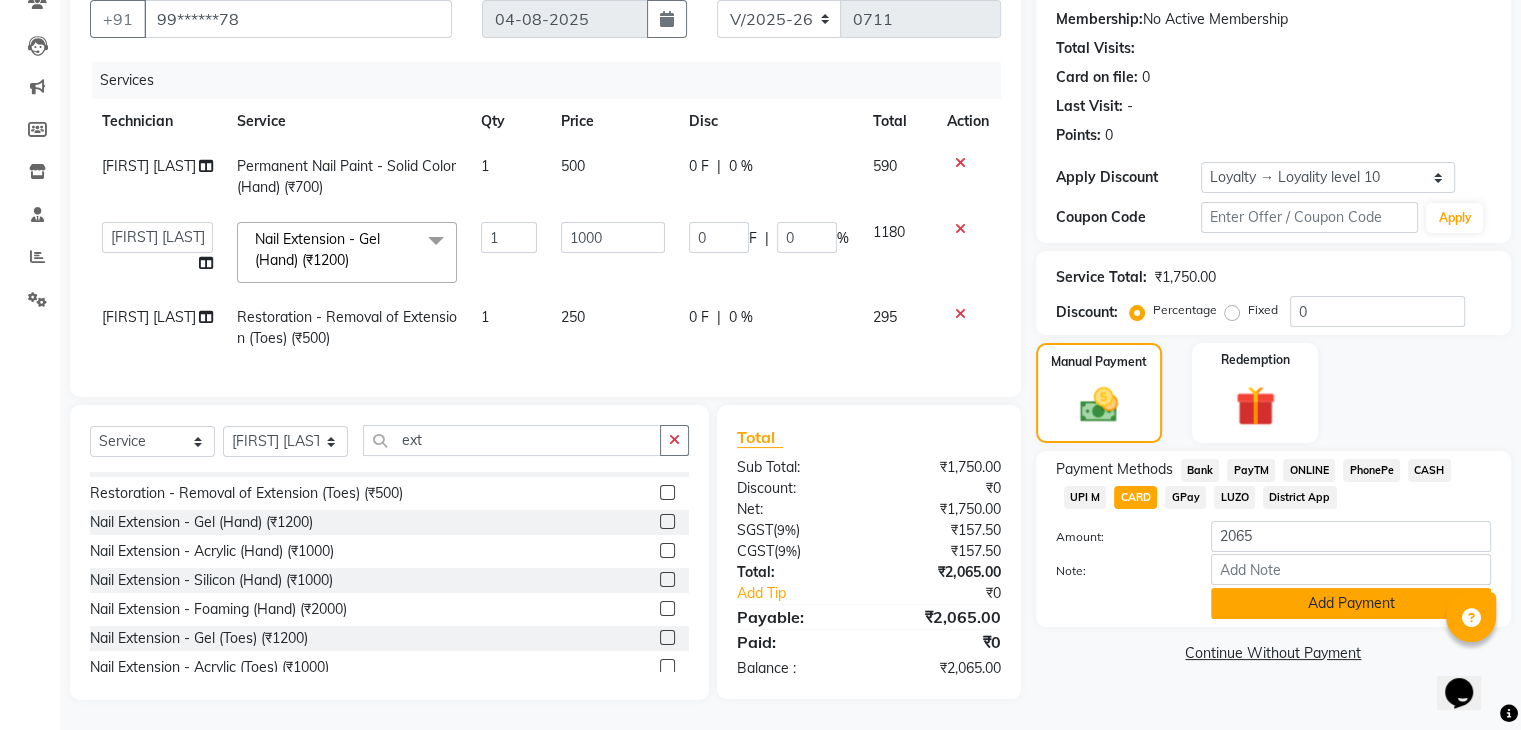 click on "Add Payment" 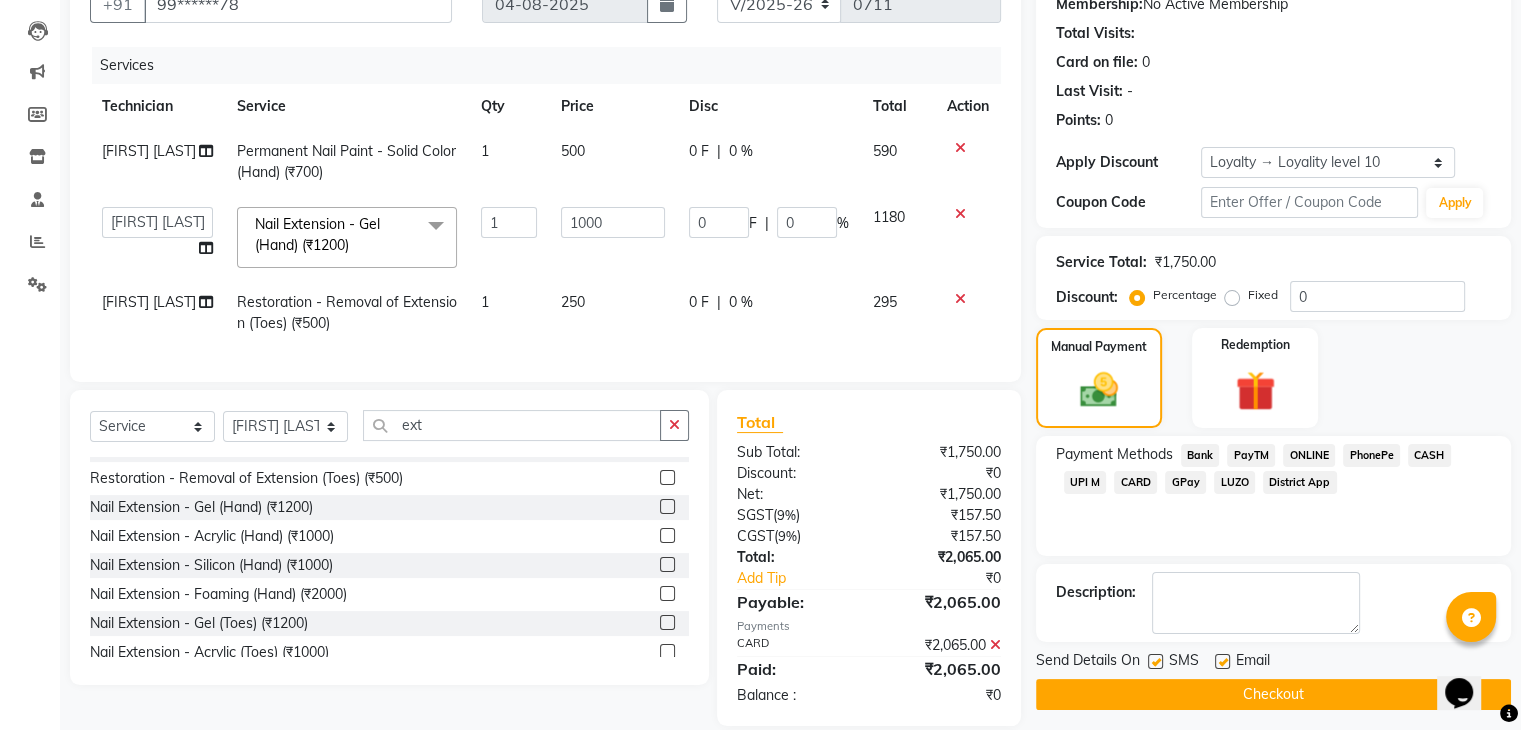 click on "Checkout" 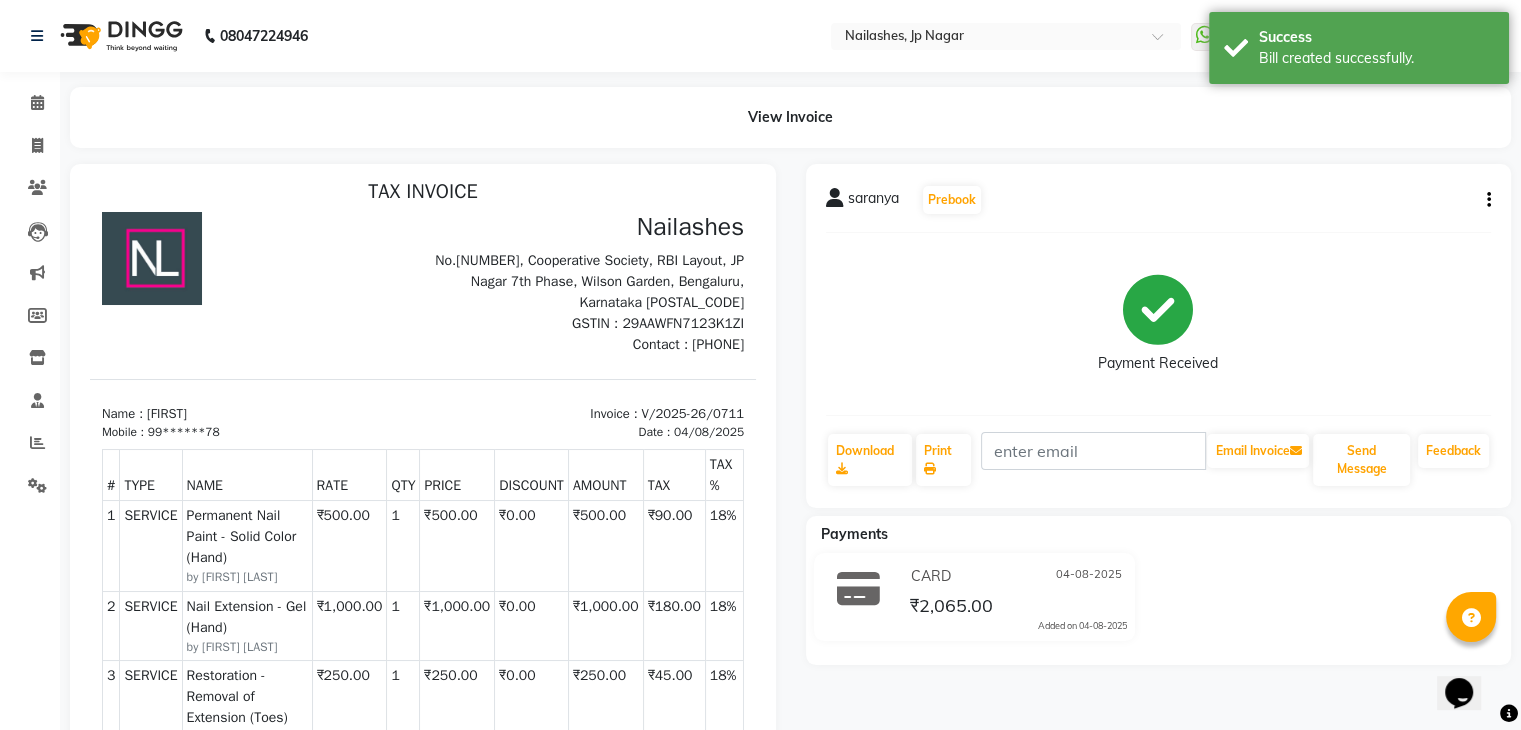 scroll, scrollTop: 0, scrollLeft: 0, axis: both 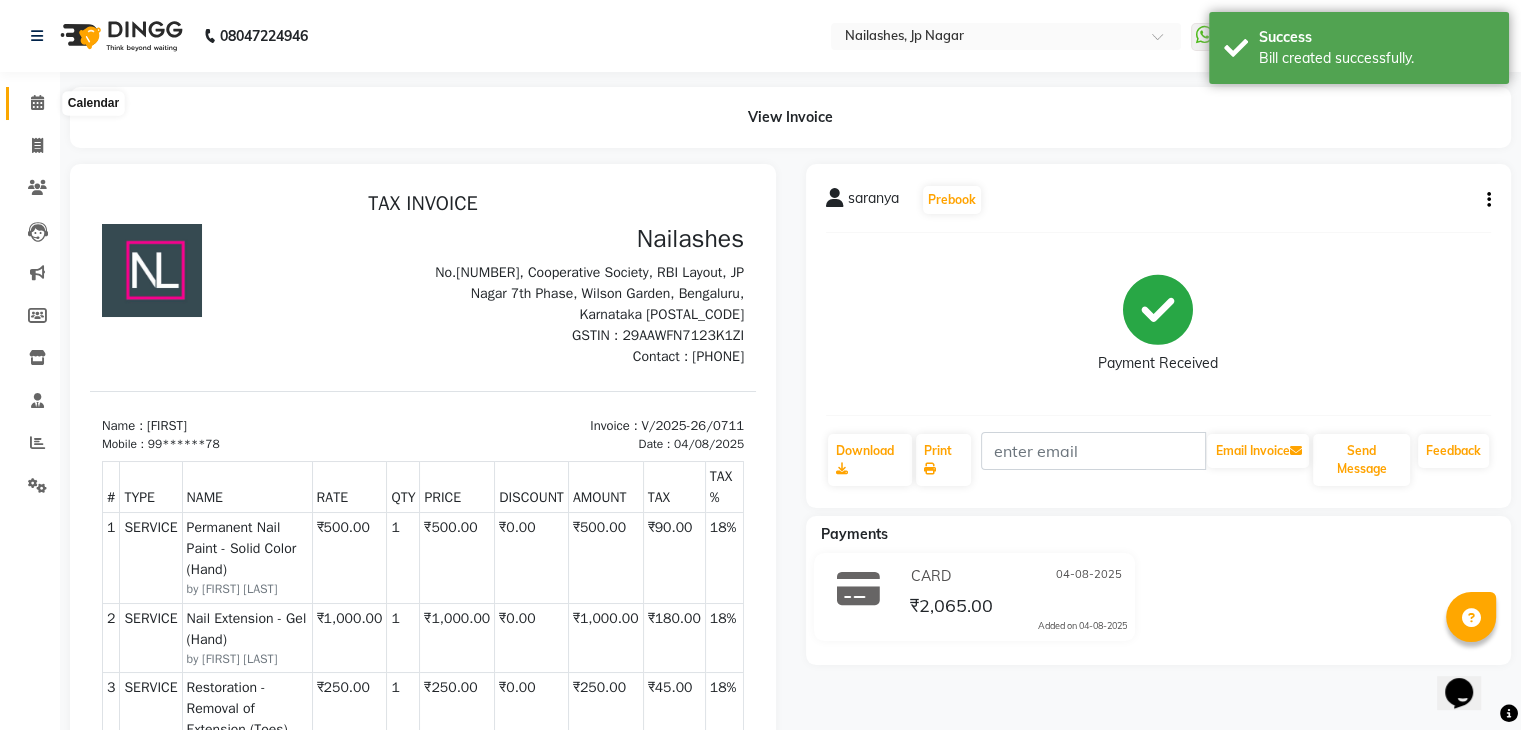 click 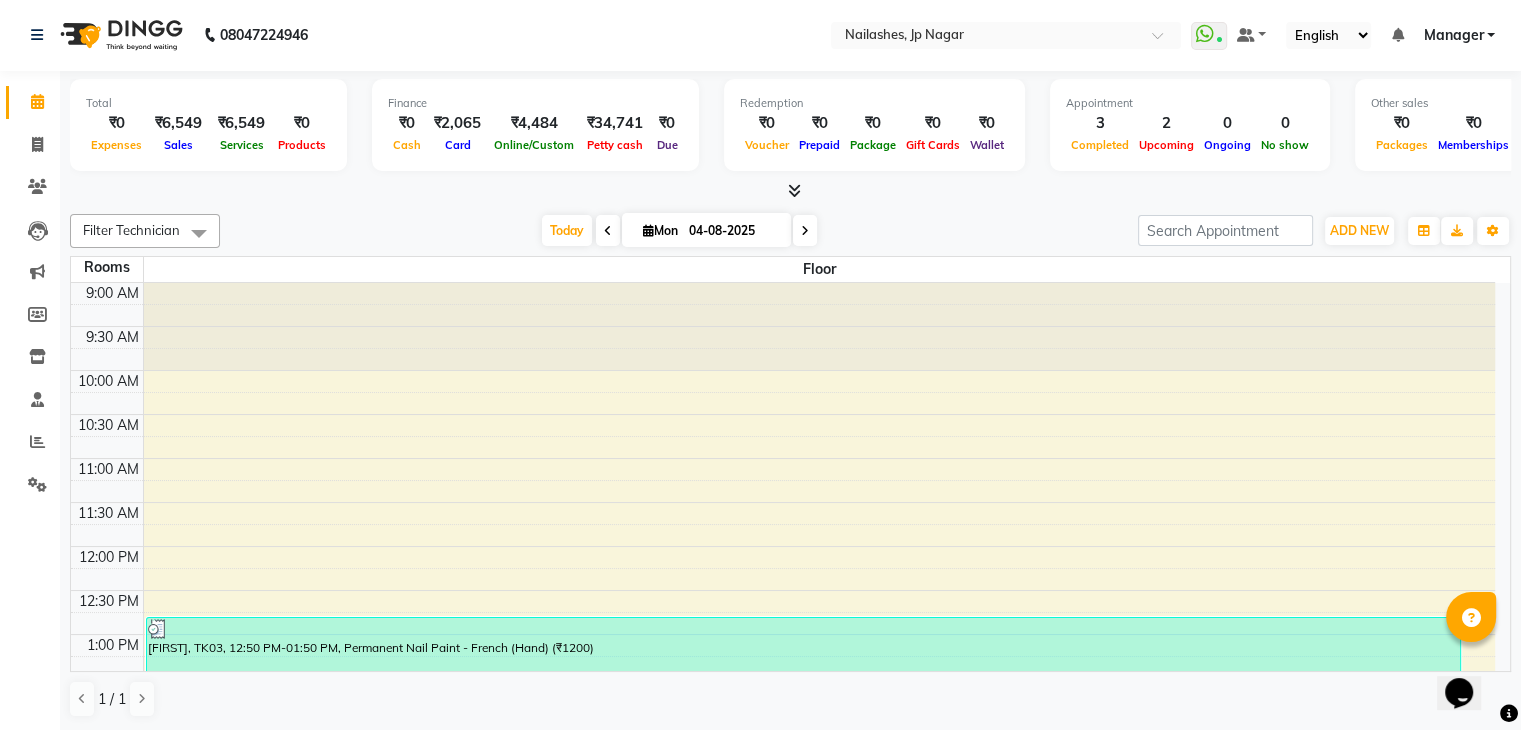 scroll, scrollTop: 0, scrollLeft: 0, axis: both 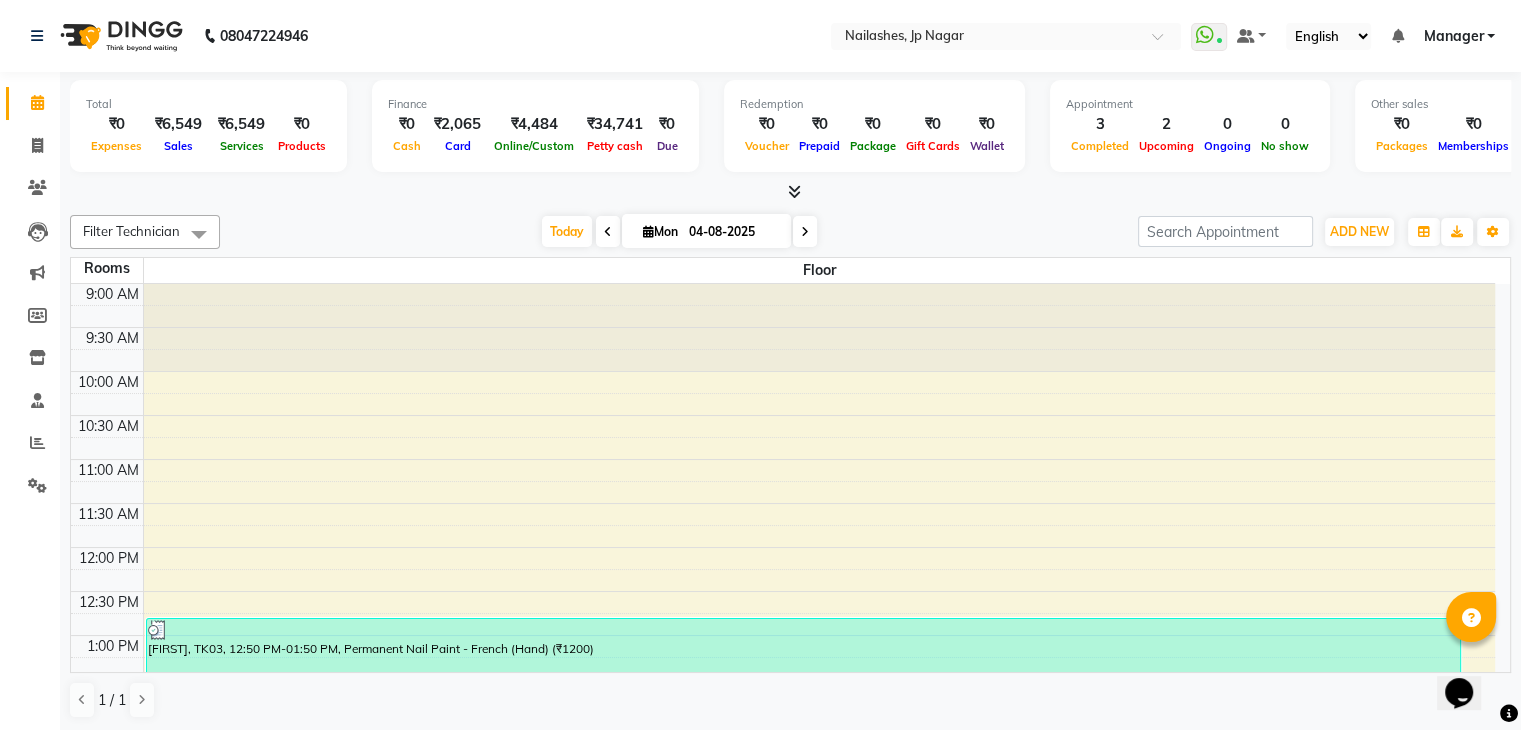 click at bounding box center [794, 191] 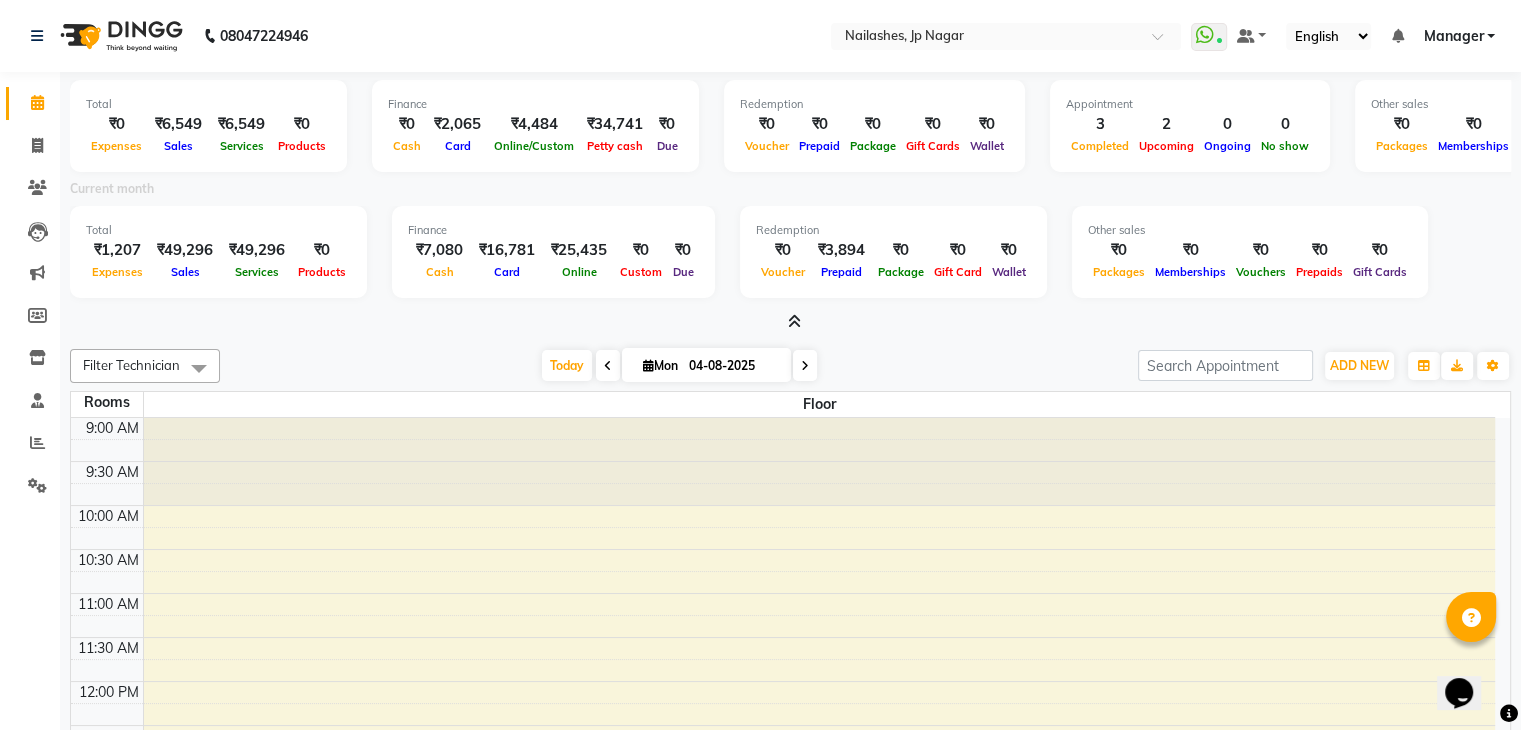 click at bounding box center (790, 322) 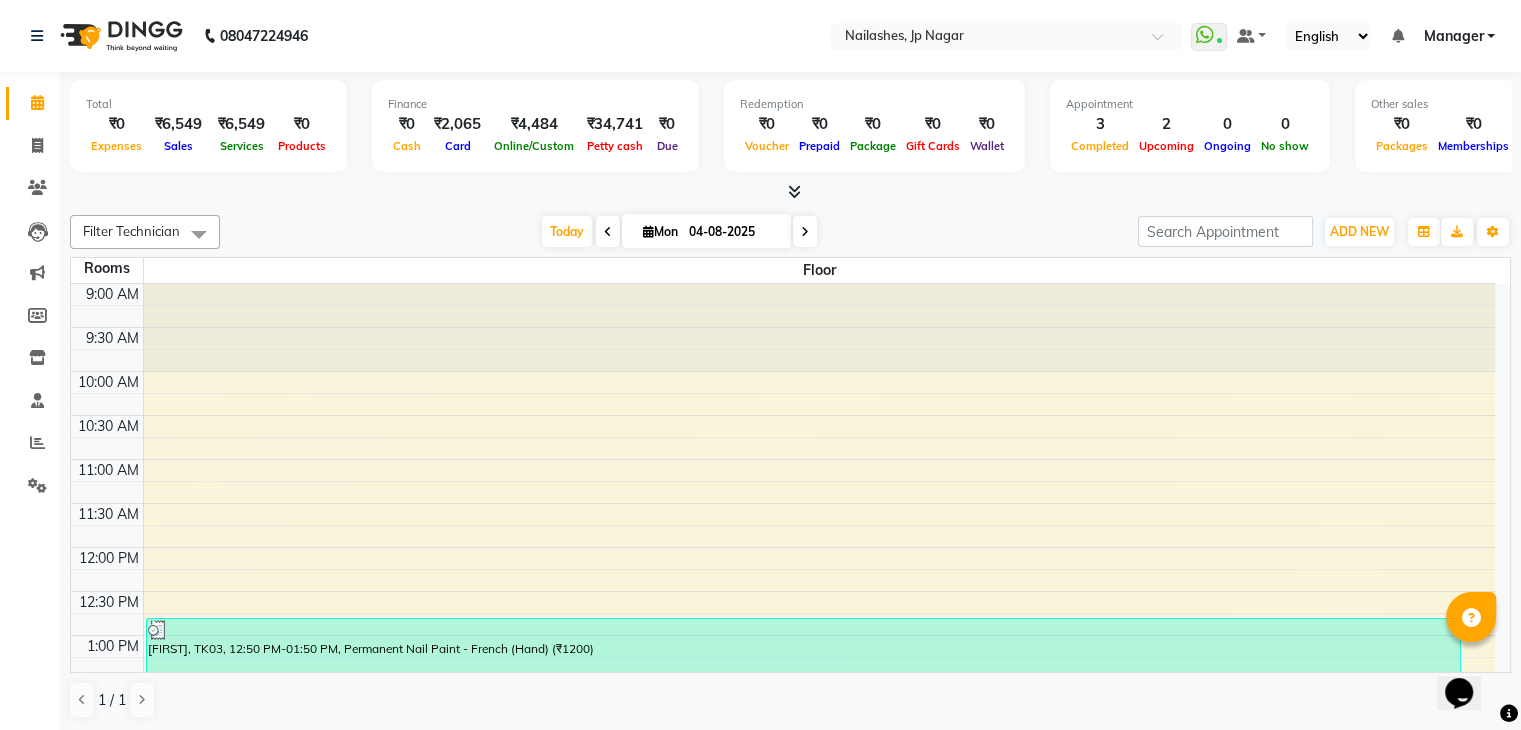 click on "Total ₹0 Expenses ₹6,549 Sales ₹6,549 Services ₹0 Products Finance ₹0 Cash ₹2,065 Card ₹4,484 Online/Custom ₹34,741 Petty cash ₹0 Due Redemption ₹0 Voucher ₹0 Prepaid ₹0 Package ₹0 Gift Cards ₹0 Wallet Appointment 3 Completed 2 Upcoming 0 Ongoing 0 No show Other sales ₹0 Packages ₹0 Memberships ₹0 Vouchers ₹0 Prepaids ₹0 Gift Cards" at bounding box center [790, 137] 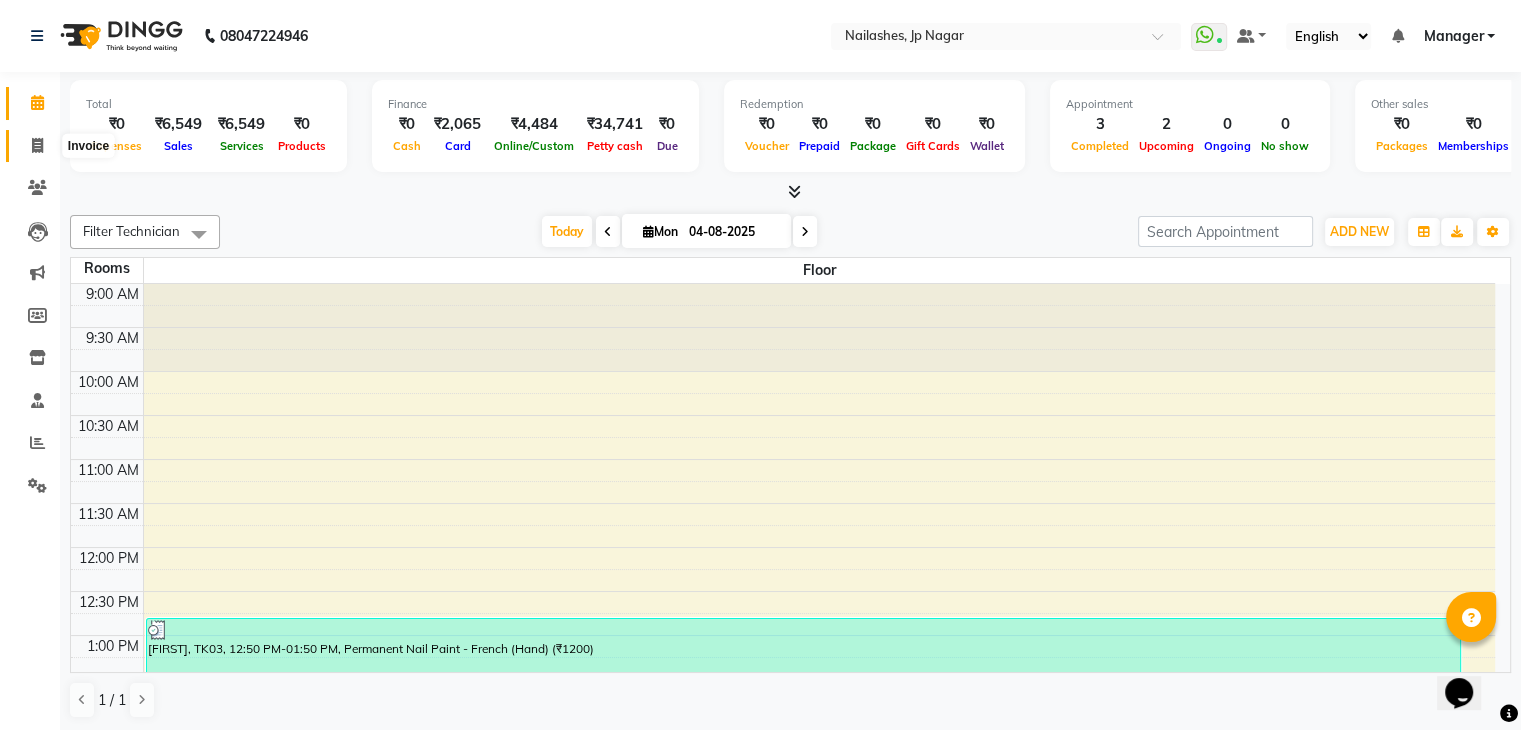 click 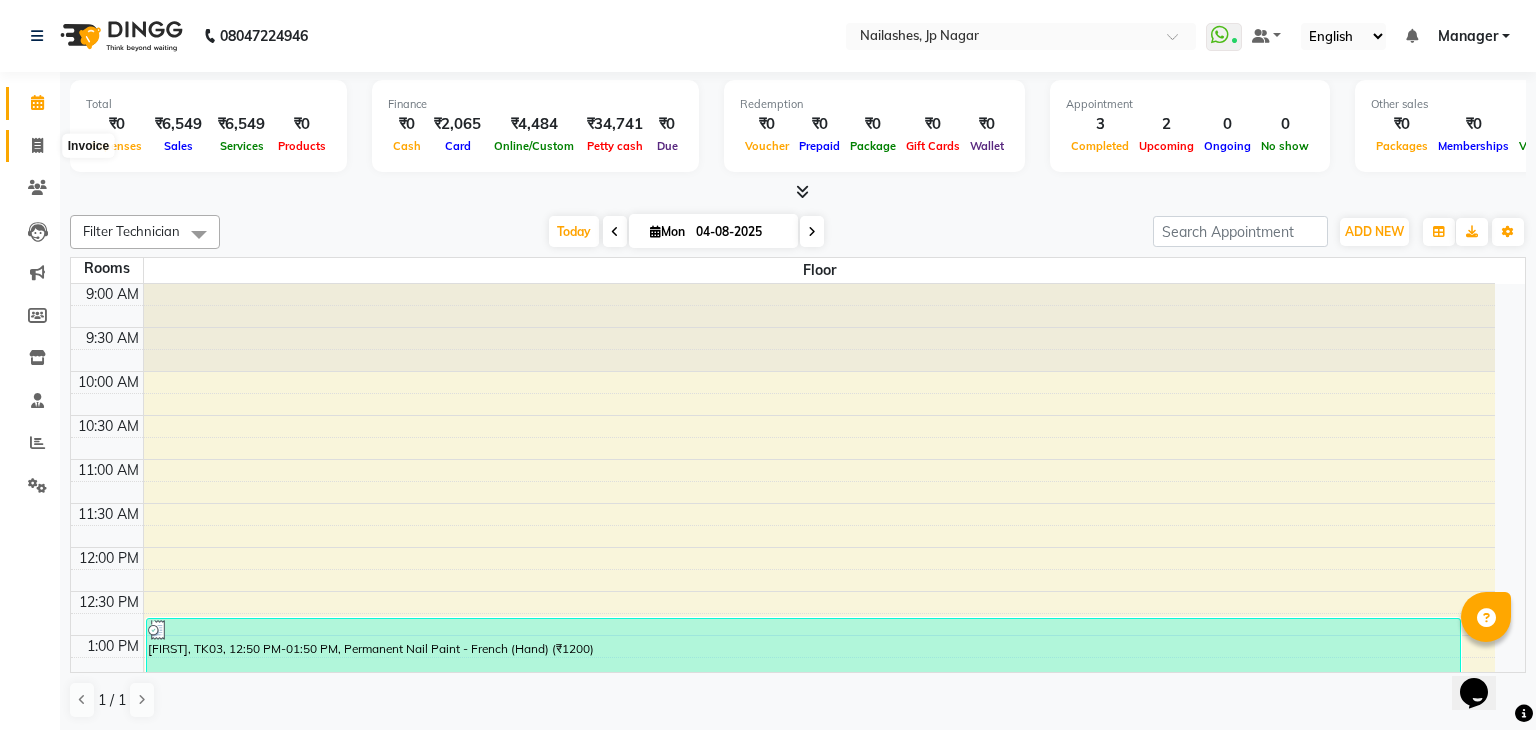 select on "6318" 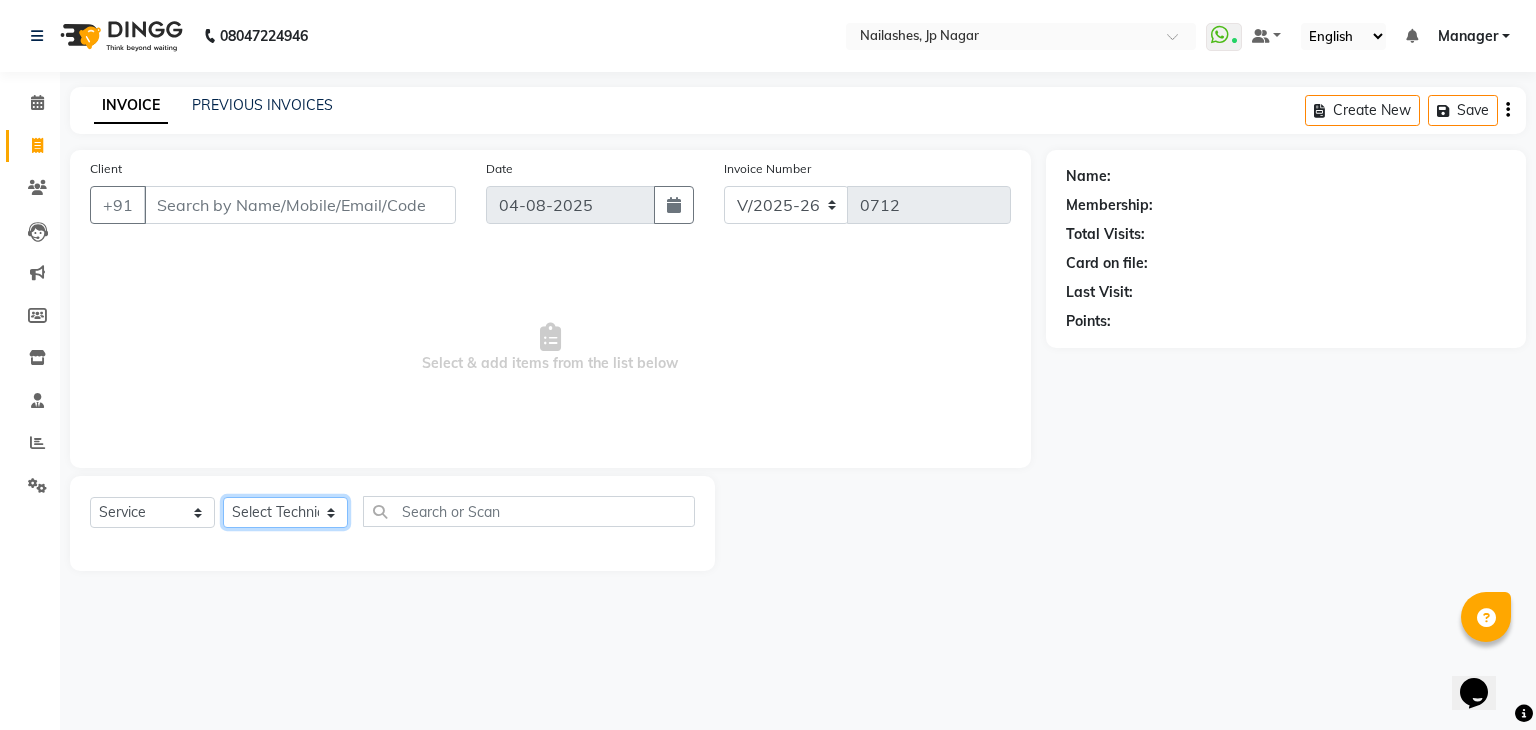 click on "Select Technician Bhupendra Manager Prince Rohit Sajan Salman Suma Suraj Vikas Vishal Lash Vishnu" 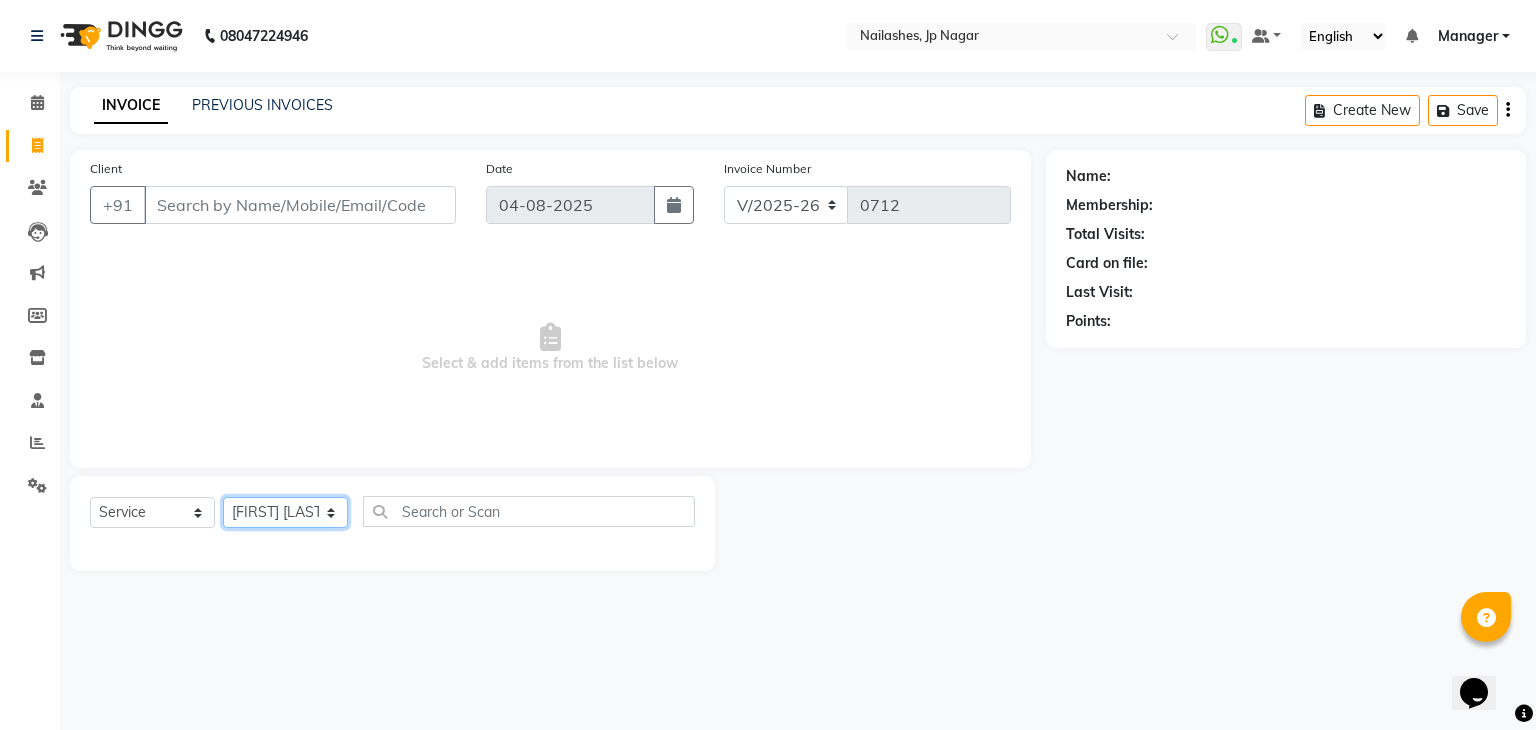 click on "Select Technician Bhupendra Manager Prince Rohit Sajan Salman Suma Suraj Vikas Vishal Lash Vishnu" 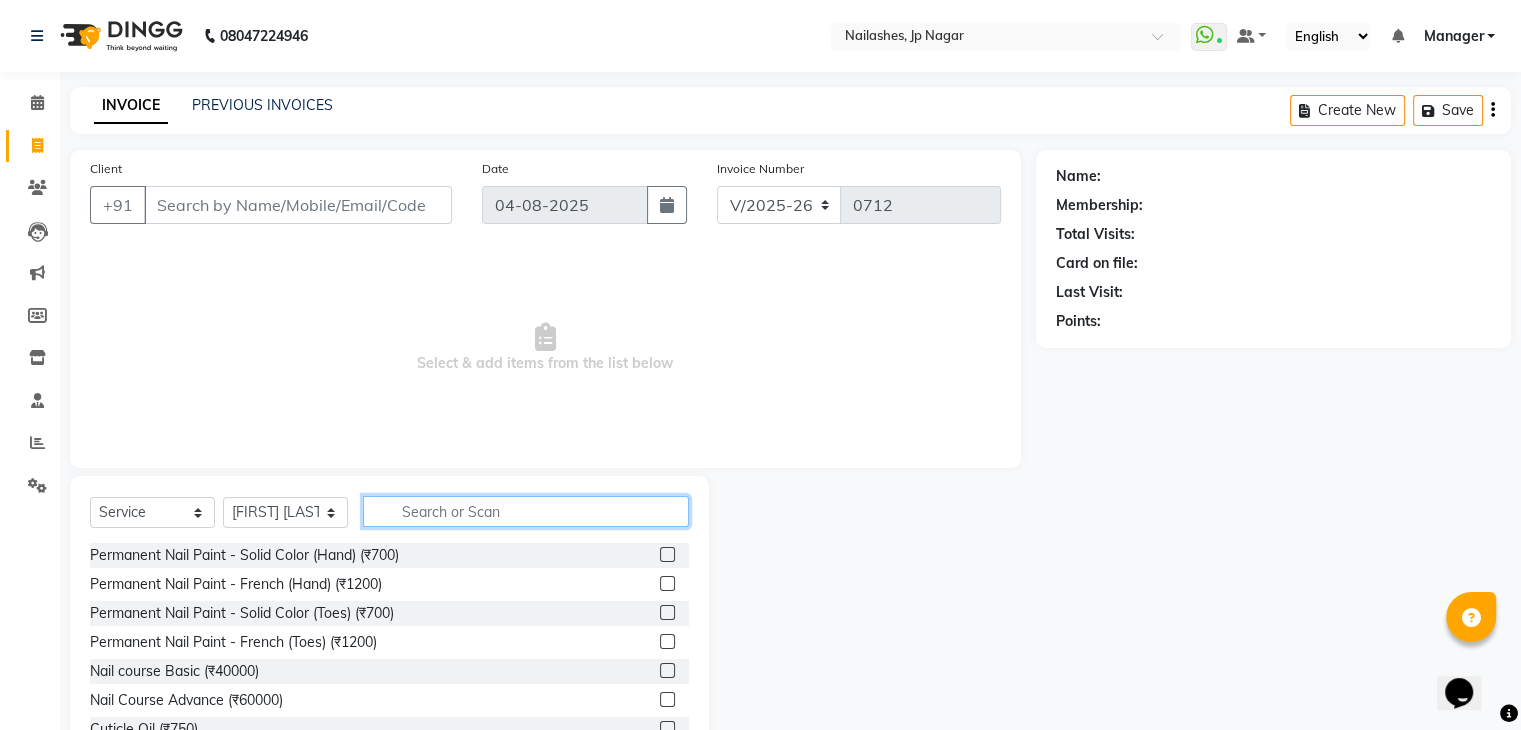 click 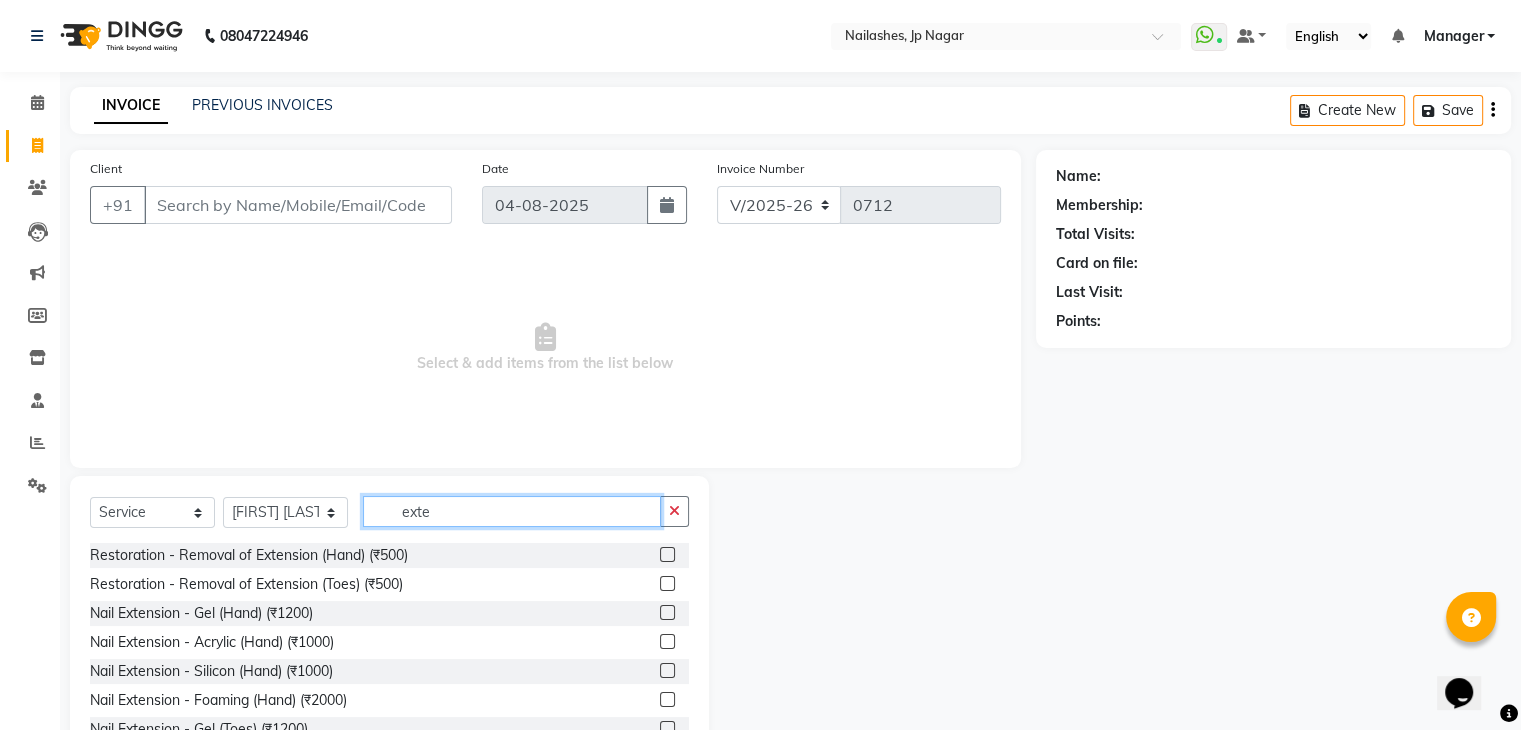type on "exte" 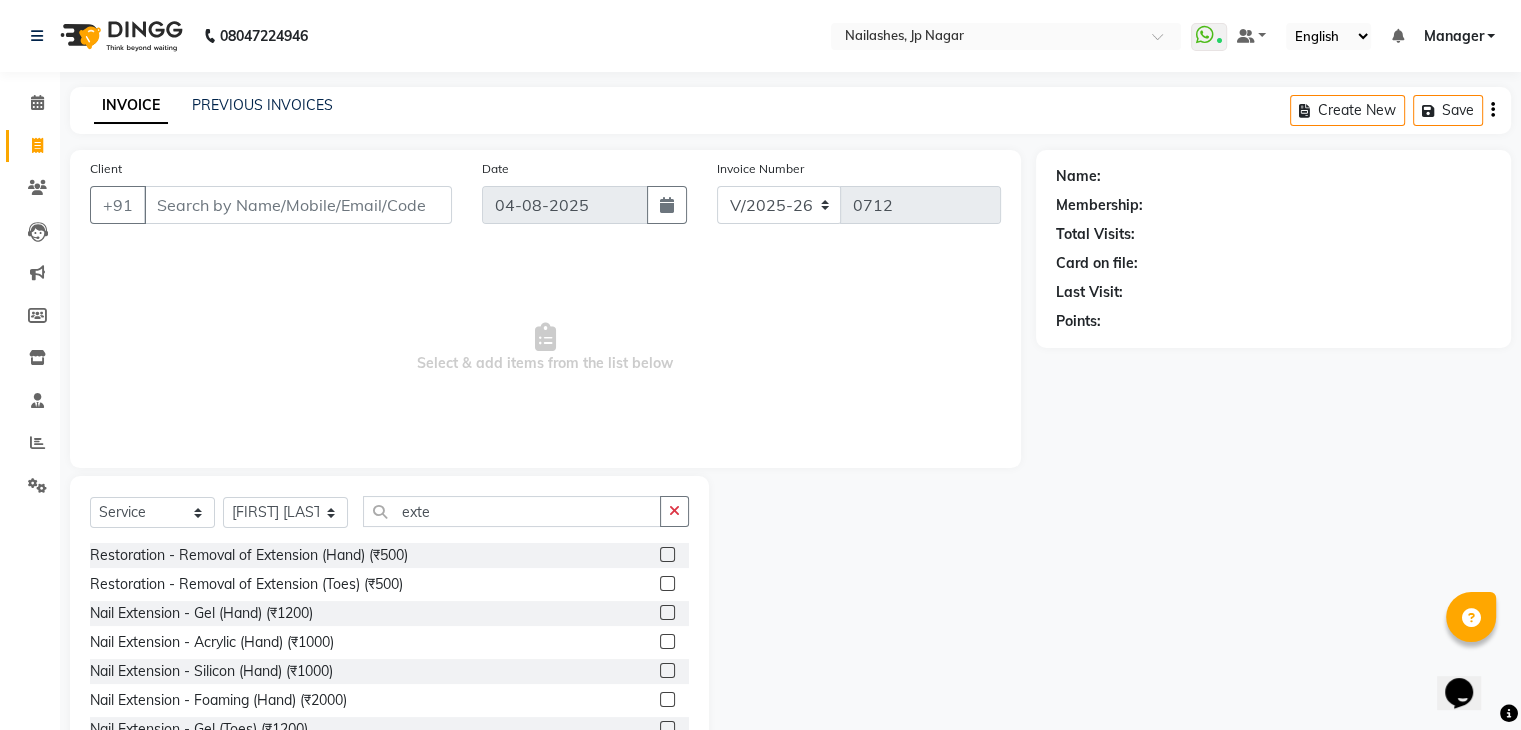 click 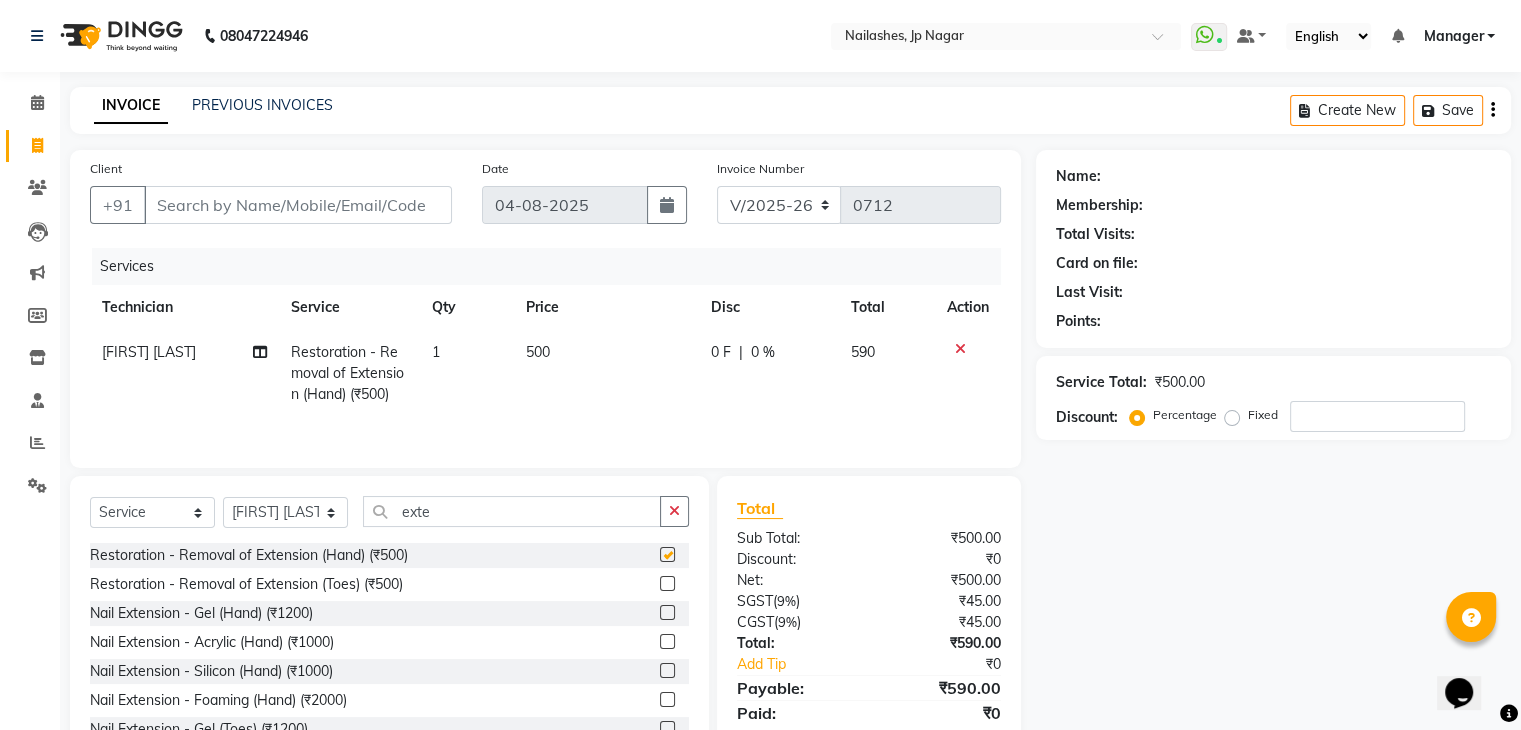 checkbox on "false" 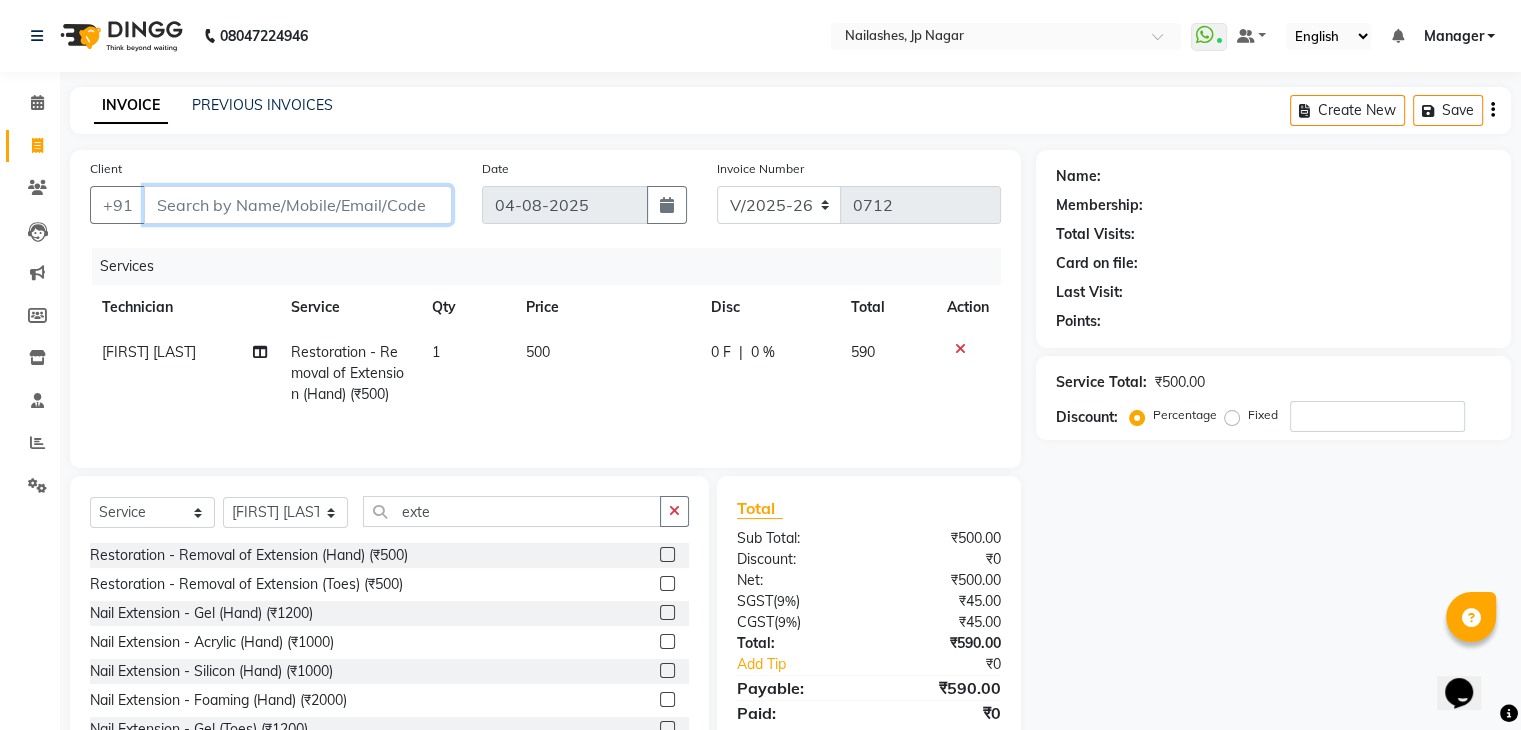 click on "Client" at bounding box center [298, 205] 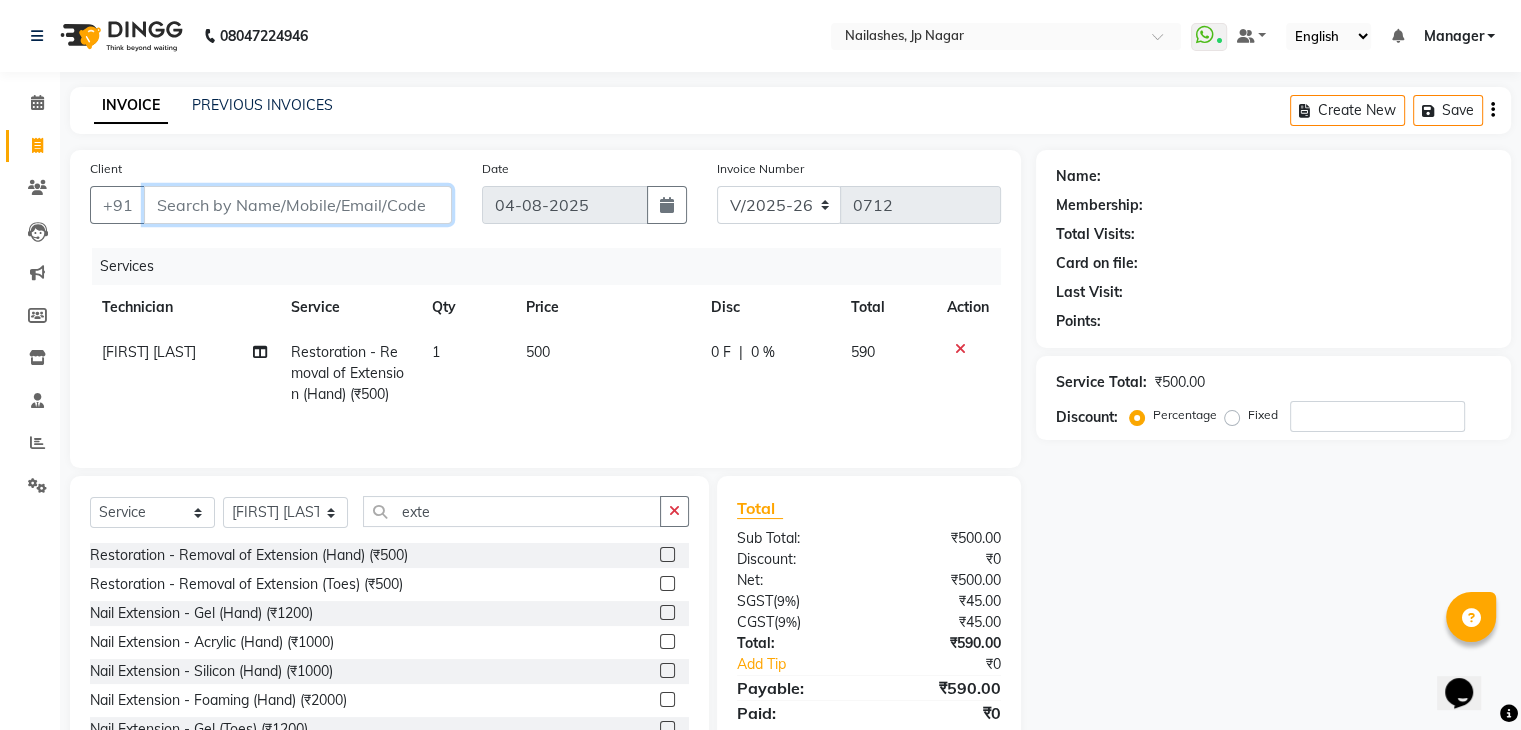 type on "9" 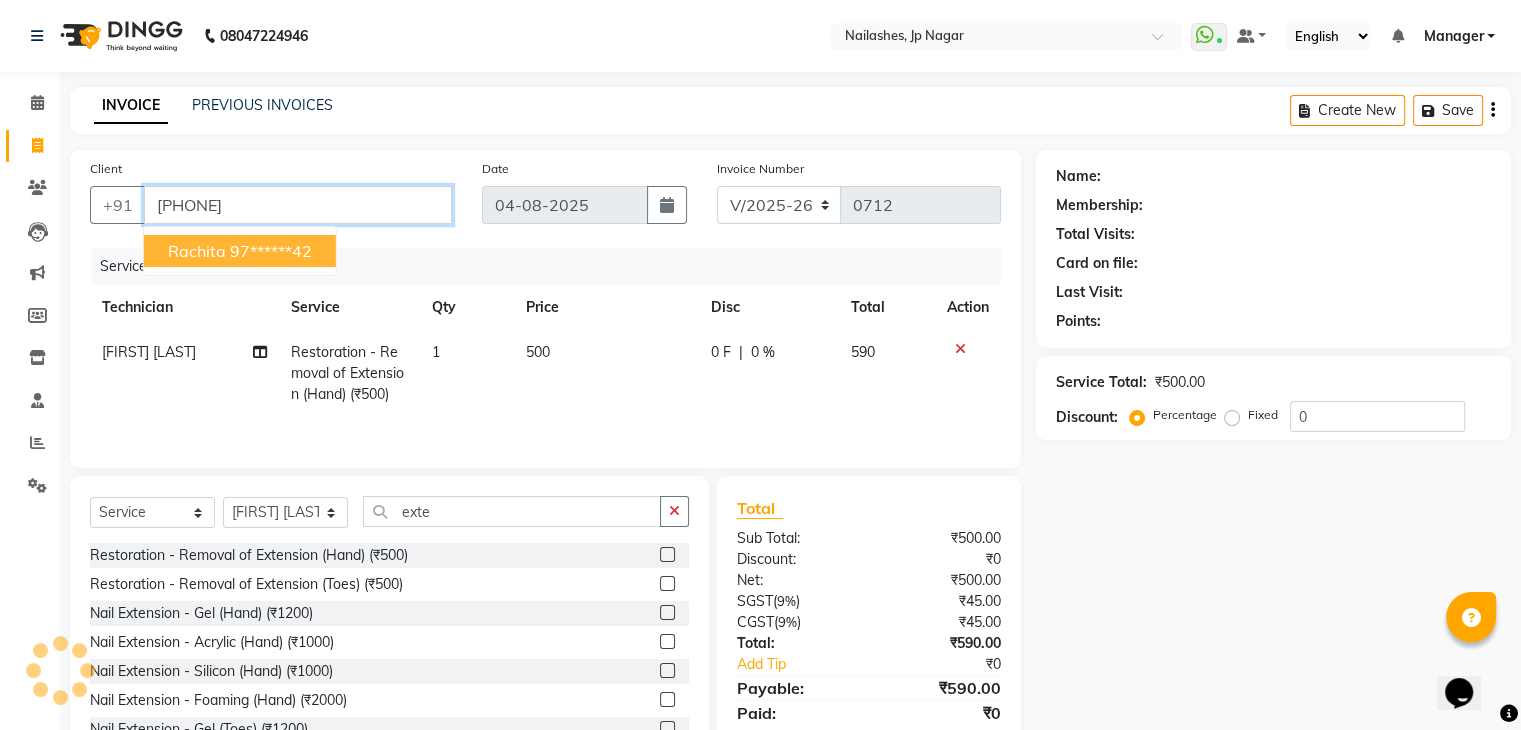 type on "[PHONE]" 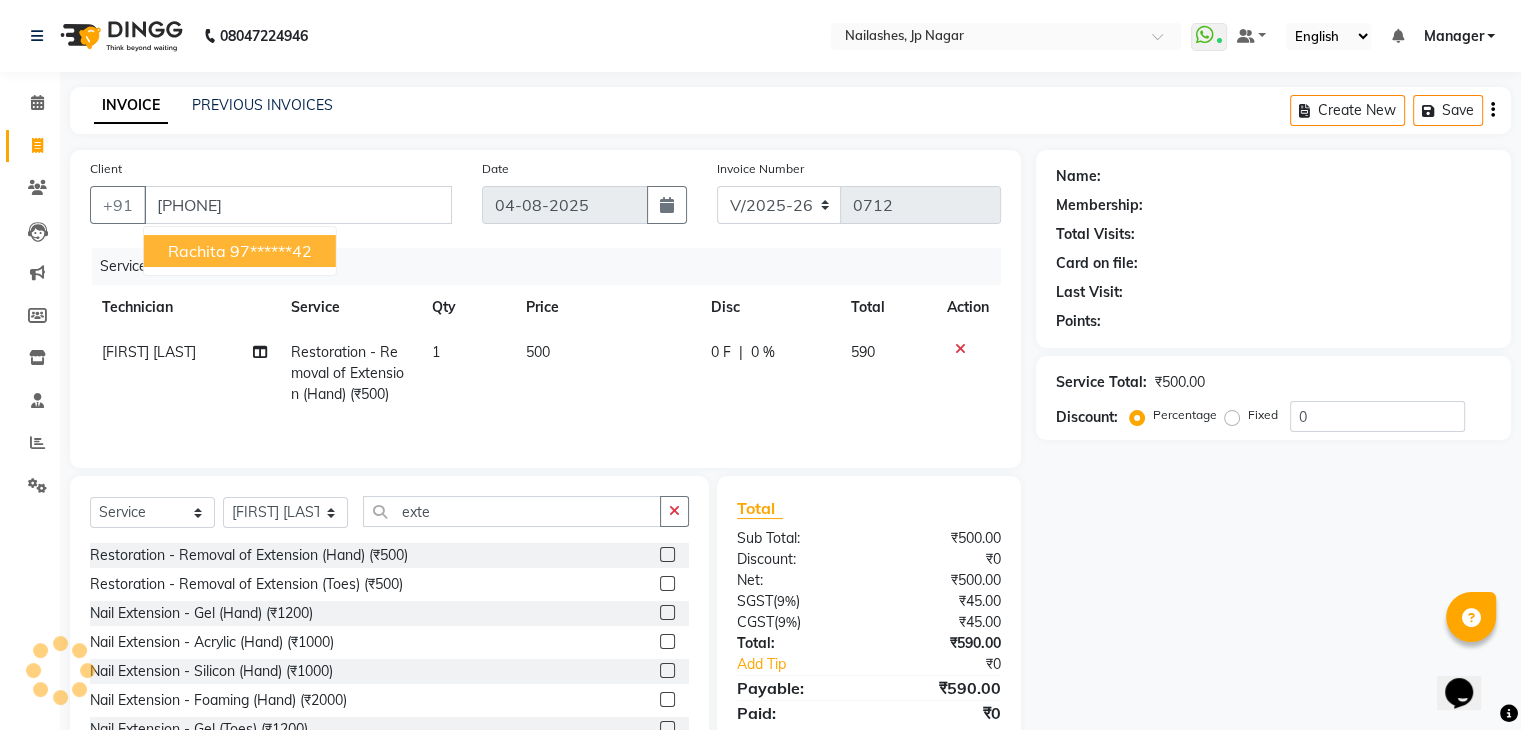 select on "1: Object" 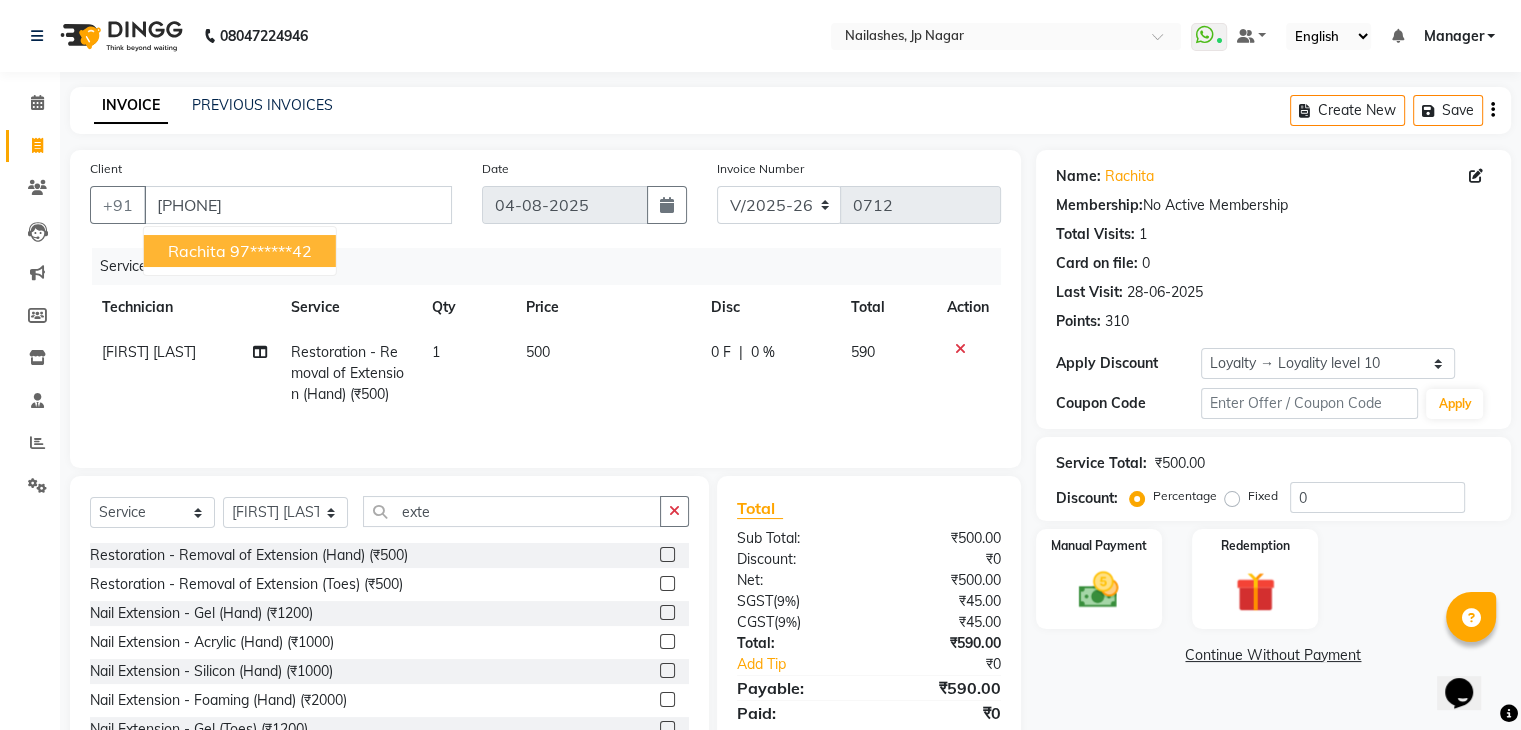 click on "rachita" at bounding box center (197, 251) 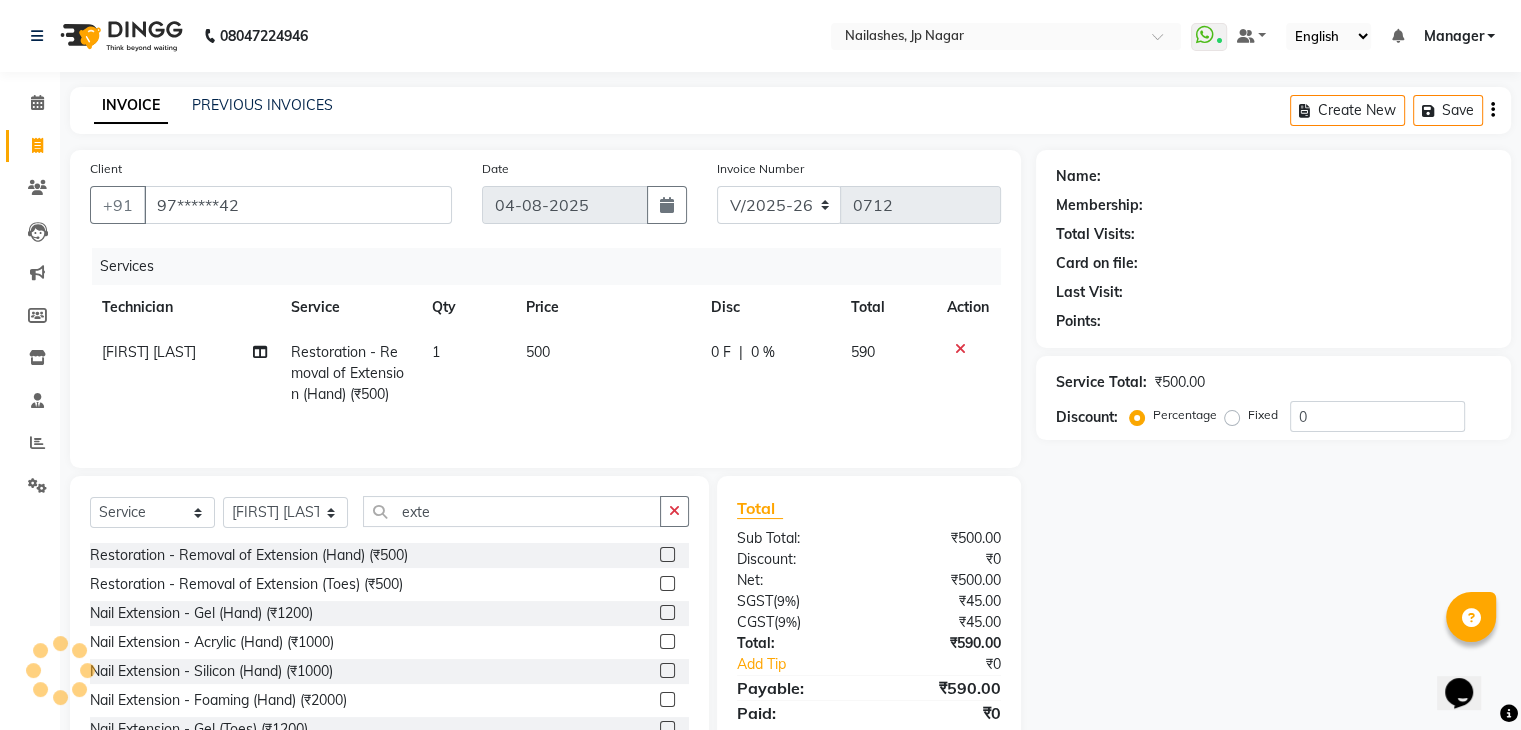 select on "1: Object" 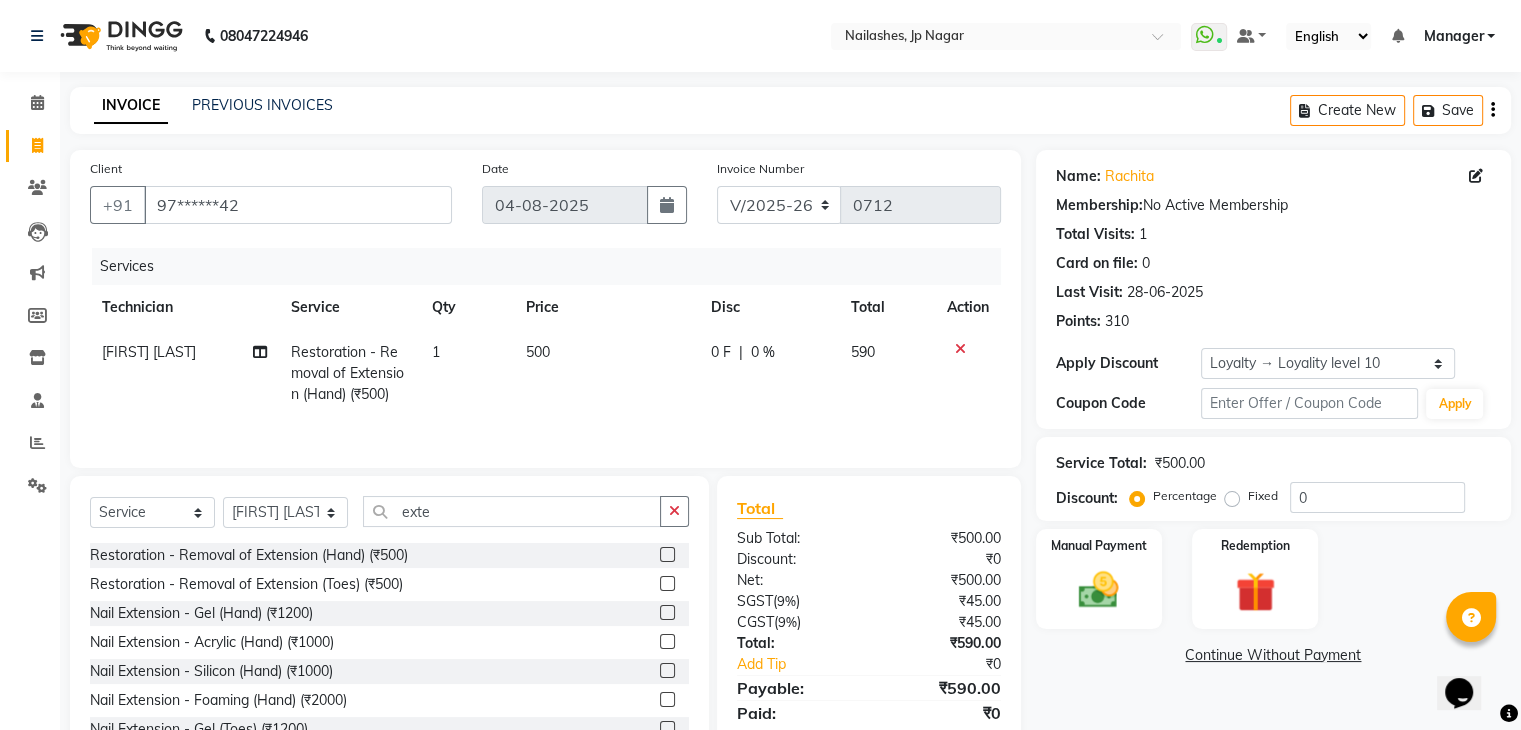 scroll, scrollTop: 72, scrollLeft: 0, axis: vertical 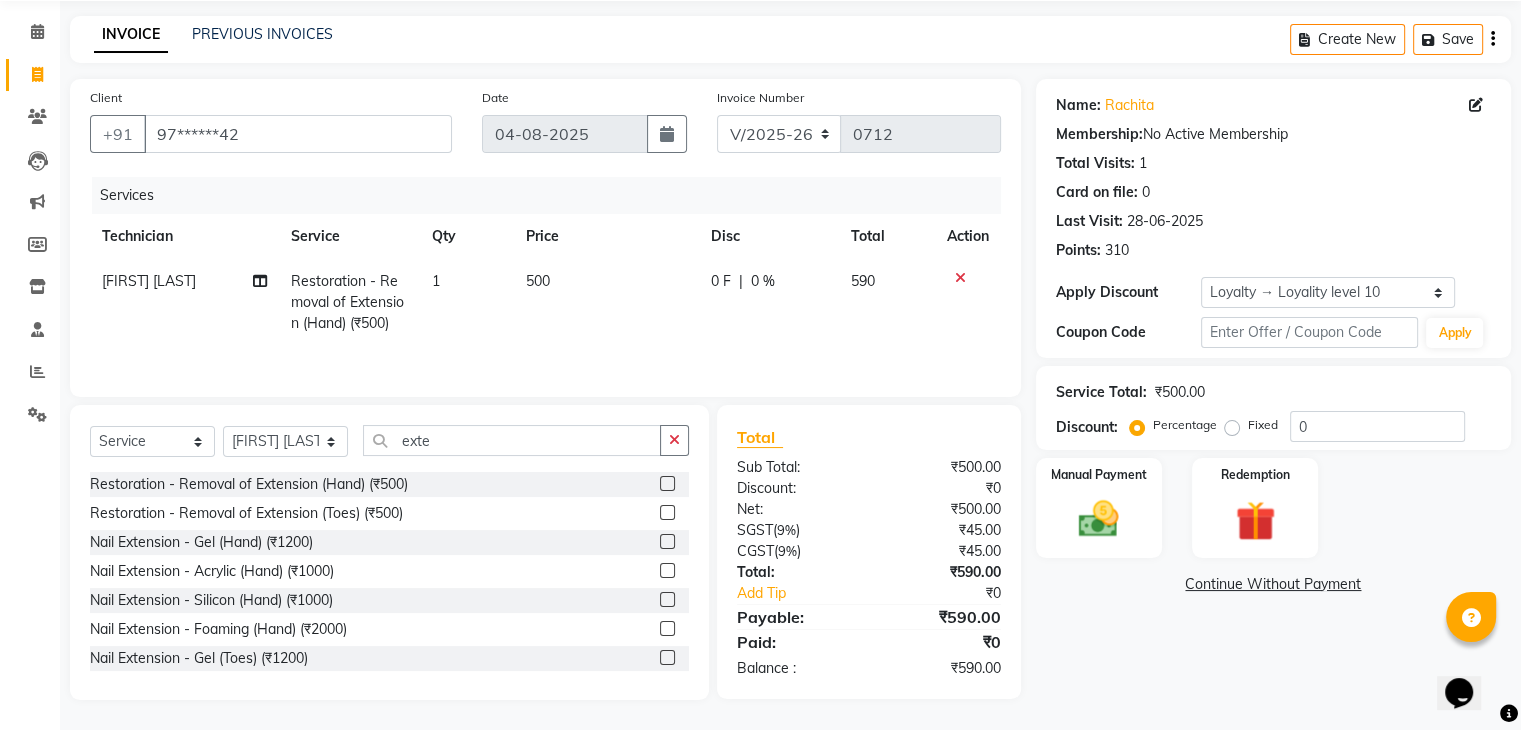 click on "500" 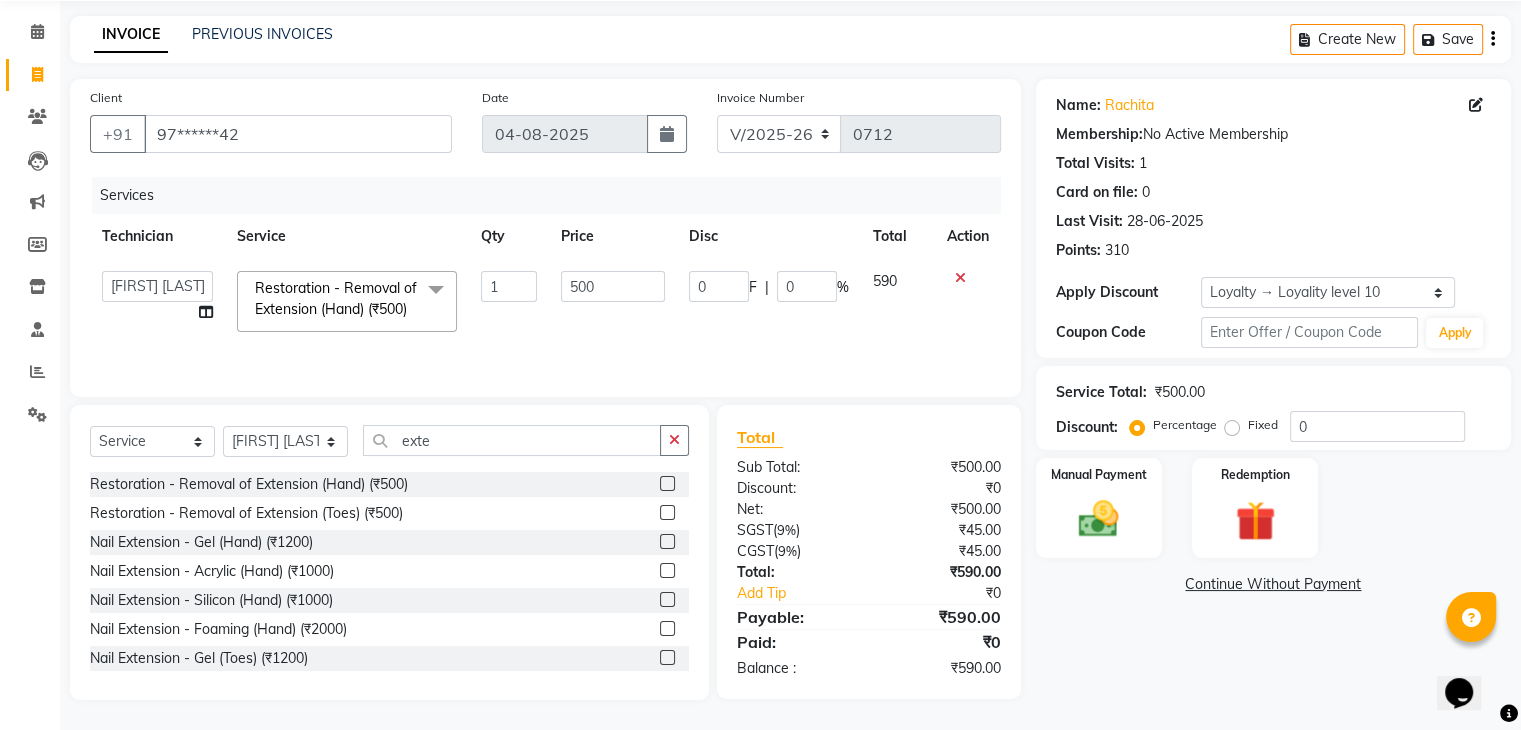 click on "1" 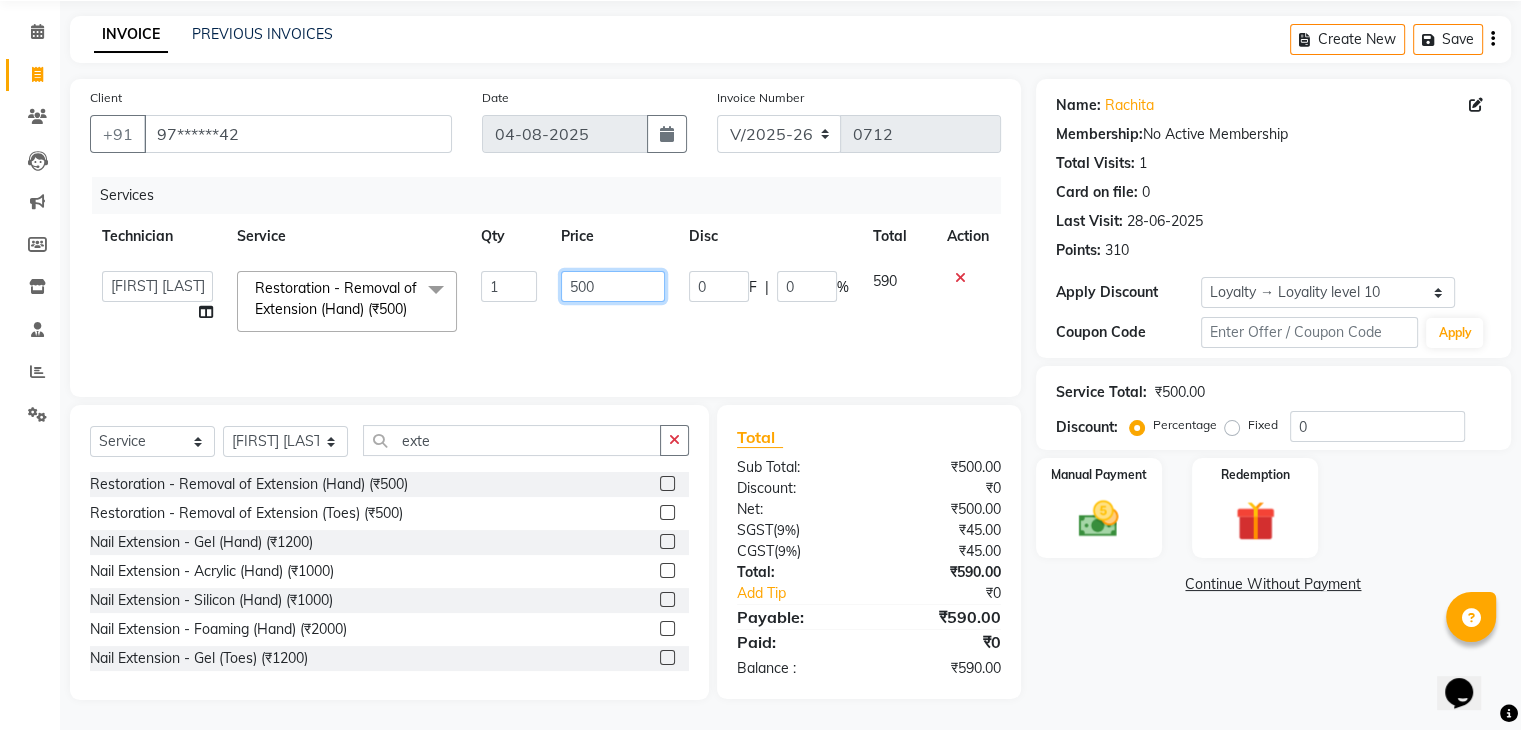 click on "500" 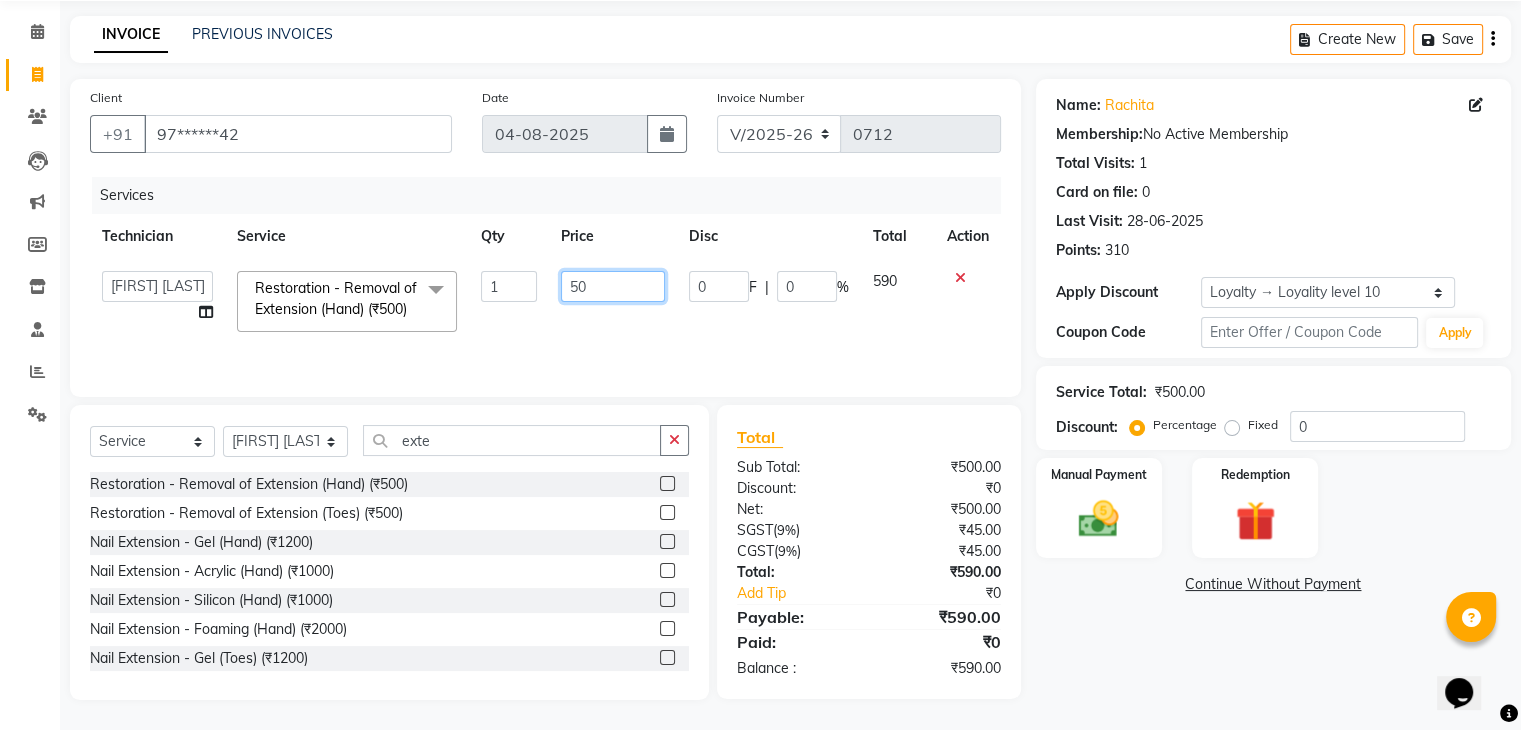 type on "5" 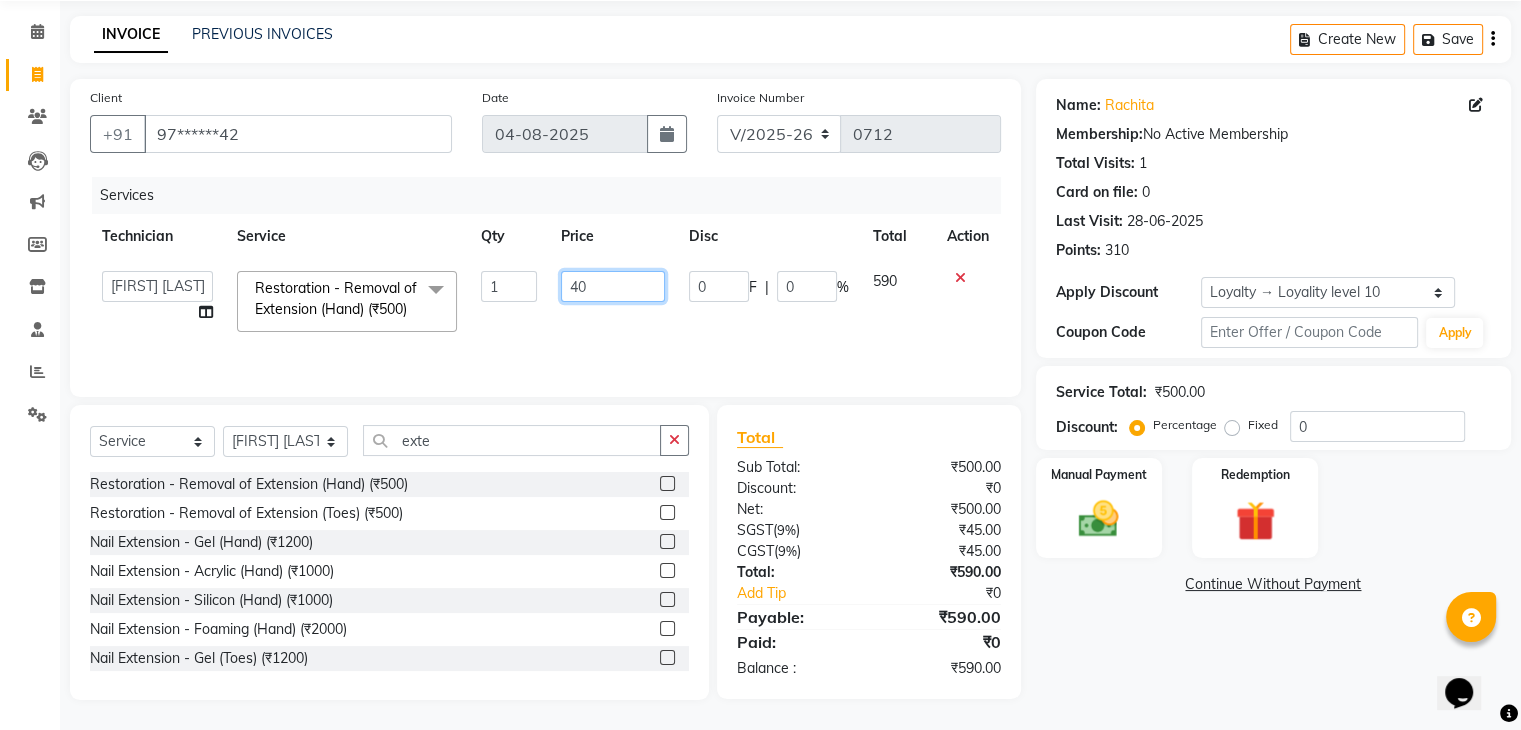 type on "400" 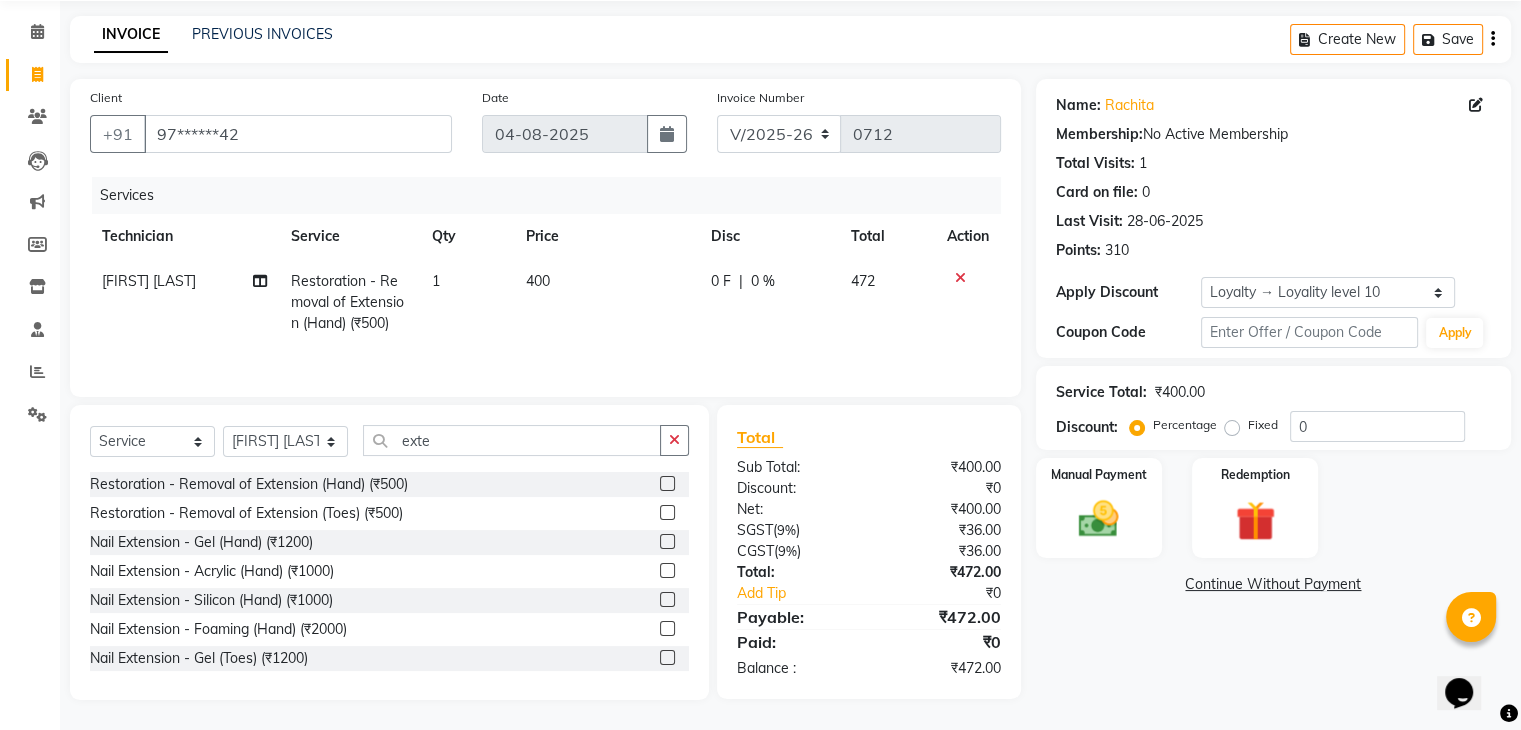 click on "400" 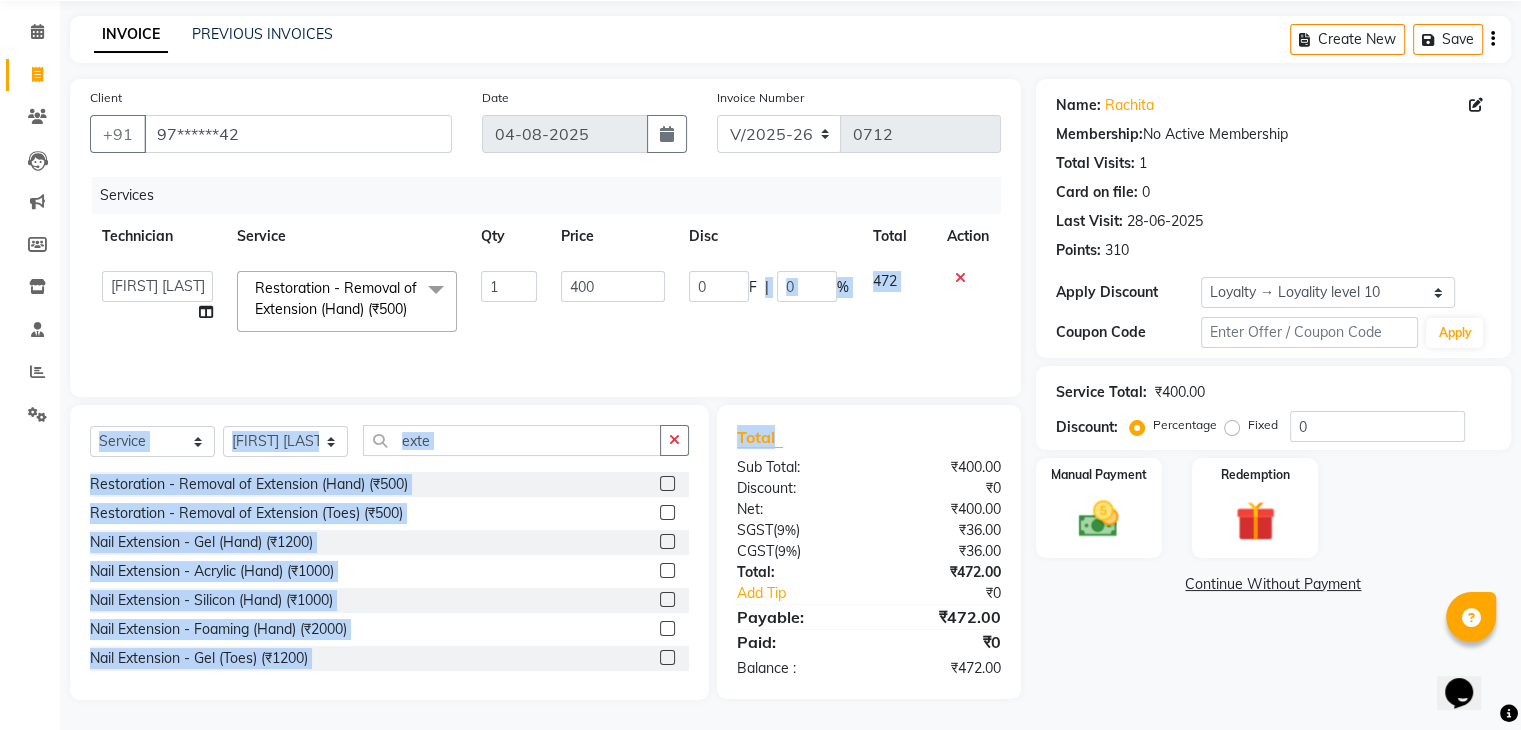 drag, startPoint x: 803, startPoint y: 429, endPoint x: 787, endPoint y: 260, distance: 169.7557 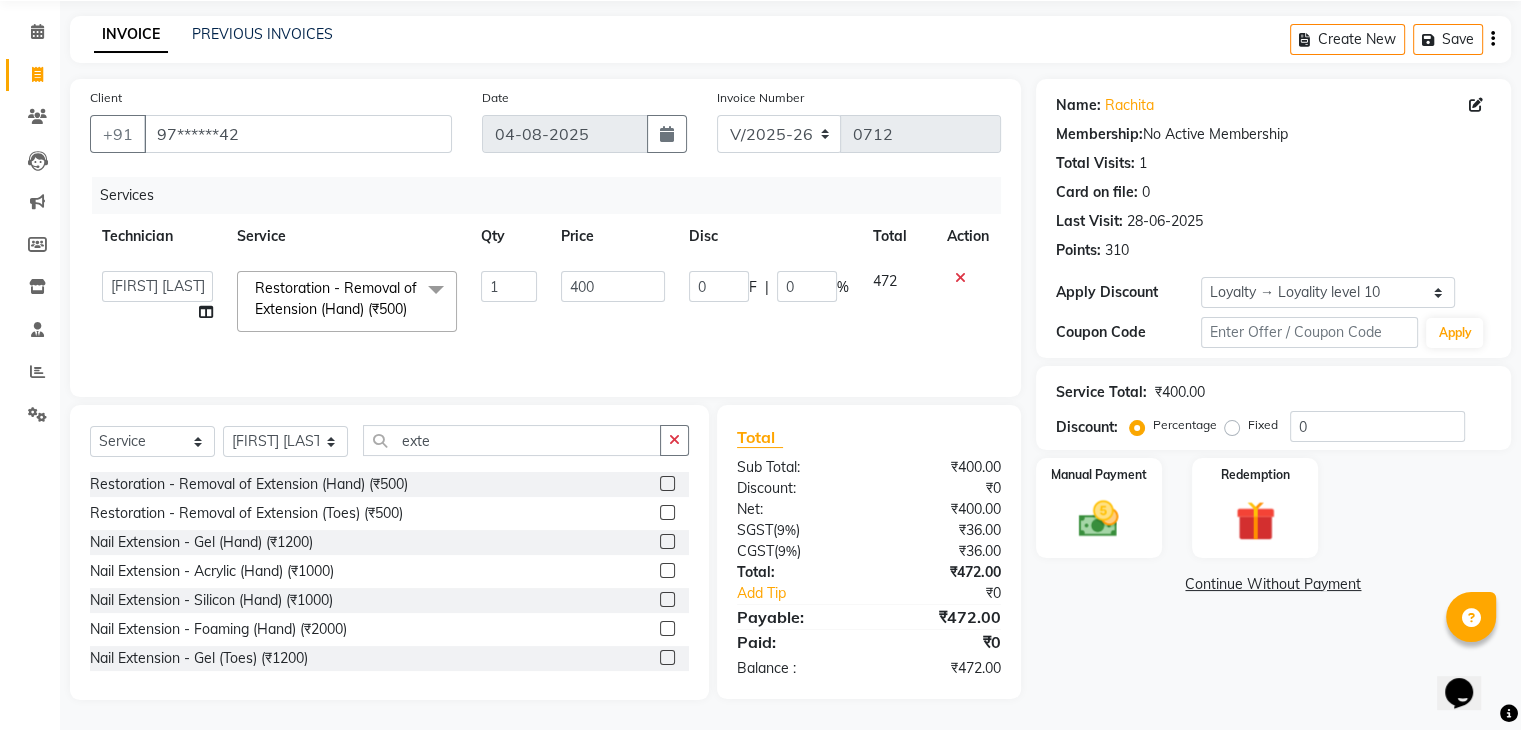 click on "400" 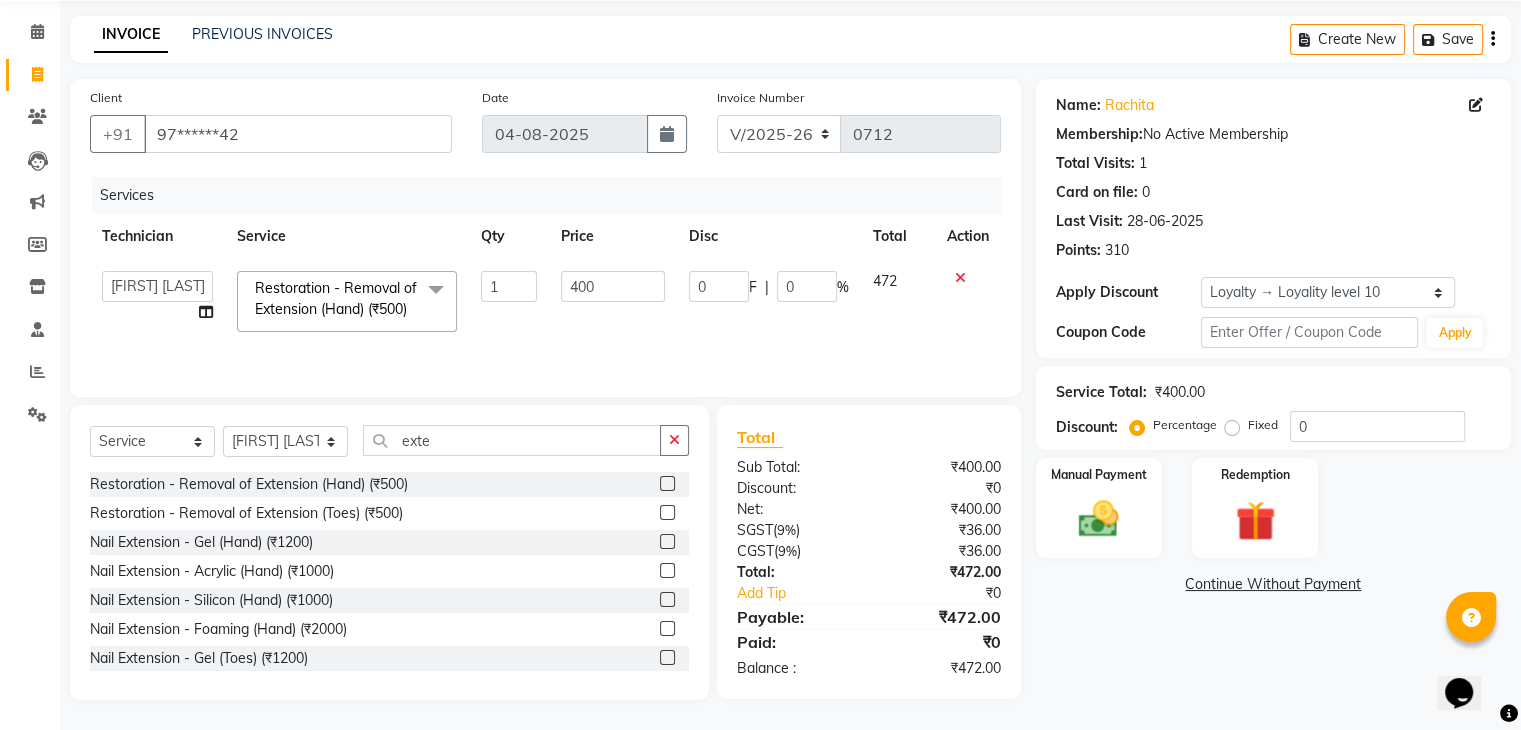 scroll, scrollTop: 91, scrollLeft: 0, axis: vertical 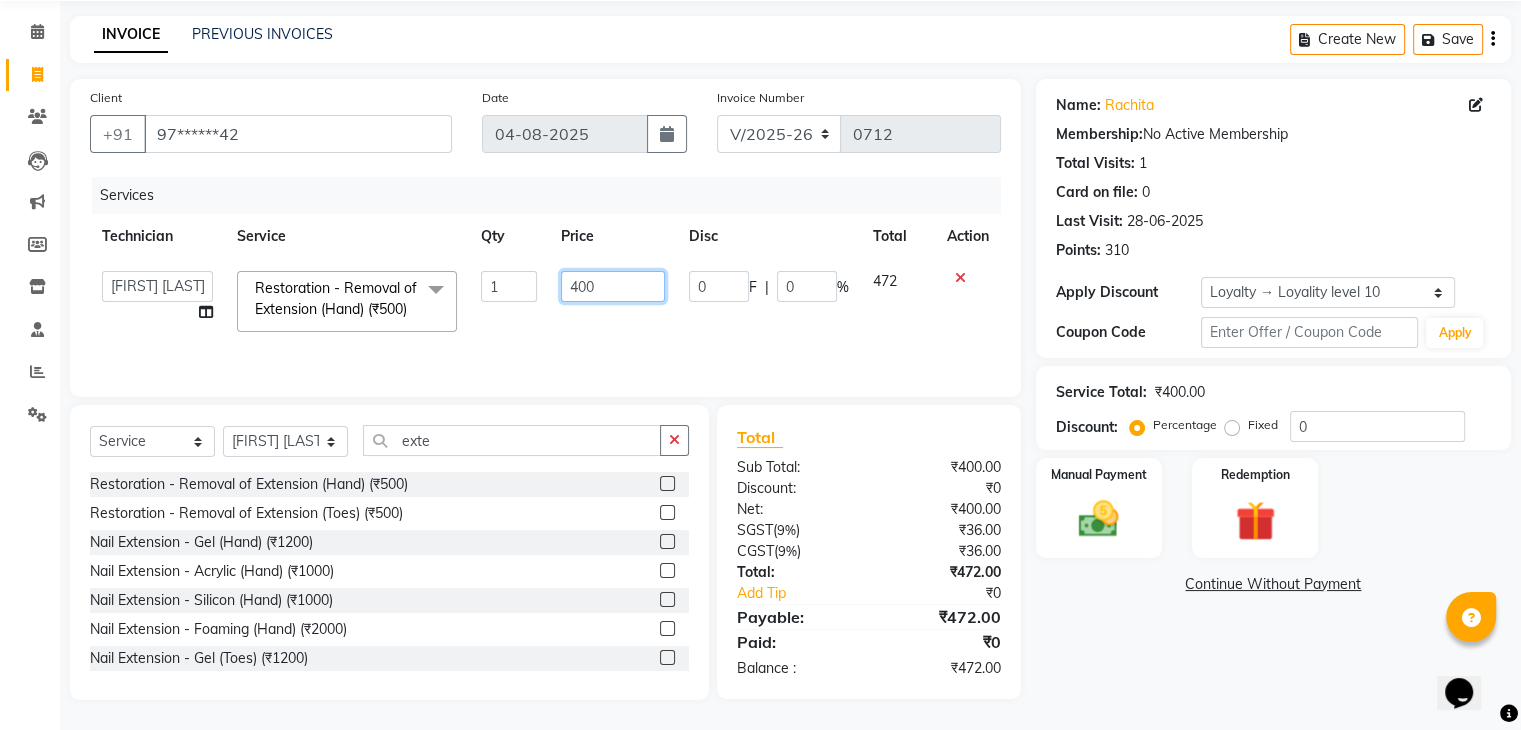 click on "400" 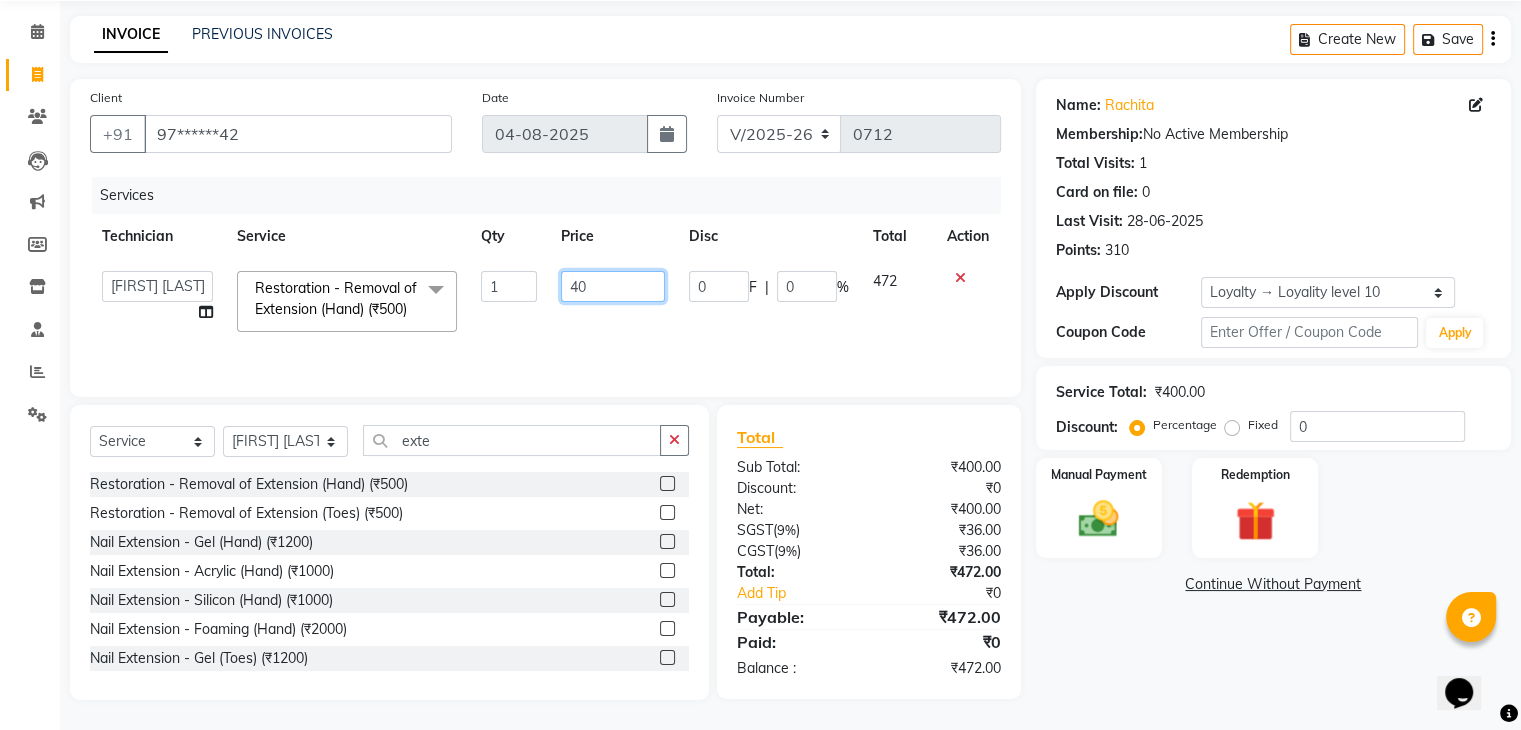 type on "4" 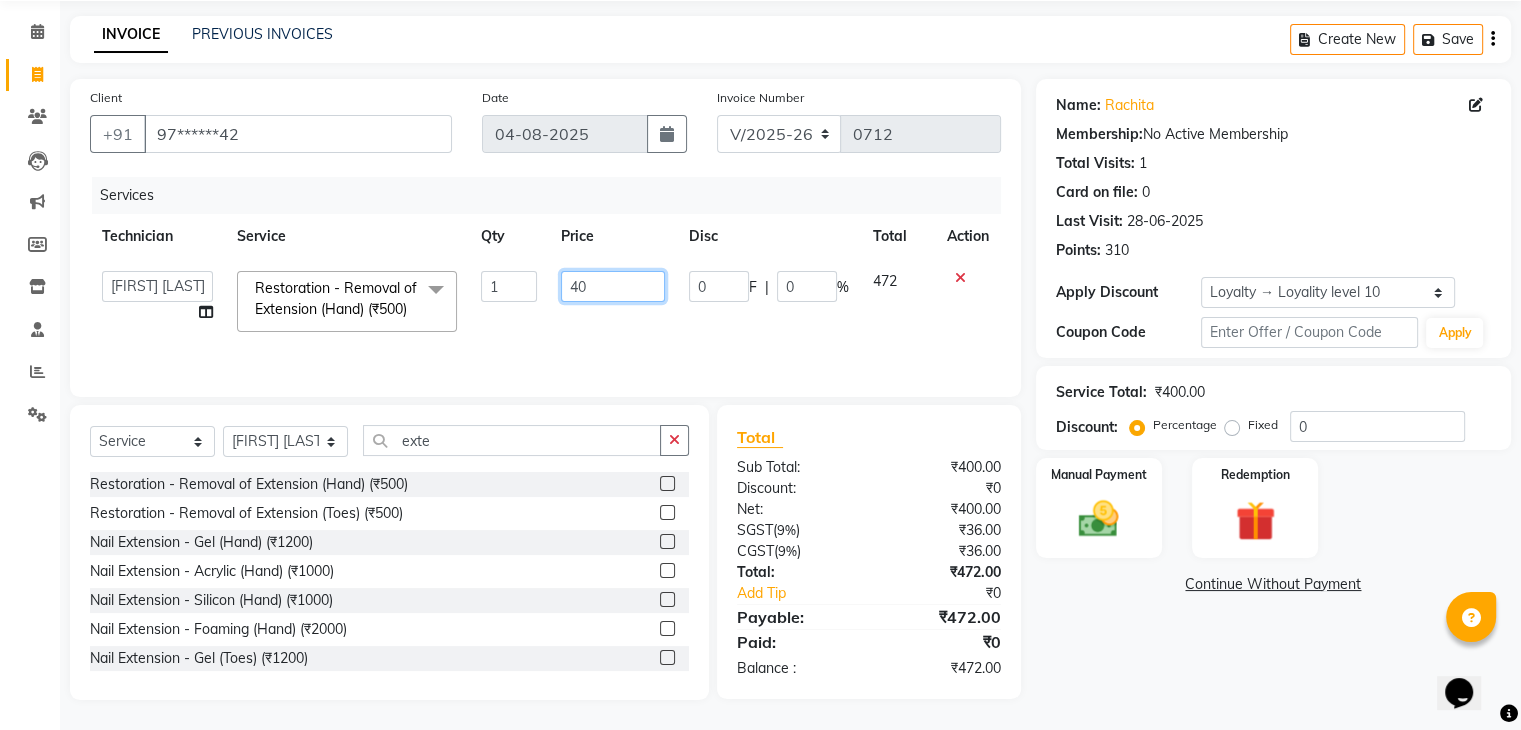 type on "400" 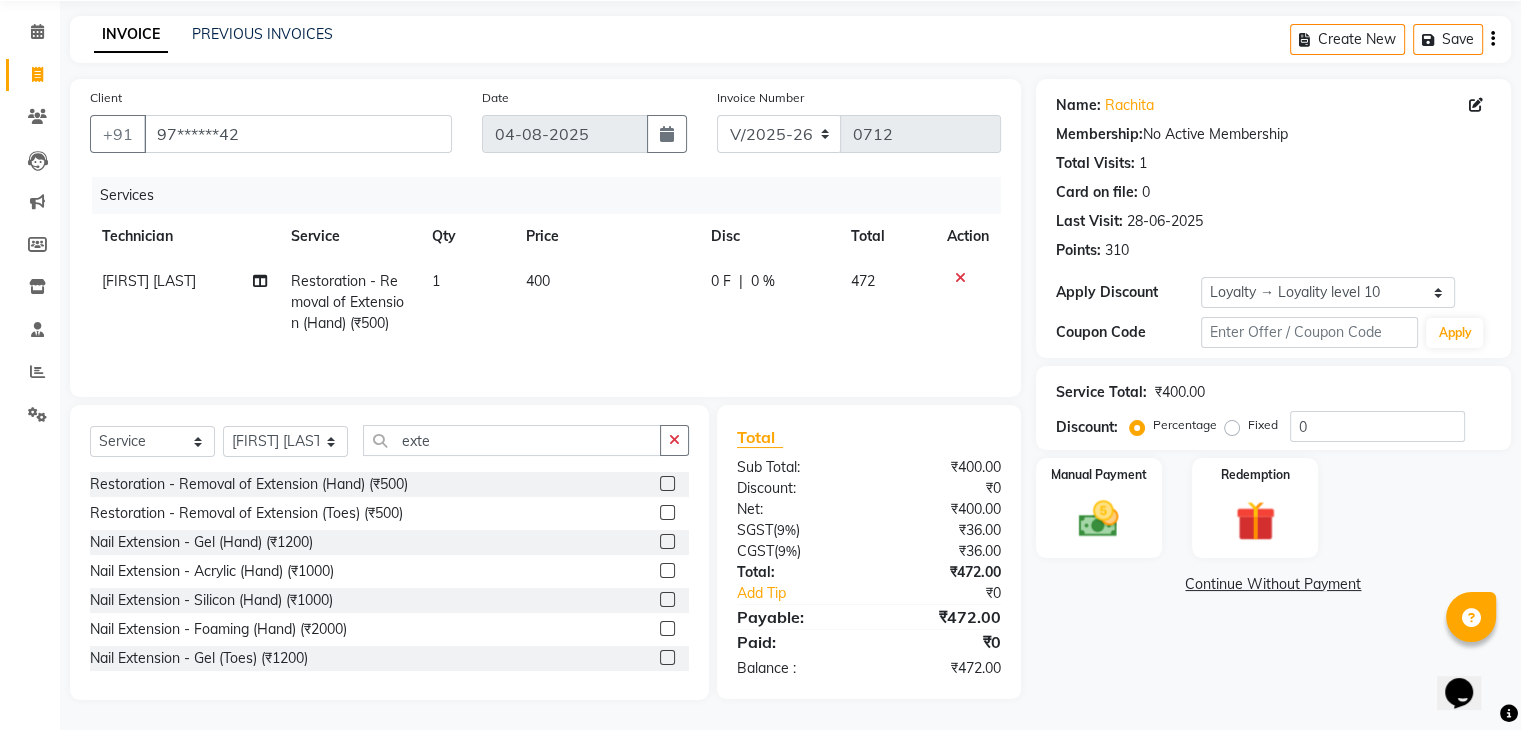 click on "400" 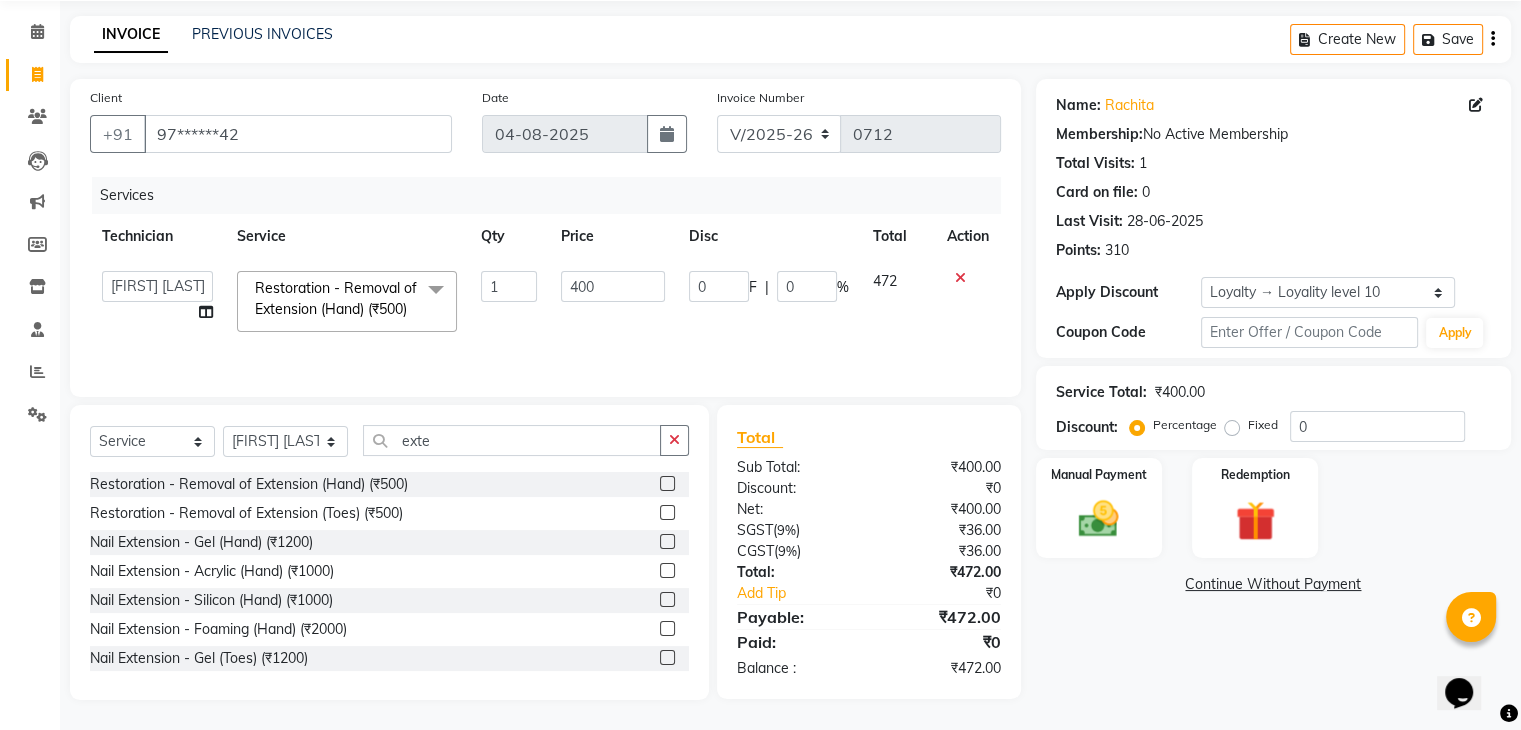 scroll, scrollTop: 91, scrollLeft: 0, axis: vertical 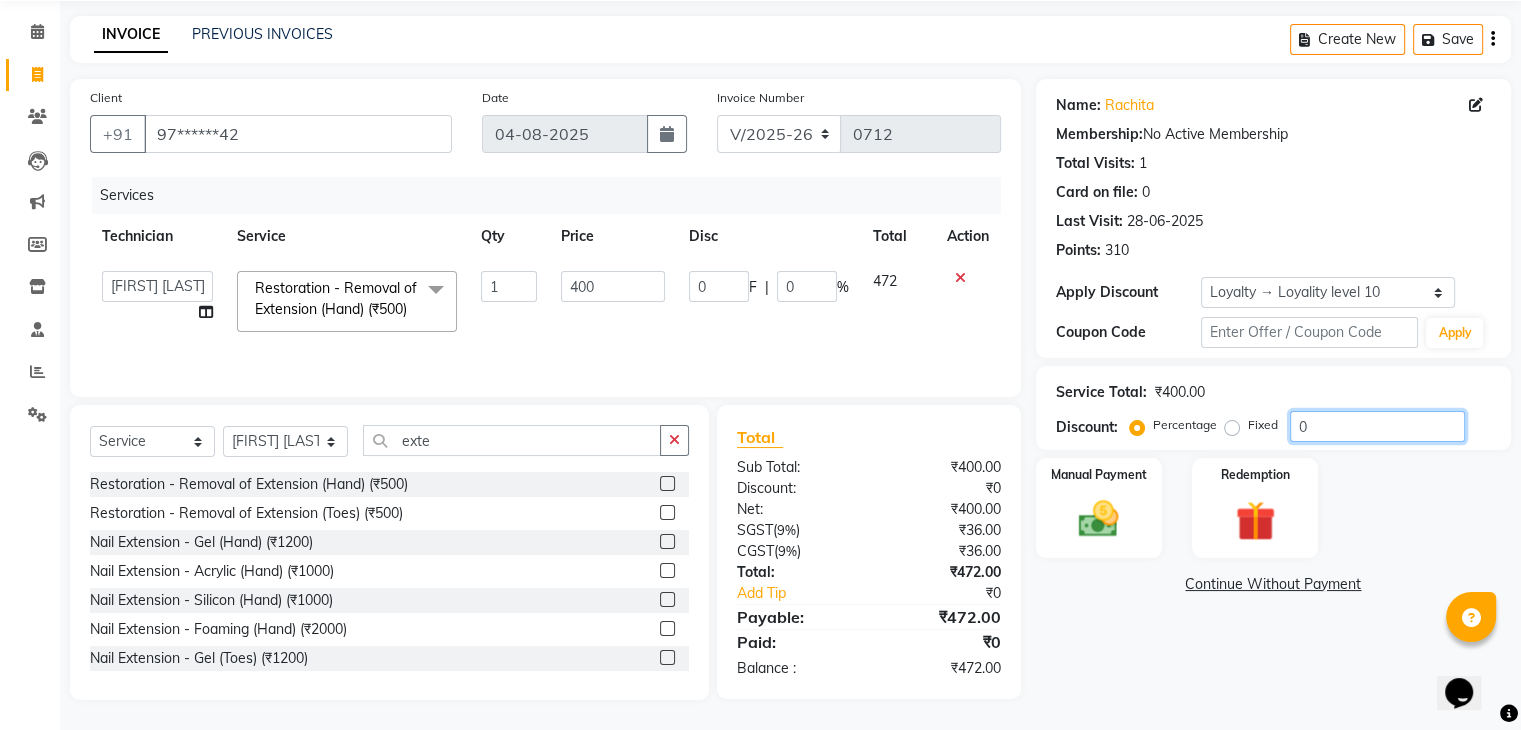 click on "0" 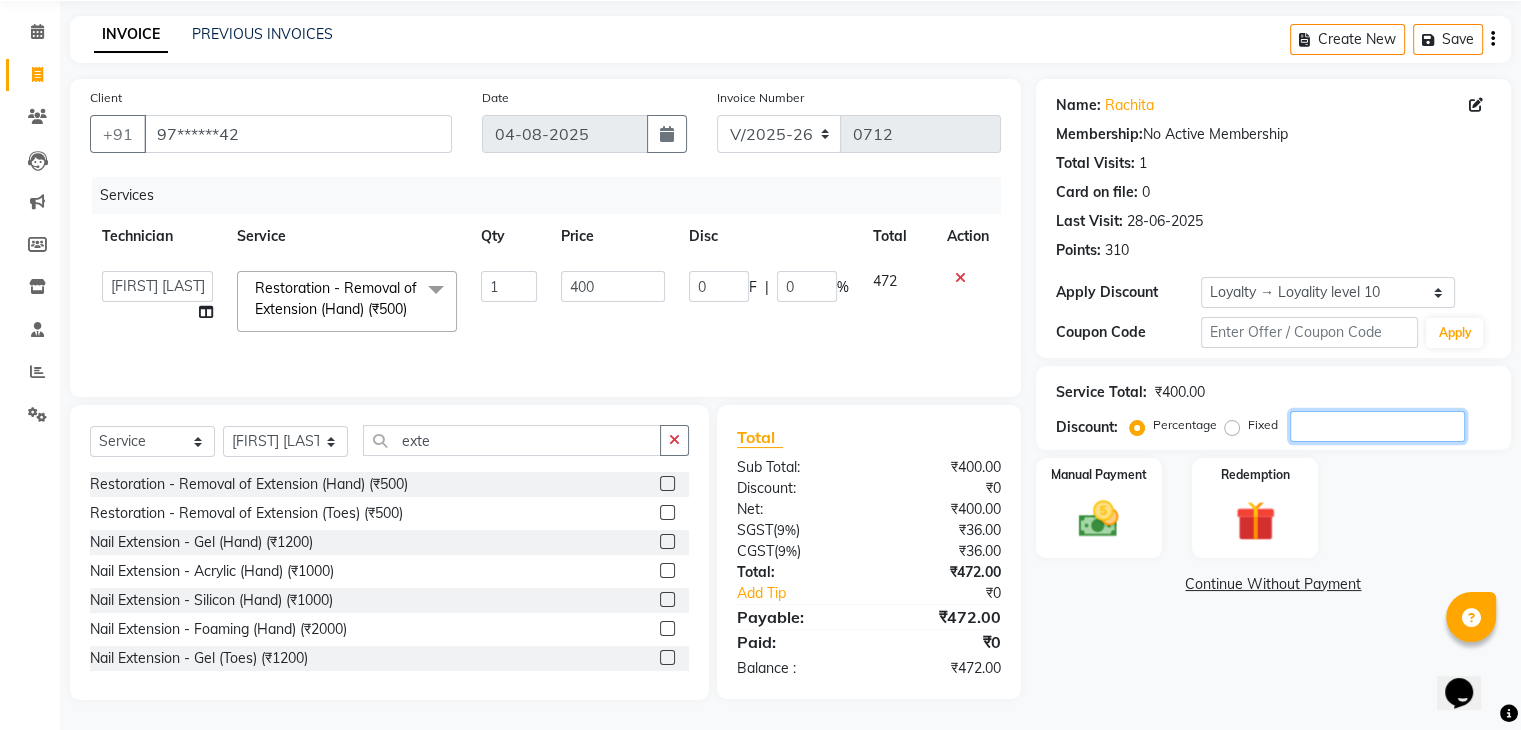 type on "2" 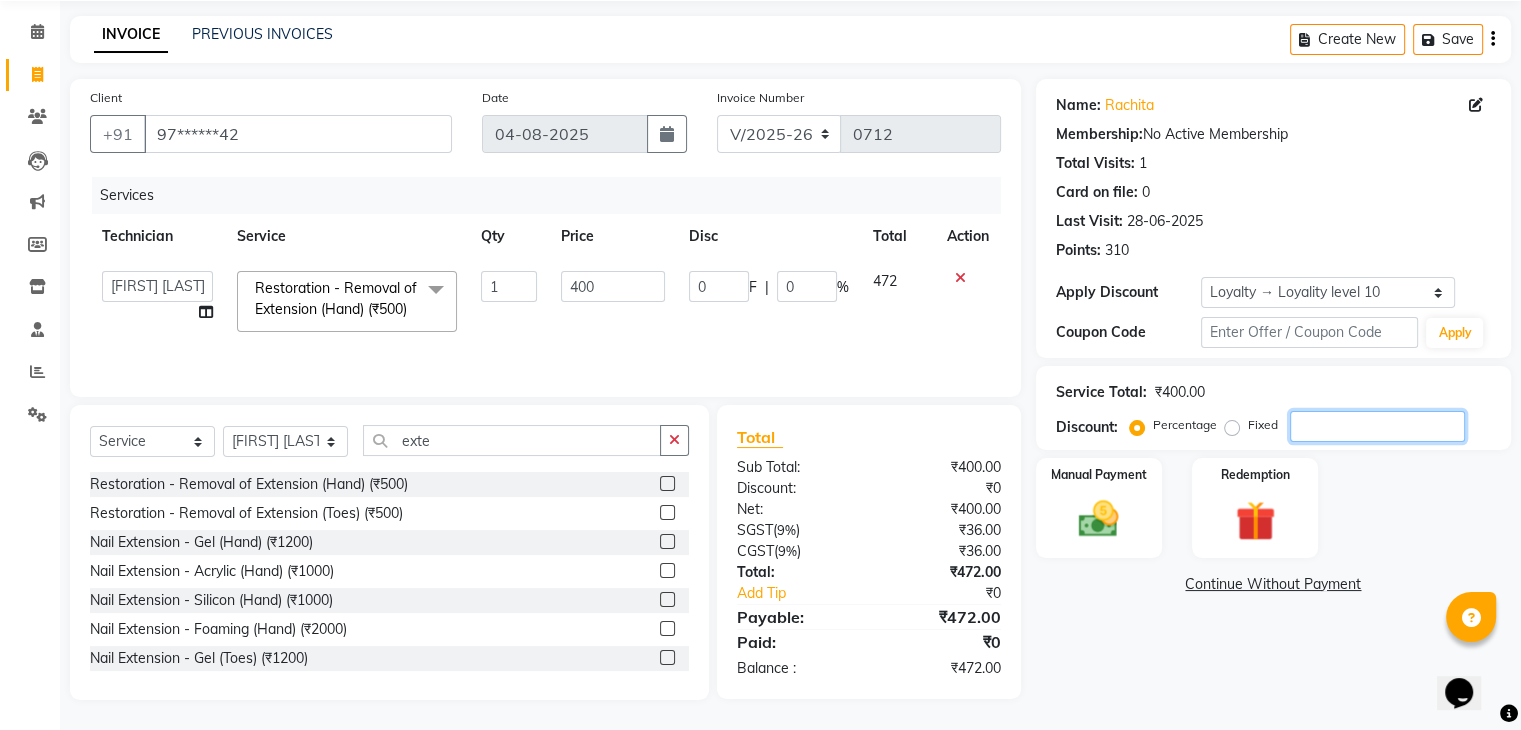 type on "8" 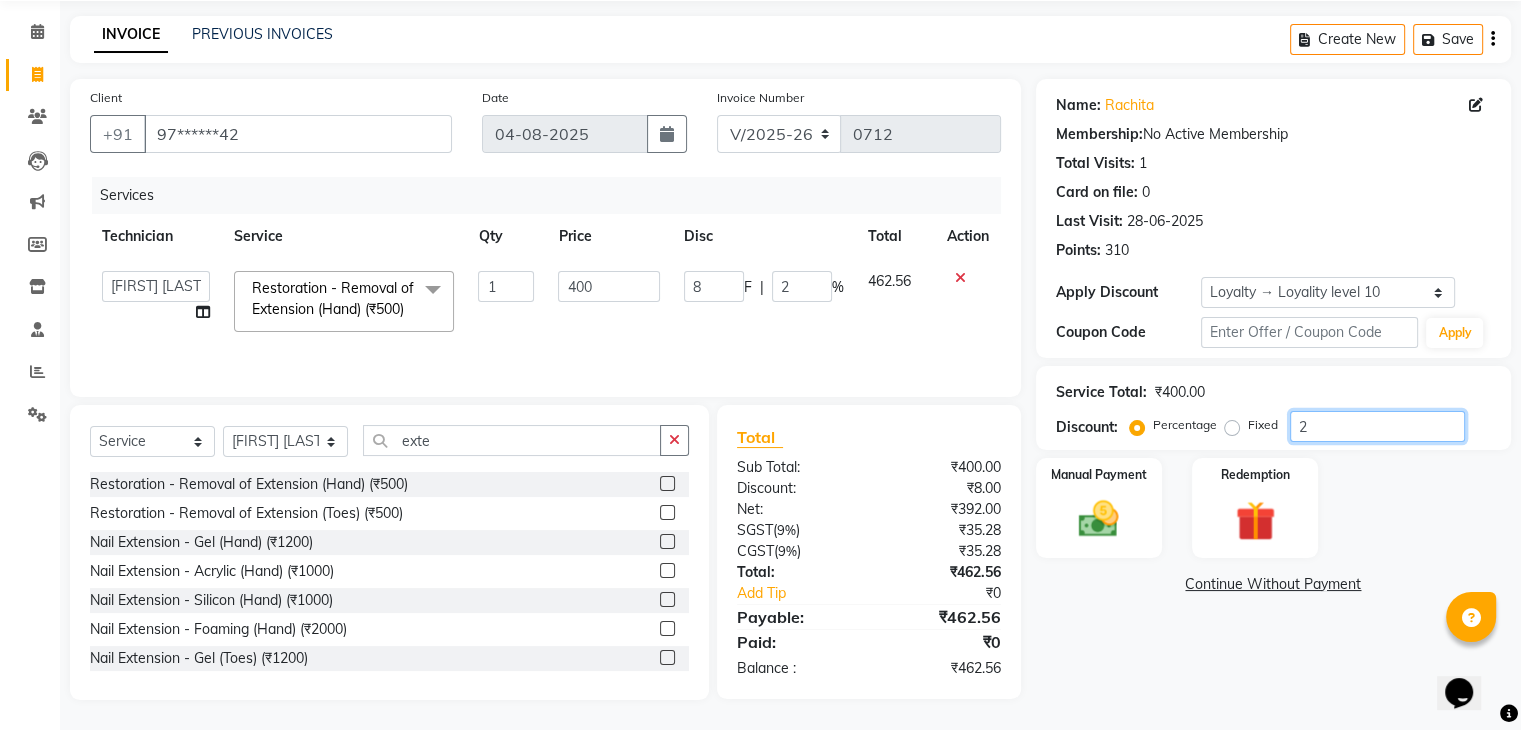 type 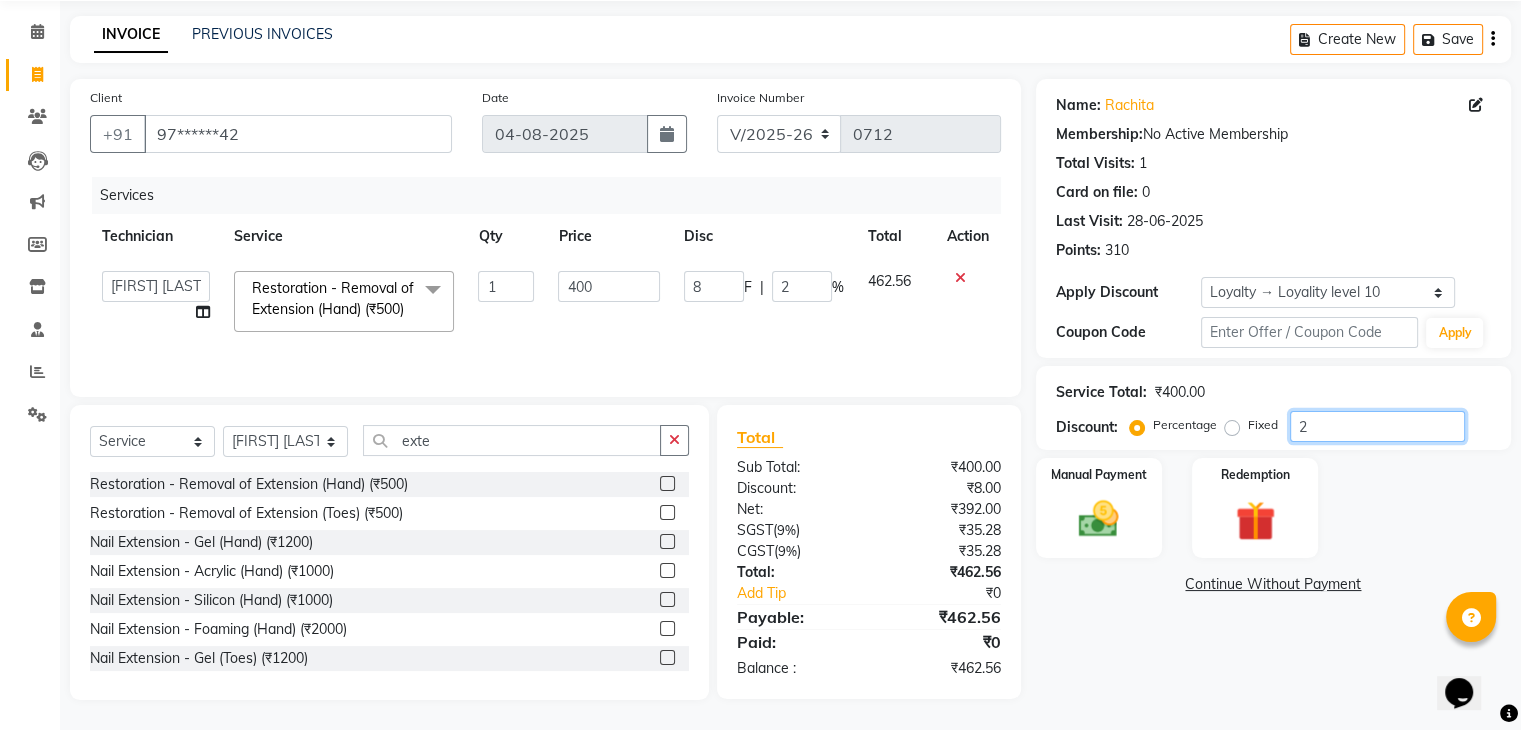 type on "0" 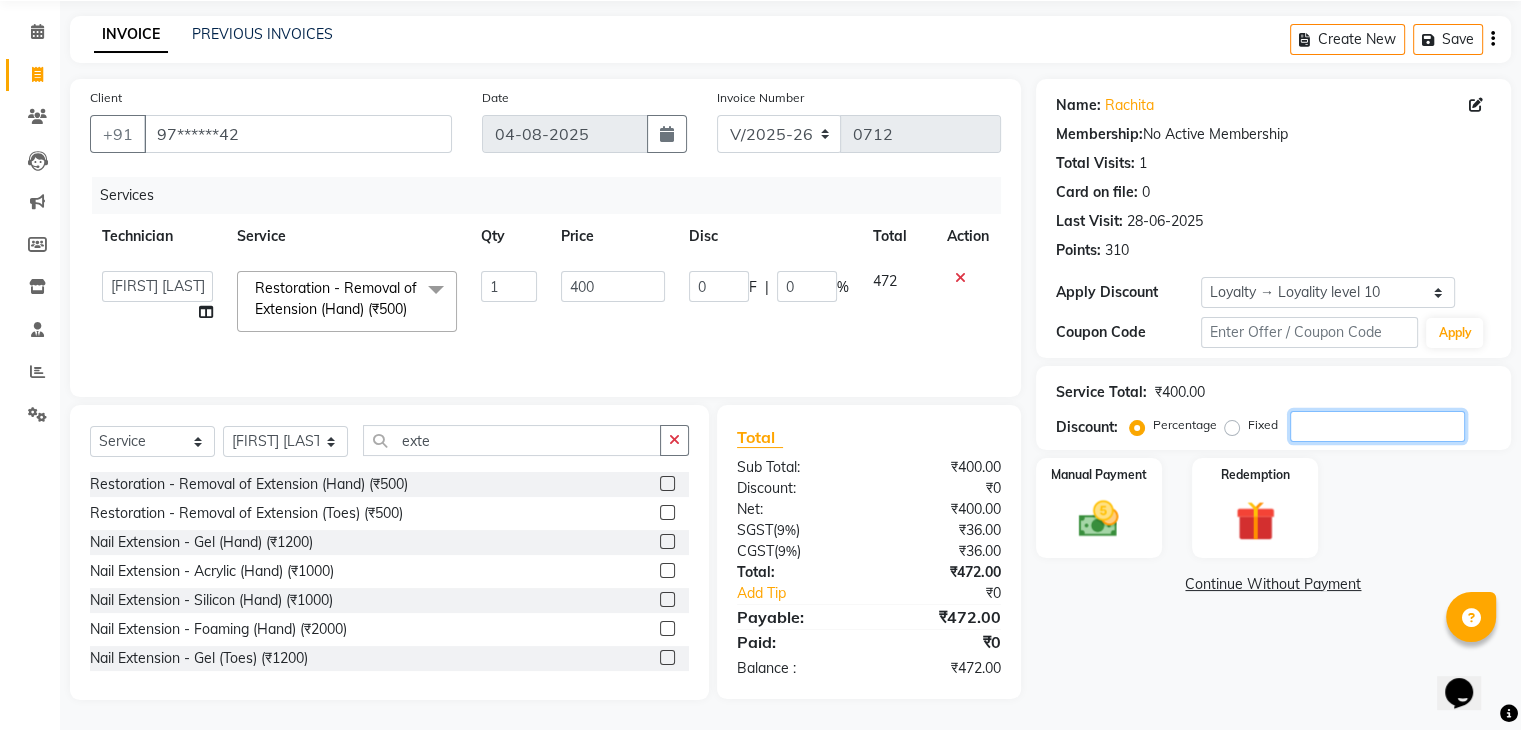 type on "5" 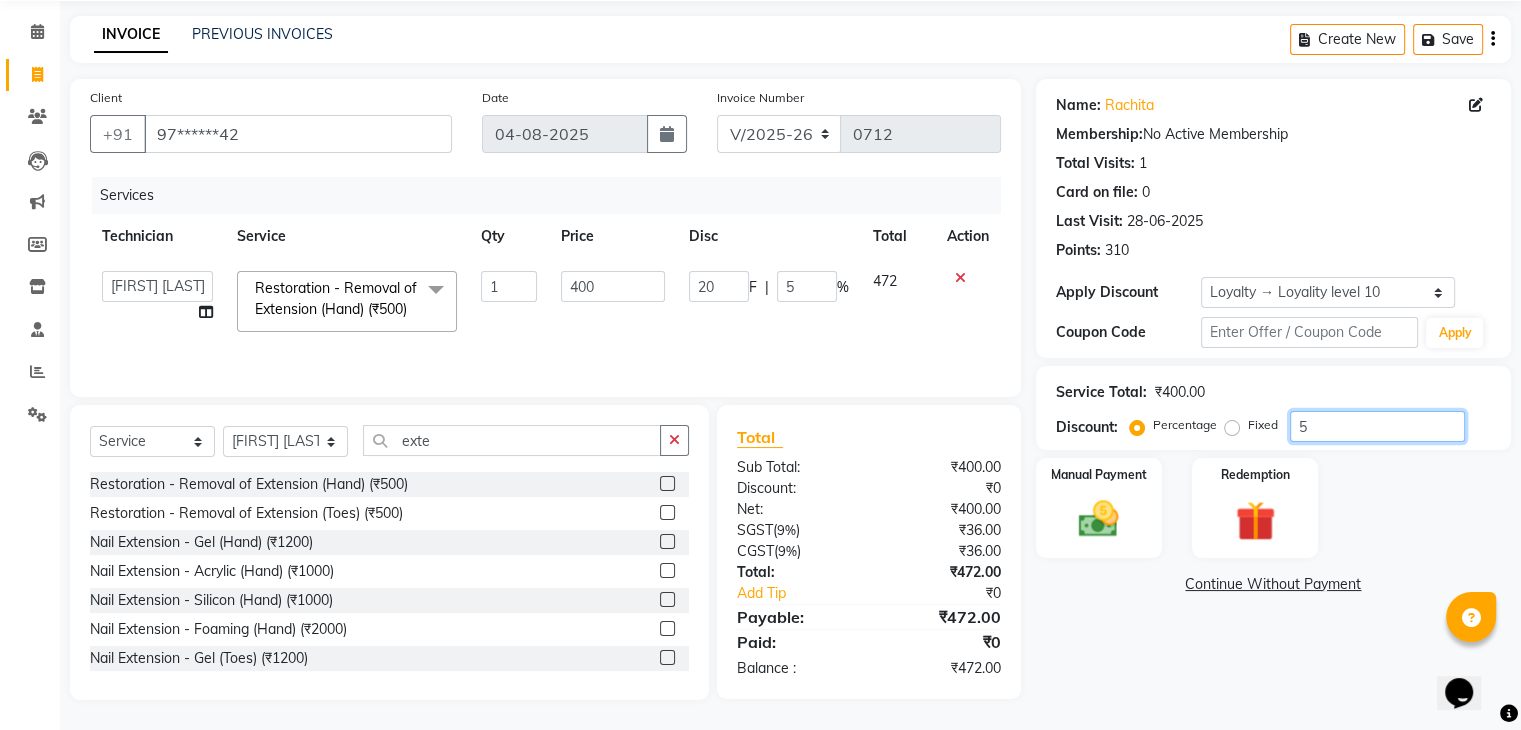 type 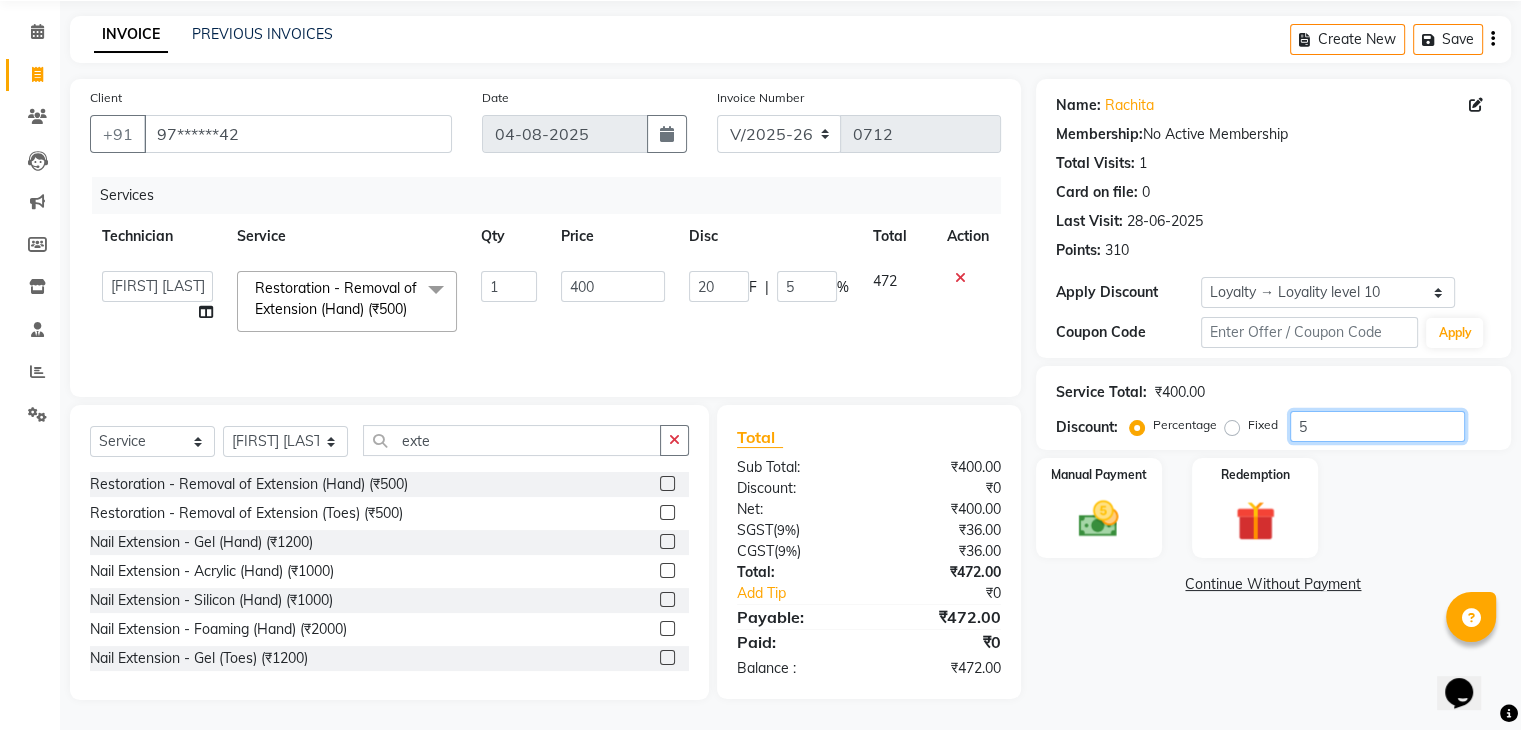 type on "0" 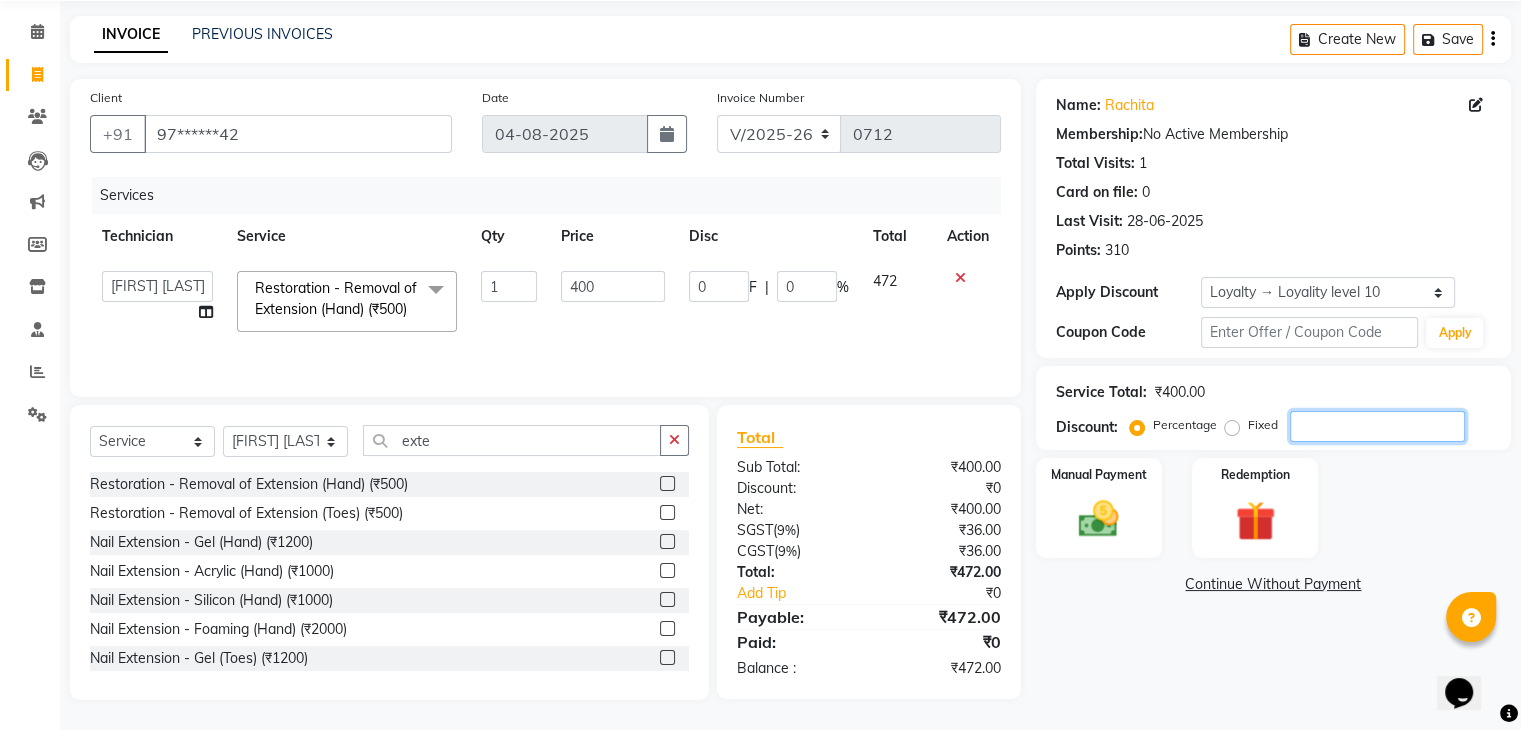type on "3" 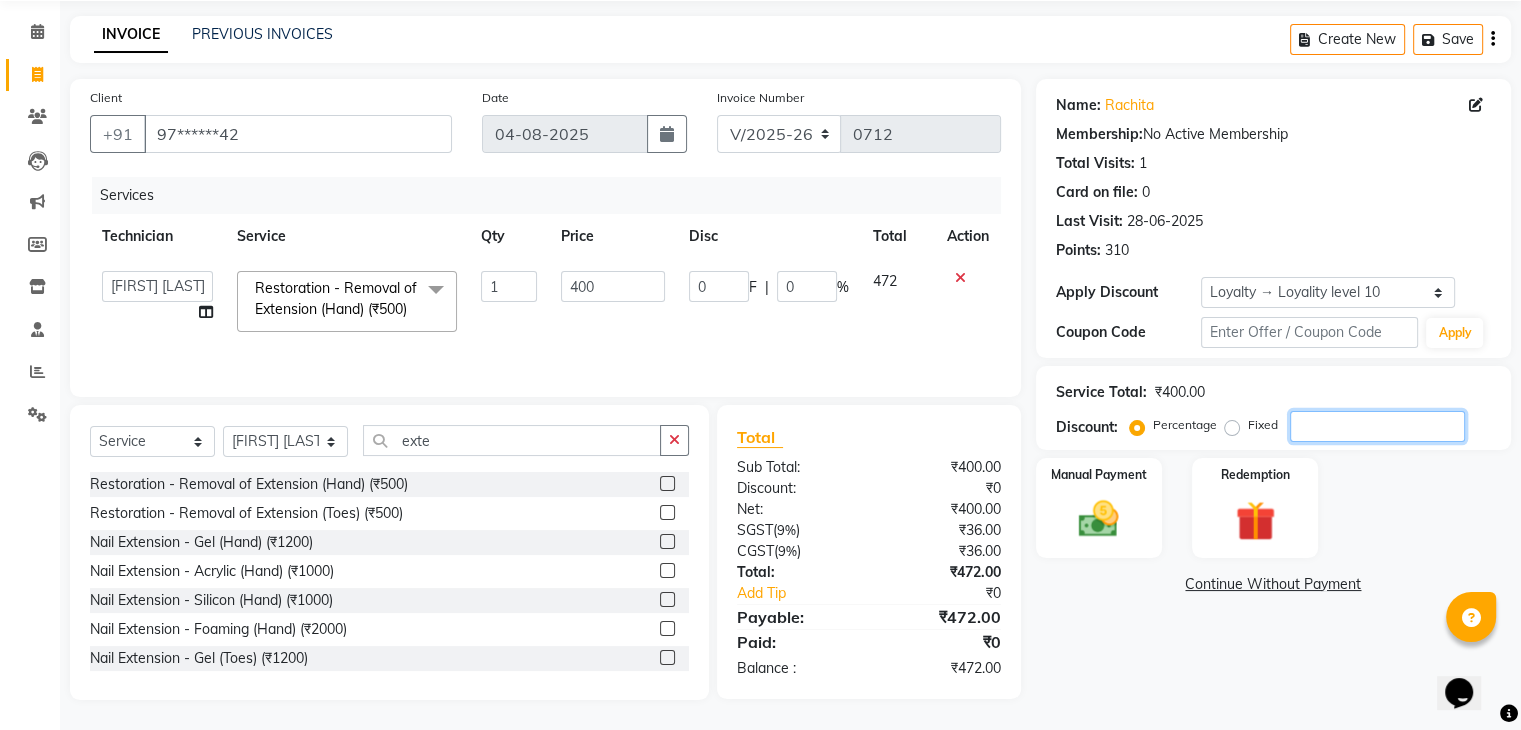 type on "12" 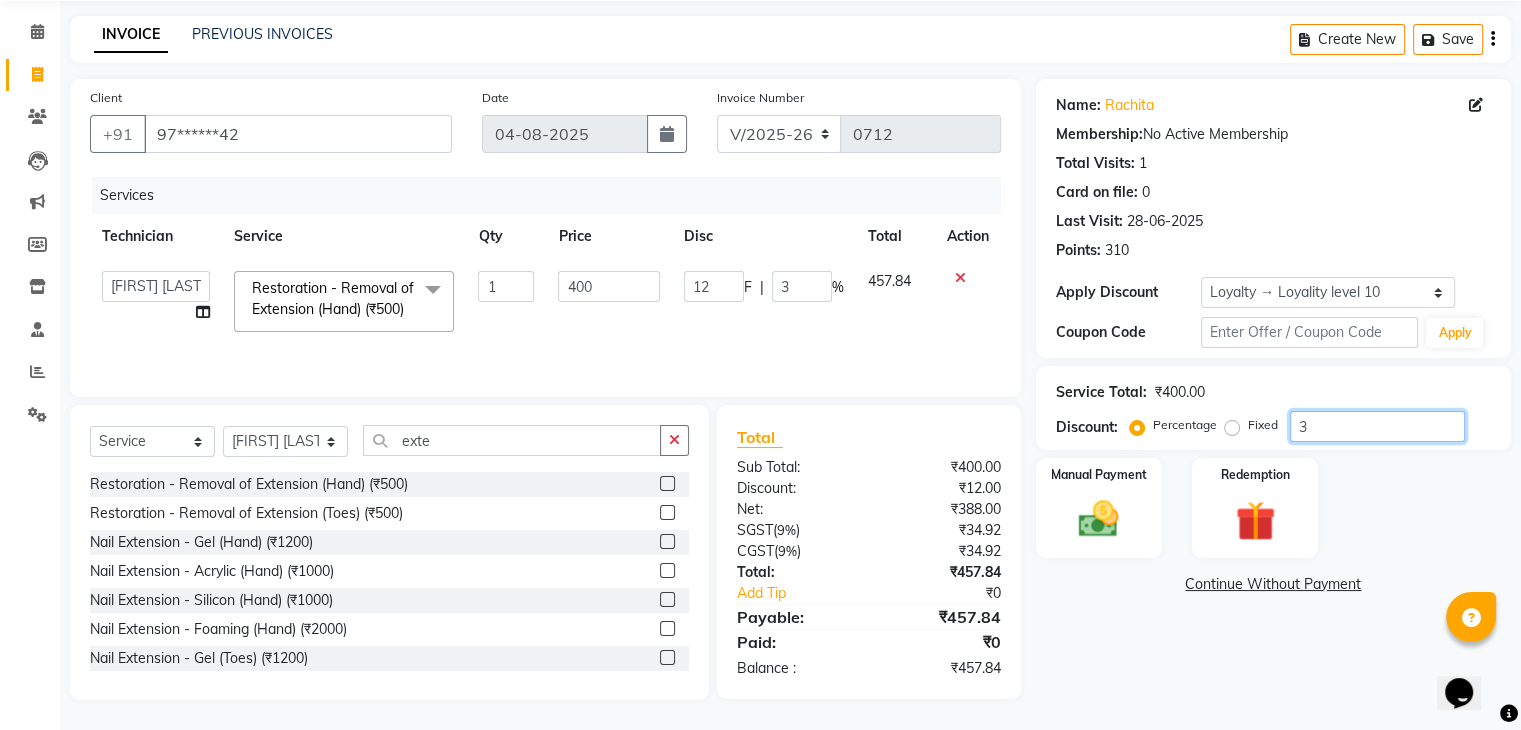 type 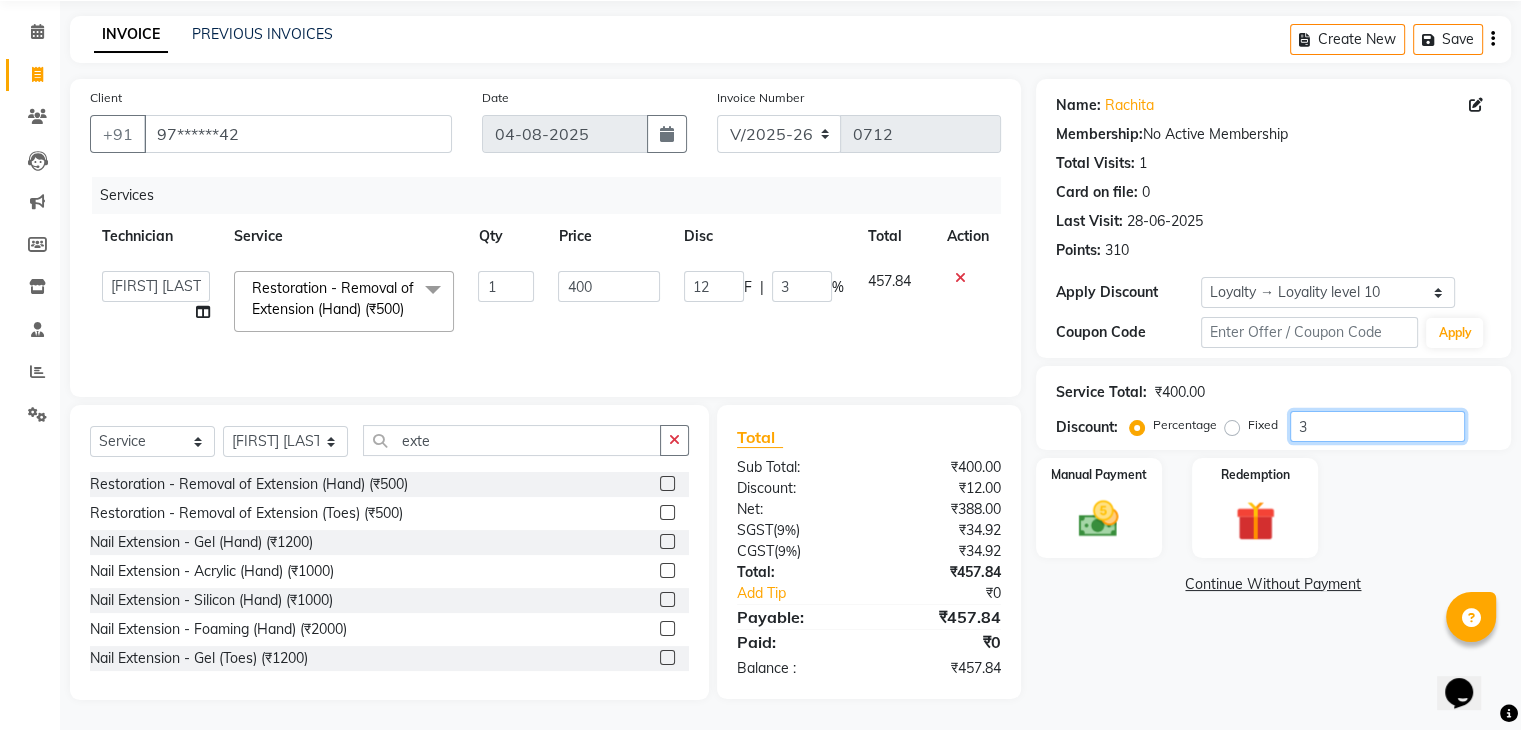 type on "0" 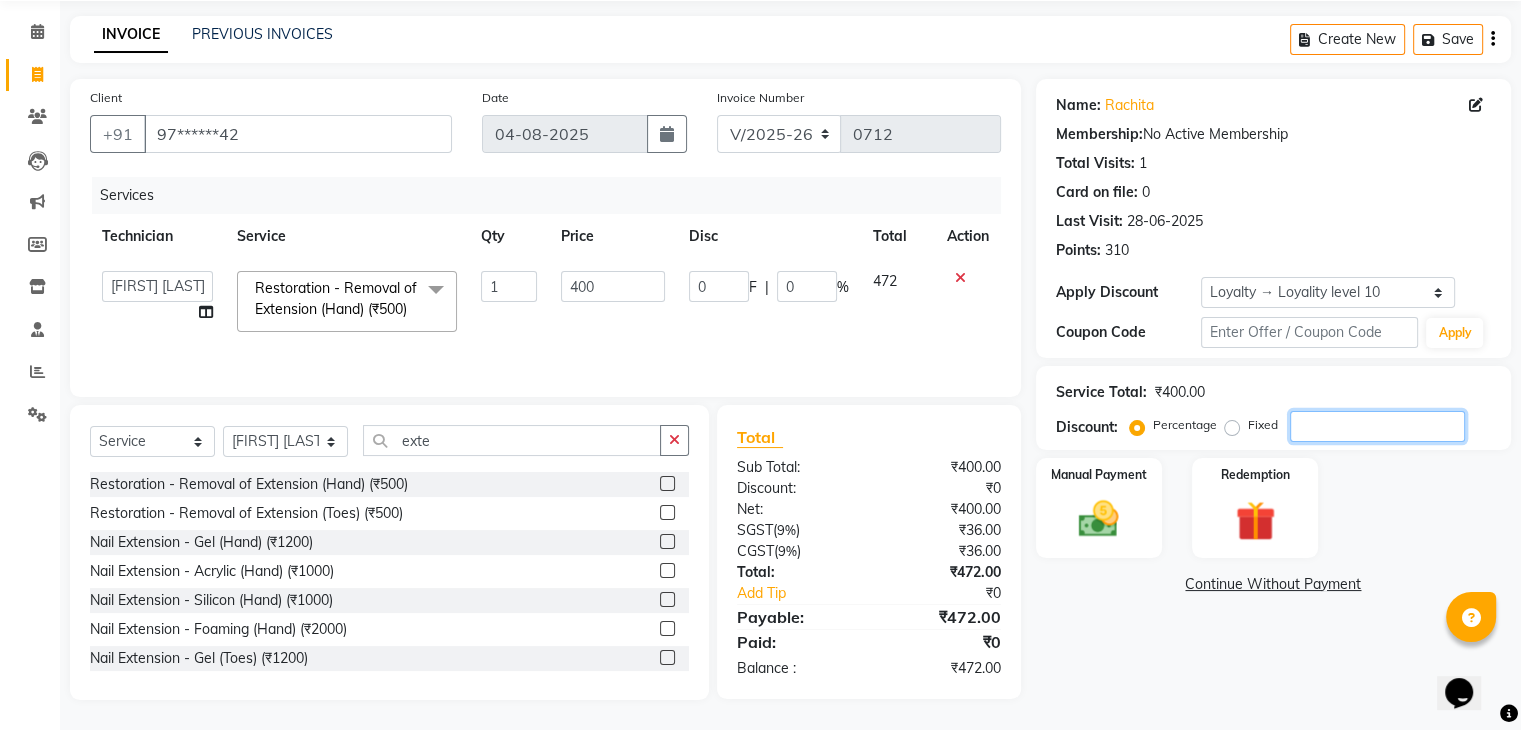 type on "4" 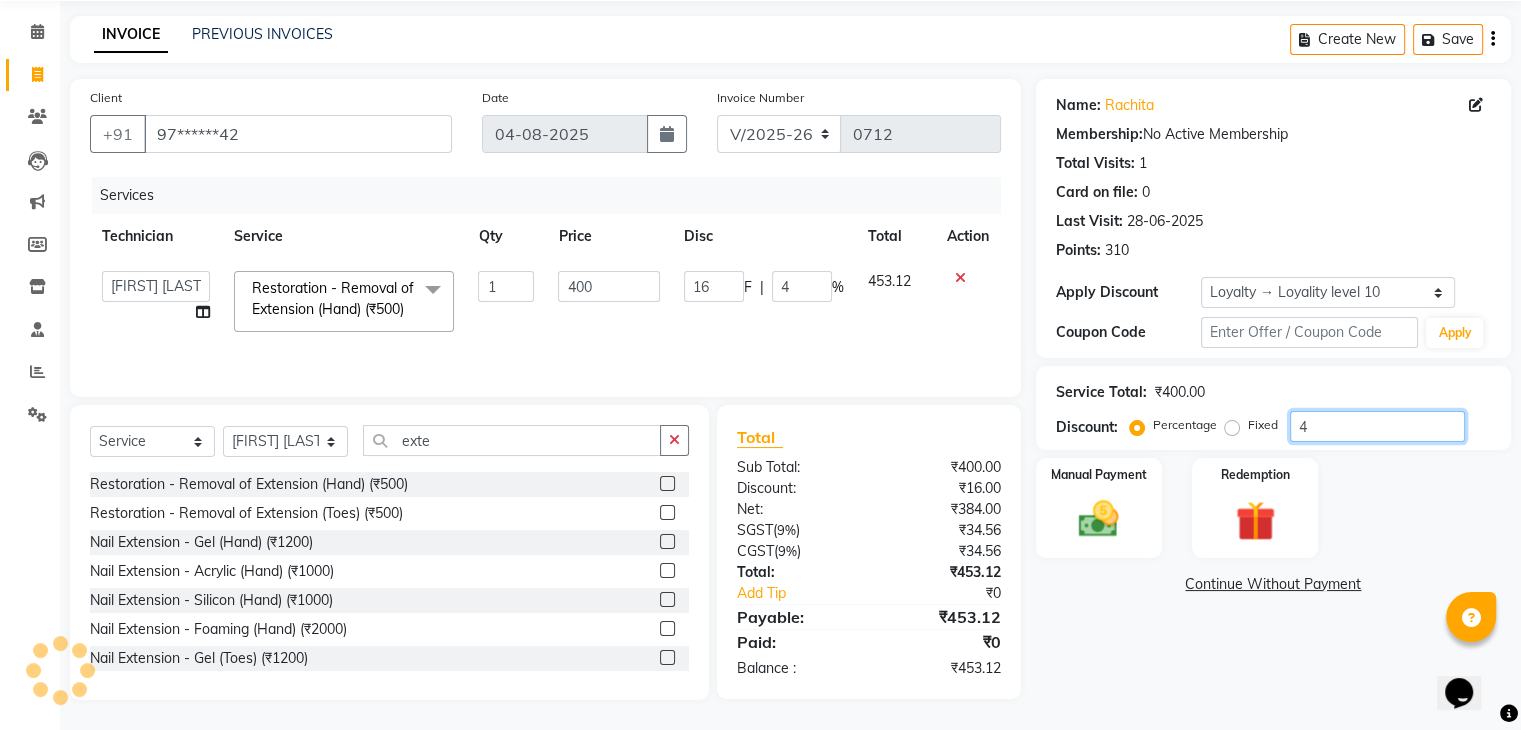 type 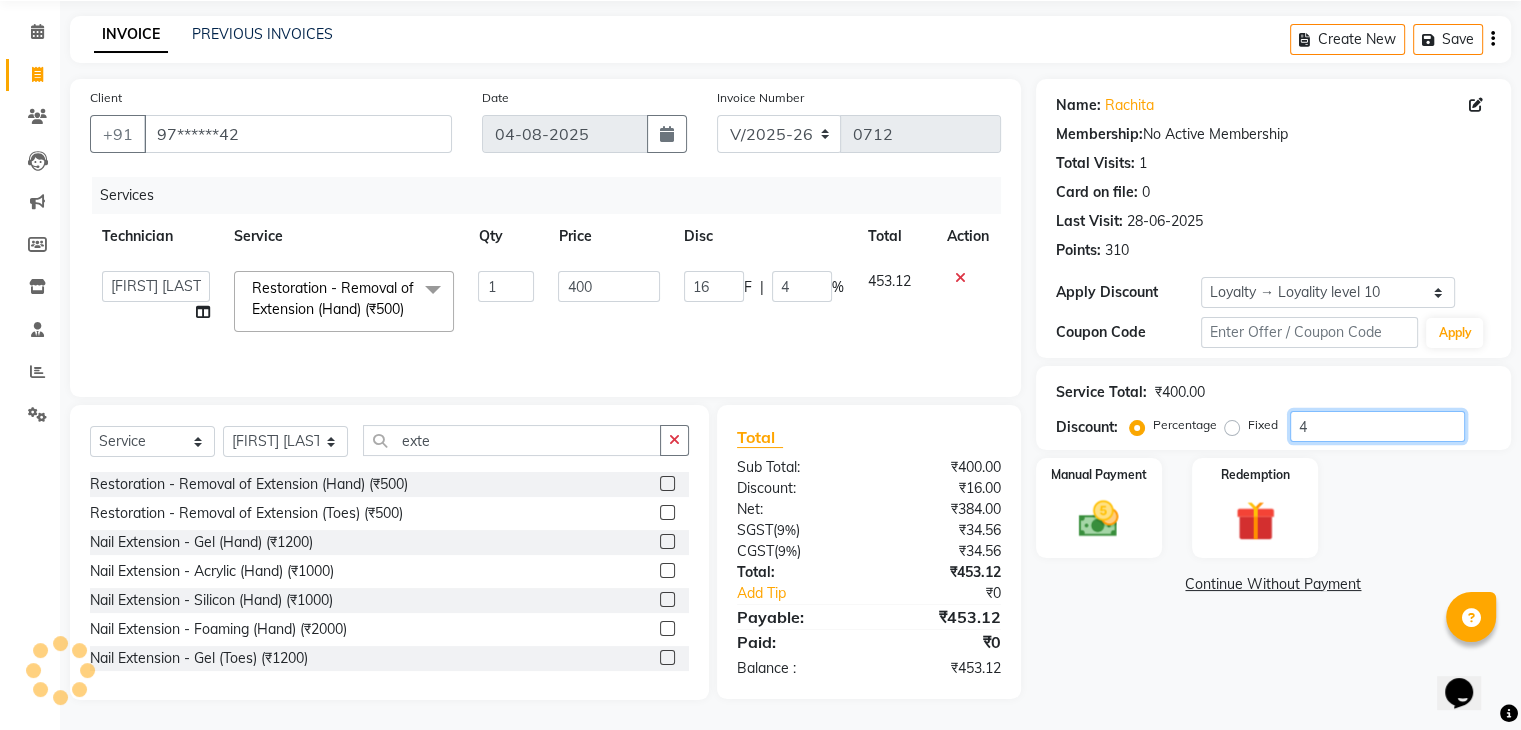 type on "0" 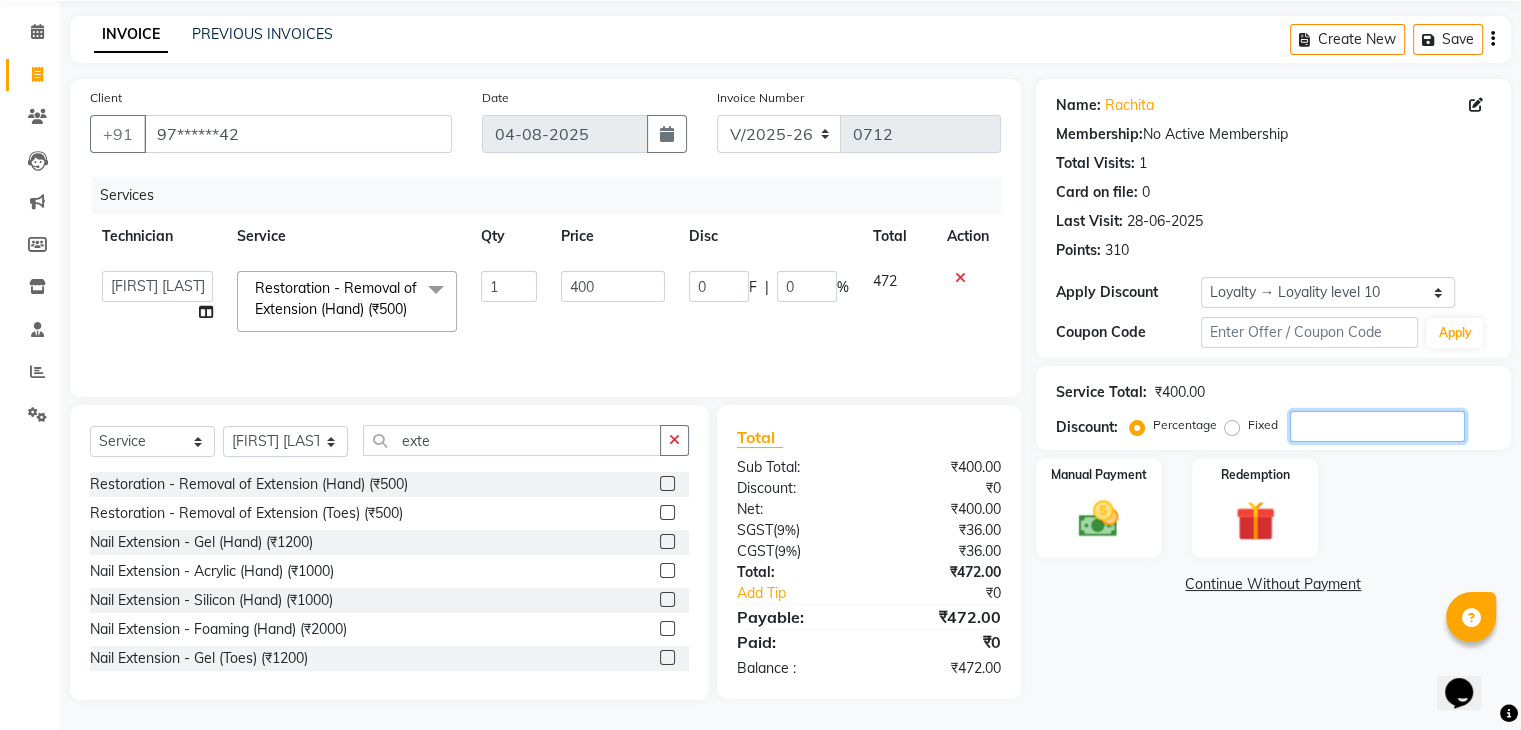 type on "5" 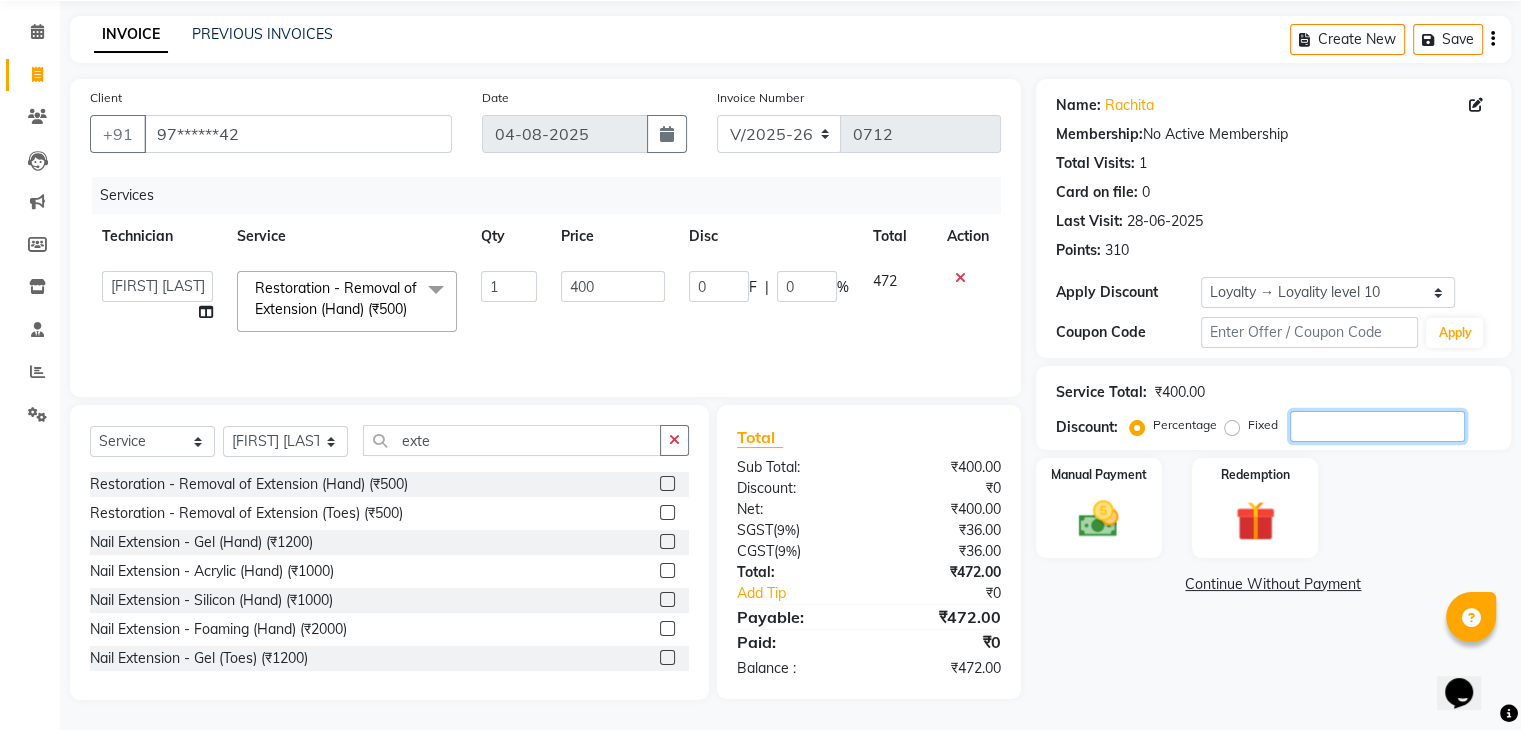 type on "20" 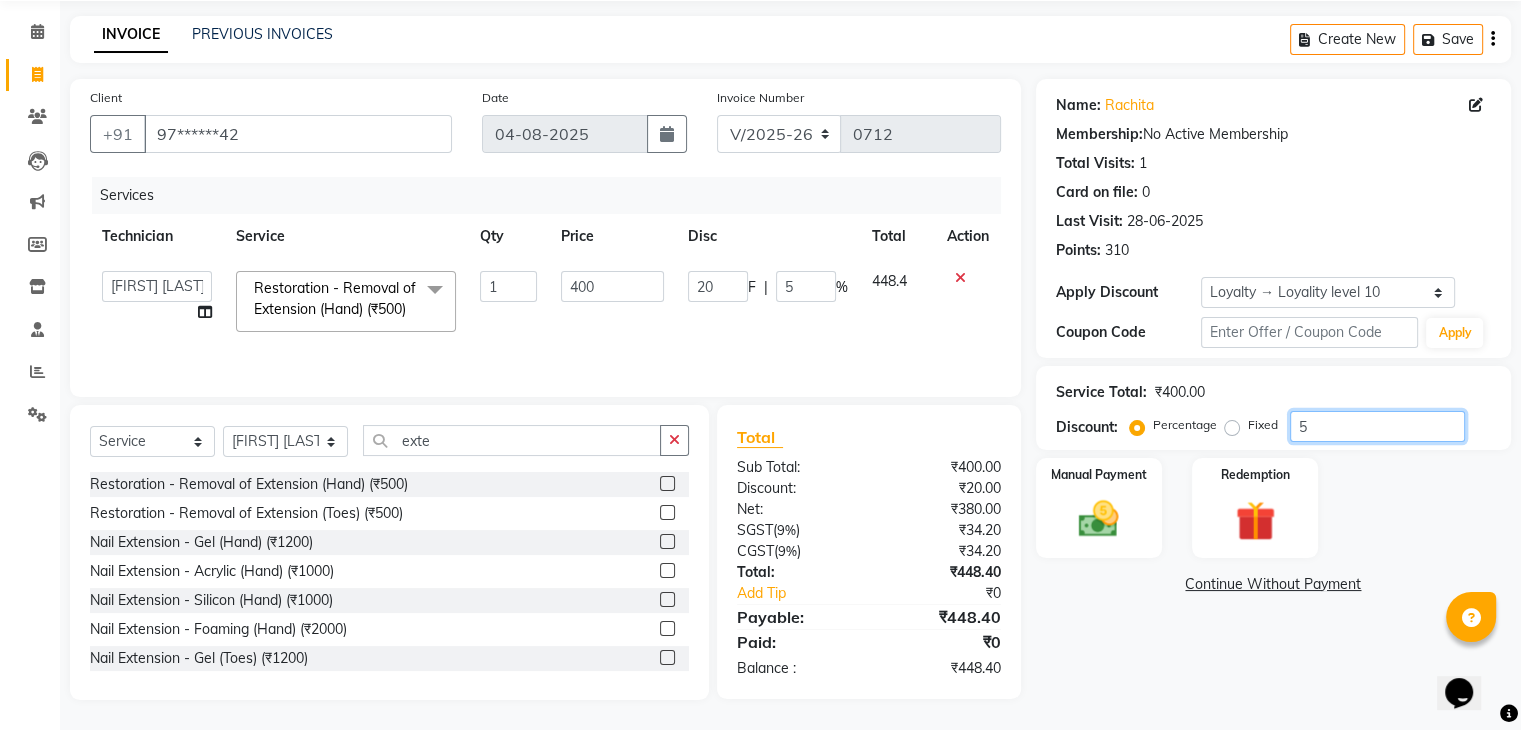 type 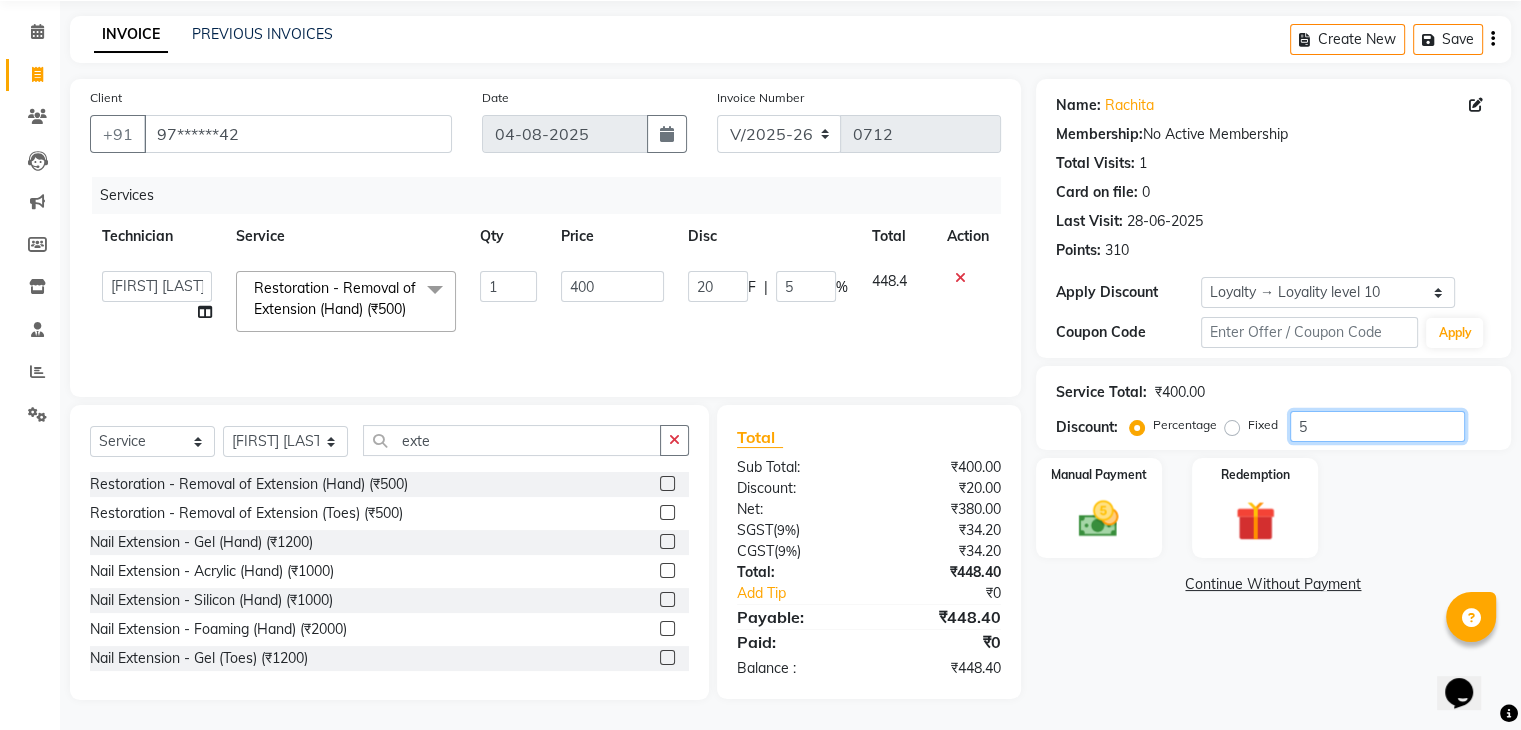 type on "0" 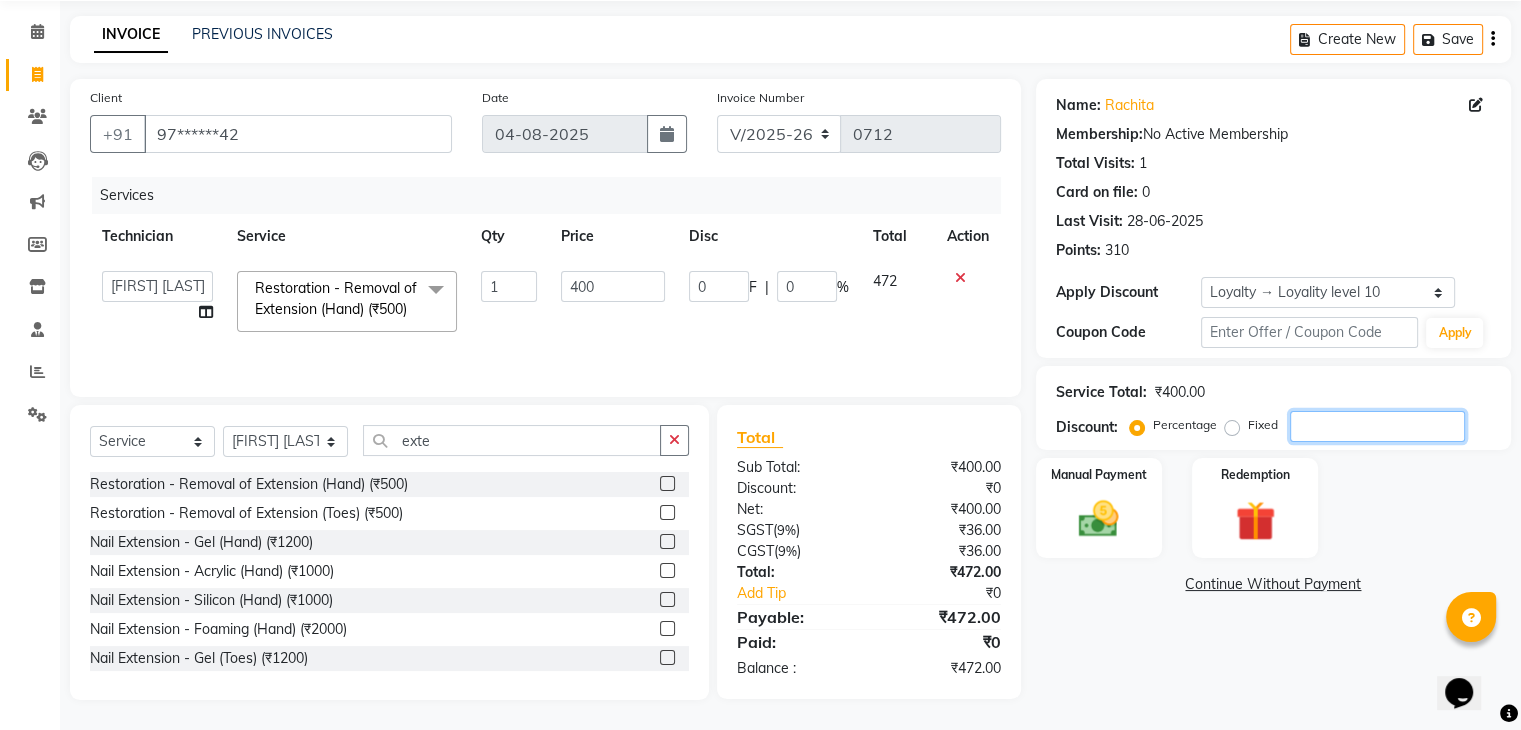 type 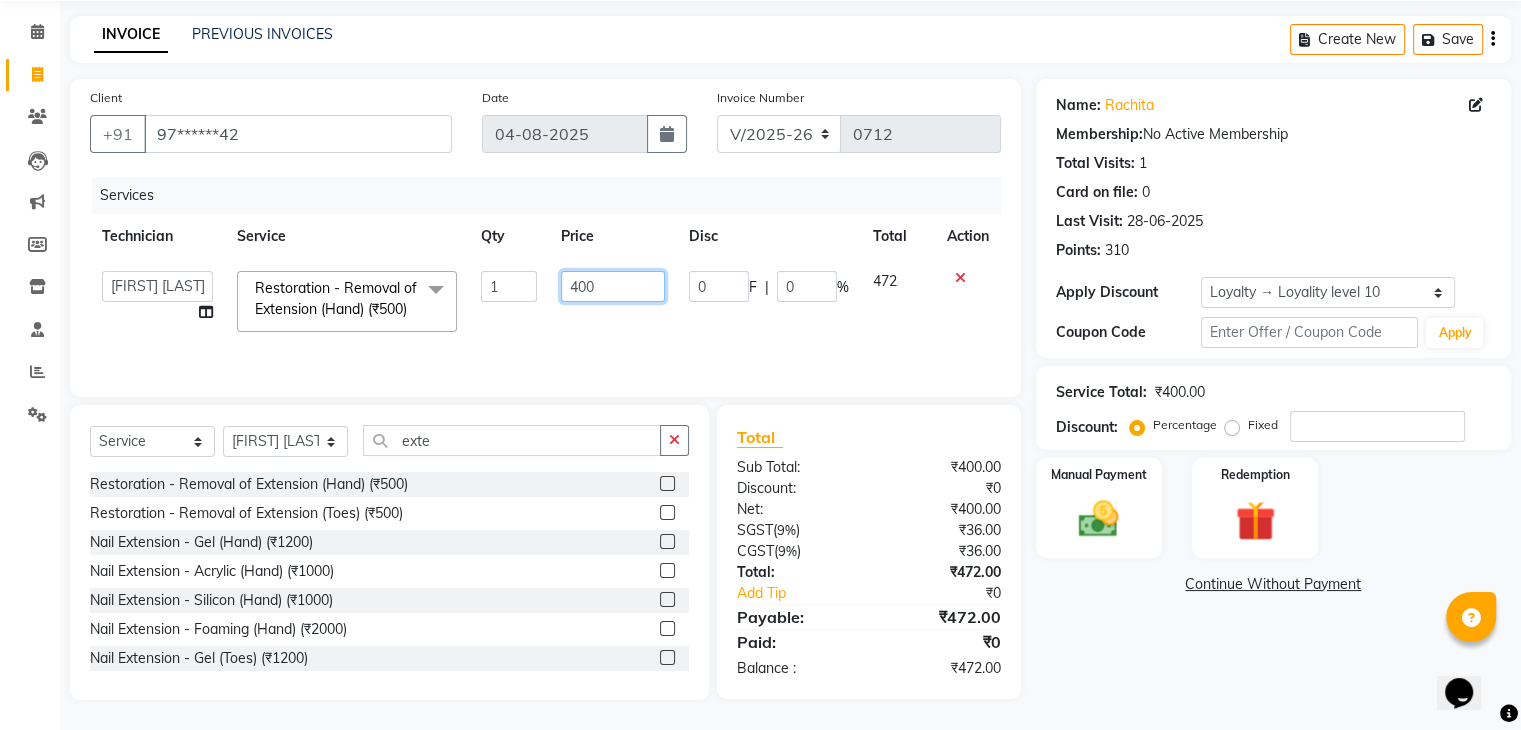 click on "400" 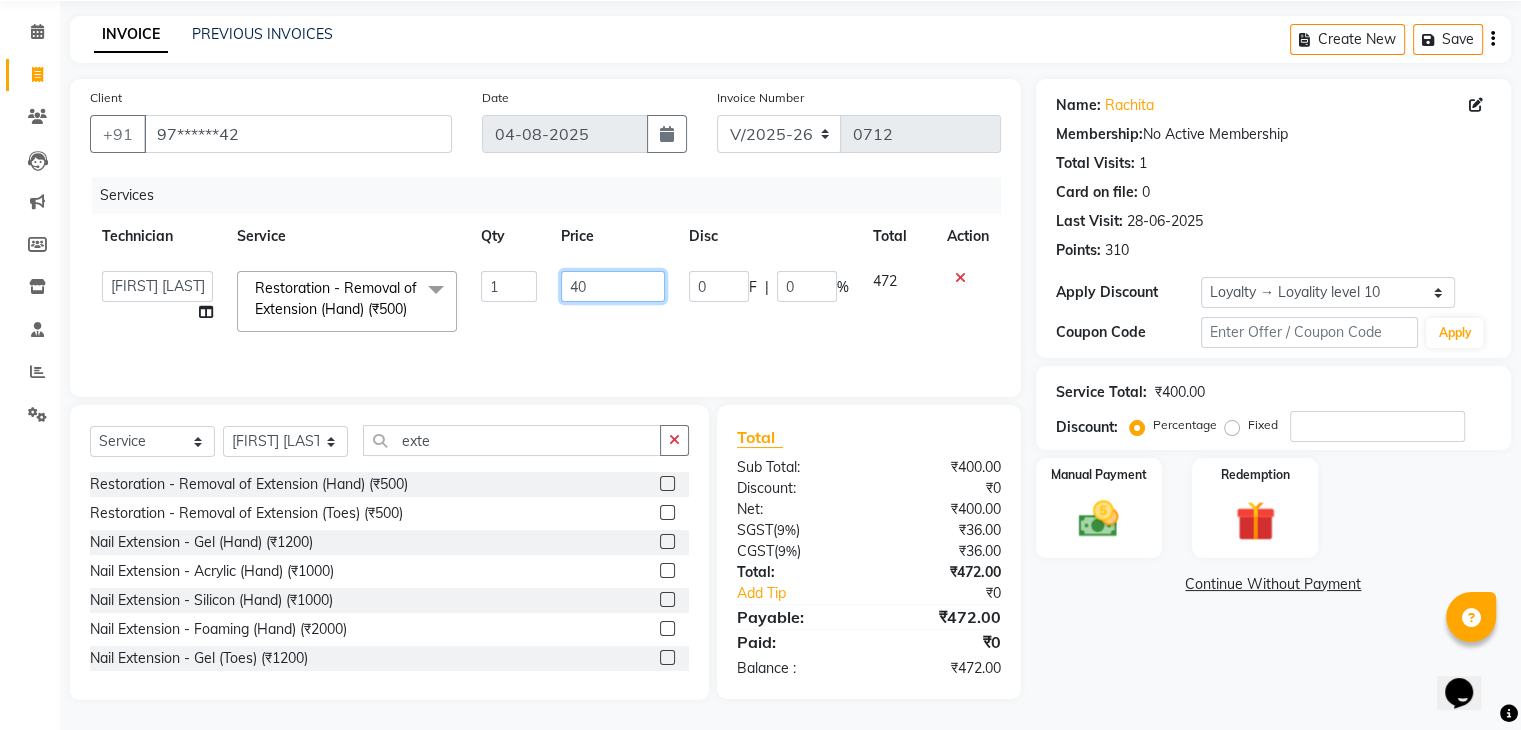 type on "4" 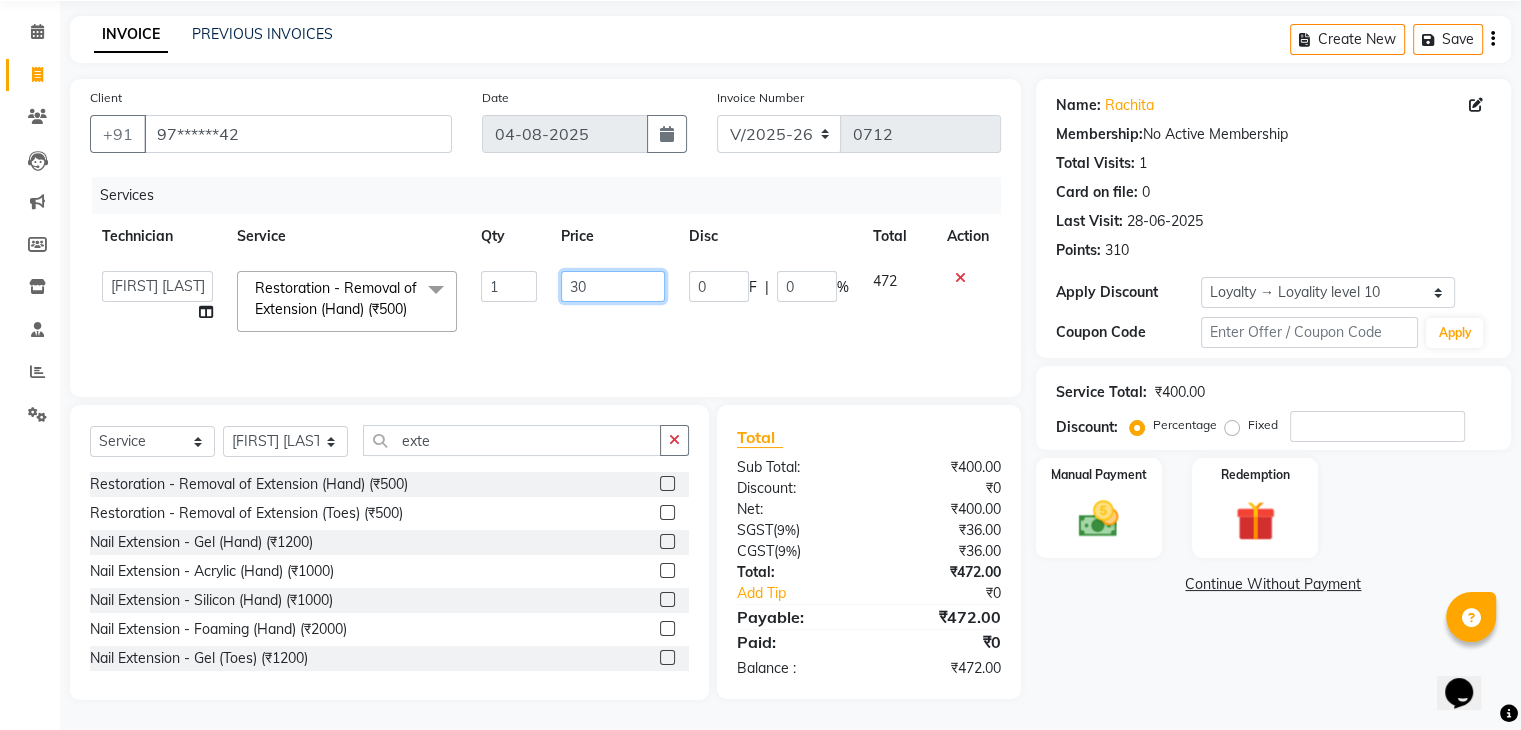 type on "3" 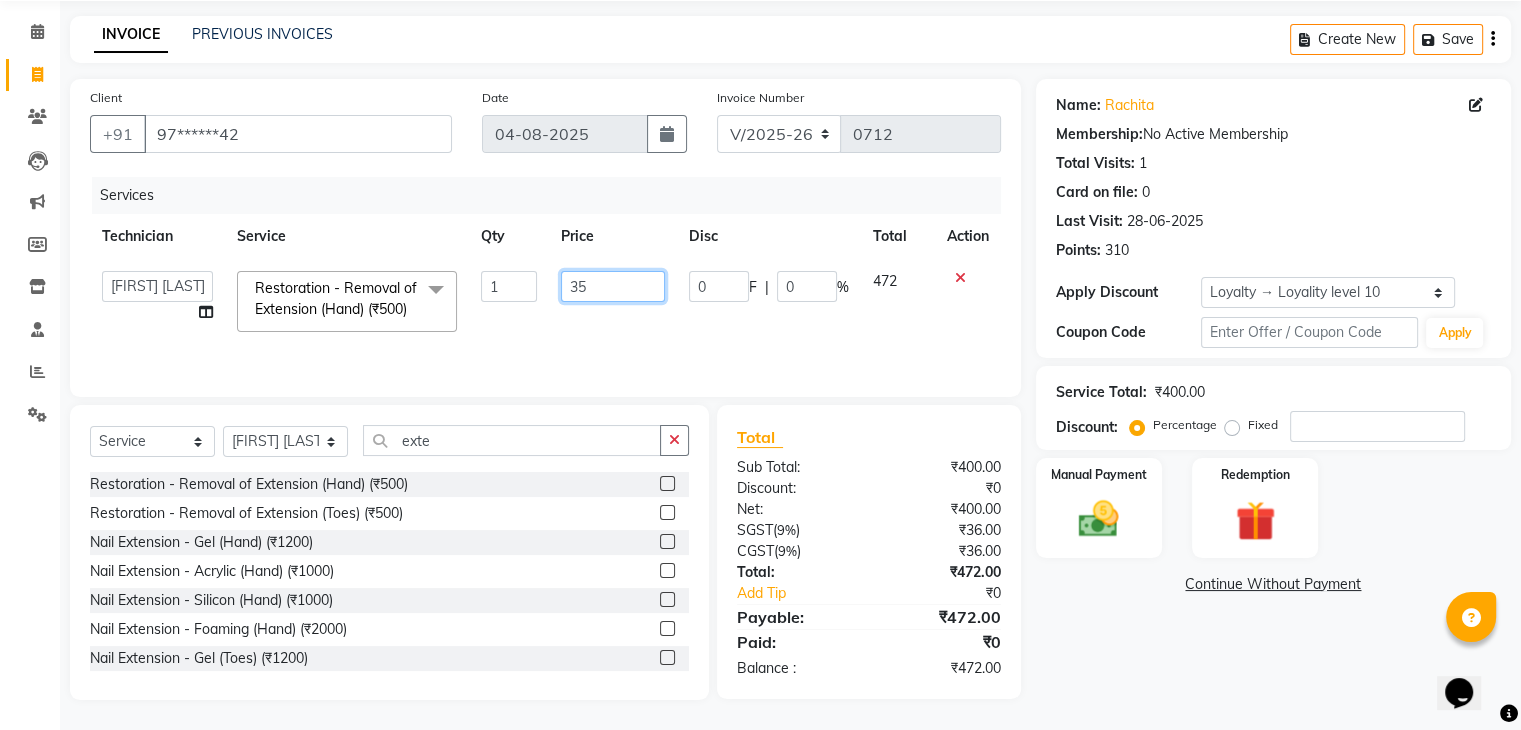 type on "350" 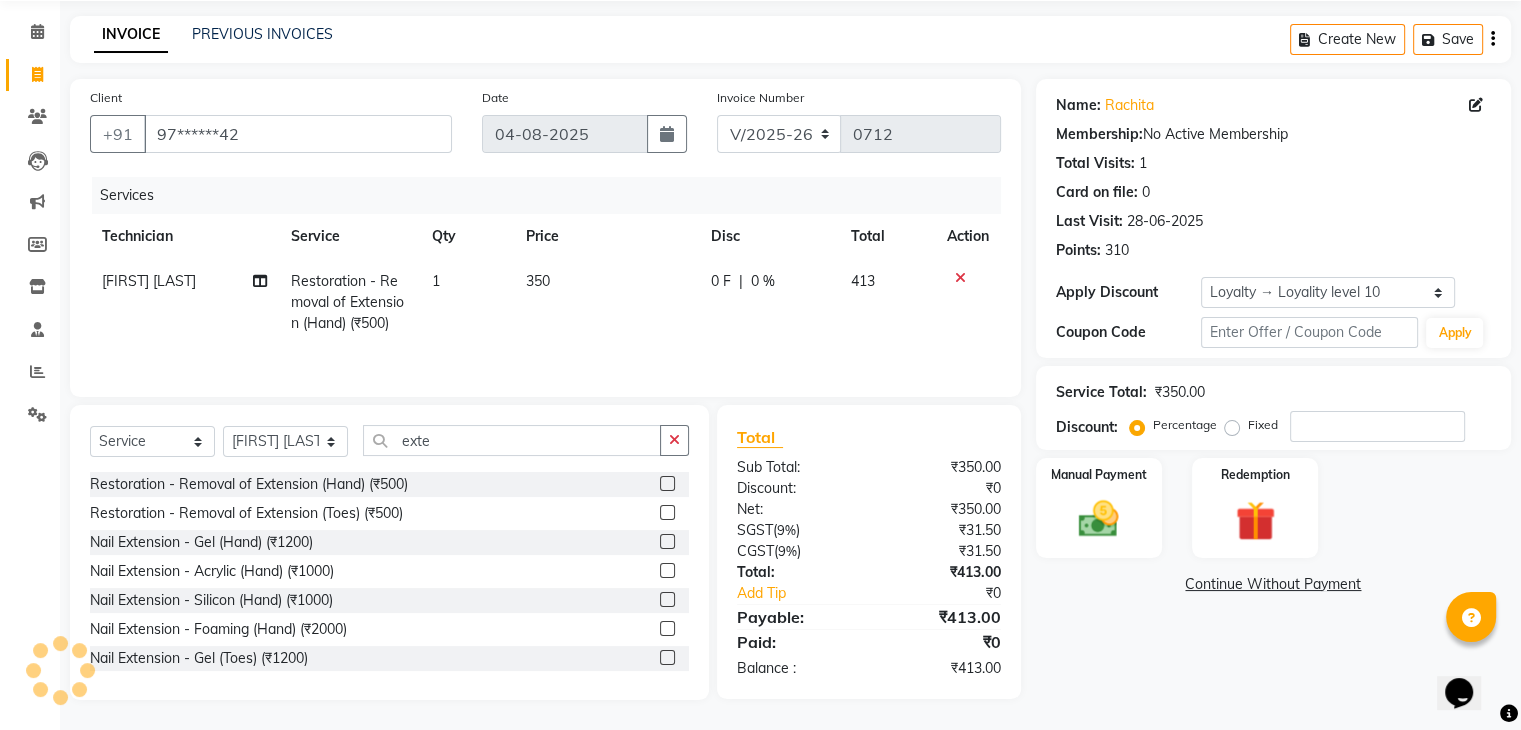 click on "350" 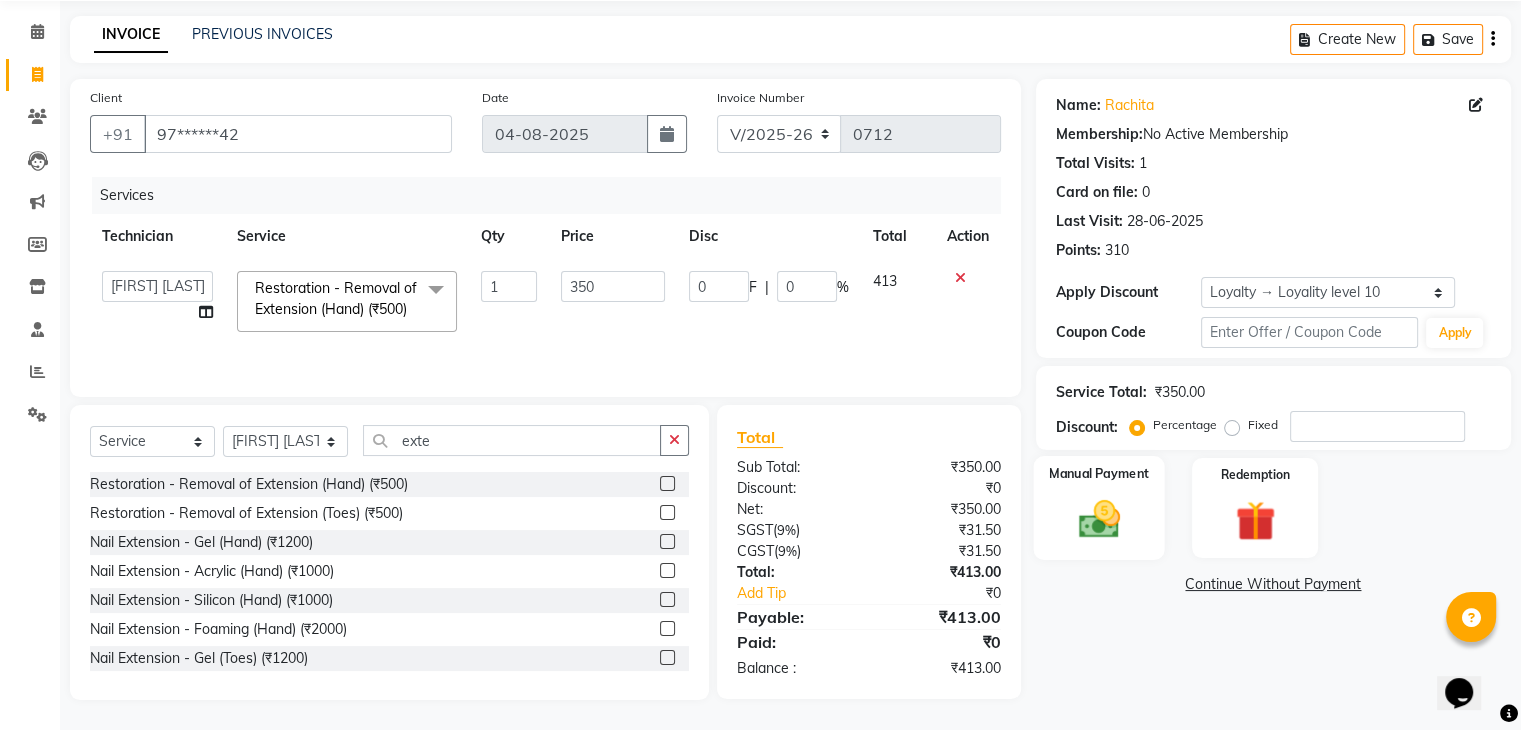 click 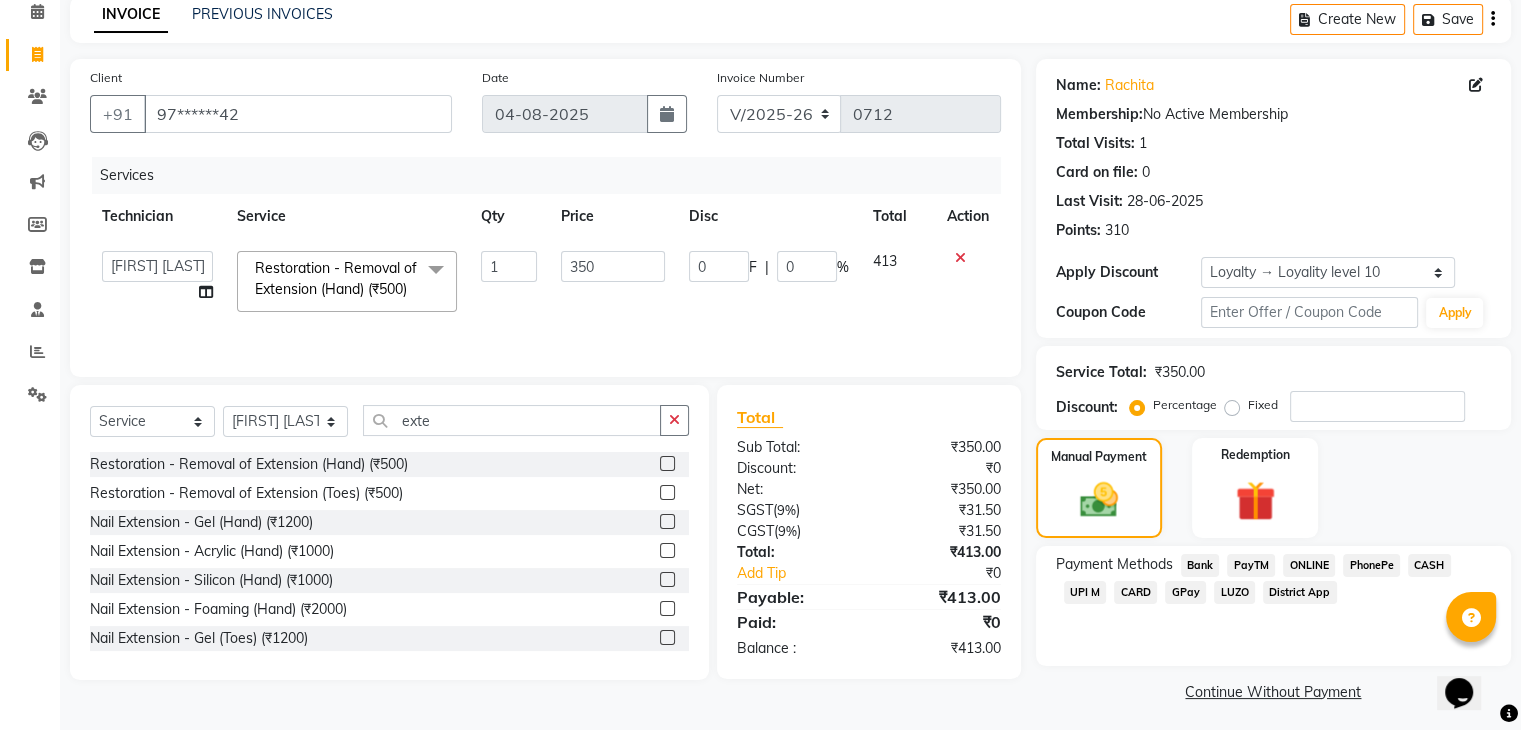click on "UPI M" 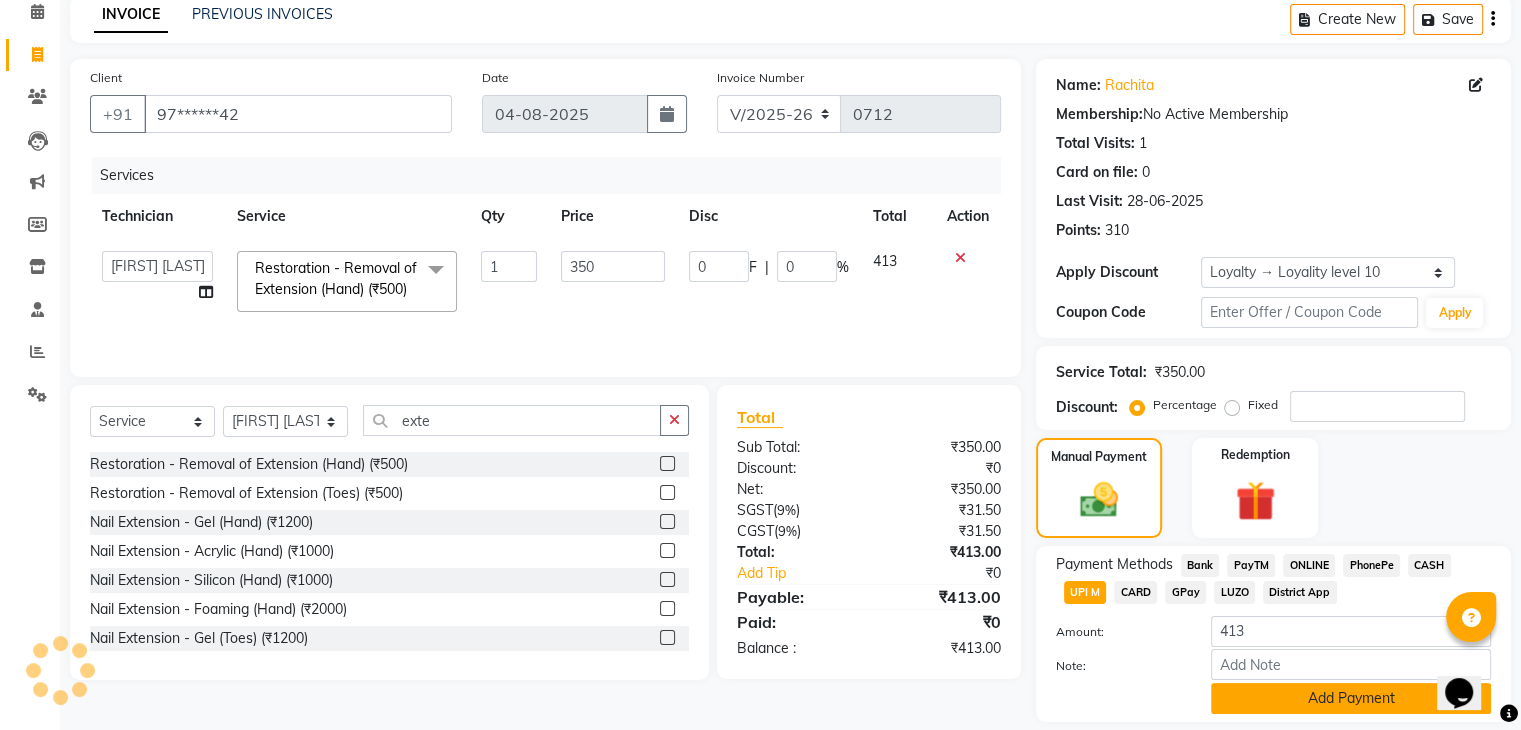 click on "Add Payment" 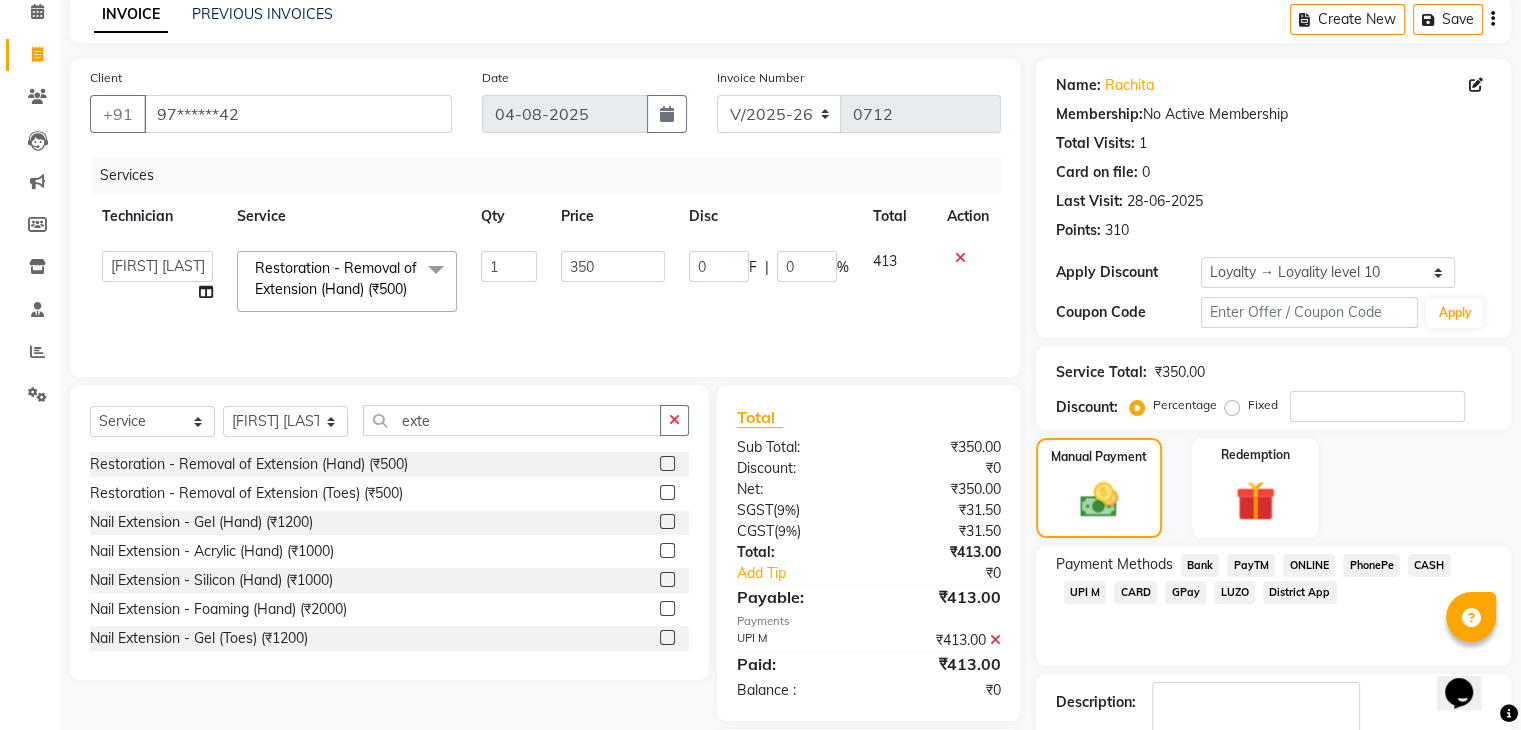 scroll, scrollTop: 232, scrollLeft: 0, axis: vertical 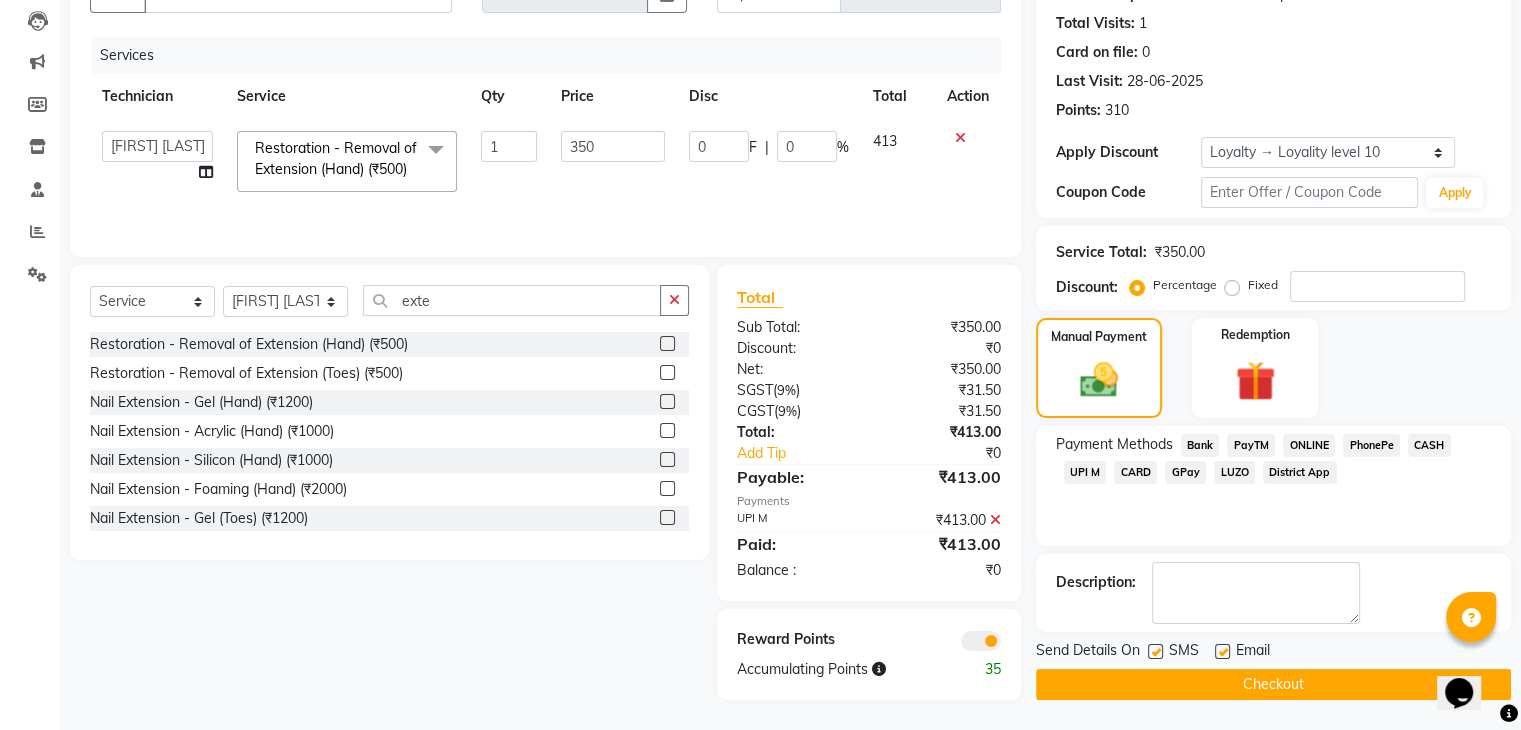 click on "Checkout" 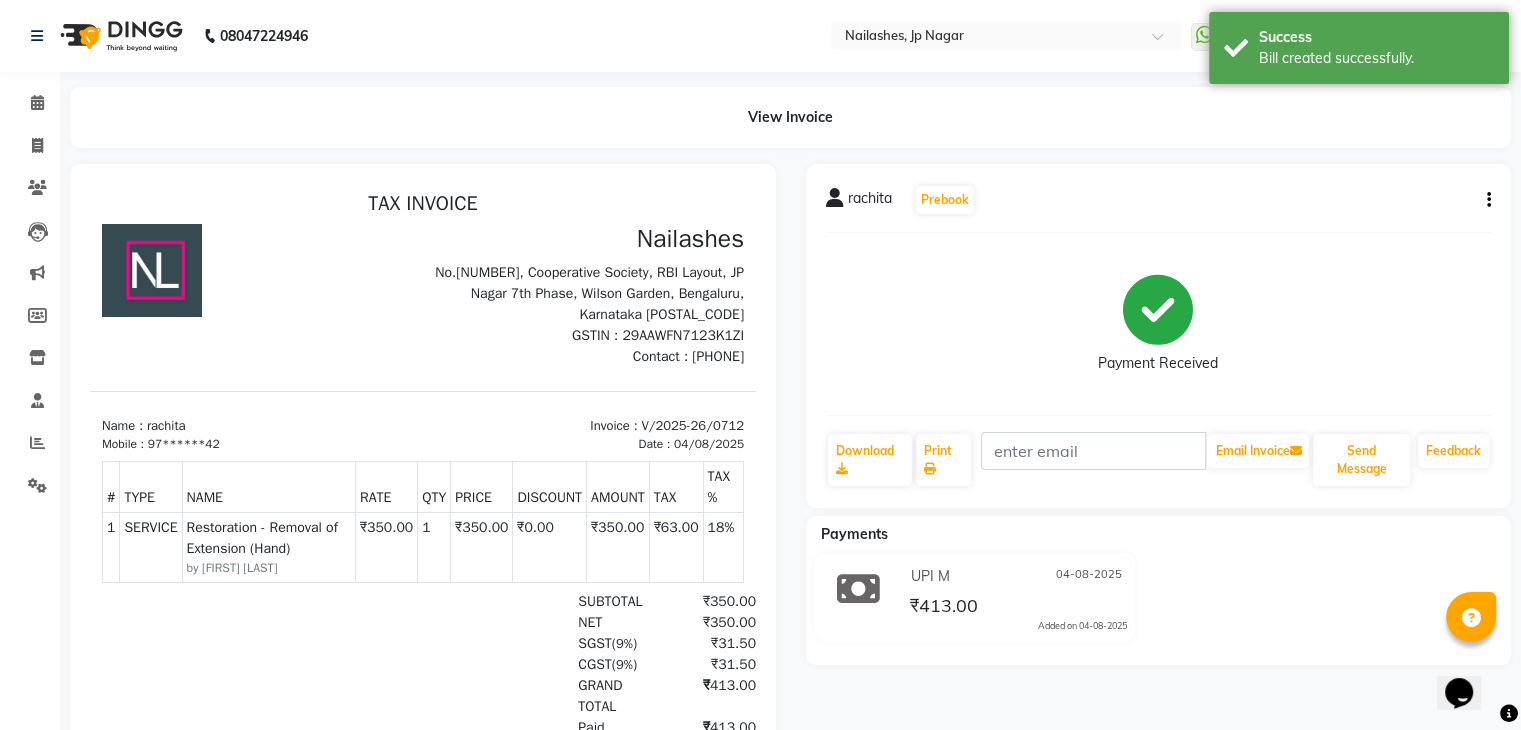 scroll, scrollTop: 0, scrollLeft: 0, axis: both 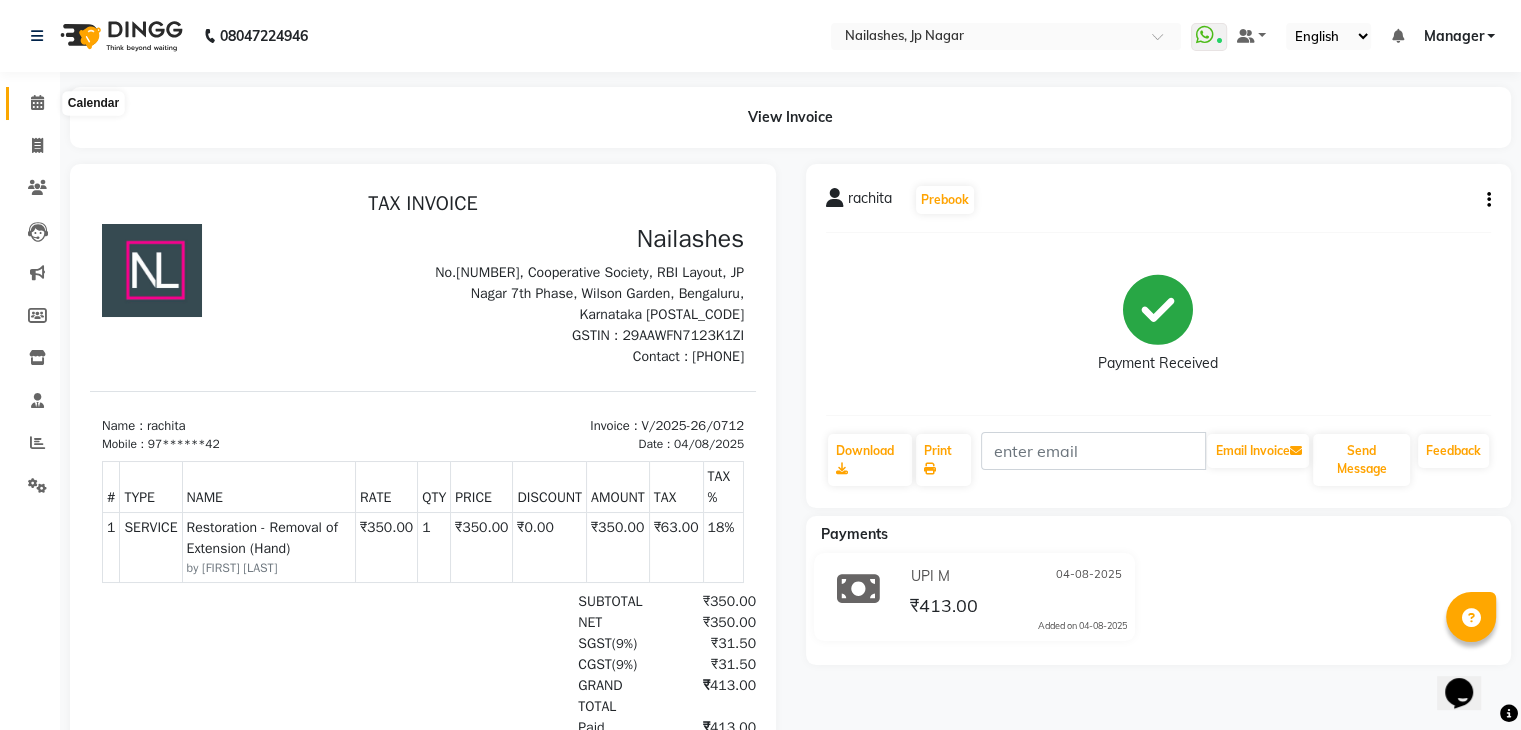 click 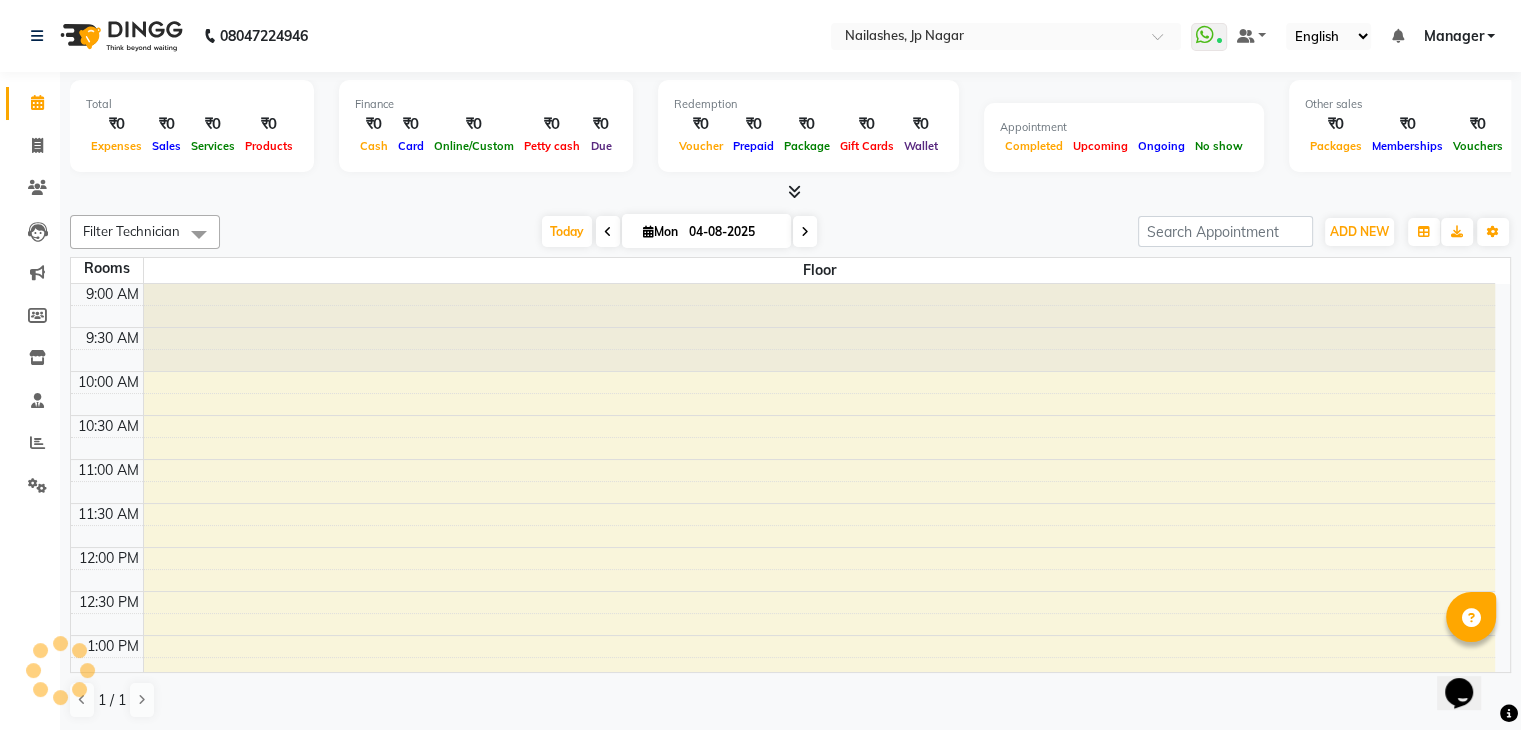 scroll, scrollTop: 699, scrollLeft: 0, axis: vertical 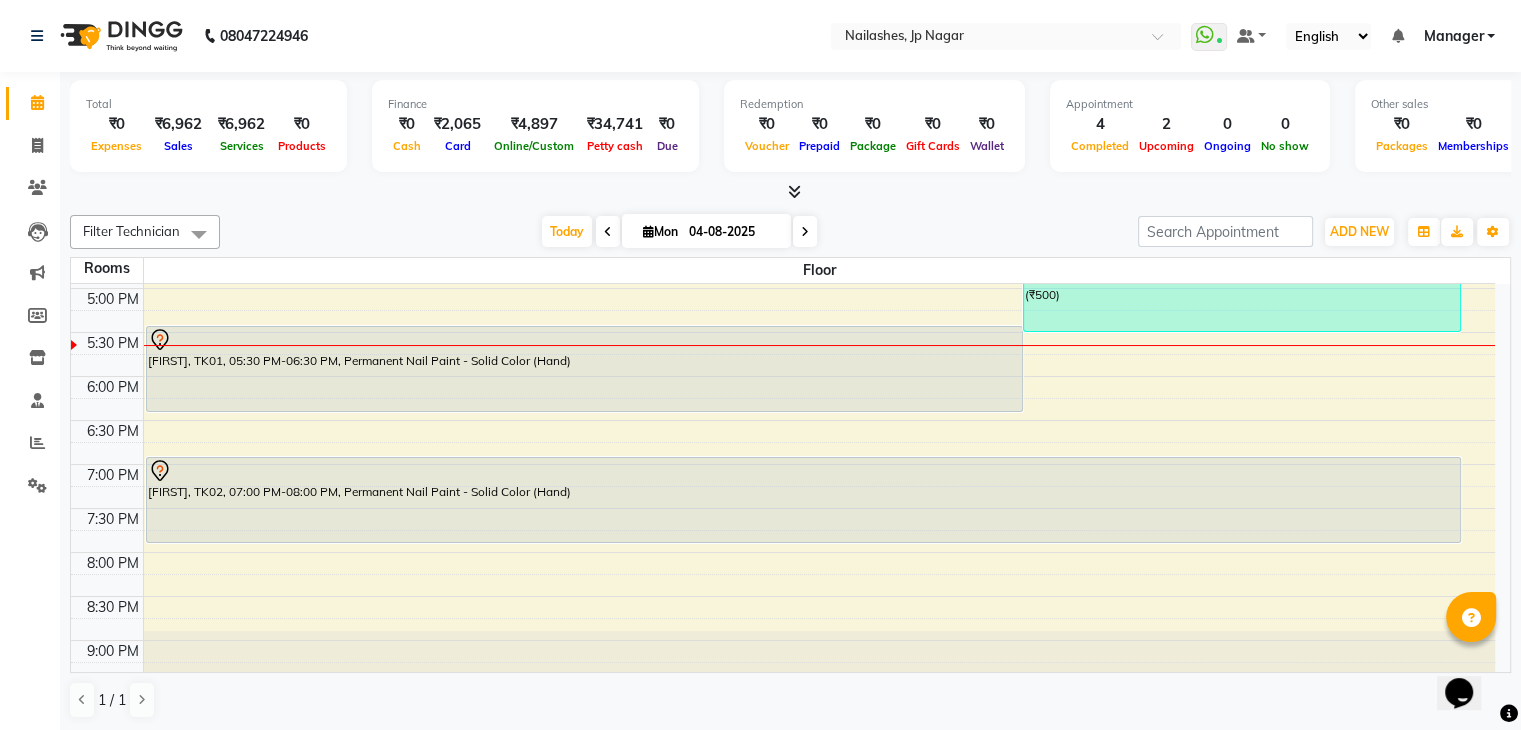 click at bounding box center (794, 191) 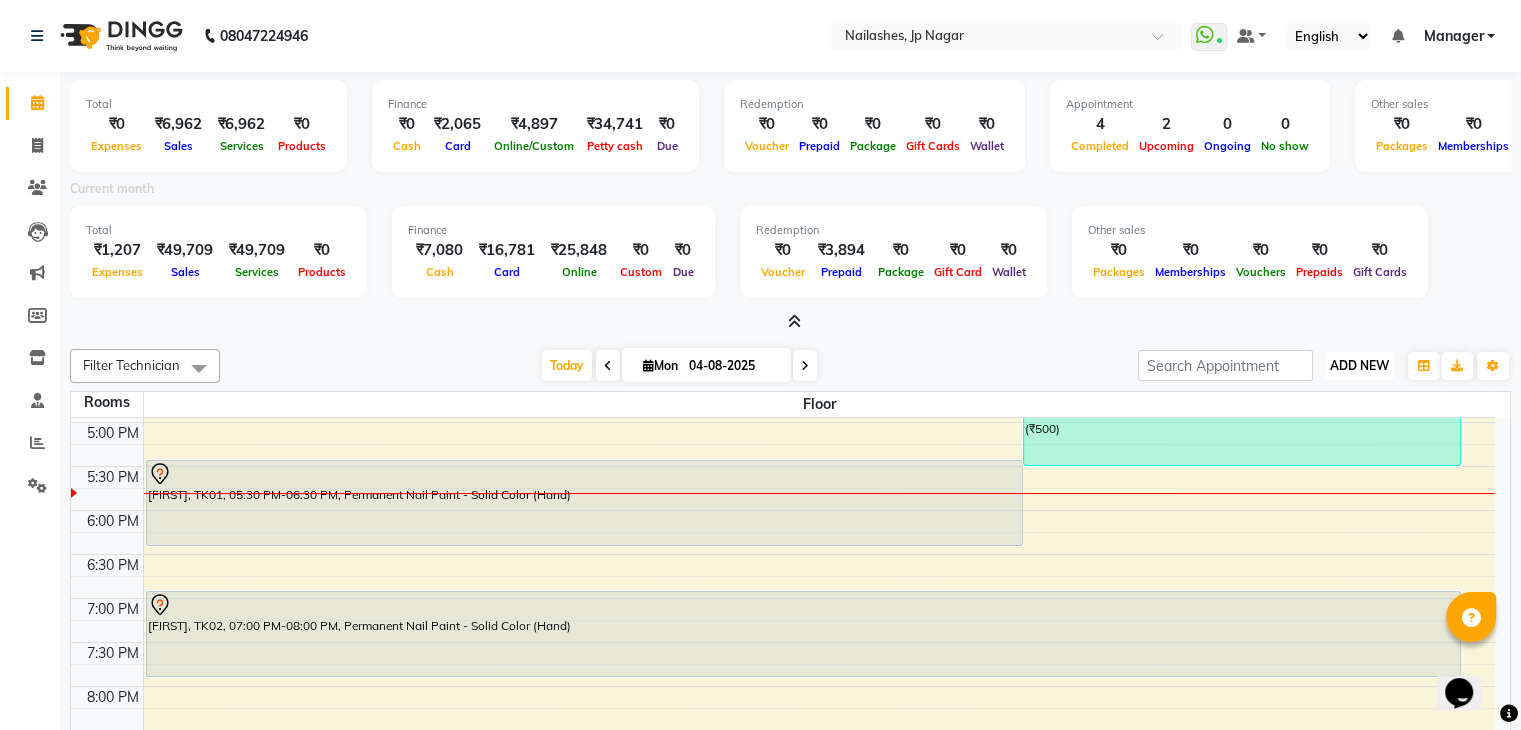 click on "ADD NEW" at bounding box center (1359, 365) 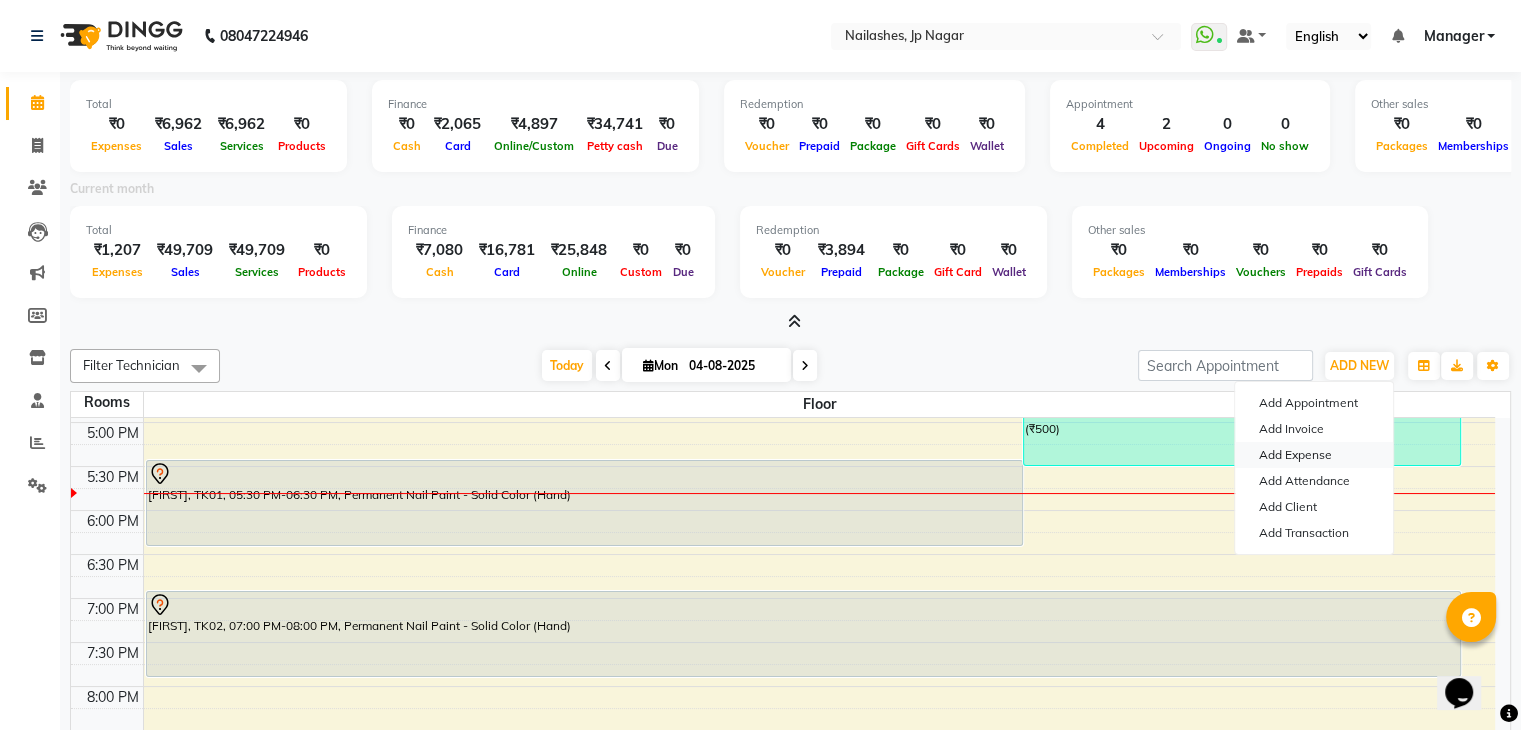 click on "Add Expense" at bounding box center (1314, 455) 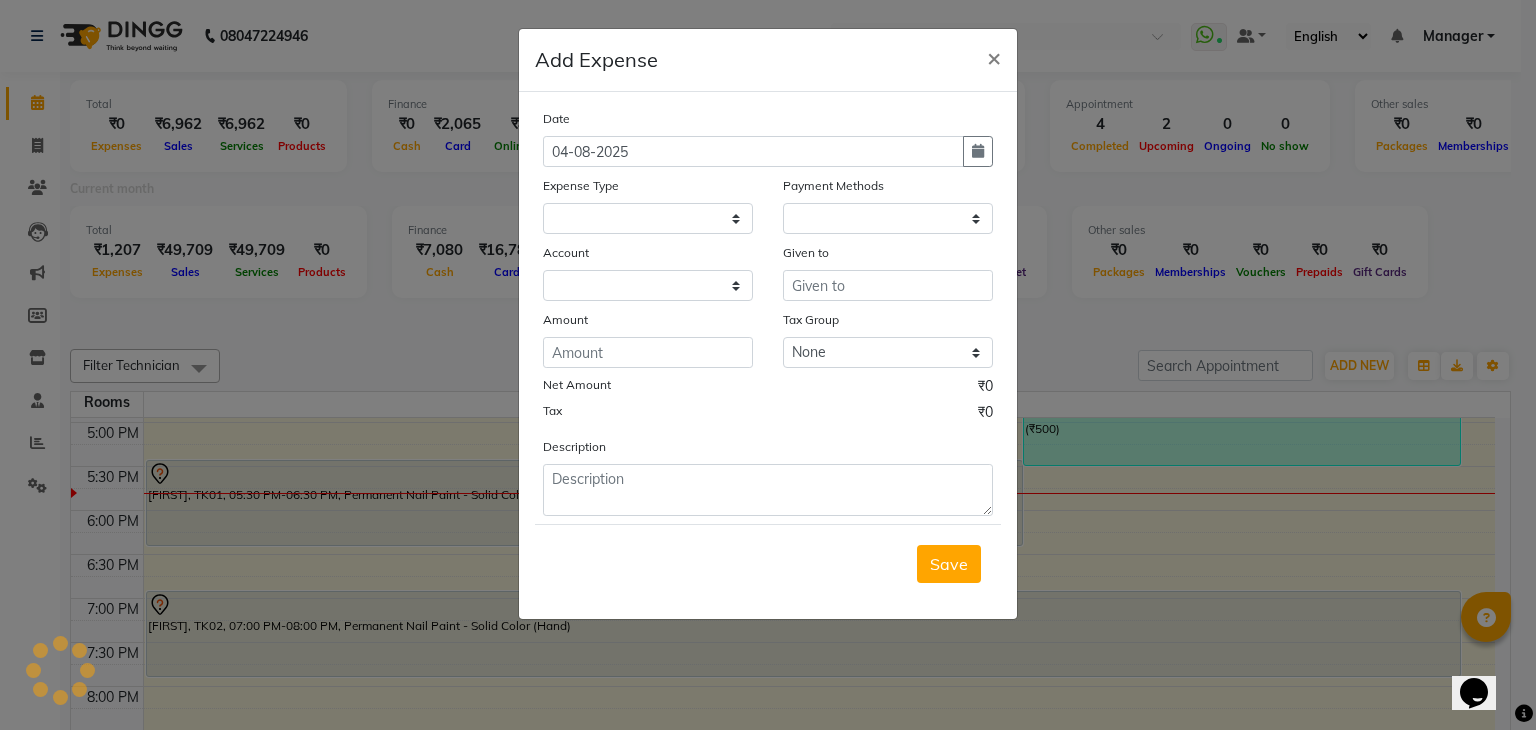 select 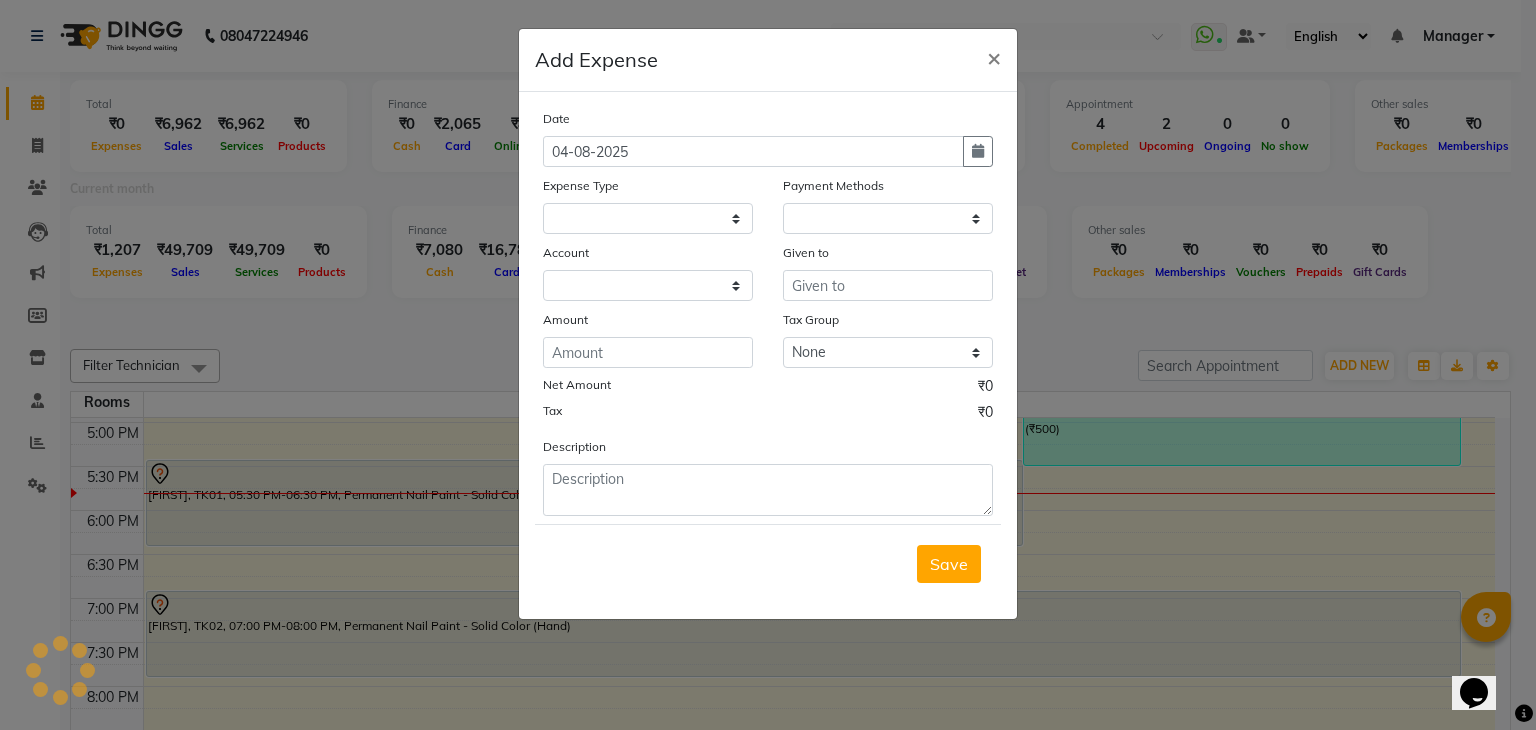 select on "1" 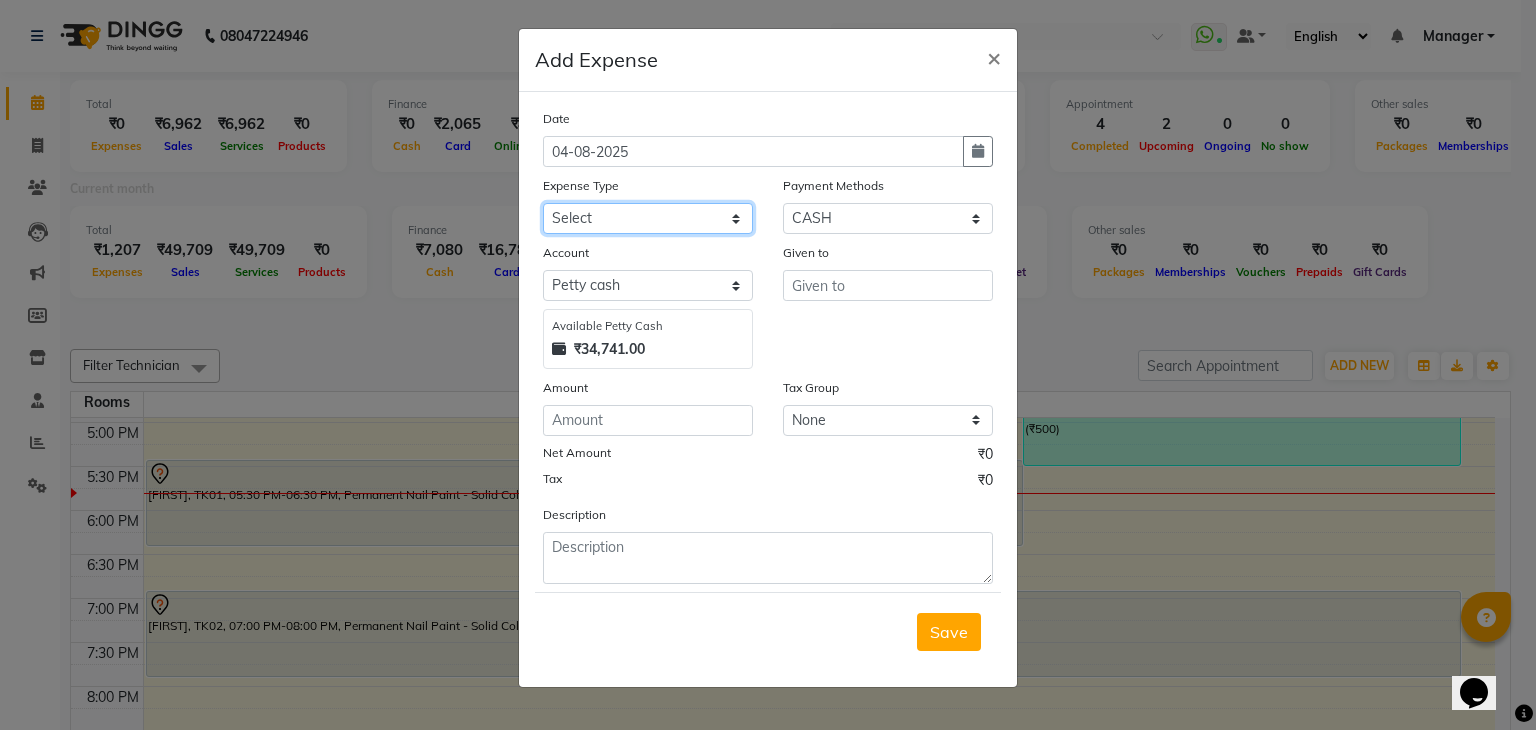 click on "Select acetone Advance Salary bank deposite BBMP Beauty products Bed charges BIRTHDAY CAKE Bonus Carpenter CASH EXPENSE VOUCHER Cash handover chocolate for store cleaning things Client Refreshment coconut water for clients COFFEE coffee cup coffee powder Commission Conveyance Cotton Courier decoration Diesel for generator Donation Drinking Water Electricity Eyelashes return Face mask floor cleaner flowers daily garbage generator diesel green tea GST handover HANDWASH House Keeping Material House keeping Salary Incentive Internet Bill juice LAUNDRY Maintainance Marketing Medical Membership Milk Milk miscelleneous Naturals salon NEWSPAPER O T Other Pantry PETROL Phone Bill Plants plumber pooja items Porter priest Product Purchase product return Product sale puja items RAPIDO Refund Rent Shop Rent Staff Accommodation Royalty Salary Staff cab charges Staff dinner Staff Flight Ticket Staff  Hiring from another Branch Staff Snacks Stationary STORE OPENING CHARGE sugar sweets TEAM DINNER TIPS Tissue Transgender" 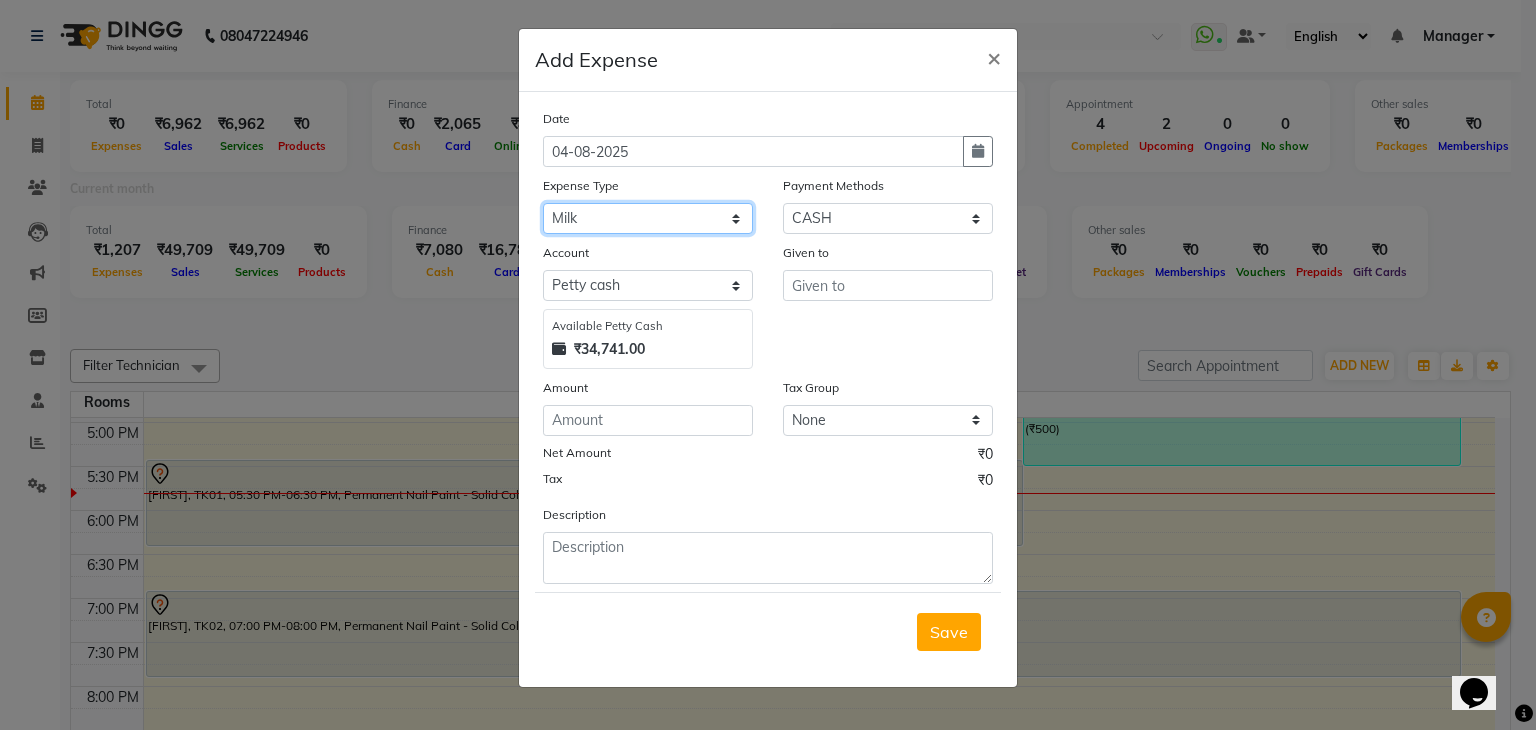 click on "Select acetone Advance Salary bank deposite BBMP Beauty products Bed charges BIRTHDAY CAKE Bonus Carpenter CASH EXPENSE VOUCHER Cash handover chocolate for store cleaning things Client Refreshment coconut water for clients COFFEE coffee cup coffee powder Commission Conveyance Cotton Courier decoration Diesel for generator Donation Drinking Water Electricity Eyelashes return Face mask floor cleaner flowers daily garbage generator diesel green tea GST handover HANDWASH House Keeping Material House keeping Salary Incentive Internet Bill juice LAUNDRY Maintainance Marketing Medical Membership Milk Milk miscelleneous Naturals salon NEWSPAPER O T Other Pantry PETROL Phone Bill Plants plumber pooja items Porter priest Product Purchase product return Product sale puja items RAPIDO Refund Rent Shop Rent Staff Accommodation Royalty Salary Staff cab charges Staff dinner Staff Flight Ticket Staff  Hiring from another Branch Staff Snacks Stationary STORE OPENING CHARGE sugar sweets TEAM DINNER TIPS Tissue Transgender" 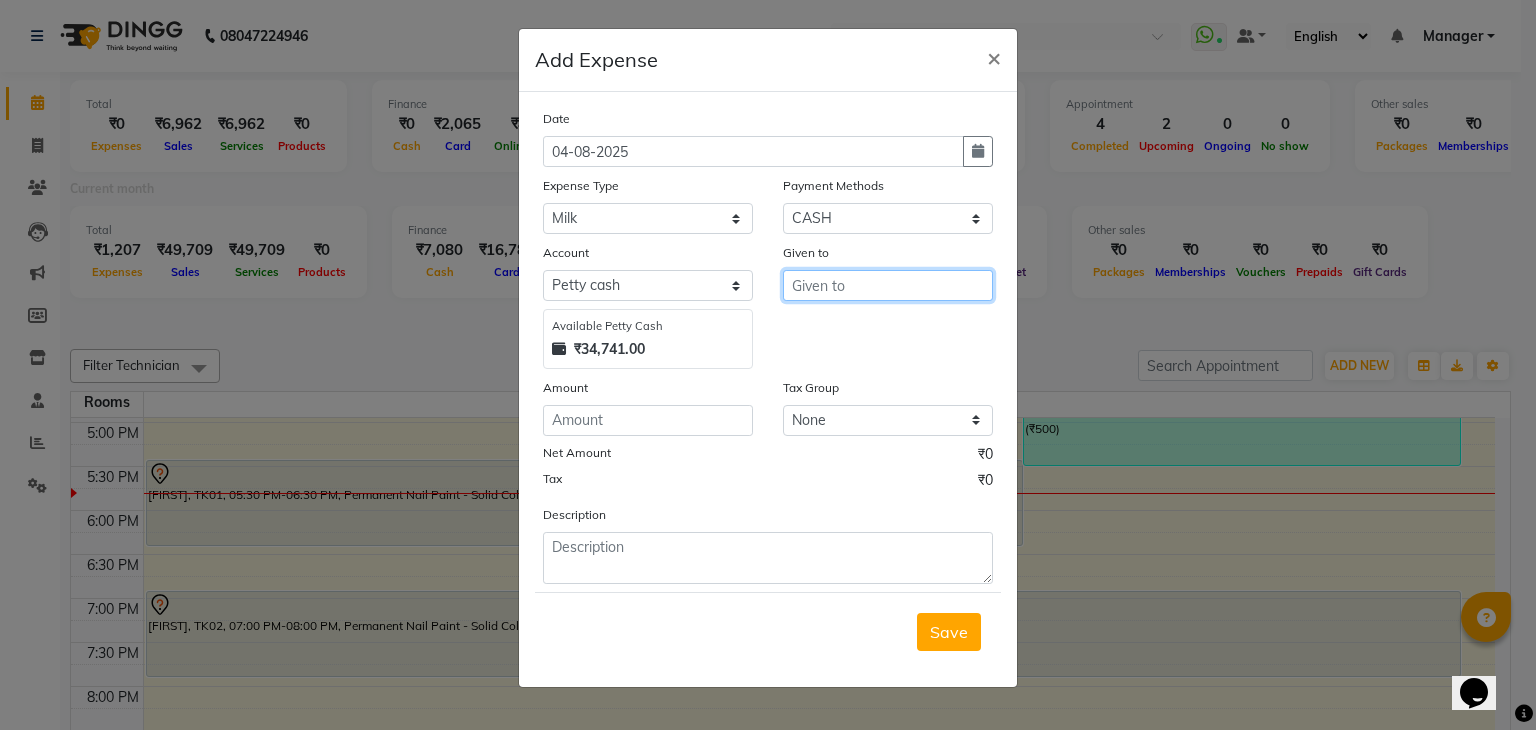 click at bounding box center [888, 285] 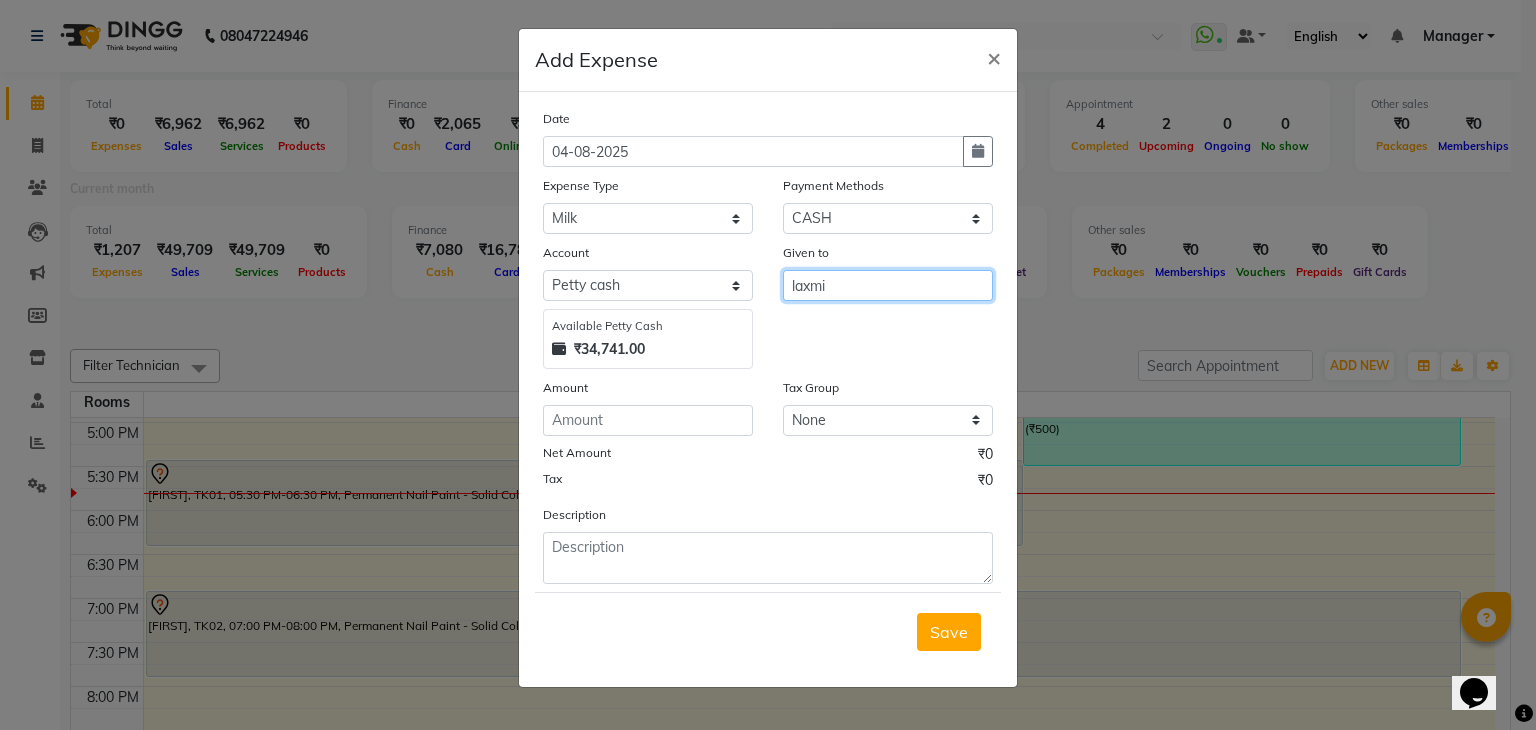 type on "laxmi" 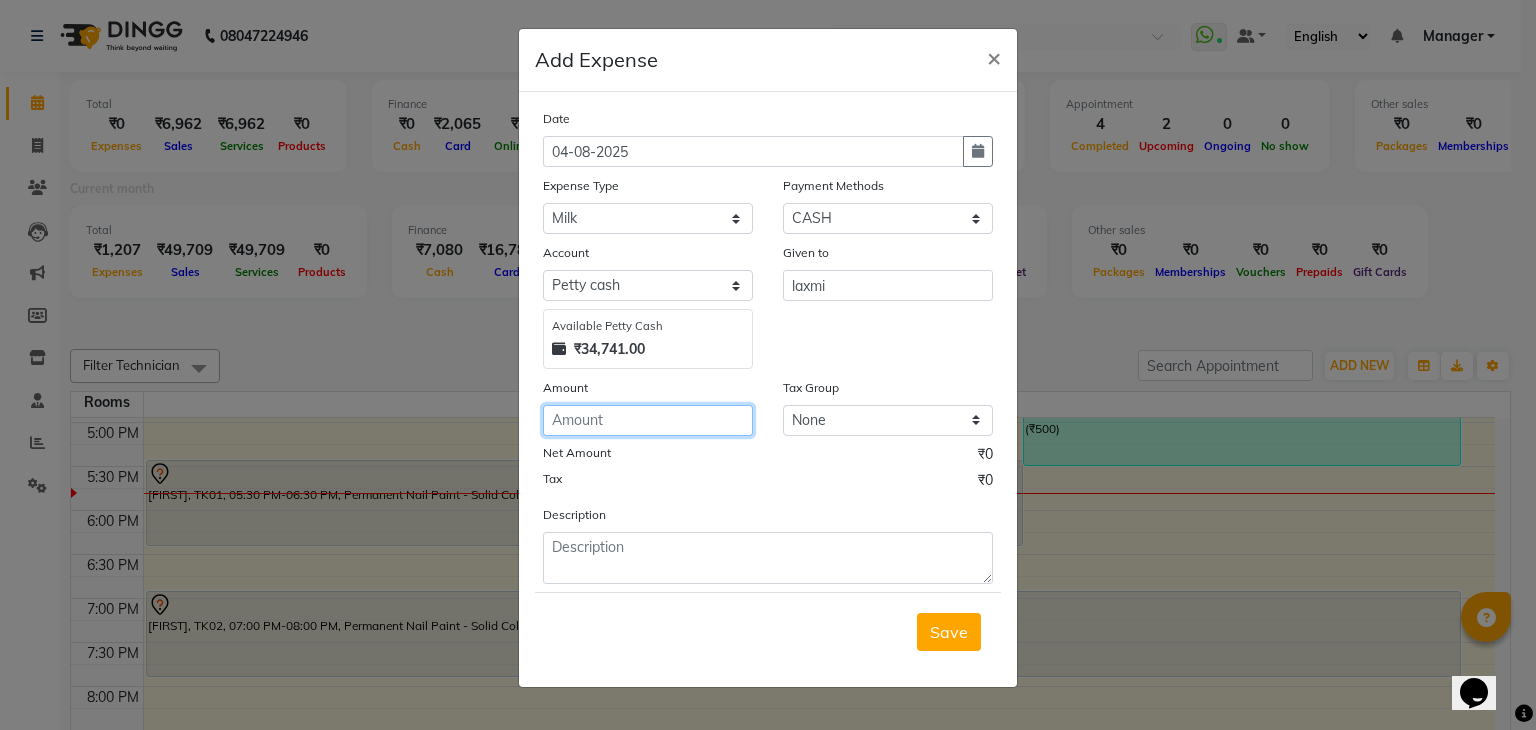 click 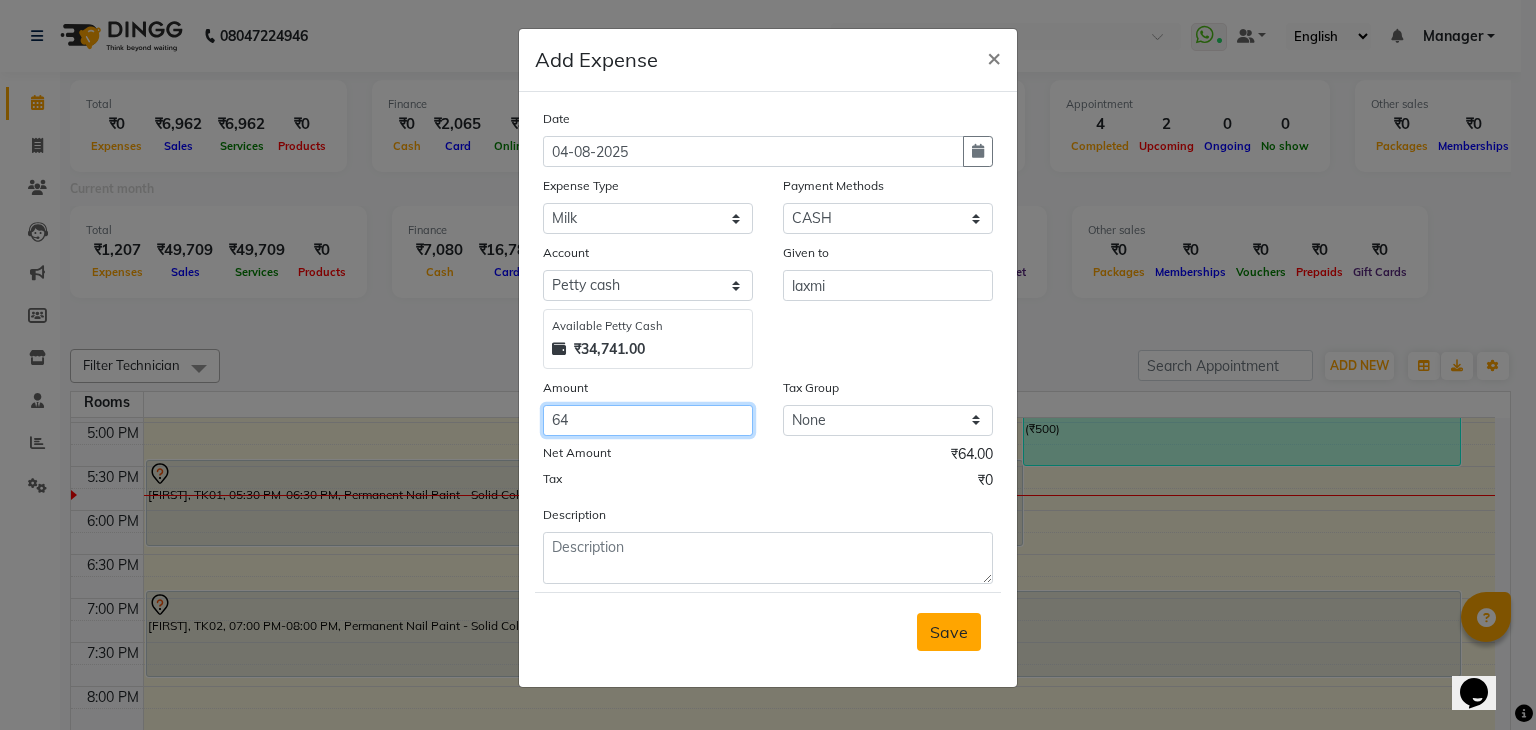 type on "64" 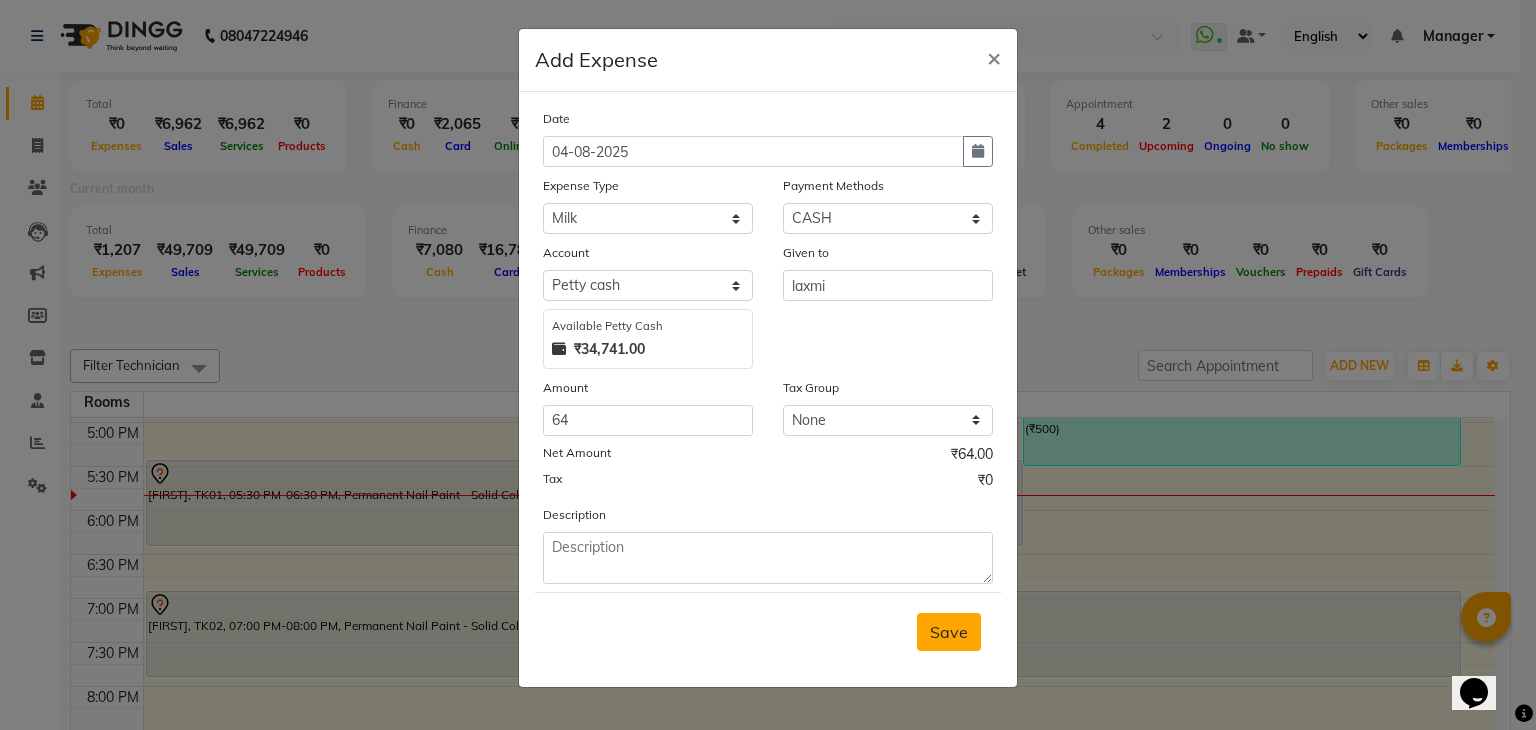 click on "Save" at bounding box center (949, 632) 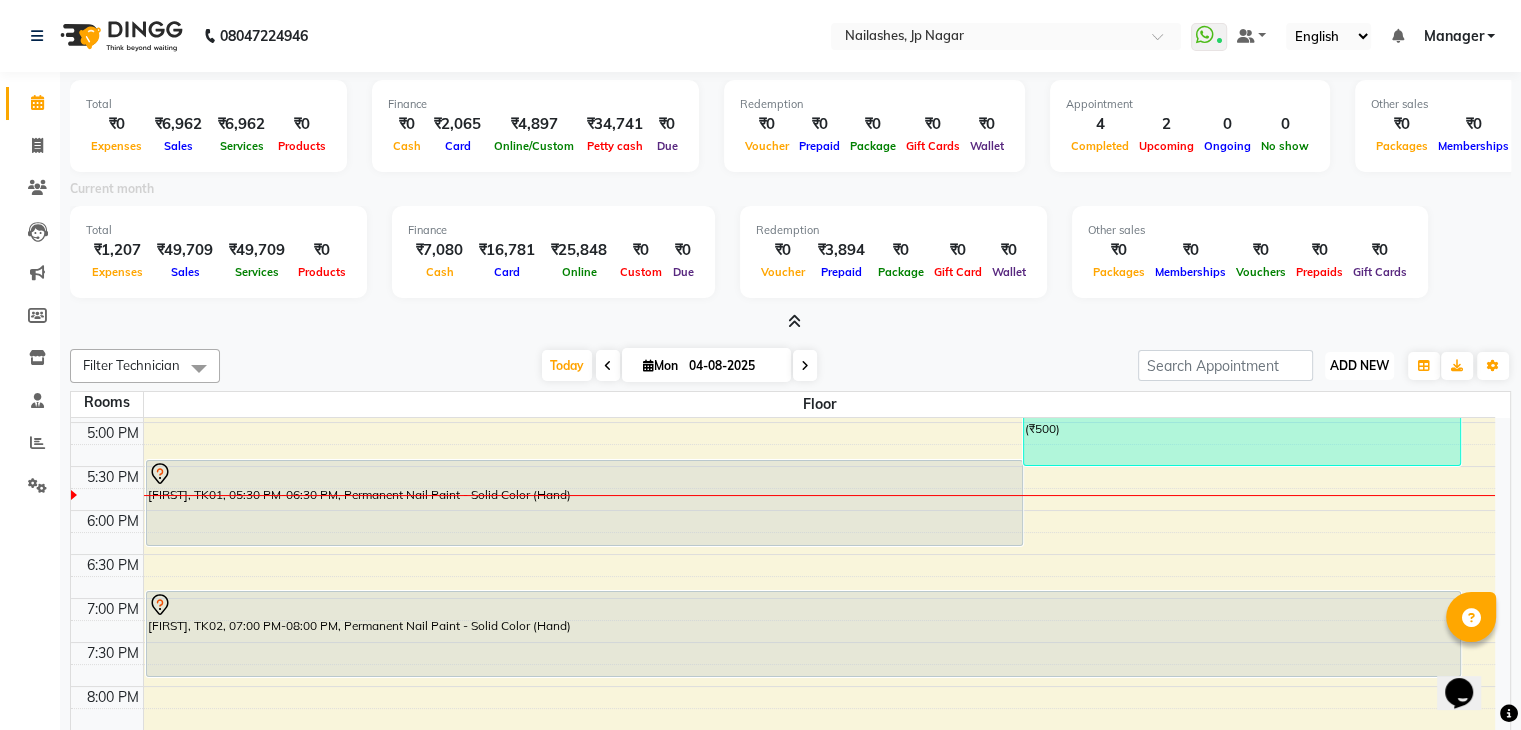 click on "ADD NEW" at bounding box center [1359, 365] 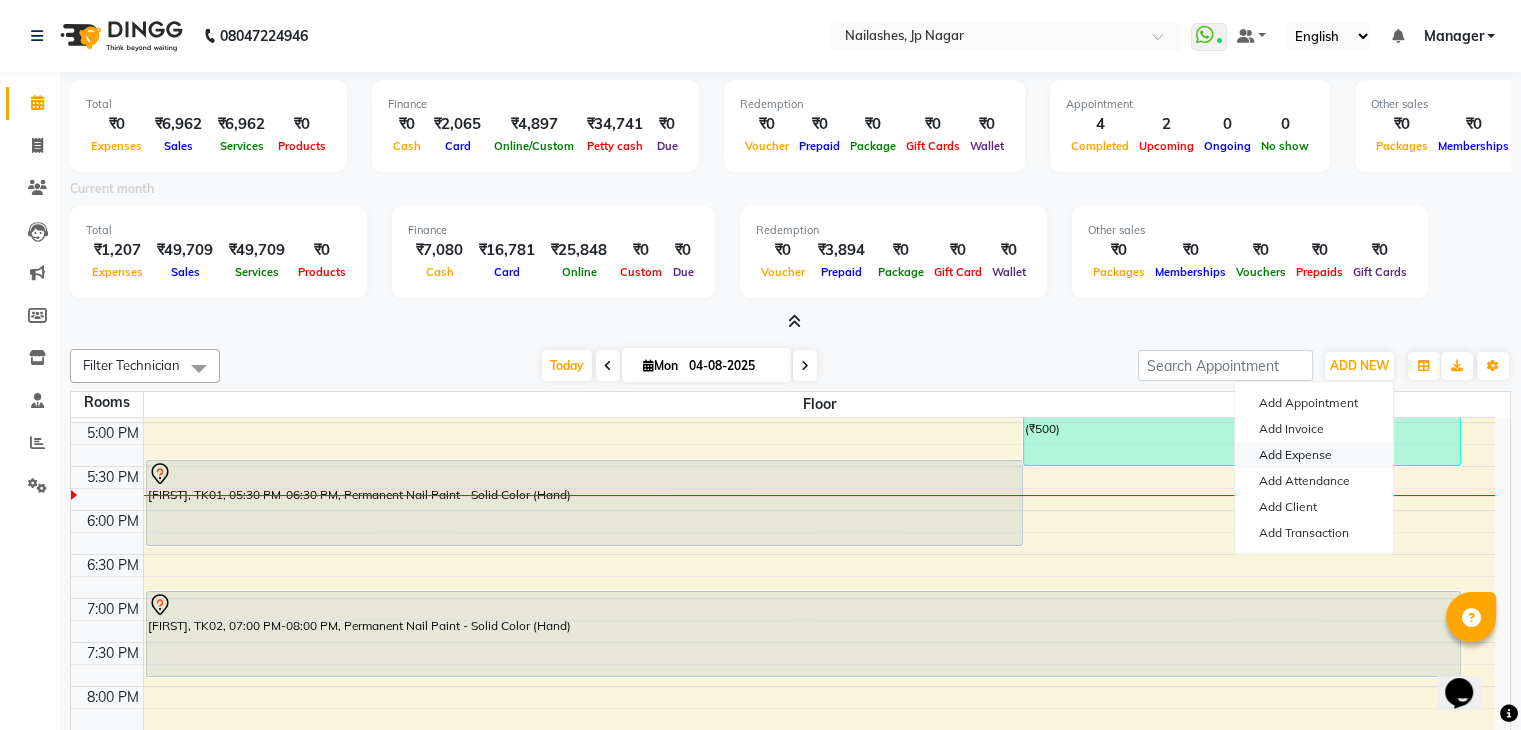 click on "Add Expense" at bounding box center (1314, 455) 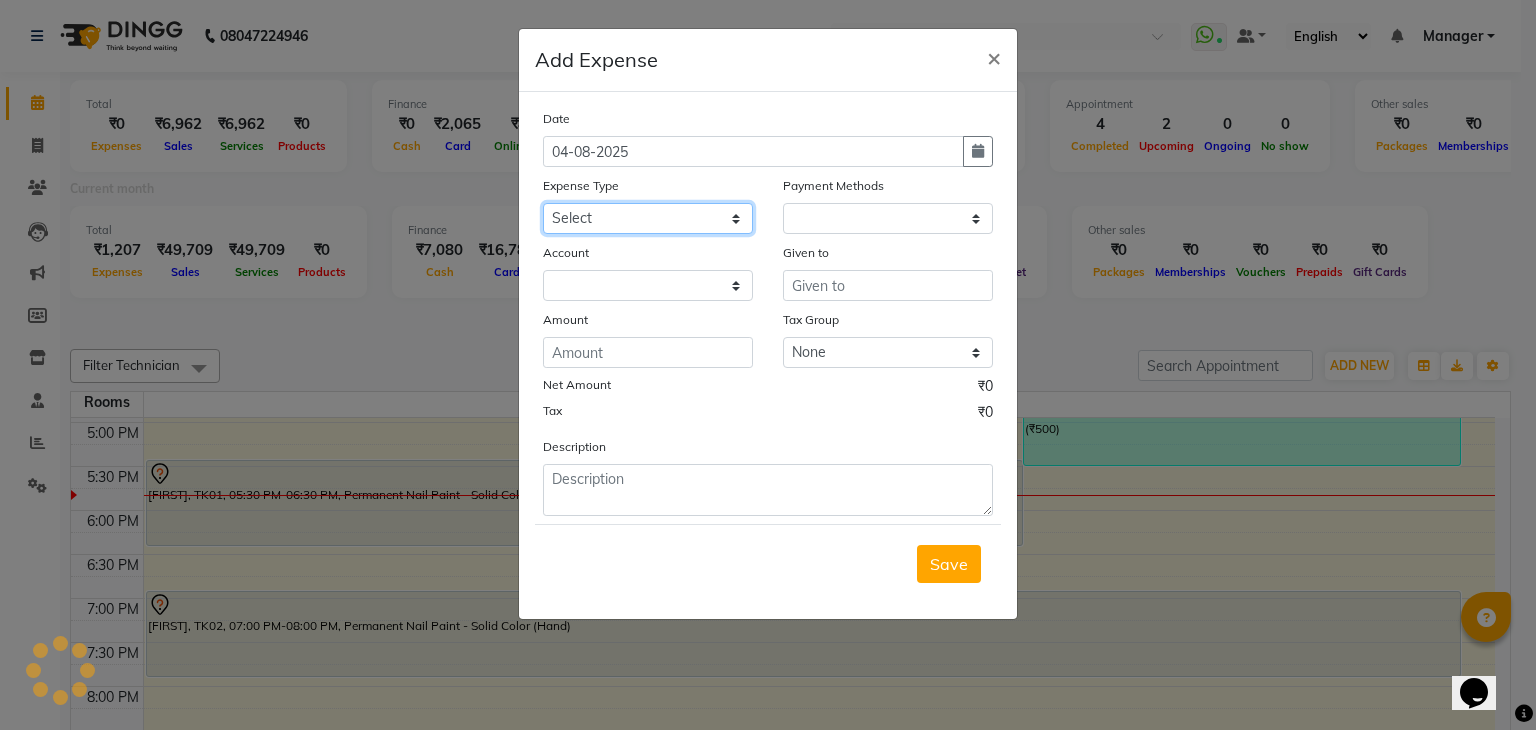click on "Select acetone Advance Salary bank deposite BBMP Beauty products Bed charges BIRTHDAY CAKE Bonus Carpenter CASH EXPENSE VOUCHER Cash handover chocolate for store cleaning things Client Refreshment coconut water for clients COFFEE coffee cup coffee powder Commission Conveyance Cotton Courier decoration Diesel for generator Donation Drinking Water Electricity Eyelashes return Face mask floor cleaner flowers daily garbage generator diesel green tea GST handover HANDWASH House Keeping Material House keeping Salary Incentive Internet Bill juice LAUNDRY Maintainance Marketing Medical Membership Milk Milk miscelleneous Naturals salon NEWSPAPER O T Other Pantry PETROL Phone Bill Plants plumber pooja items Porter priest Product Purchase product return Product sale puja items RAPIDO Refund Rent Shop Rent Staff Accommodation Royalty Salary Staff cab charges Staff dinner Staff Flight Ticket Staff  Hiring from another Branch Staff Snacks Stationary STORE OPENING CHARGE sugar sweets TEAM DINNER TIPS Tissue Transgender" 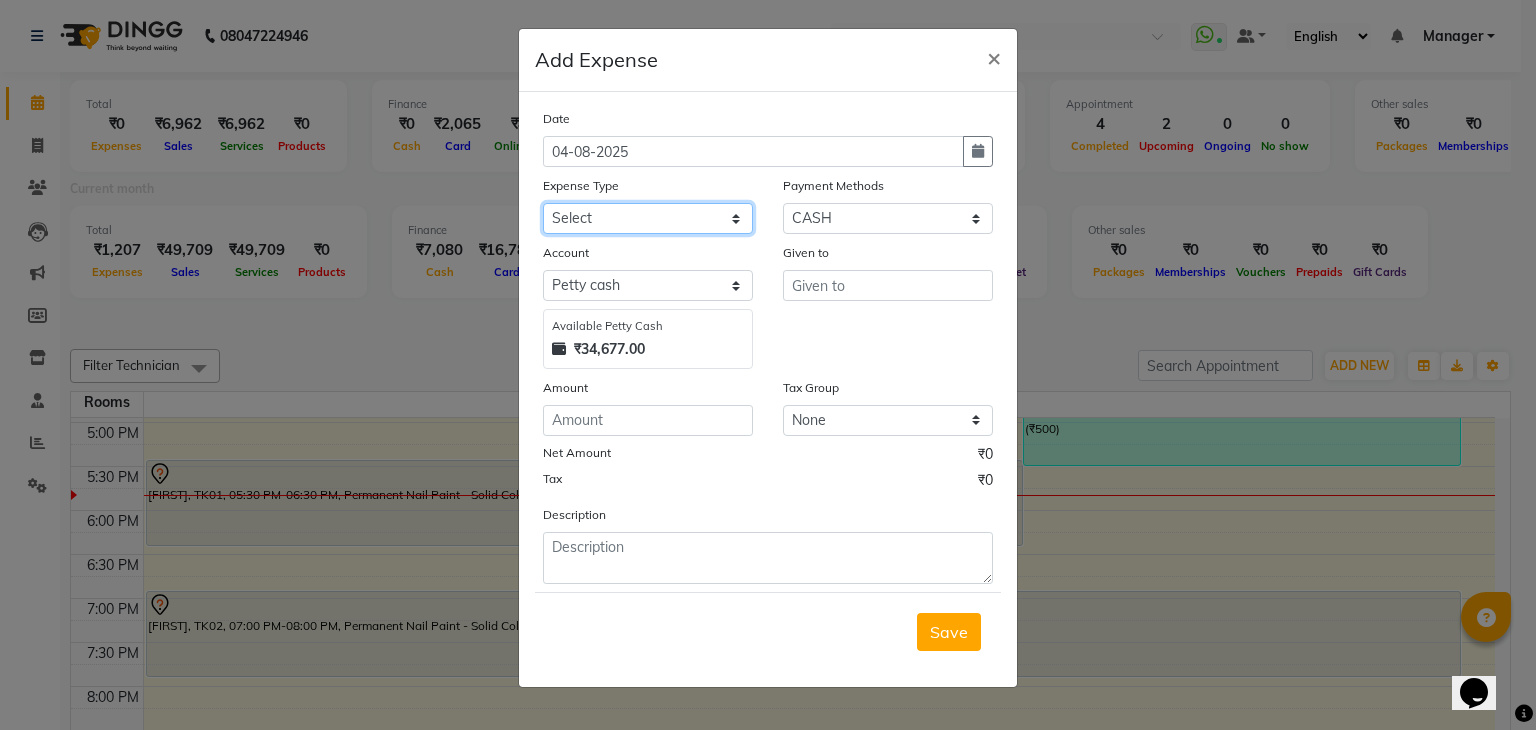 click on "Select acetone Advance Salary bank deposite BBMP Beauty products Bed charges BIRTHDAY CAKE Bonus Carpenter CASH EXPENSE VOUCHER Cash handover chocolate for store cleaning things Client Refreshment coconut water for clients COFFEE coffee cup coffee powder Commission Conveyance Cotton Courier decoration Diesel for generator Donation Drinking Water Electricity Eyelashes return Face mask floor cleaner flowers daily garbage generator diesel green tea GST handover HANDWASH House Keeping Material House keeping Salary Incentive Internet Bill juice LAUNDRY Maintainance Marketing Medical Membership Milk Milk miscelleneous Naturals salon NEWSPAPER O T Other Pantry PETROL Phone Bill Plants plumber pooja items Porter priest Product Purchase product return Product sale puja items RAPIDO Refund Rent Shop Rent Staff Accommodation Royalty Salary Staff cab charges Staff dinner Staff Flight Ticket Staff  Hiring from another Branch Staff Snacks Stationary STORE OPENING CHARGE sugar sweets TEAM DINNER TIPS Tissue Transgender" 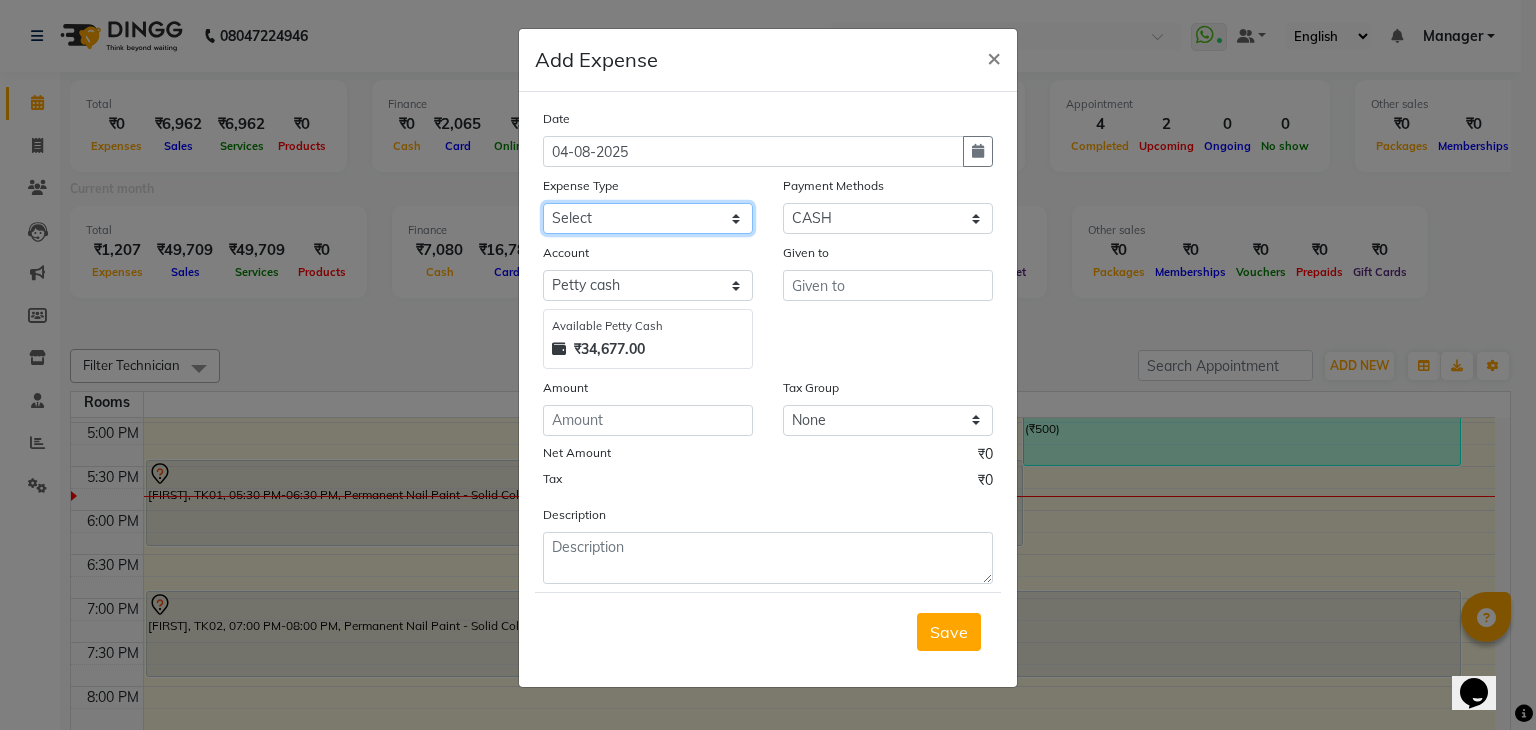 select on "16927" 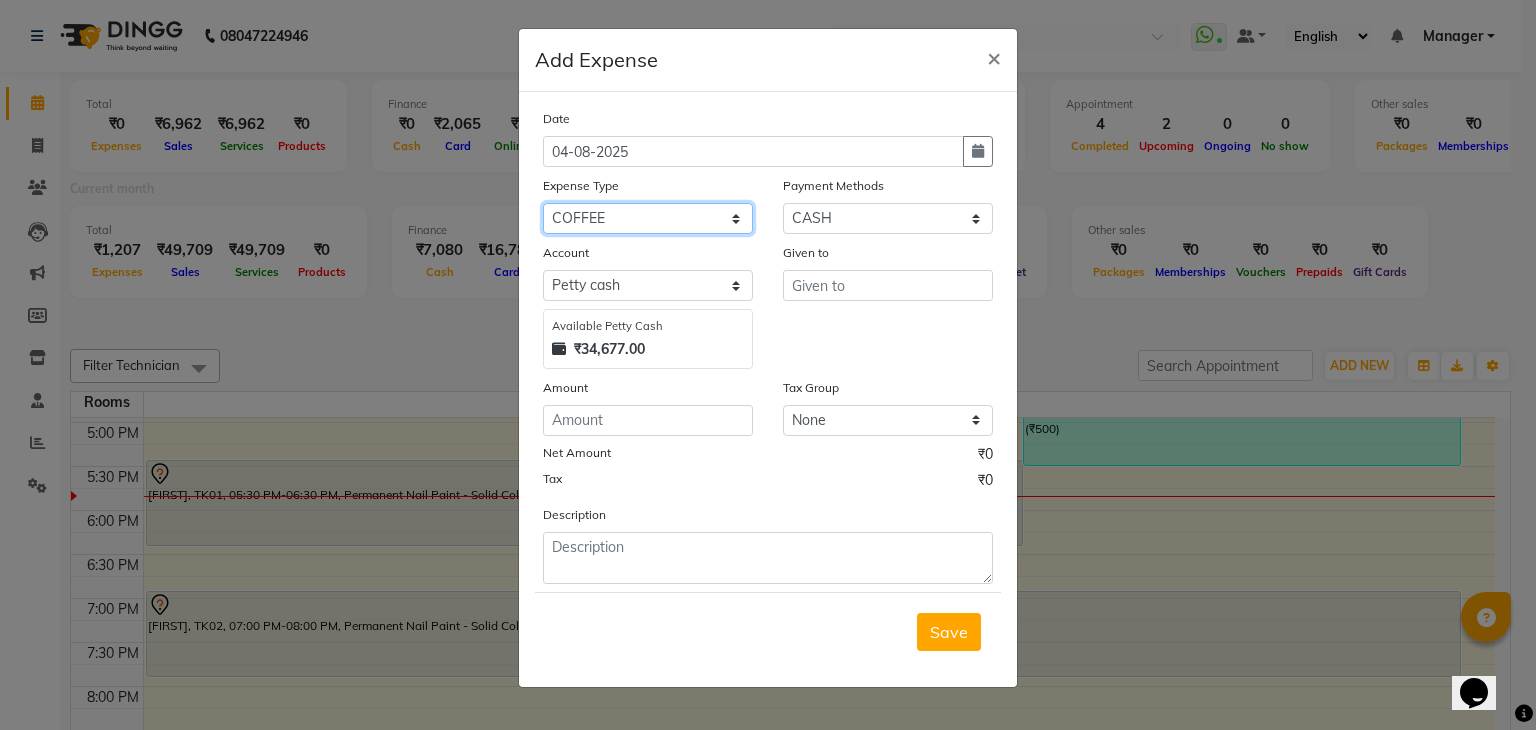 click on "Select acetone Advance Salary bank deposite BBMP Beauty products Bed charges BIRTHDAY CAKE Bonus Carpenter CASH EXPENSE VOUCHER Cash handover chocolate for store cleaning things Client Refreshment coconut water for clients COFFEE coffee cup coffee powder Commission Conveyance Cotton Courier decoration Diesel for generator Donation Drinking Water Electricity Eyelashes return Face mask floor cleaner flowers daily garbage generator diesel green tea GST handover HANDWASH House Keeping Material House keeping Salary Incentive Internet Bill juice LAUNDRY Maintainance Marketing Medical Membership Milk Milk miscelleneous Naturals salon NEWSPAPER O T Other Pantry PETROL Phone Bill Plants plumber pooja items Porter priest Product Purchase product return Product sale puja items RAPIDO Refund Rent Shop Rent Staff Accommodation Royalty Salary Staff cab charges Staff dinner Staff Flight Ticket Staff  Hiring from another Branch Staff Snacks Stationary STORE OPENING CHARGE sugar sweets TEAM DINNER TIPS Tissue Transgender" 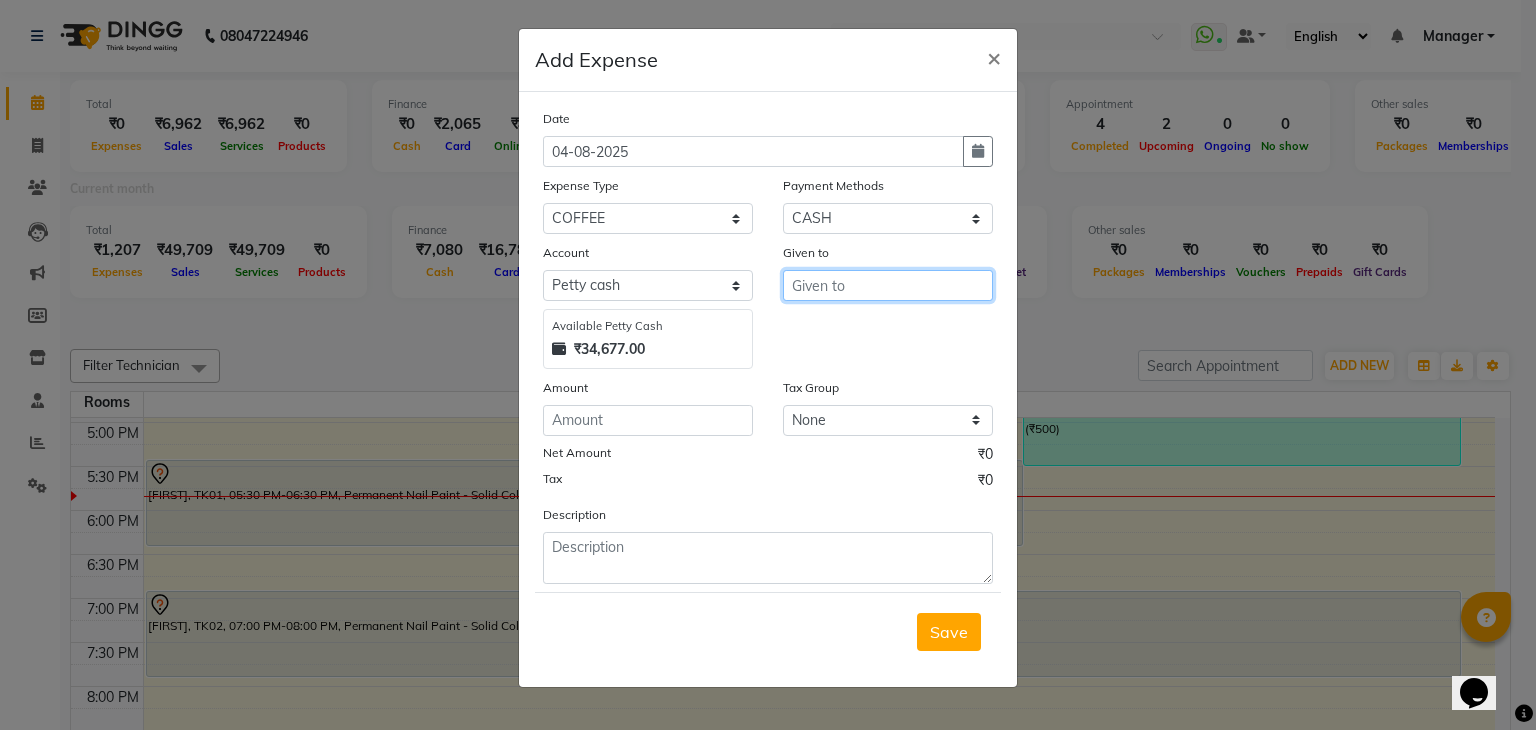 click at bounding box center [888, 285] 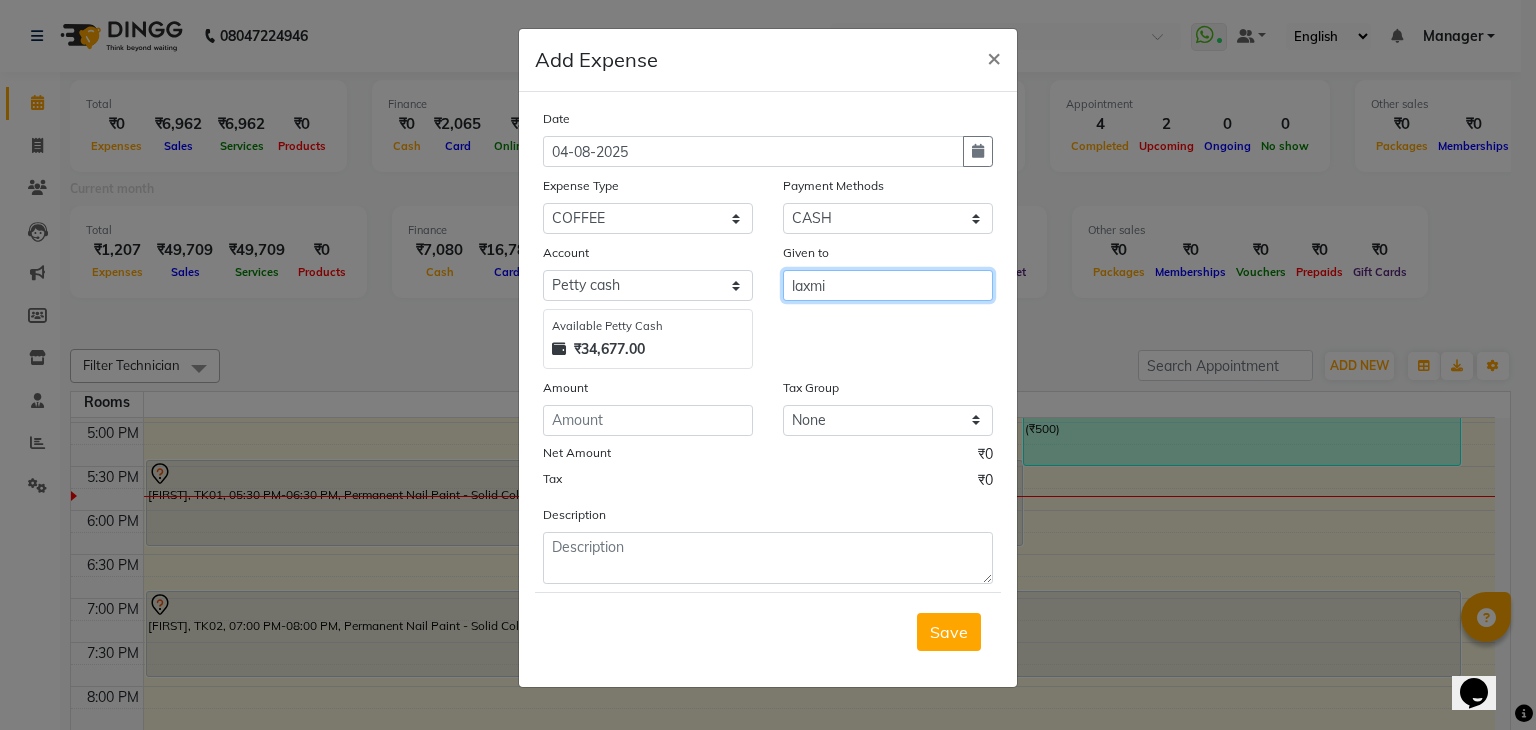 type on "laxmi" 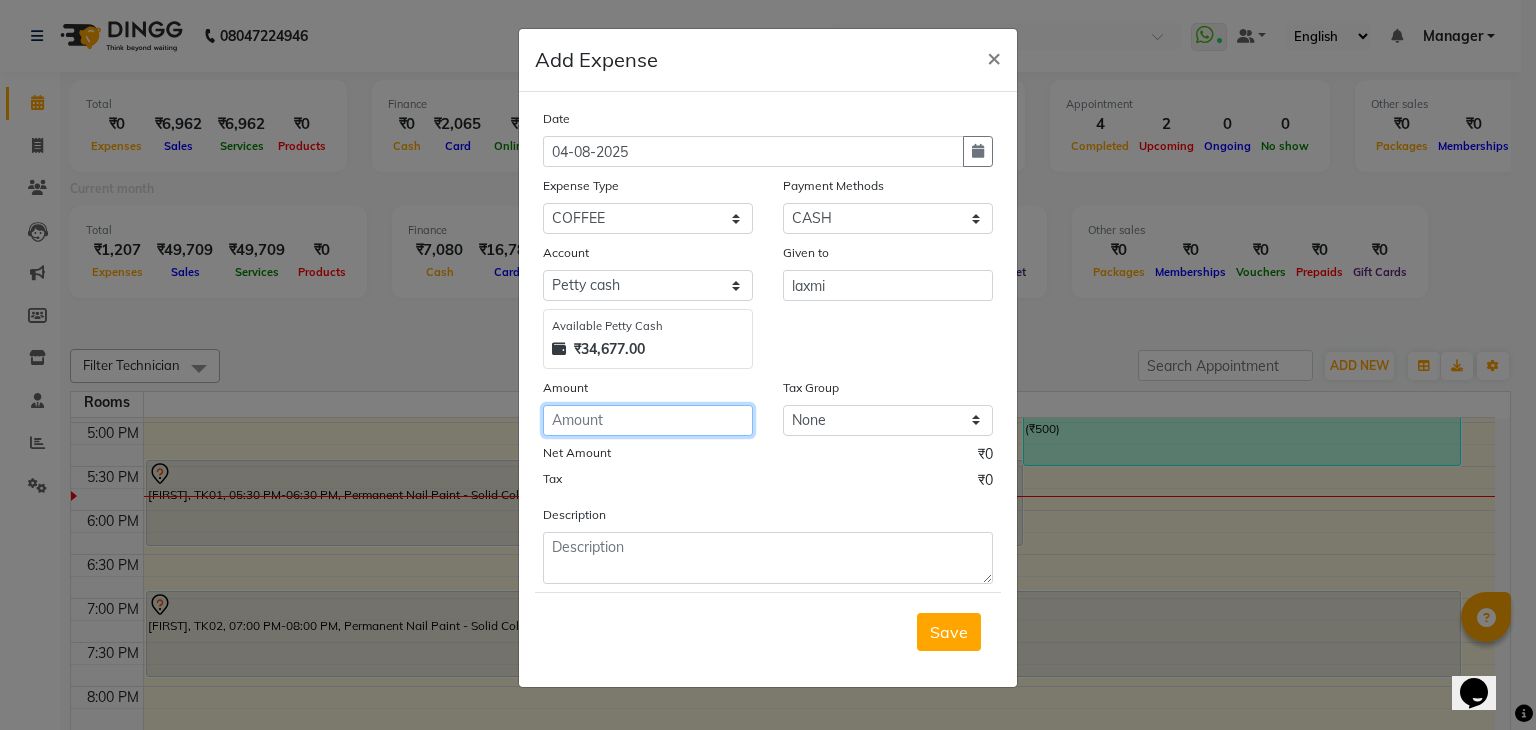 click 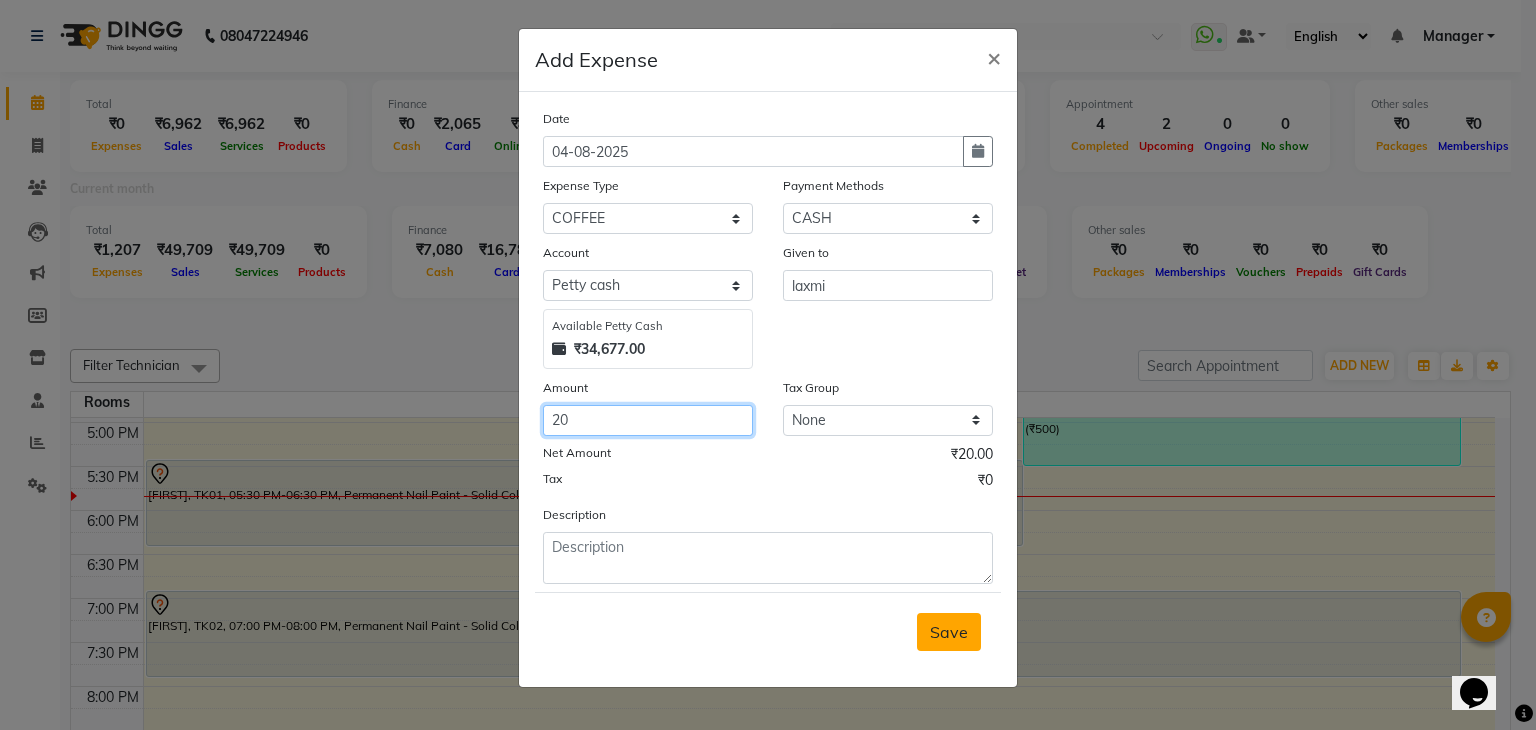 type on "20" 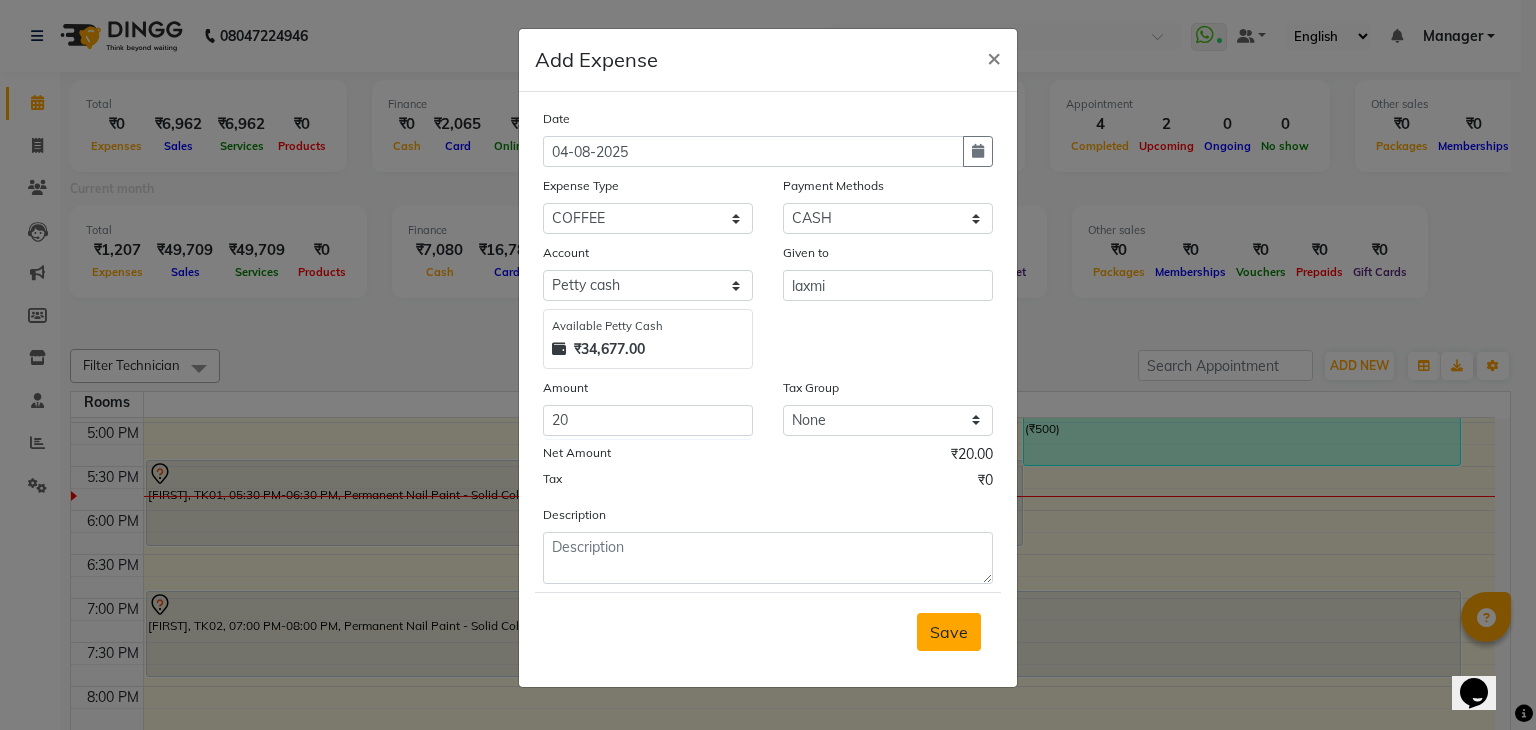 click on "Save" at bounding box center [949, 632] 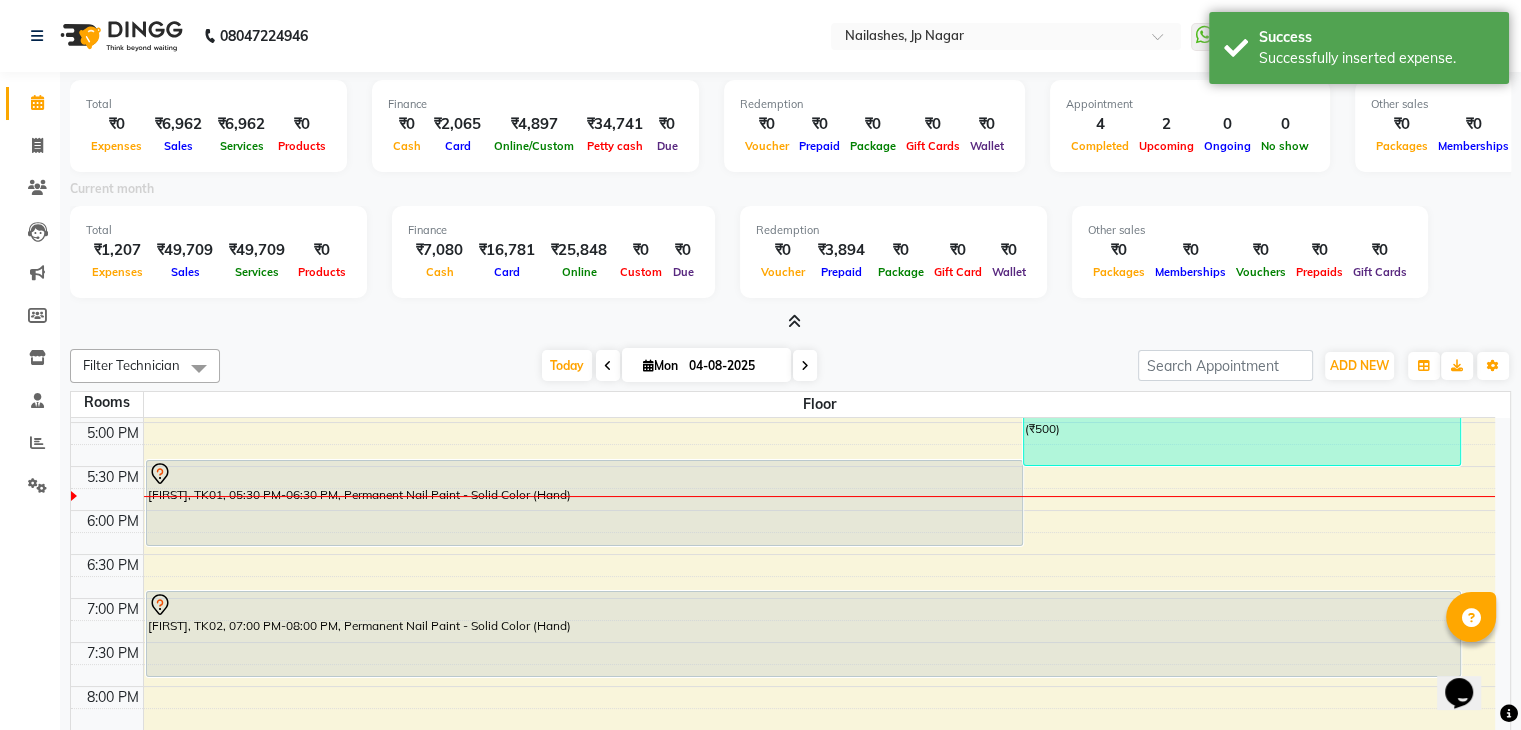 click on "Filter Technician Select All [FIRST] [FIRST] [FIRST] [FIRST] [FIRST] [FIRST] [FIRST] [FIRST] [FIRST] [FIRST] Today Mon 04-08-2025 Toggle Dropdown Add Appointment Add Invoice Add Expense Add Attendance Add Client Add Transaction Toggle Dropdown Add Appointment Add Invoice Add Expense Add Attendance Add Client ADD NEW Toggle Dropdown Add Appointment Add Invoice Add Expense Add Attendance Add Client Add Transaction Filter Technician Select All [FIRST] [FIRST] [FIRST] [FIRST] [FIRST] [FIRST] [FIRST] [FIRST] [FIRST] [FIRST] Group By Staff View Room View View as Vertical Vertical - Week View Horizontal Horizontal - Week View List Toggle Dropdown Calendar Settings Manage Tags Arrange Technicians Reset Technicians Full Screen Show Available Stylist Appointment Form Zoom 100% Staff/Room Display Count 1 Rooms Floor 9:00 AM 9:30 AM 10:00 AM 10:30 AM 11:00 AM 11:30 AM 12:00 PM 12:30 PM 1:00 PM 1:30 PM 2:00 PM 2:30 PM 3:00 PM 3:30 PM 4:00 PM 4:30 PM 5:00 PM 5:30 PM 6:00 PM 6:30 PM 7:00 PM 7:30 PM 8:00 PM 8:30 PM 9:00 PM" 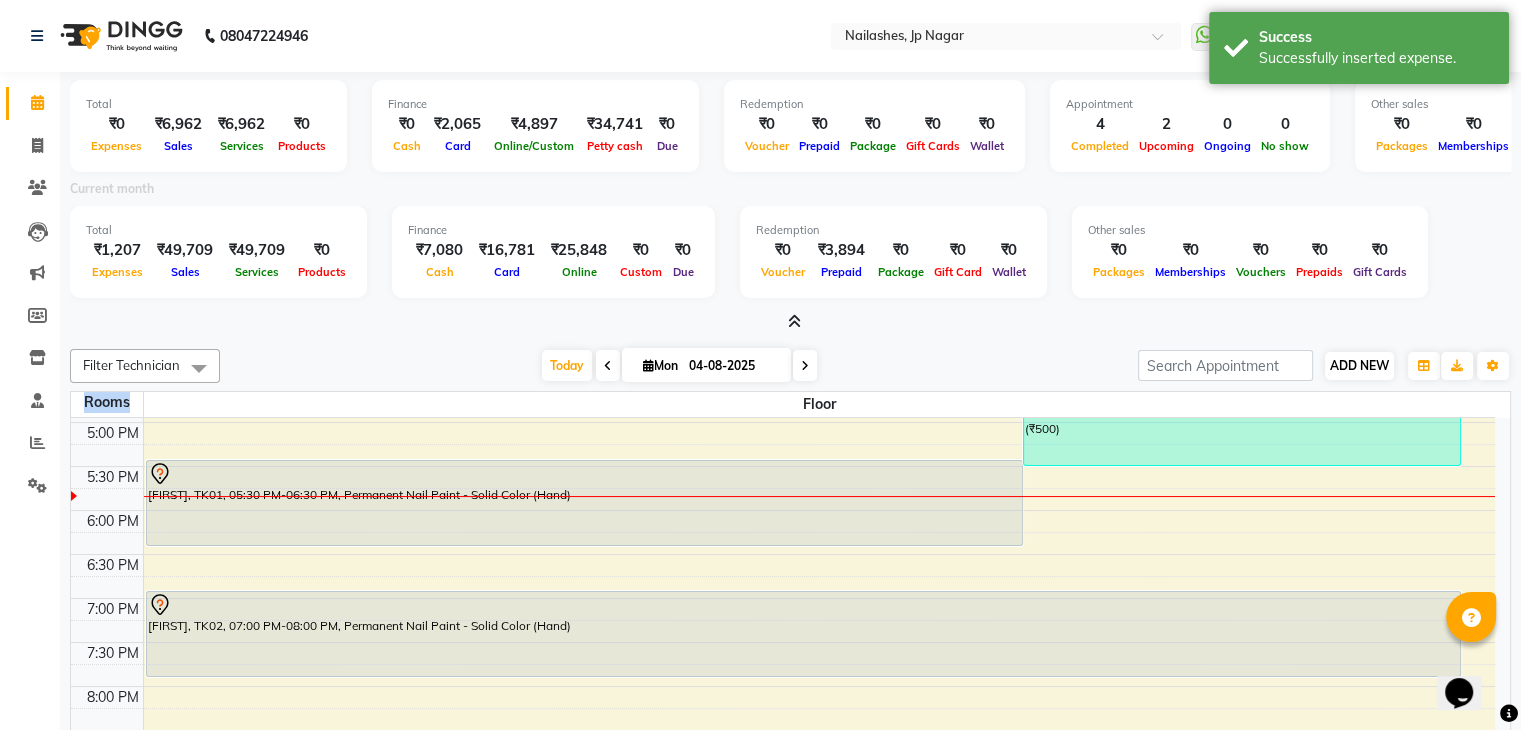 drag, startPoint x: 1233, startPoint y: 388, endPoint x: 1352, endPoint y: 373, distance: 119.94165 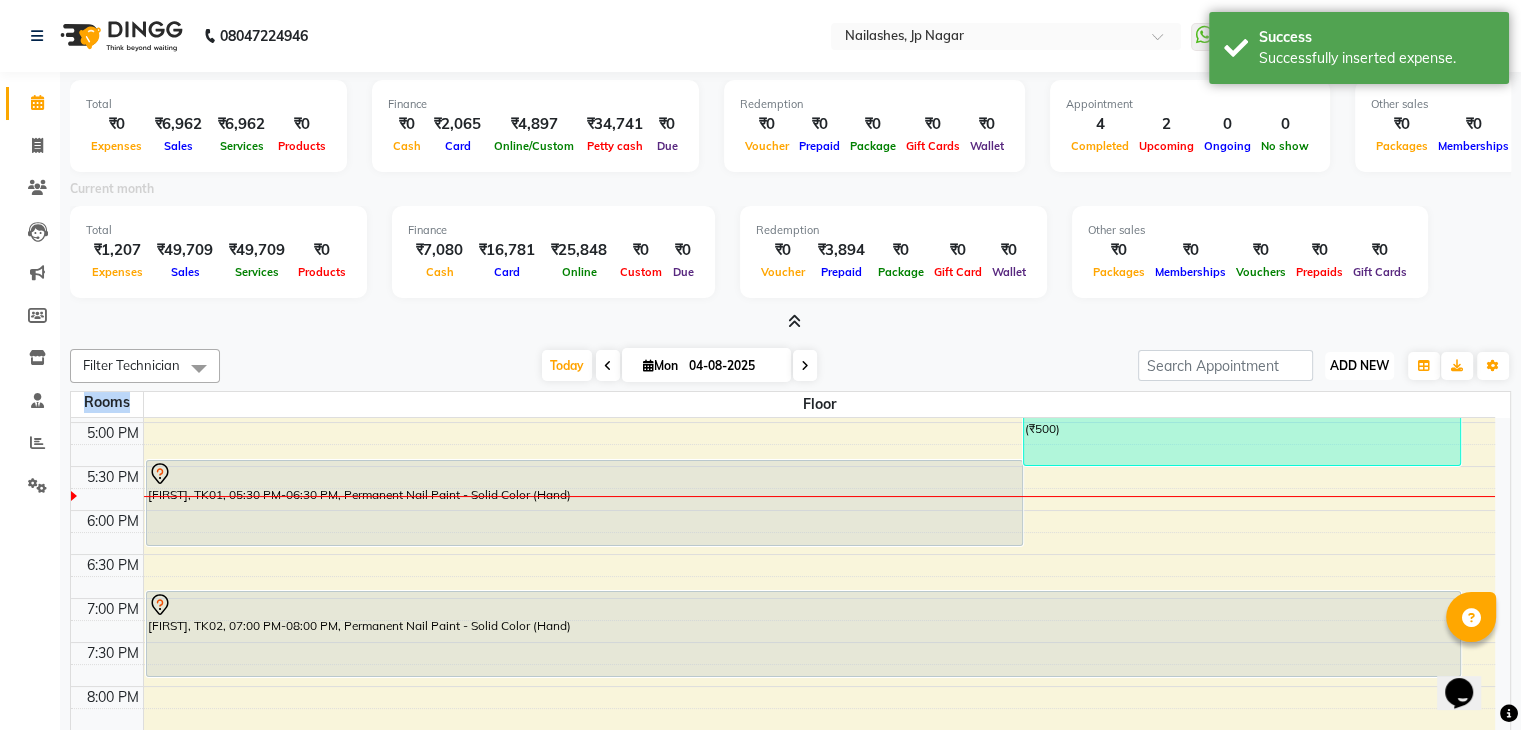 click on "ADD NEW Toggle Dropdown" at bounding box center (1359, 366) 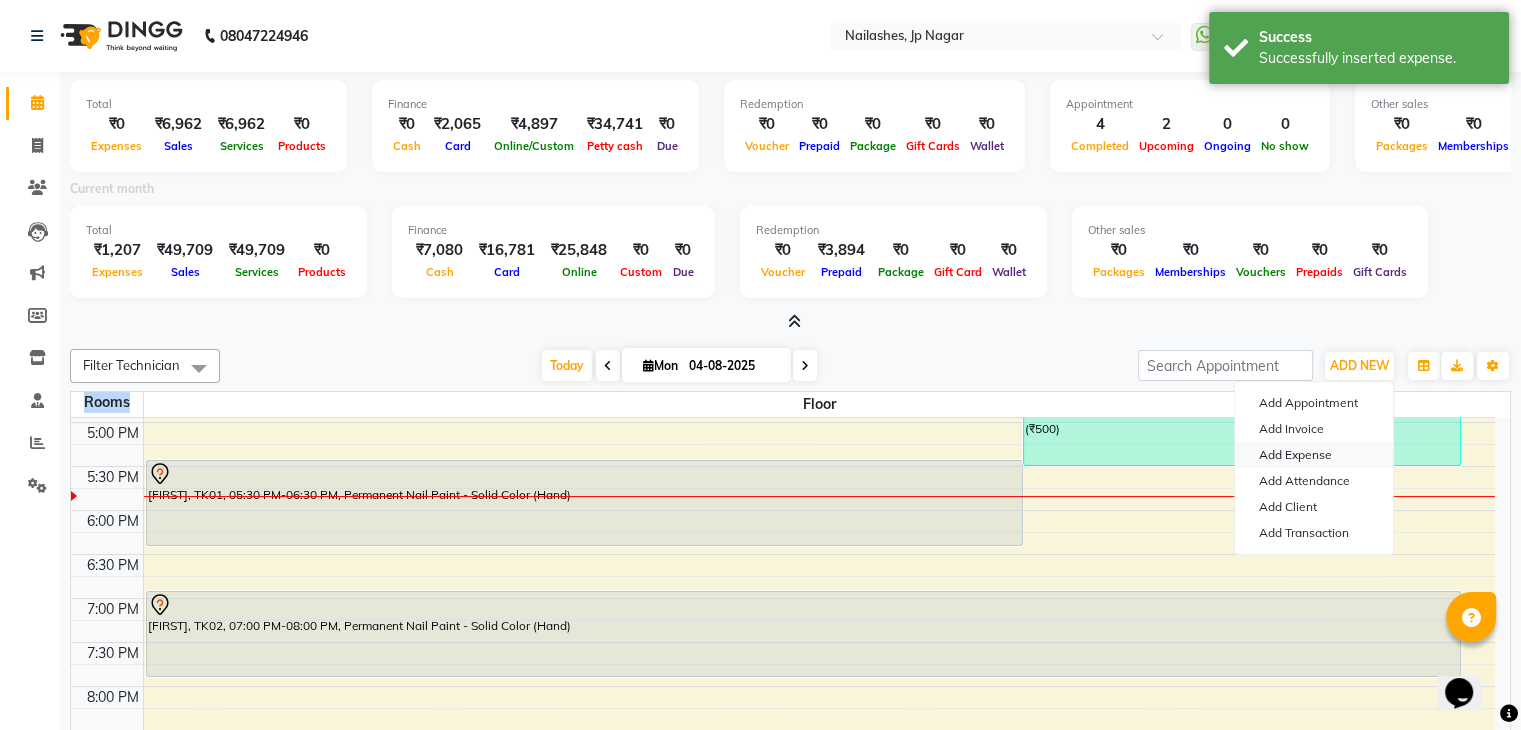 click on "Add Expense" at bounding box center [1314, 455] 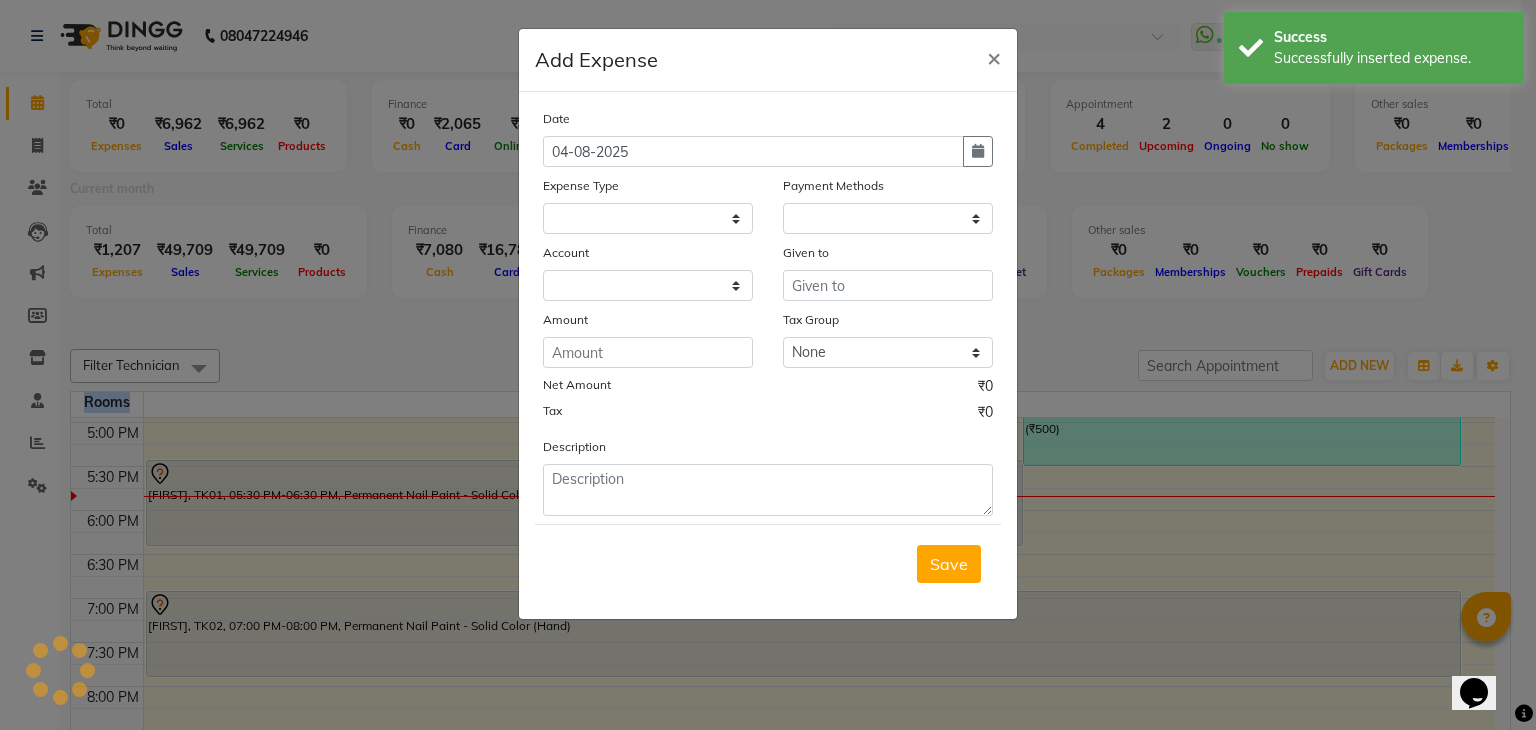select 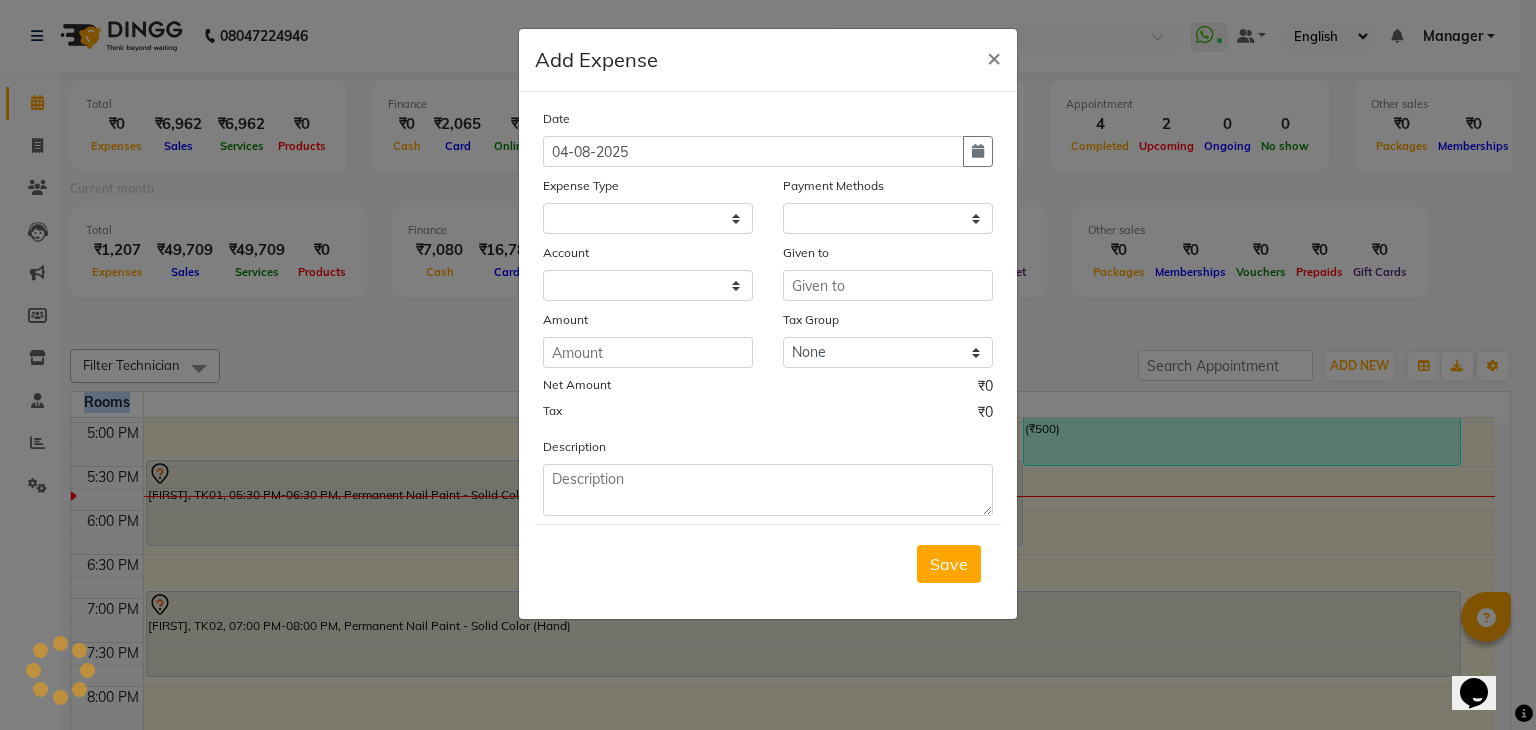 select on "1" 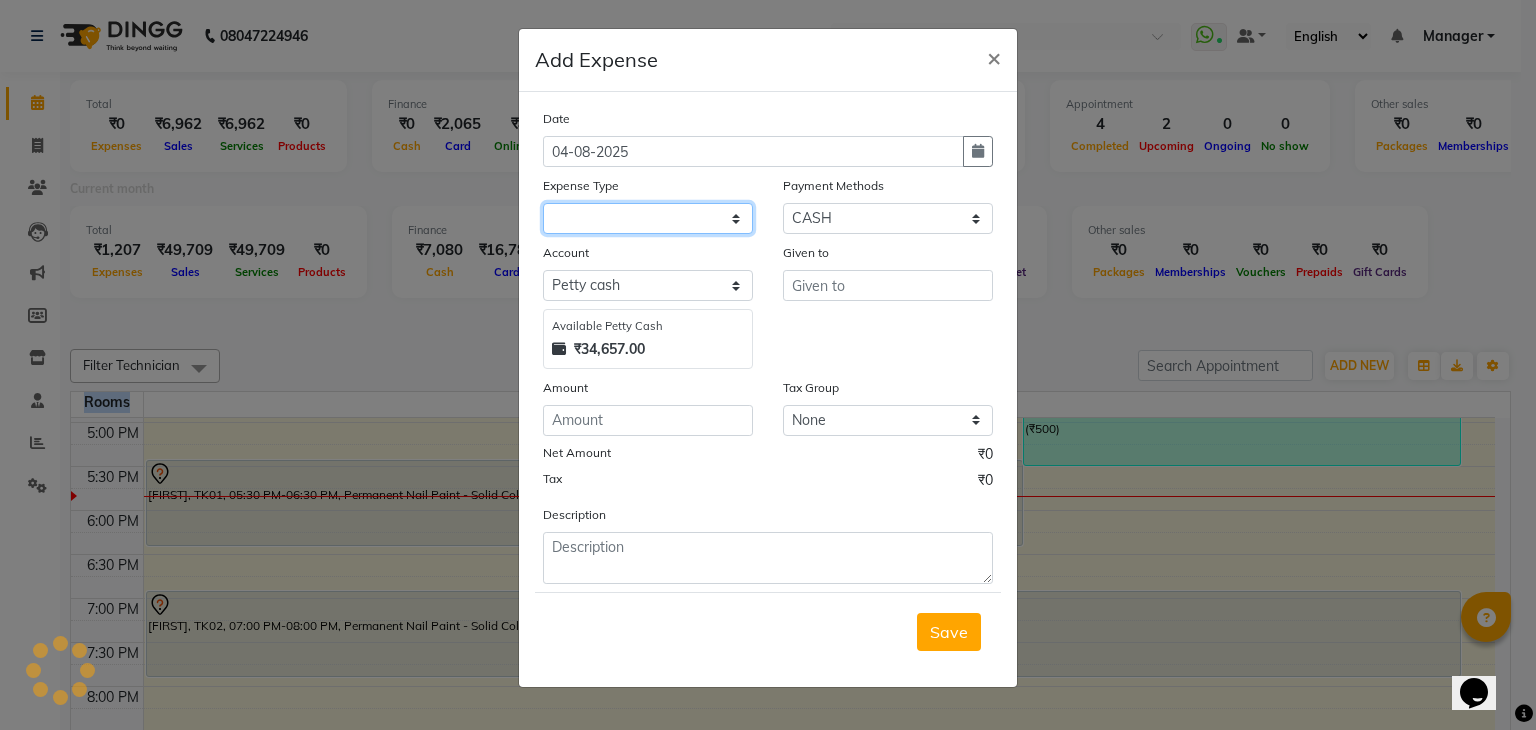 click 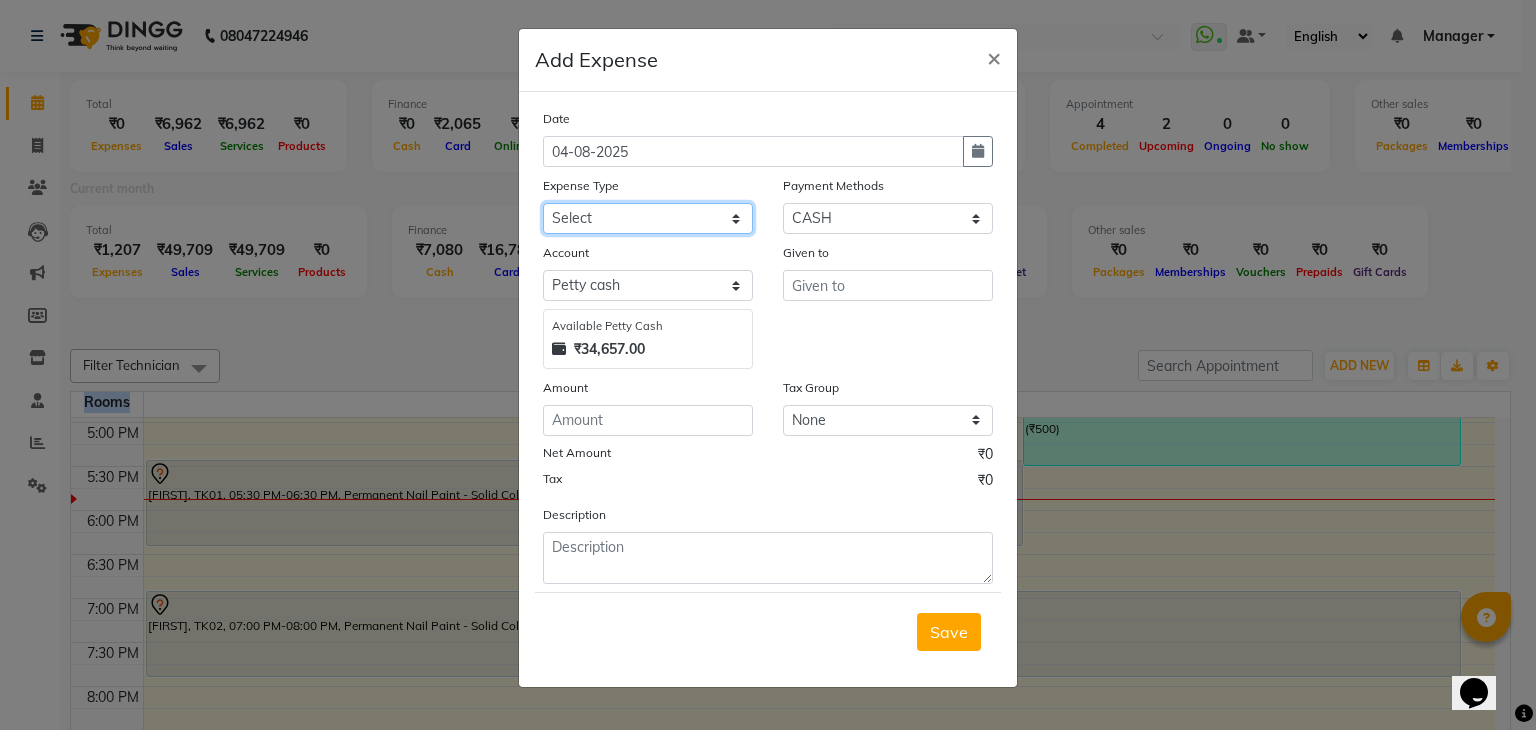 select on "3130" 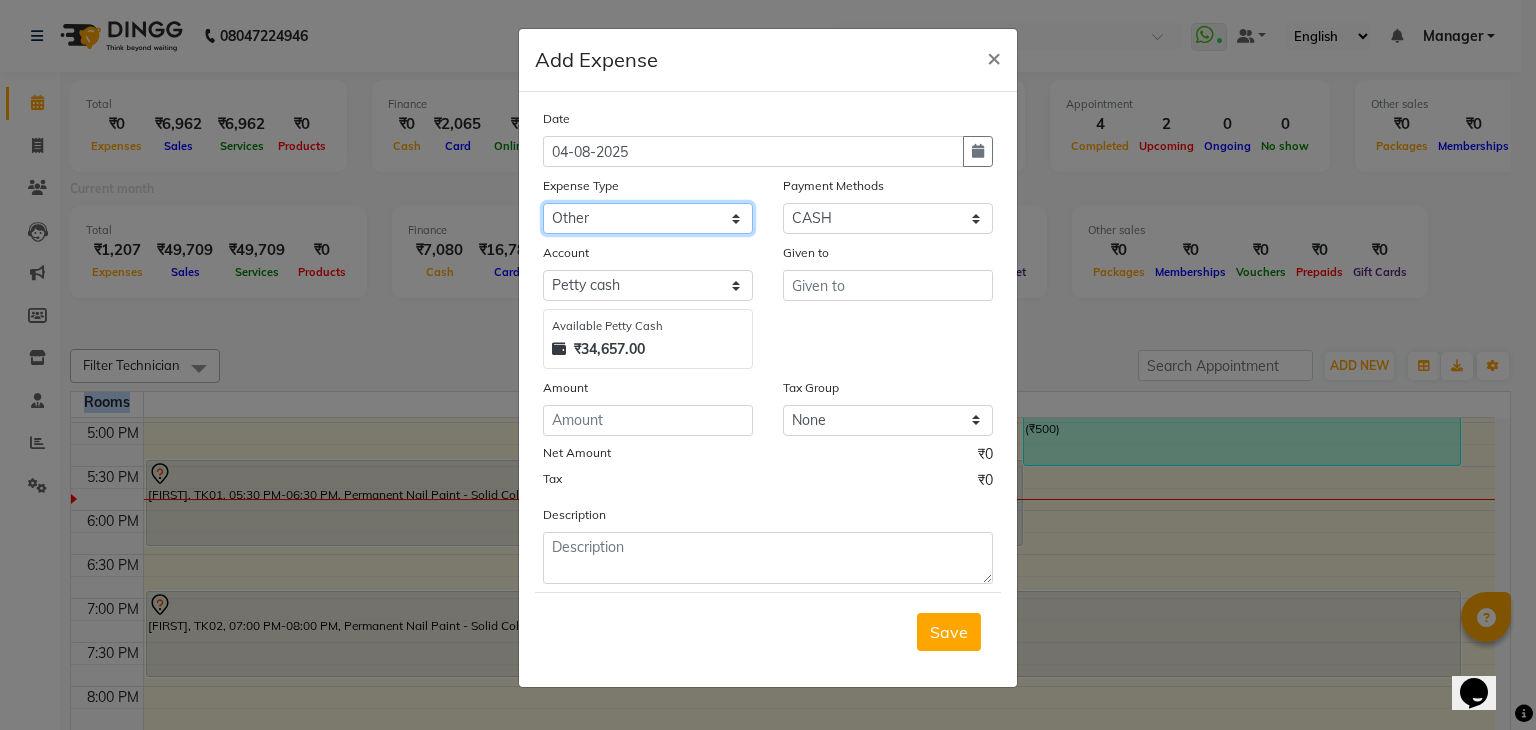 click on "Select acetone Advance Salary bank deposite BBMP Beauty products Bed charges BIRTHDAY CAKE Bonus Carpenter CASH EXPENSE VOUCHER Cash handover chocolate for store cleaning things Client Refreshment coconut water for clients COFFEE coffee cup coffee powder Commission Conveyance Cotton Courier decoration Diesel for generator Donation Drinking Water Electricity Eyelashes return Face mask floor cleaner flowers daily garbage generator diesel green tea GST handover HANDWASH House Keeping Material House keeping Salary Incentive Internet Bill juice LAUNDRY Maintainance Marketing Medical Membership Milk Milk miscelleneous Naturals salon NEWSPAPER O T Other Pantry PETROL Phone Bill Plants plumber pooja items Porter priest Product Purchase product return Product sale puja items RAPIDO Refund Rent Shop Rent Staff Accommodation Royalty Salary Staff cab charges Staff dinner Staff Flight Ticket Staff  Hiring from another Branch Staff Snacks Stationary STORE OPENING CHARGE sugar sweets TEAM DINNER TIPS Tissue Transgender" 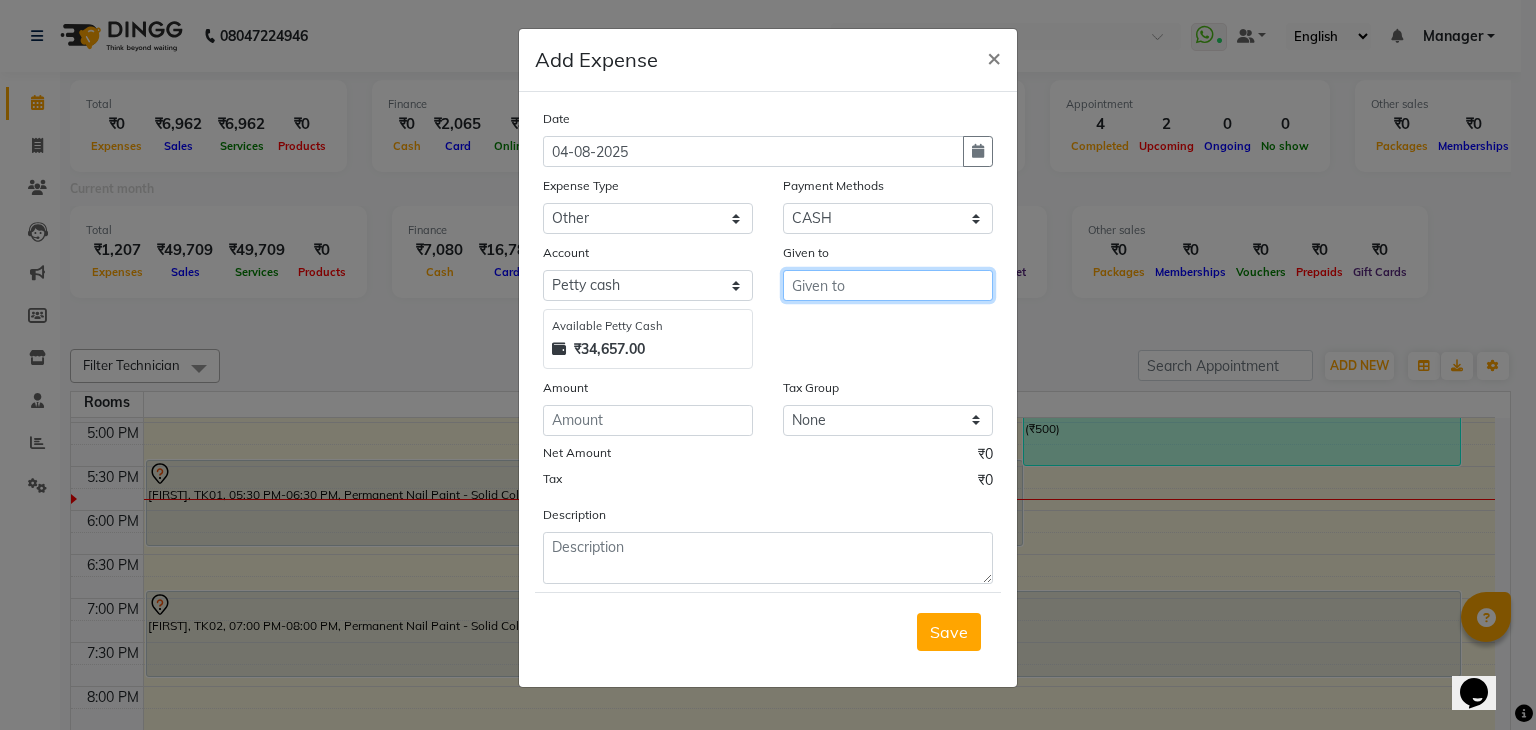 click at bounding box center (888, 285) 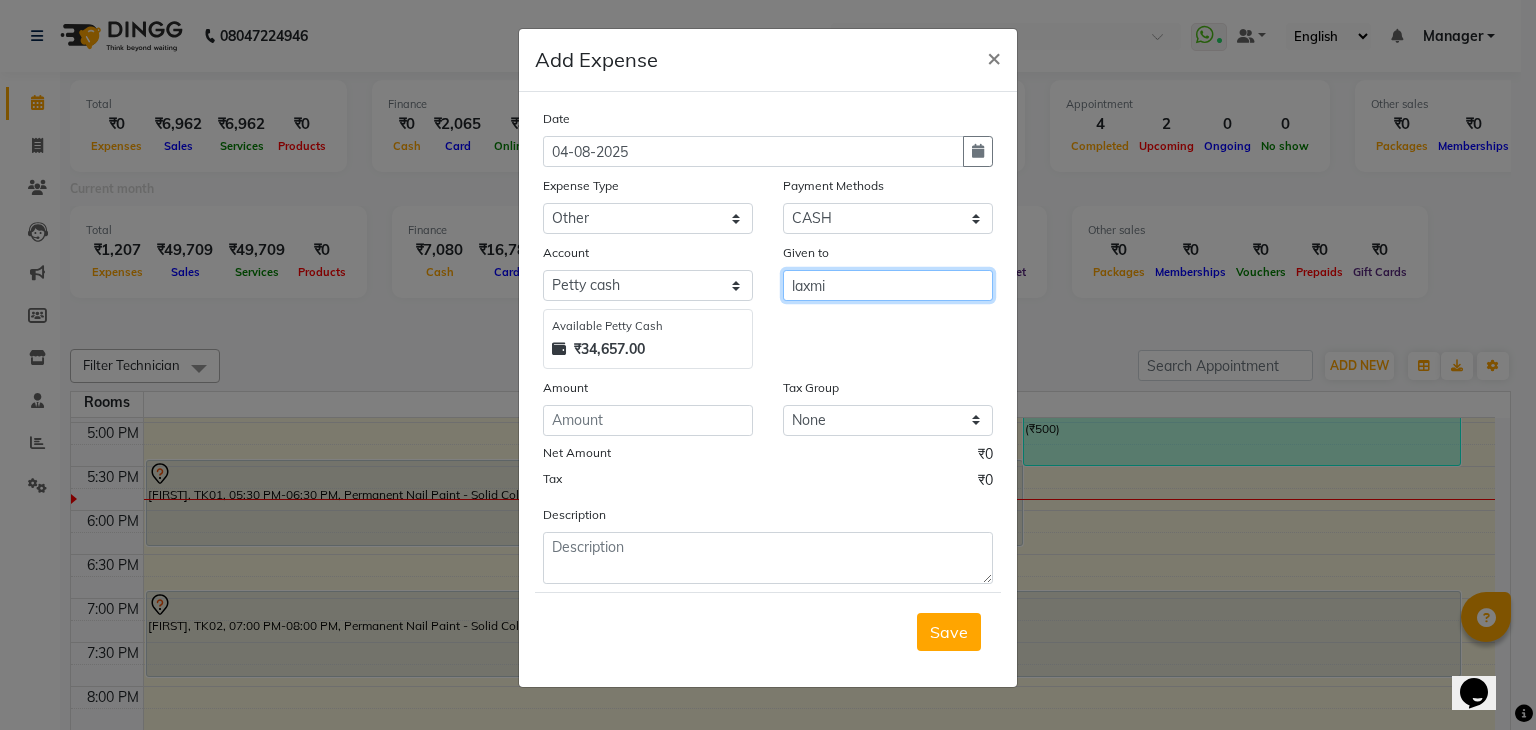 type on "laxmi" 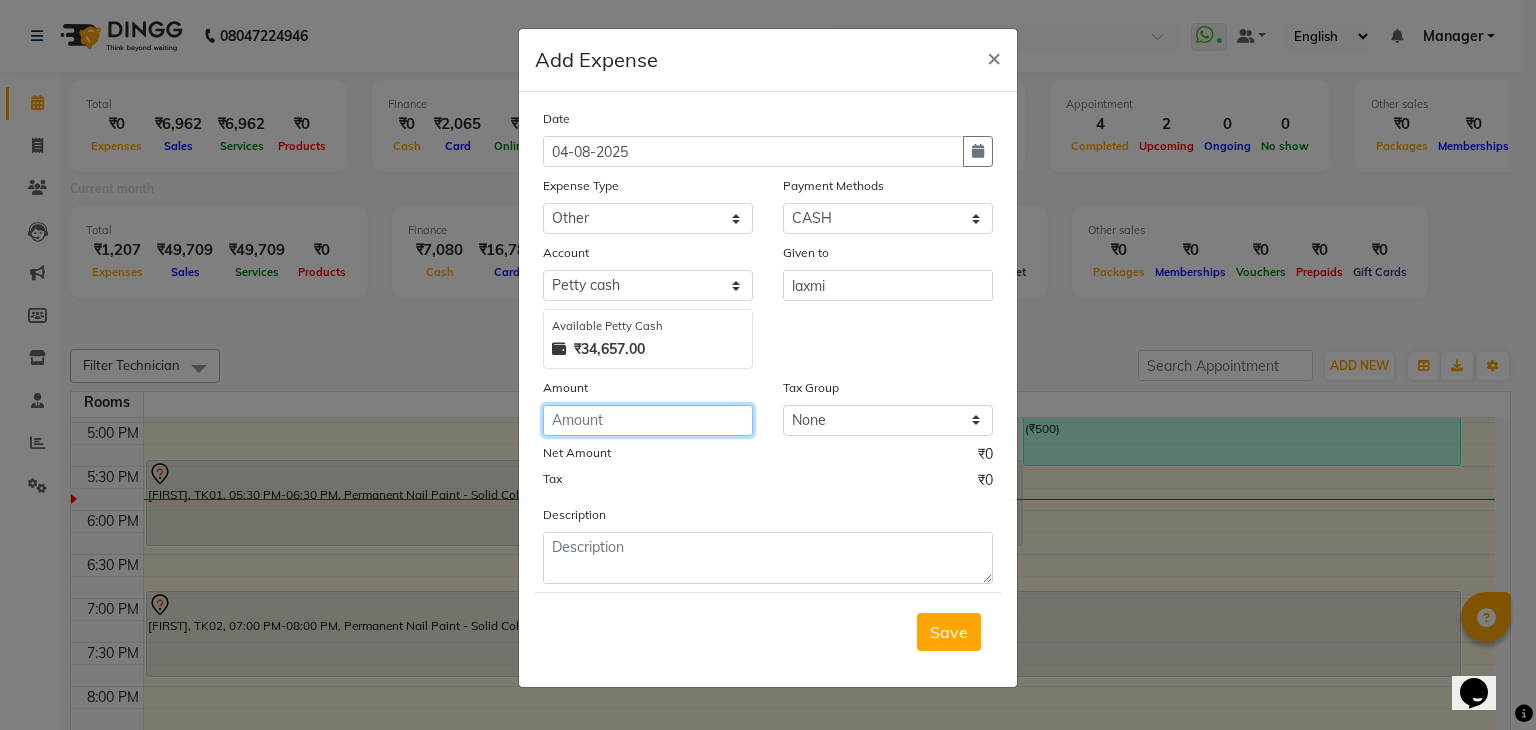 click 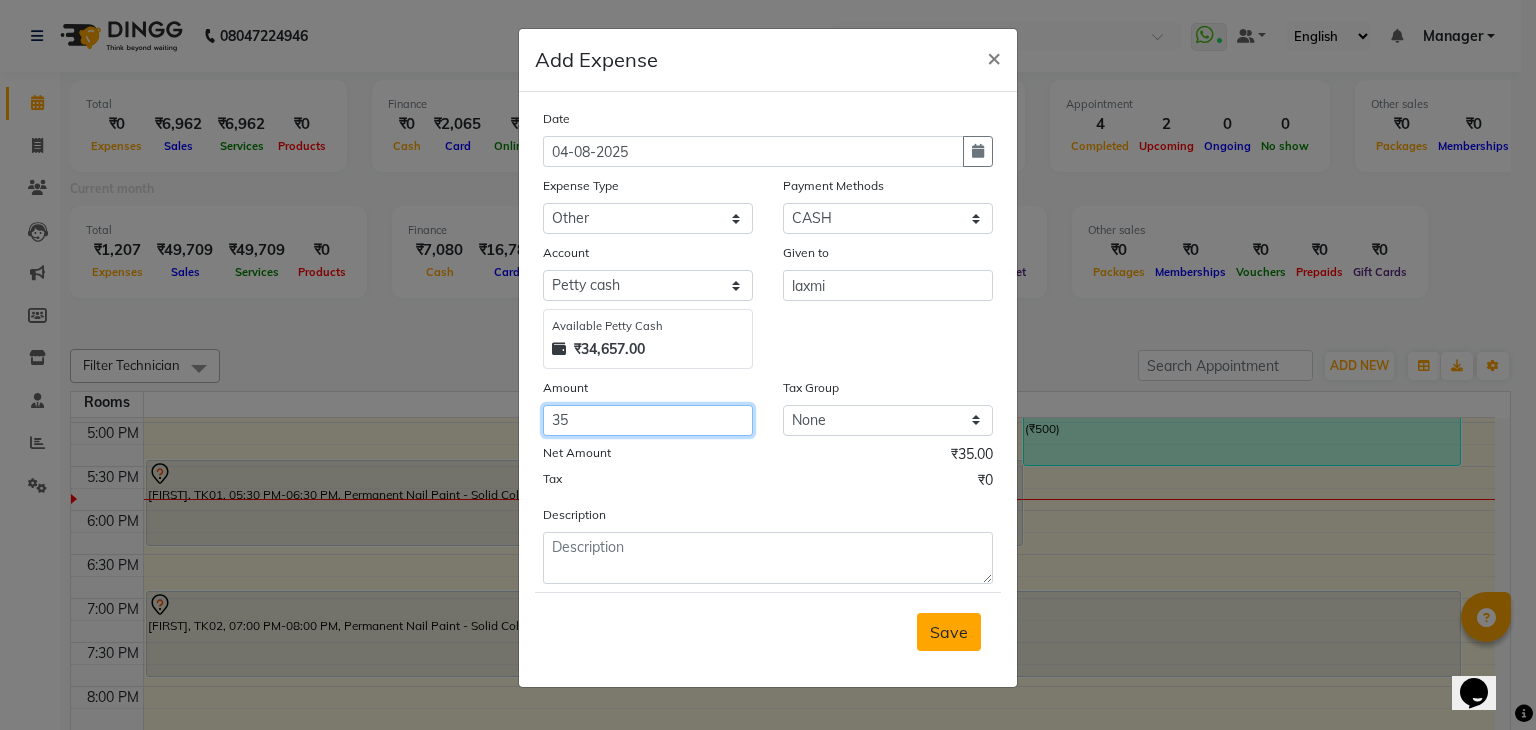 type on "35" 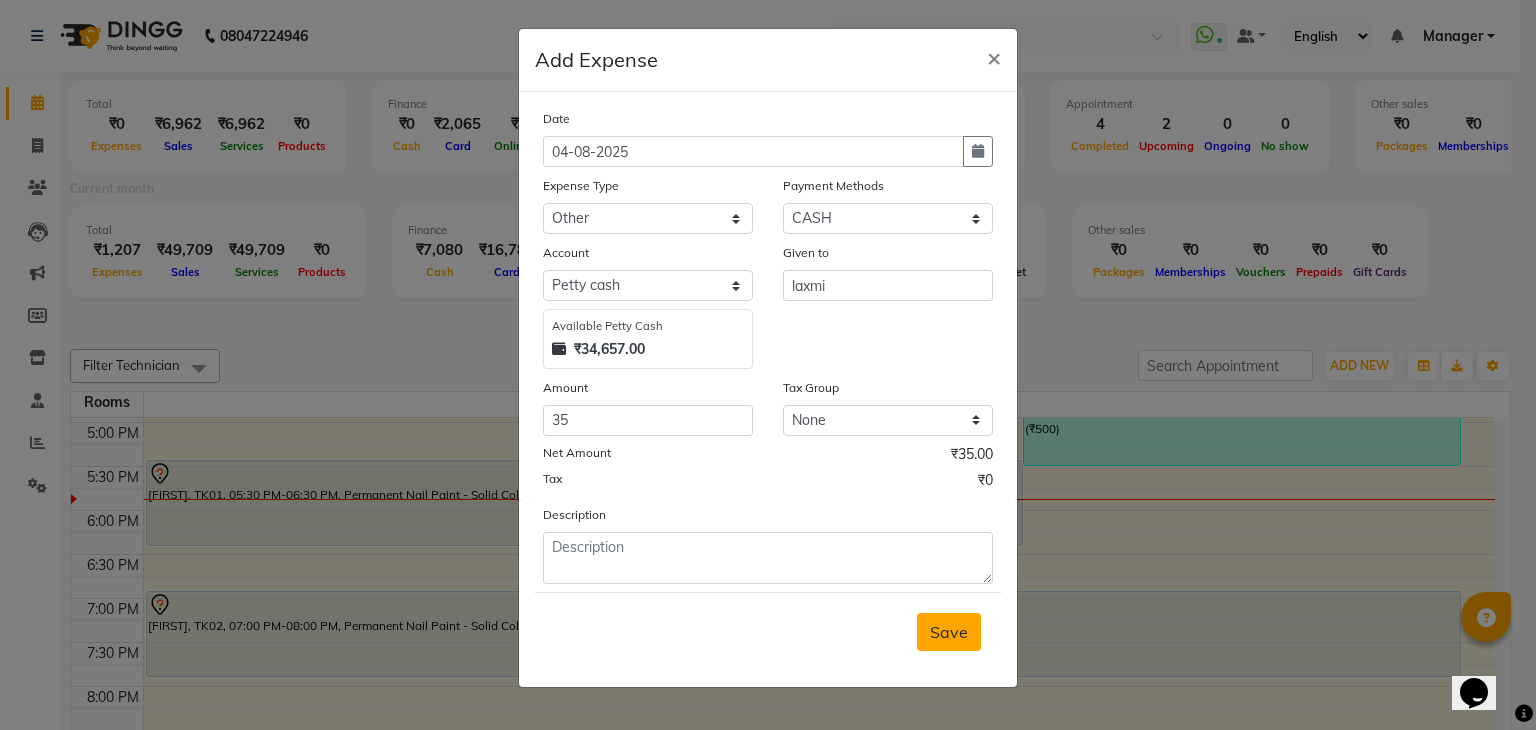 click on "Save" at bounding box center [949, 632] 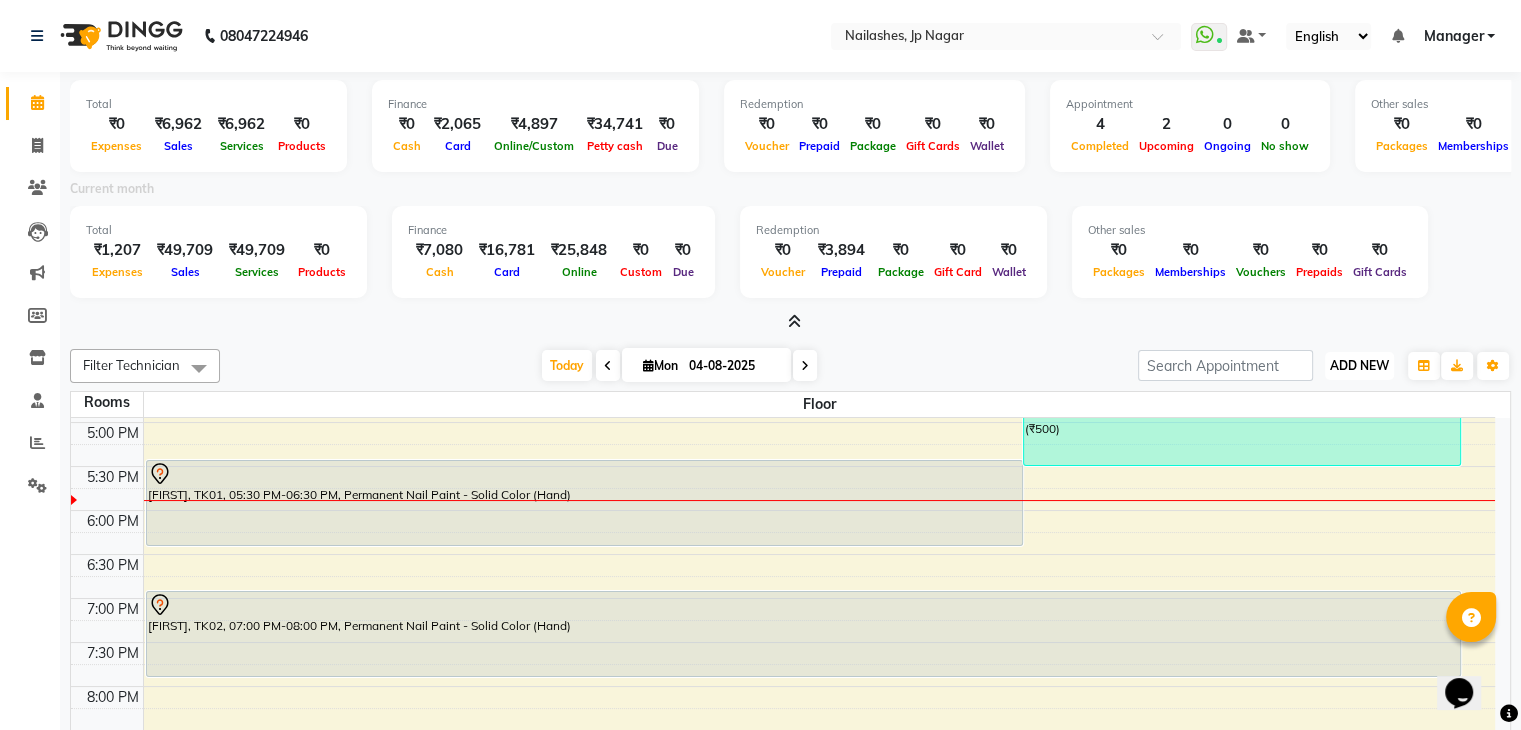 click on "ADD NEW" at bounding box center (1359, 365) 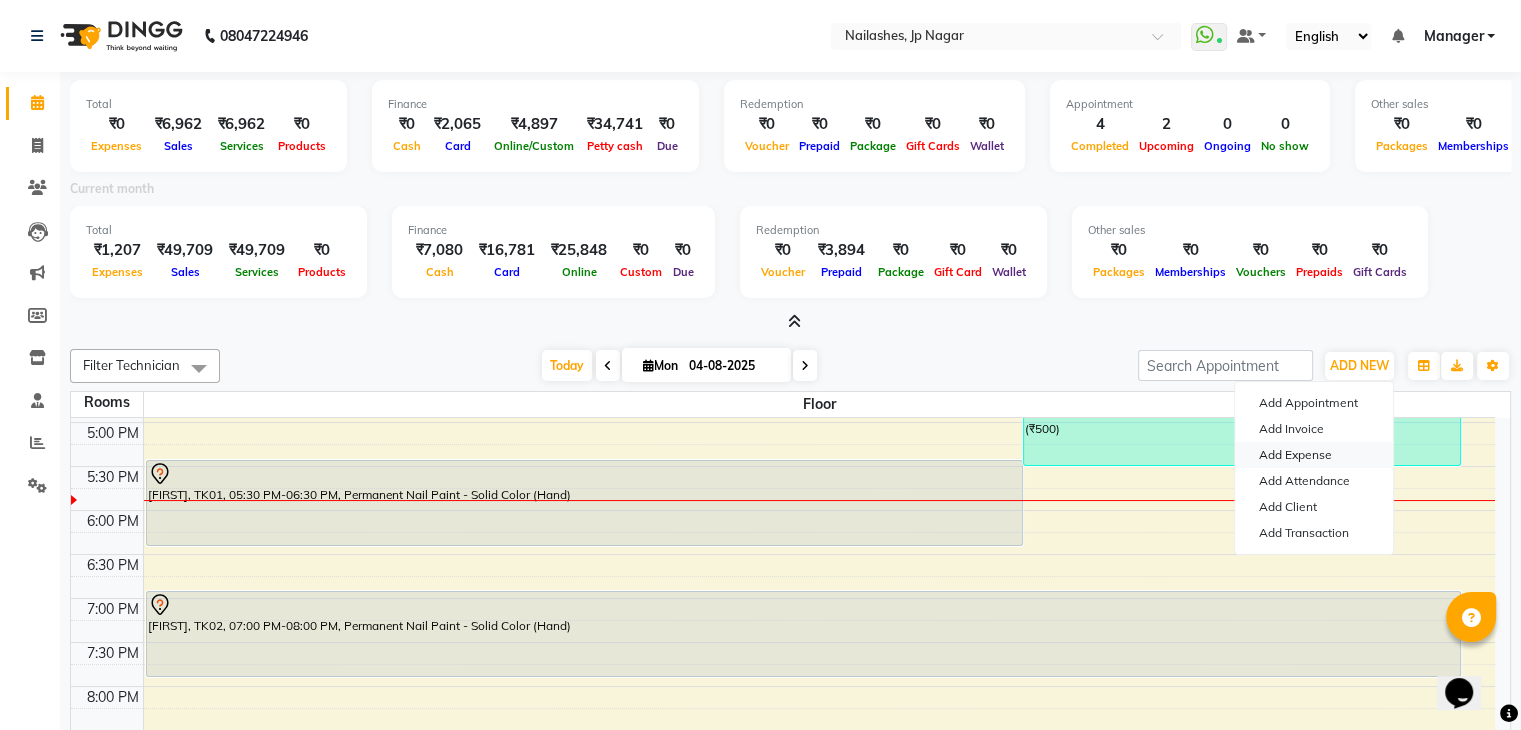 click on "Add Expense" at bounding box center (1314, 455) 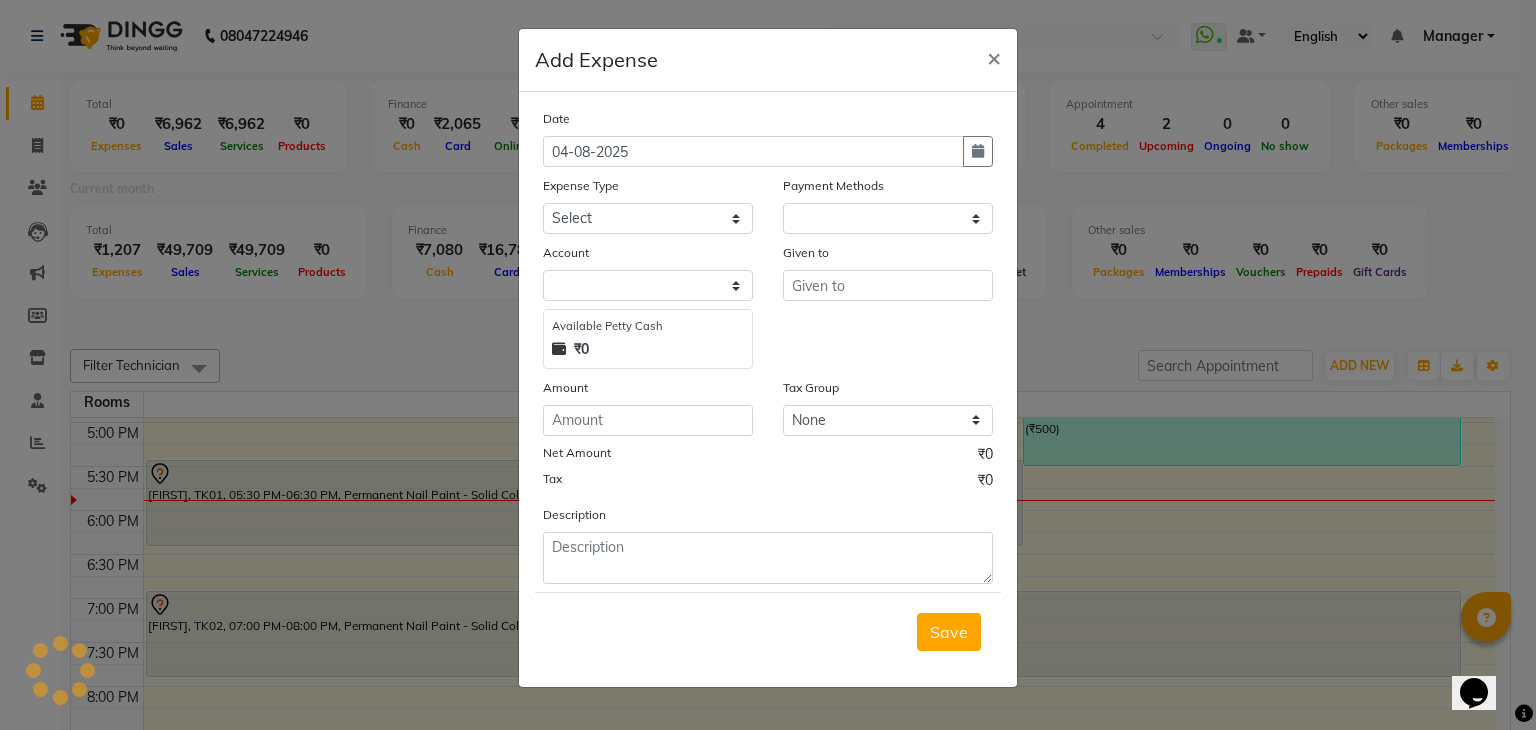 select on "1" 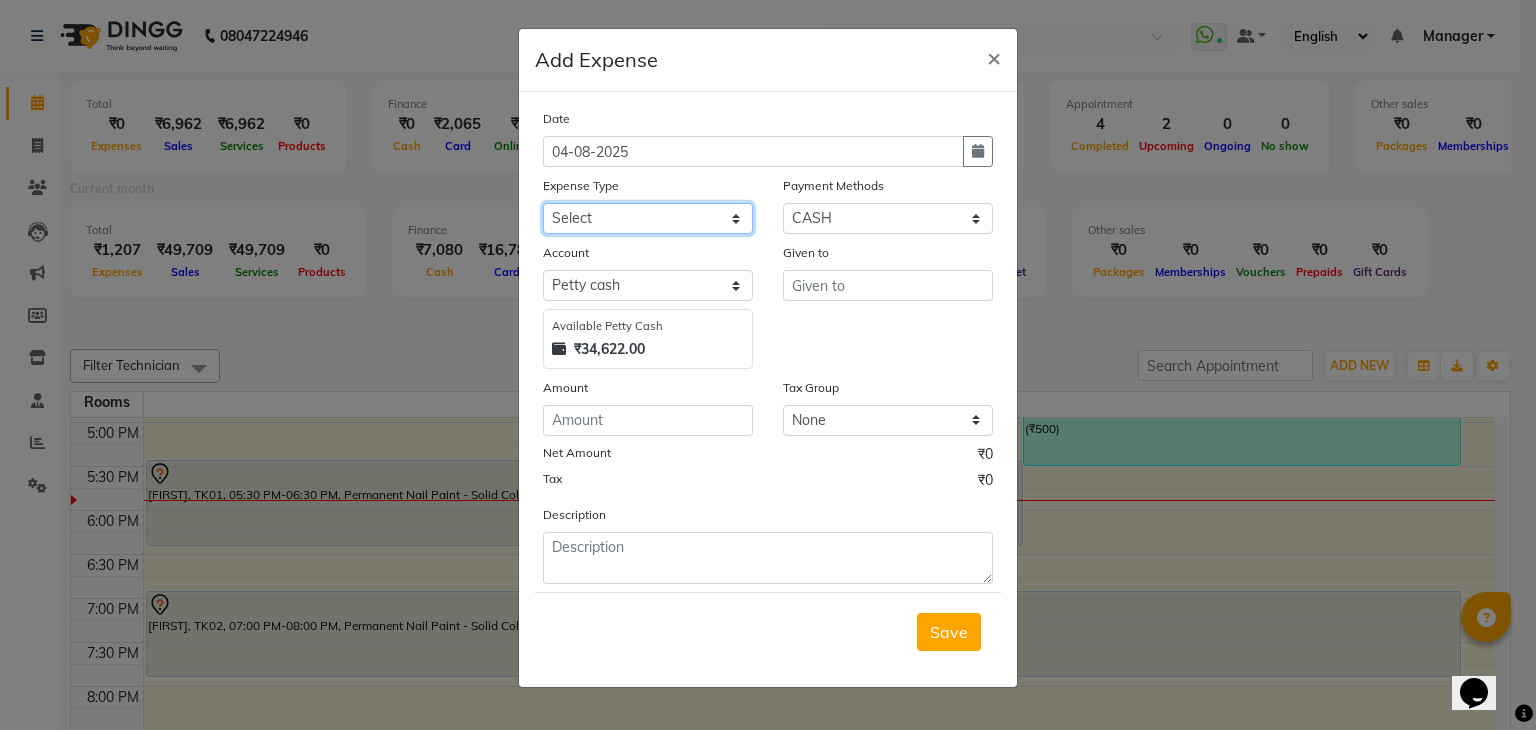 click on "Select acetone Advance Salary bank deposite BBMP Beauty products Bed charges BIRTHDAY CAKE Bonus Carpenter CASH EXPENSE VOUCHER Cash handover chocolate for store cleaning things Client Refreshment coconut water for clients COFFEE coffee cup coffee powder Commission Conveyance Cotton Courier decoration Diesel for generator Donation Drinking Water Electricity Eyelashes return Face mask floor cleaner flowers daily garbage generator diesel green tea GST handover HANDWASH House Keeping Material House keeping Salary Incentive Internet Bill juice LAUNDRY Maintainance Marketing Medical Membership Milk Milk miscelleneous Naturals salon NEWSPAPER O T Other Pantry PETROL Phone Bill Plants plumber pooja items Porter priest Product Purchase product return Product sale puja items RAPIDO Refund Rent Shop Rent Staff Accommodation Royalty Salary Staff cab charges Staff dinner Staff Flight Ticket Staff  Hiring from another Branch Staff Snacks Stationary STORE OPENING CHARGE sugar sweets TEAM DINNER TIPS Tissue Transgender" 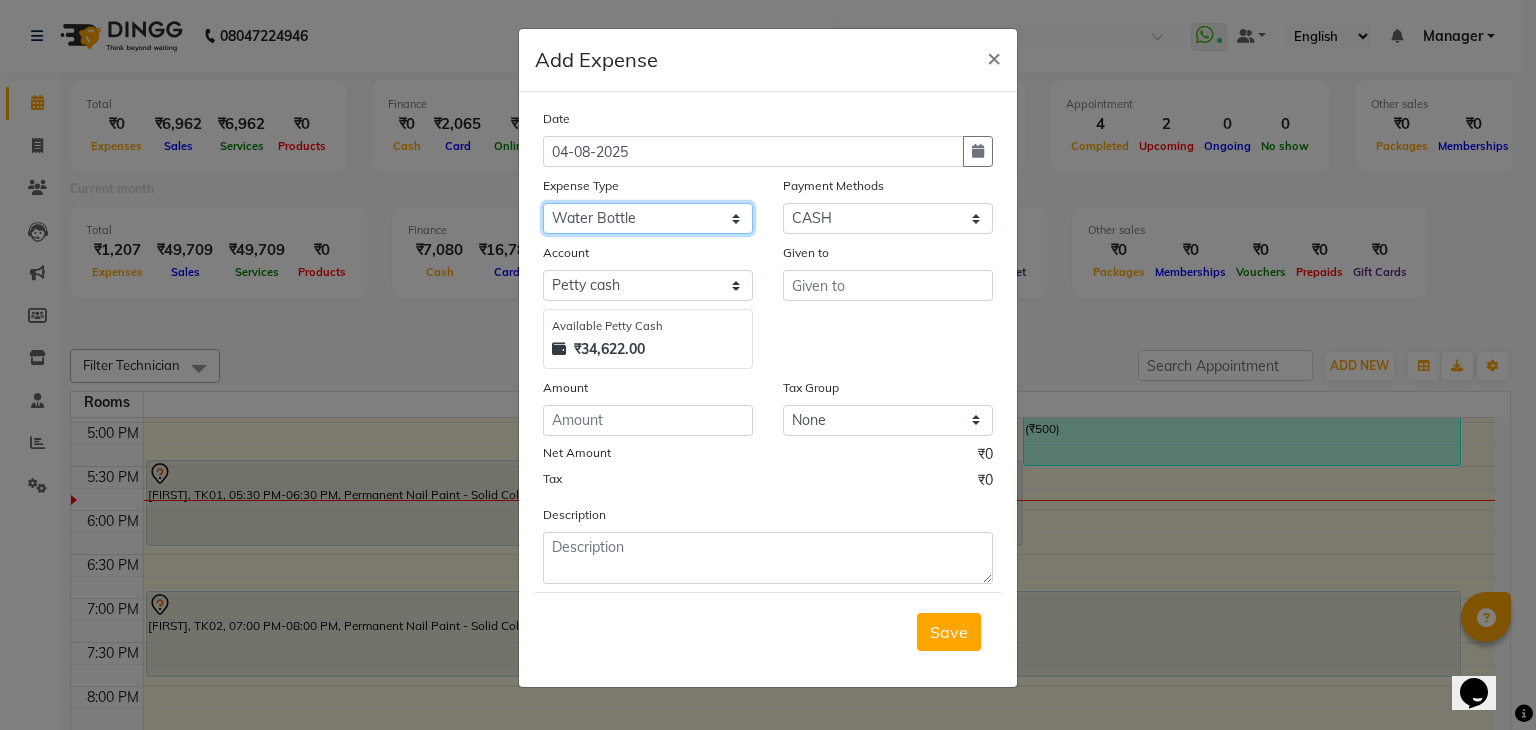 click on "Select acetone Advance Salary bank deposite BBMP Beauty products Bed charges BIRTHDAY CAKE Bonus Carpenter CASH EXPENSE VOUCHER Cash handover chocolate for store cleaning things Client Refreshment coconut water for clients COFFEE coffee cup coffee powder Commission Conveyance Cotton Courier decoration Diesel for generator Donation Drinking Water Electricity Eyelashes return Face mask floor cleaner flowers daily garbage generator diesel green tea GST handover HANDWASH House Keeping Material House keeping Salary Incentive Internet Bill juice LAUNDRY Maintainance Marketing Medical Membership Milk Milk miscelleneous Naturals salon NEWSPAPER O T Other Pantry PETROL Phone Bill Plants plumber pooja items Porter priest Product Purchase product return Product sale puja items RAPIDO Refund Rent Shop Rent Staff Accommodation Royalty Salary Staff cab charges Staff dinner Staff Flight Ticket Staff  Hiring from another Branch Staff Snacks Stationary STORE OPENING CHARGE sugar sweets TEAM DINNER TIPS Tissue Transgender" 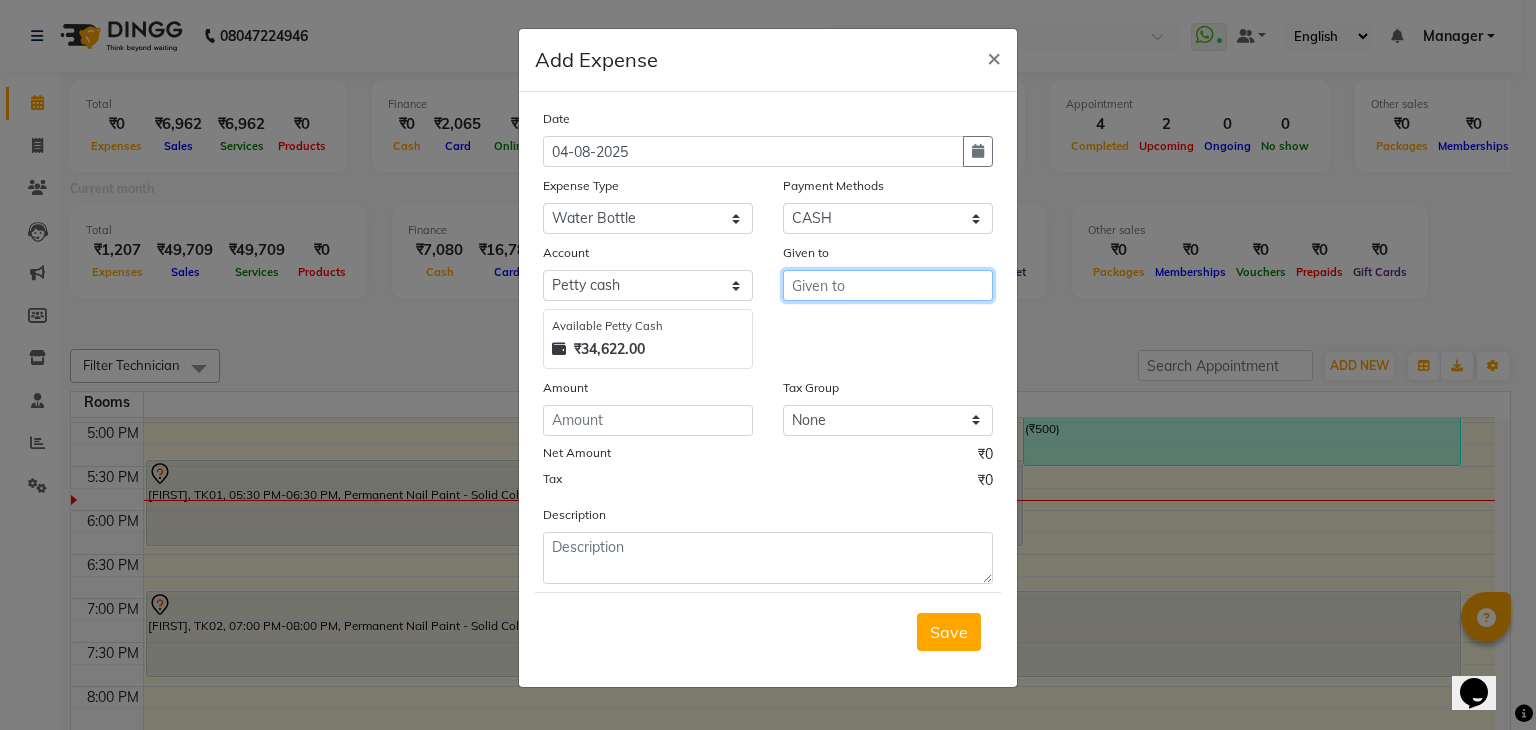 click at bounding box center [888, 285] 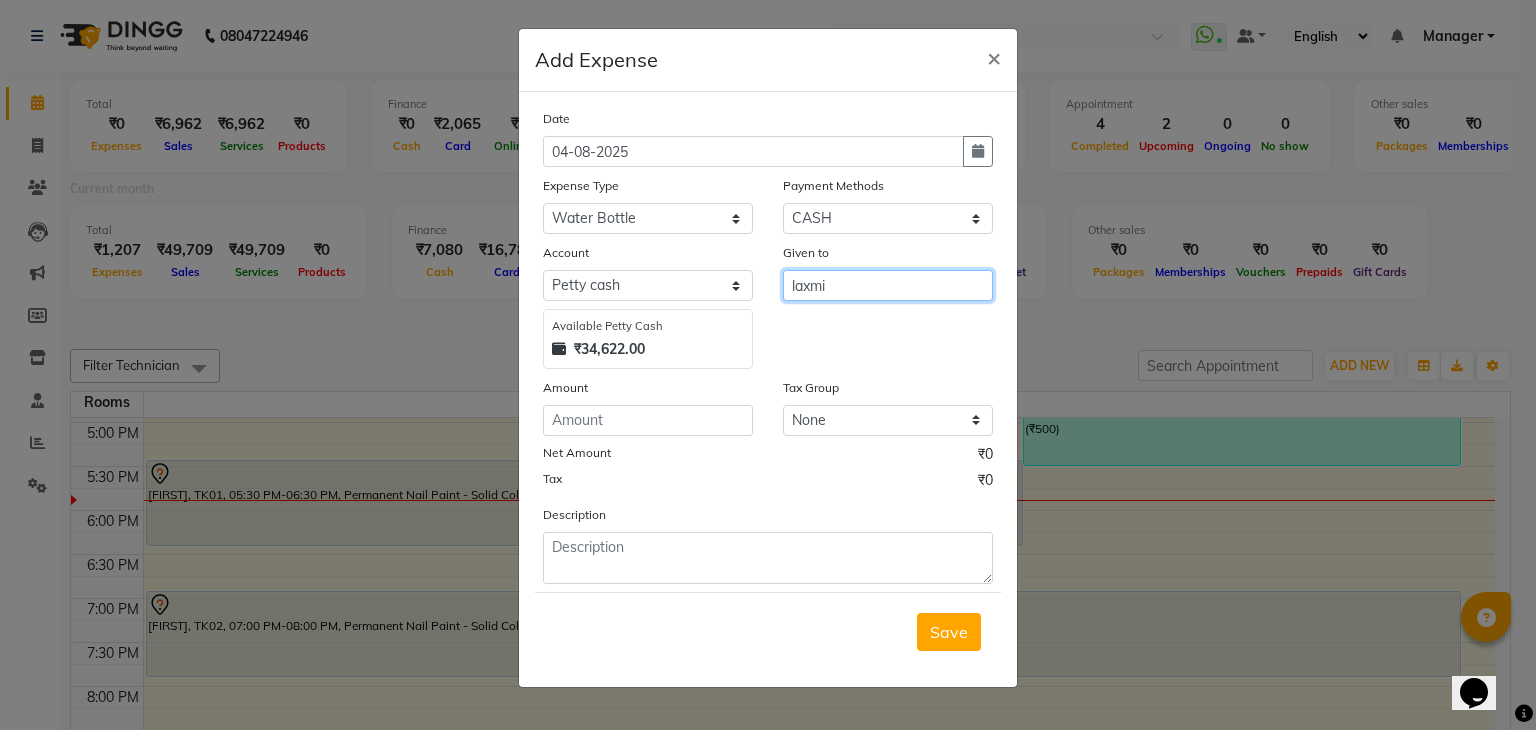 type on "laxmi" 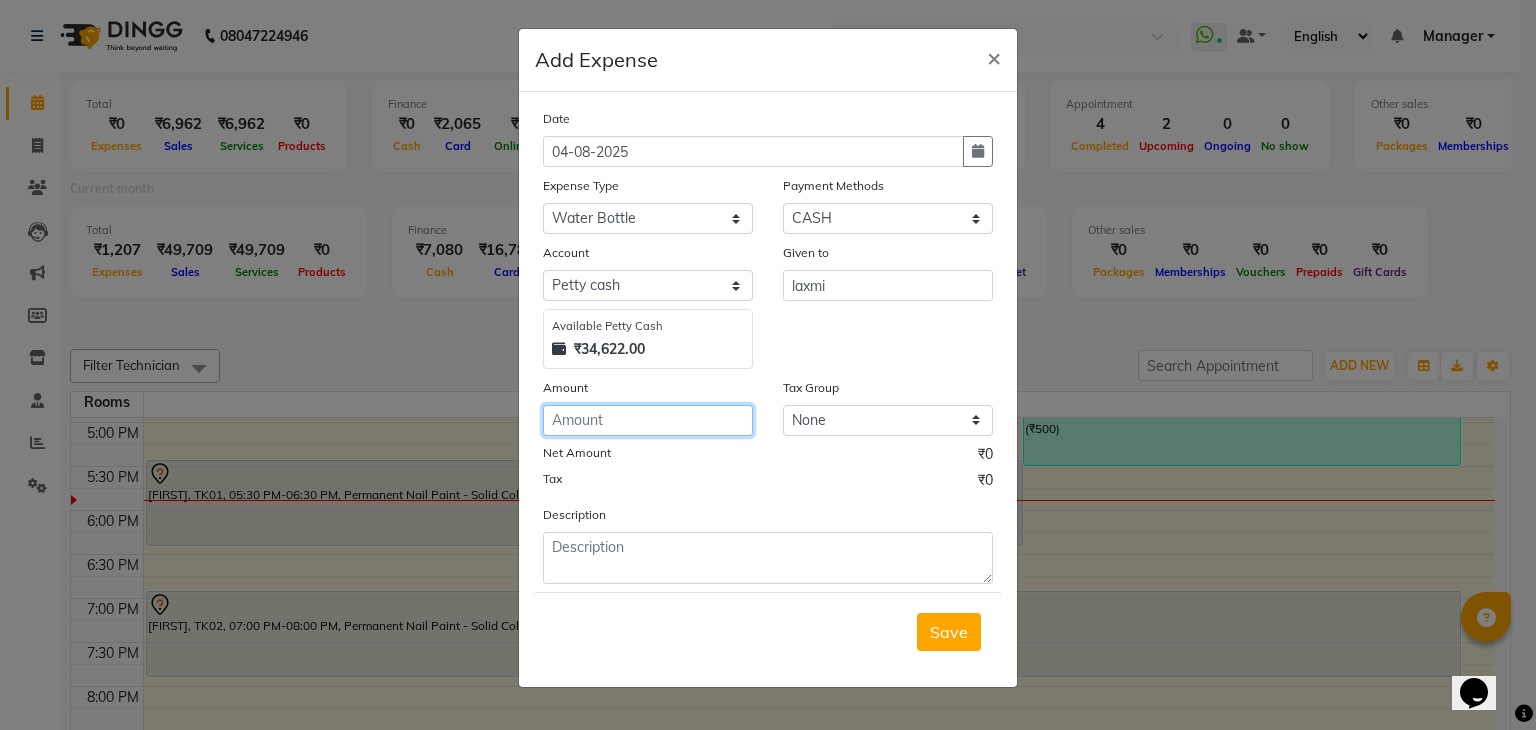 click 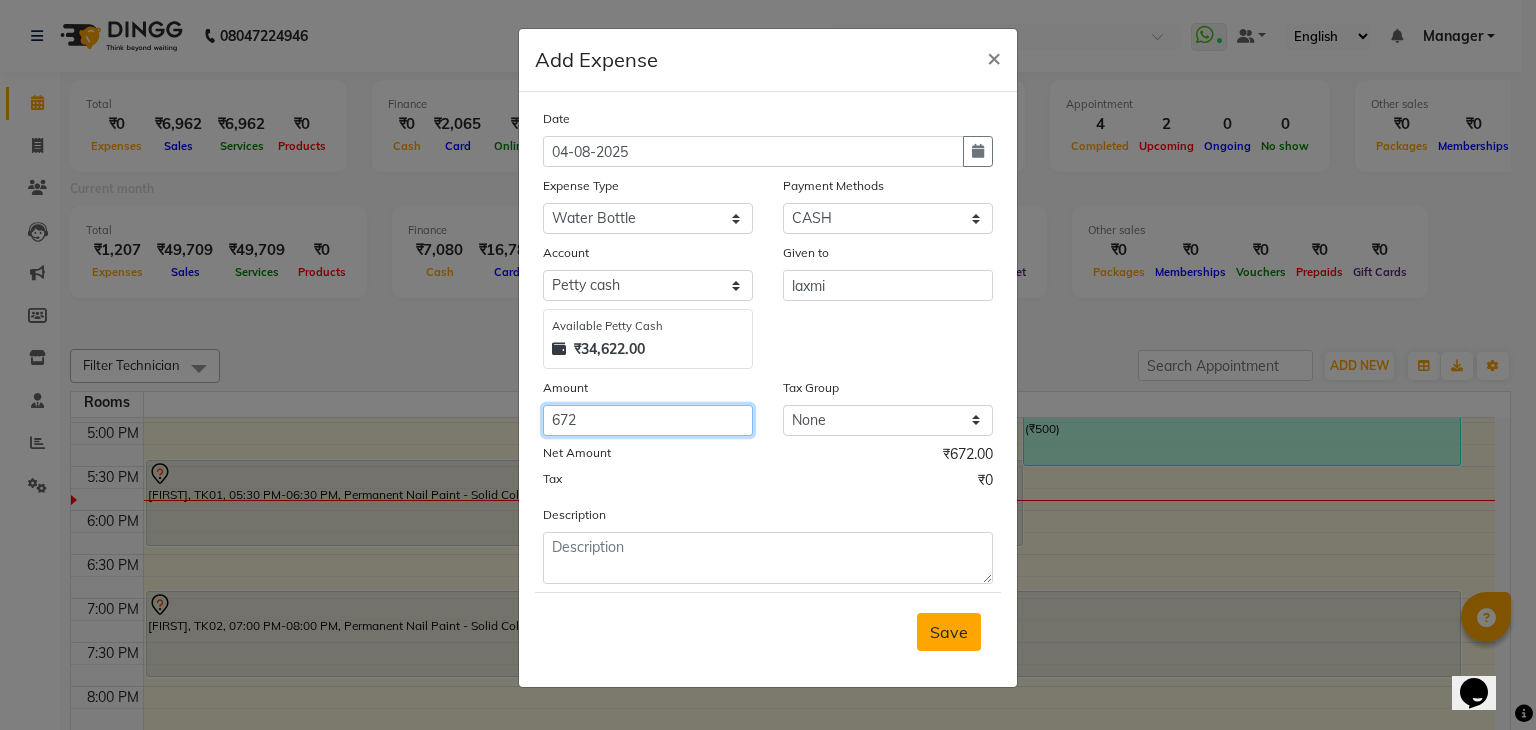 type on "672" 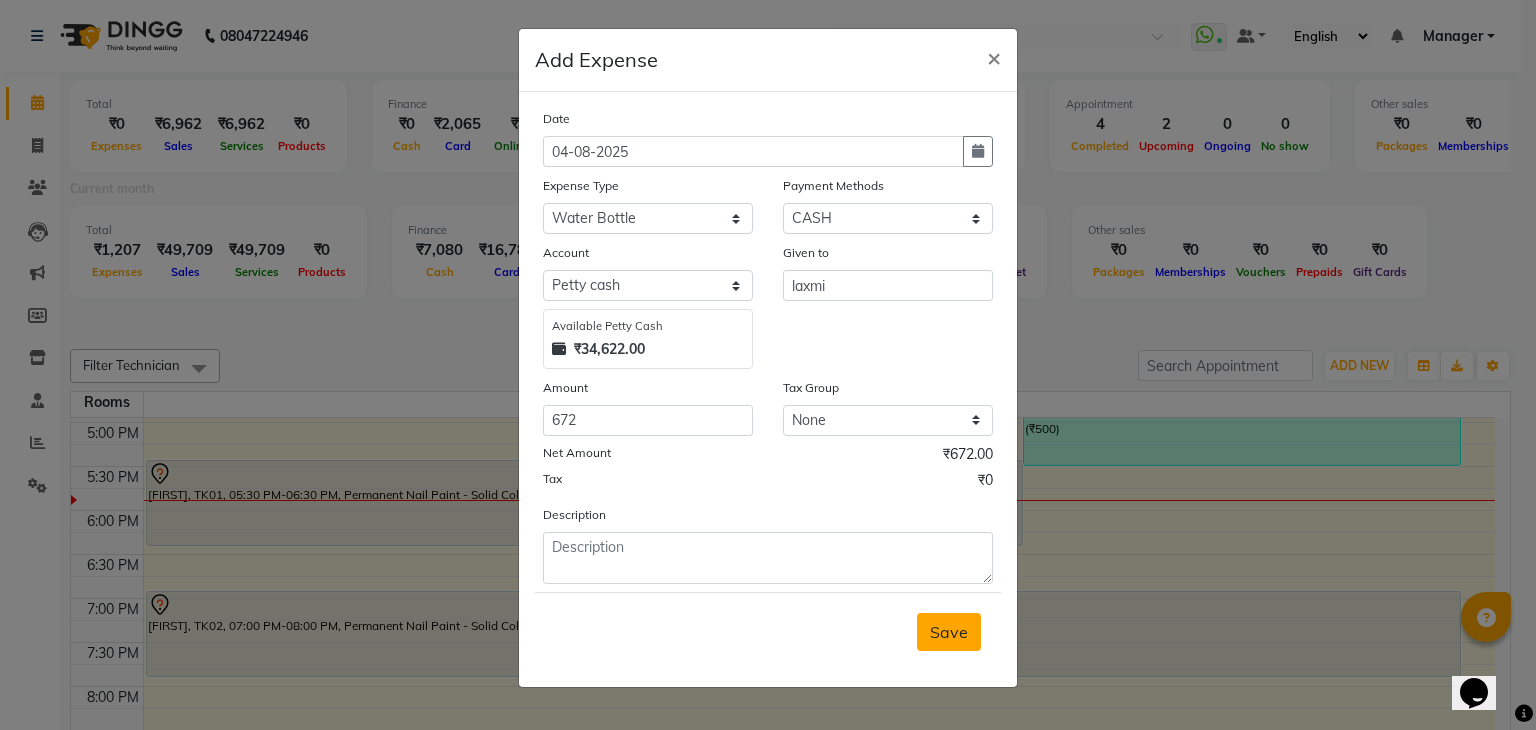 click on "Save" at bounding box center (949, 632) 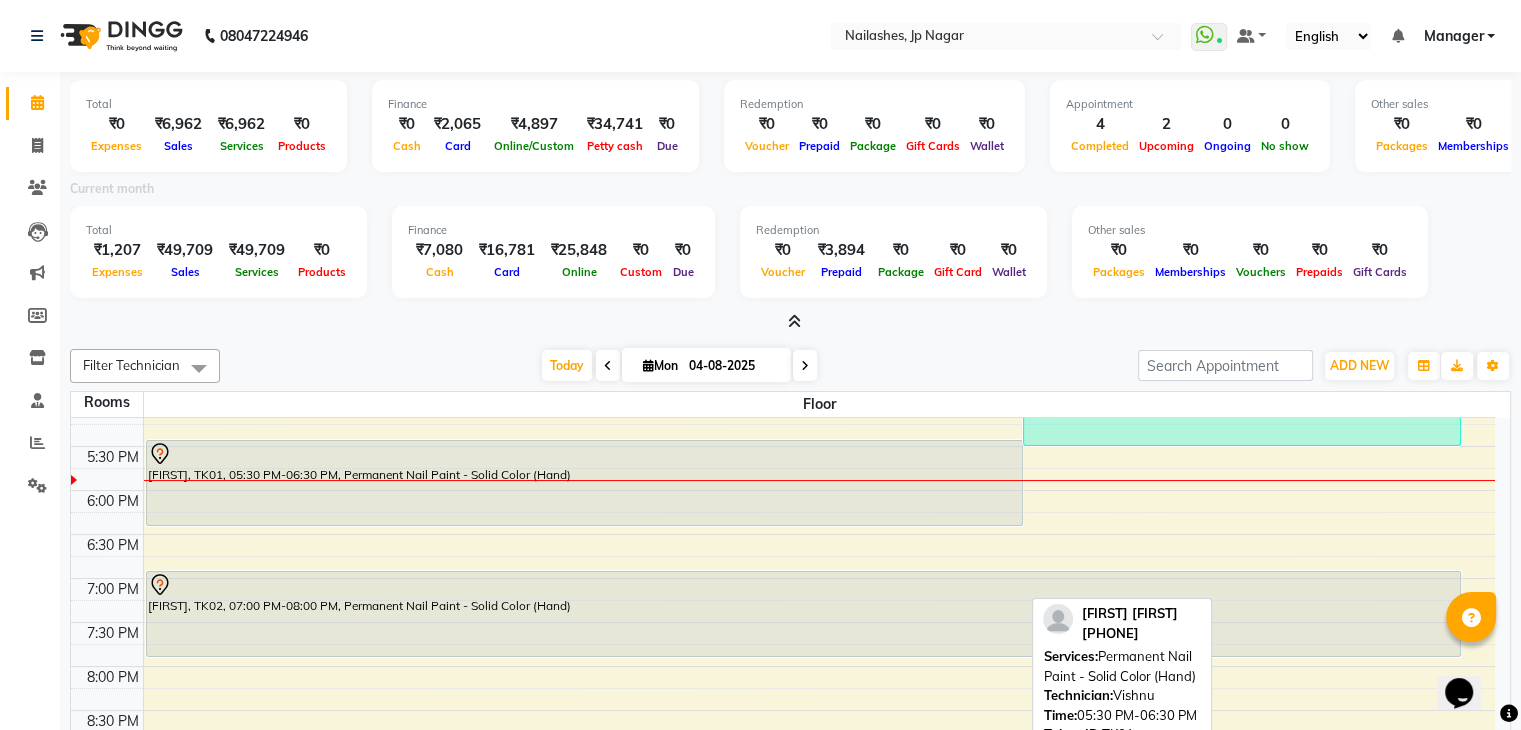 scroll, scrollTop: 744, scrollLeft: 0, axis: vertical 